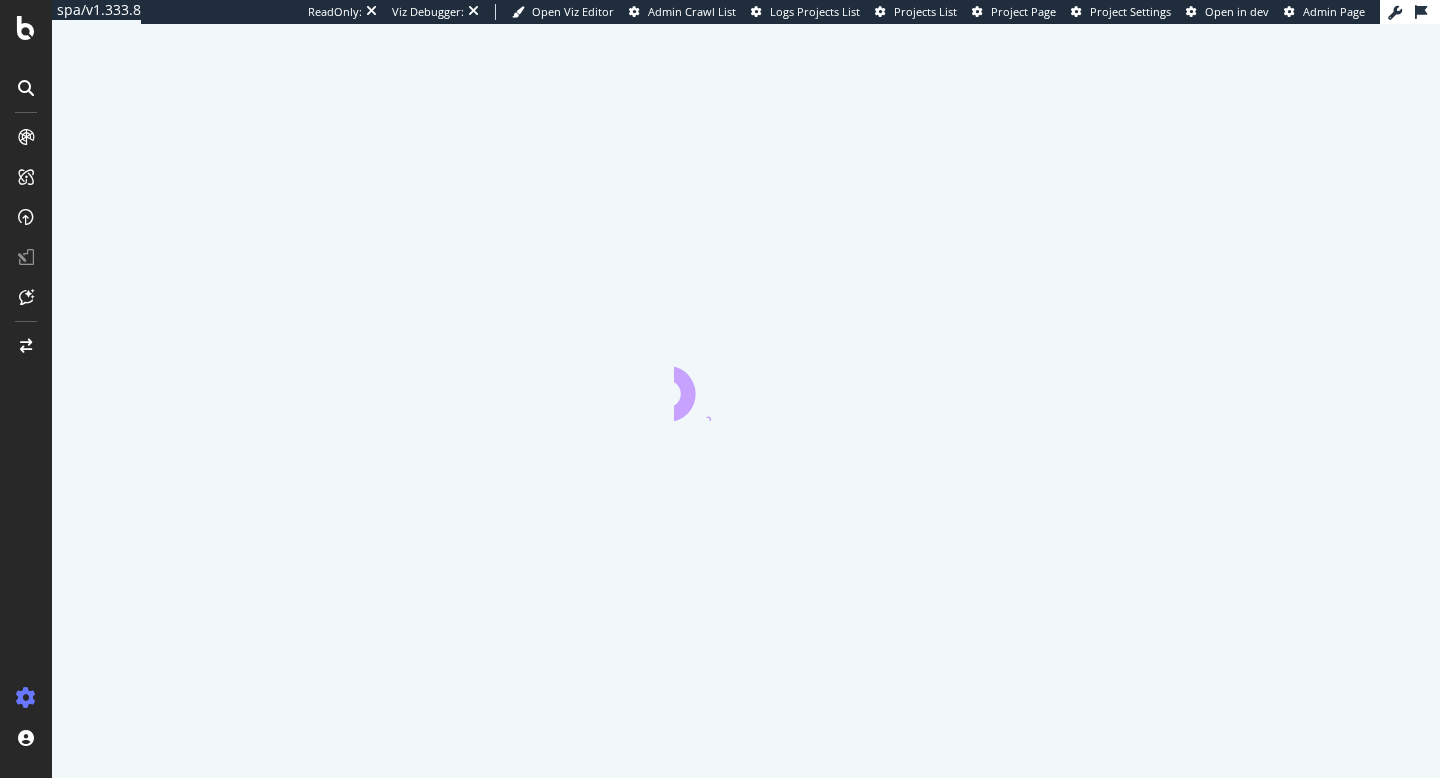 scroll, scrollTop: 0, scrollLeft: 0, axis: both 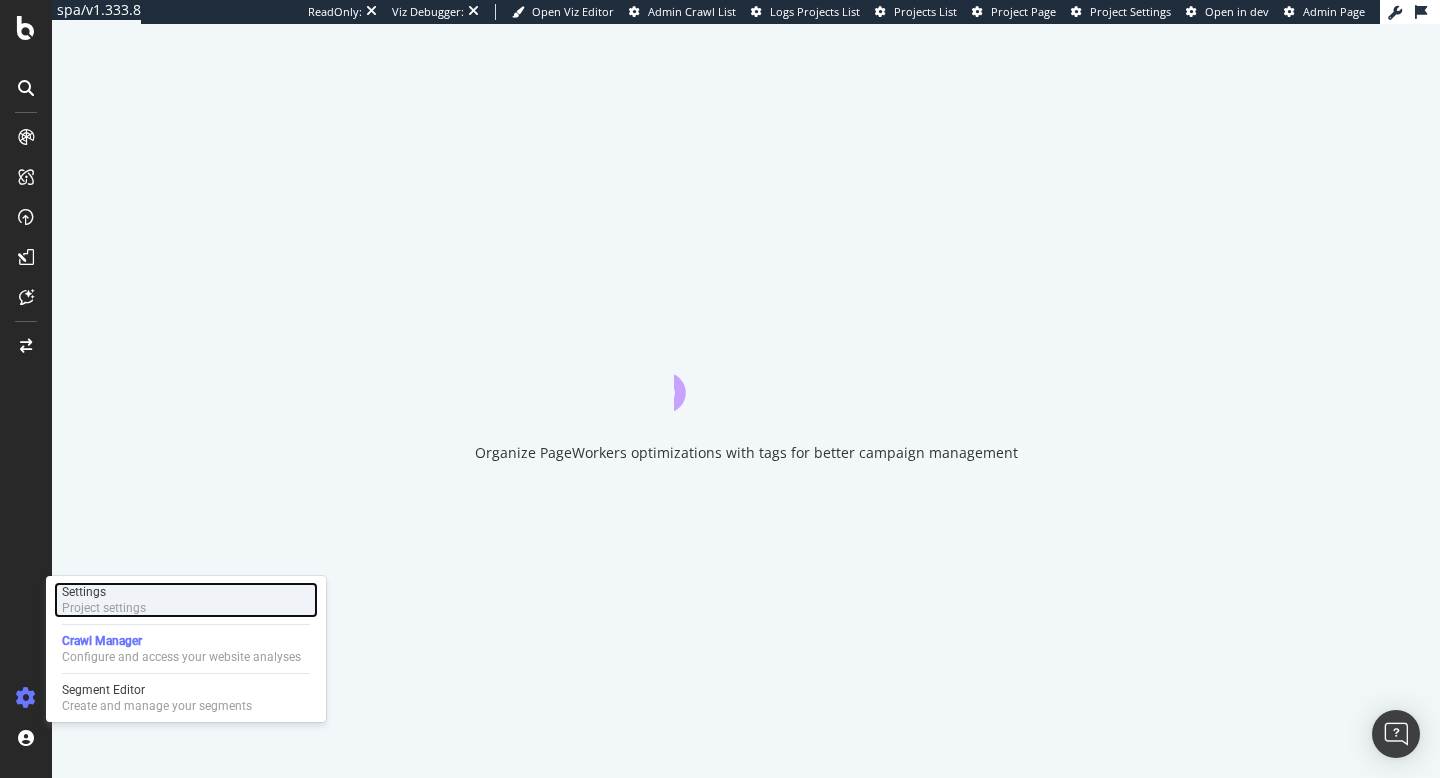 click on "Settings" at bounding box center [104, 592] 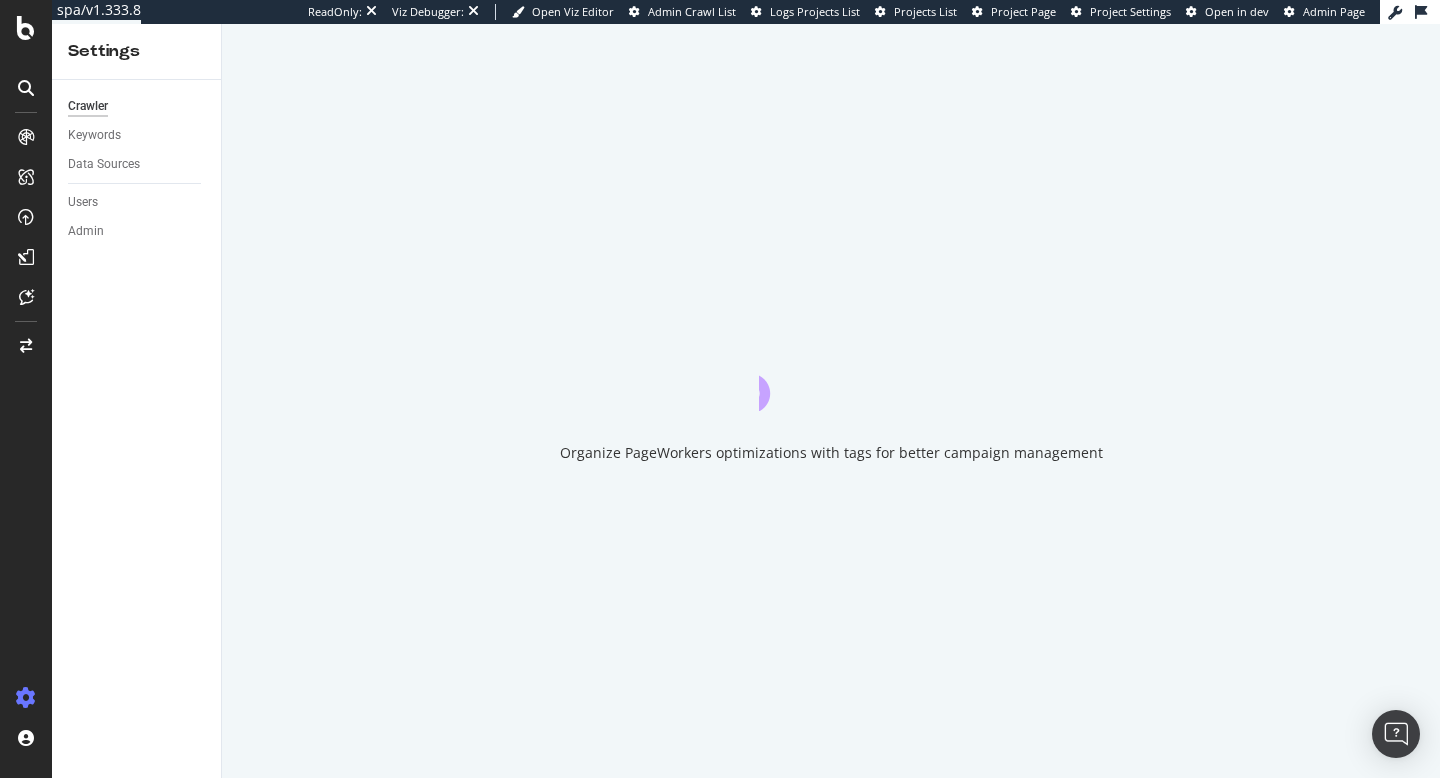 scroll, scrollTop: 0, scrollLeft: 0, axis: both 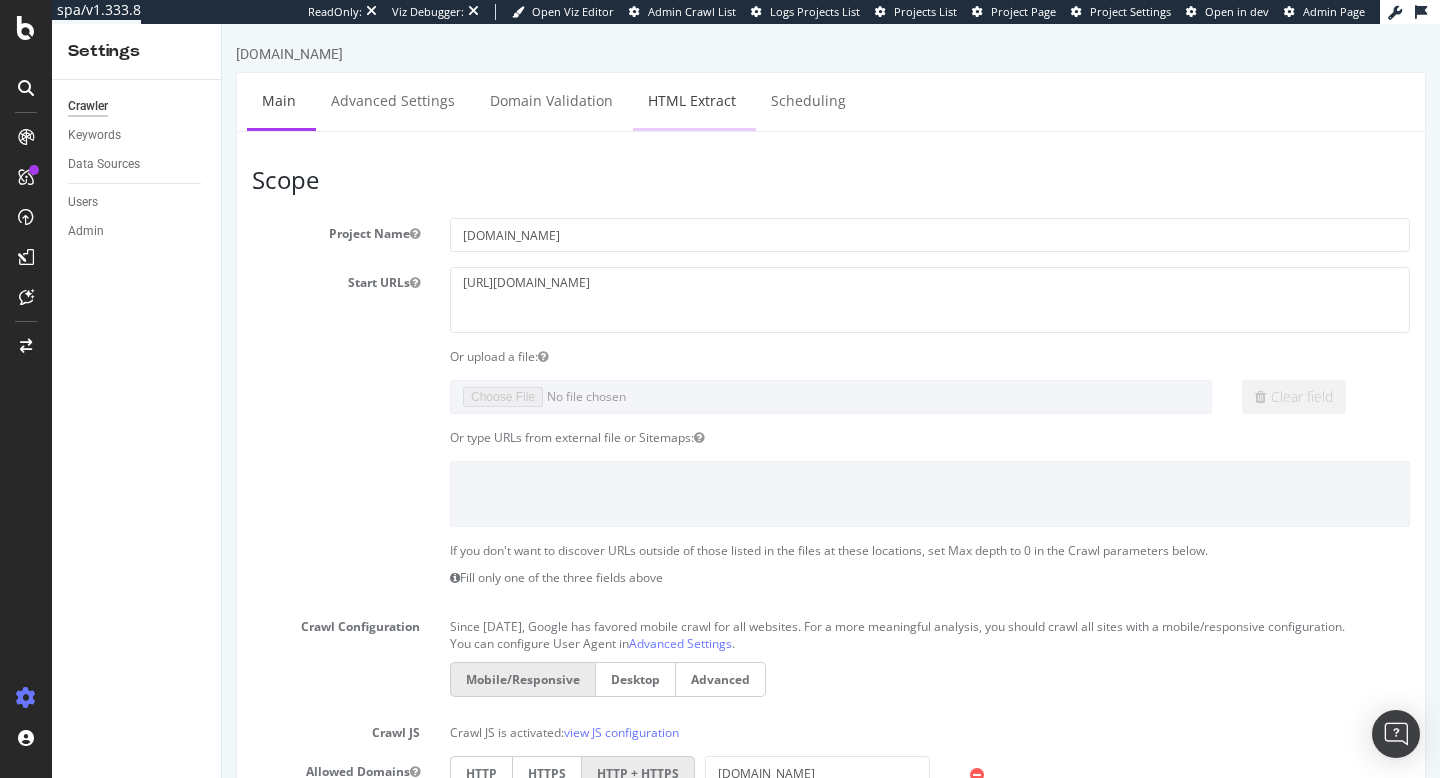 click on "HTML Extract" at bounding box center [692, 100] 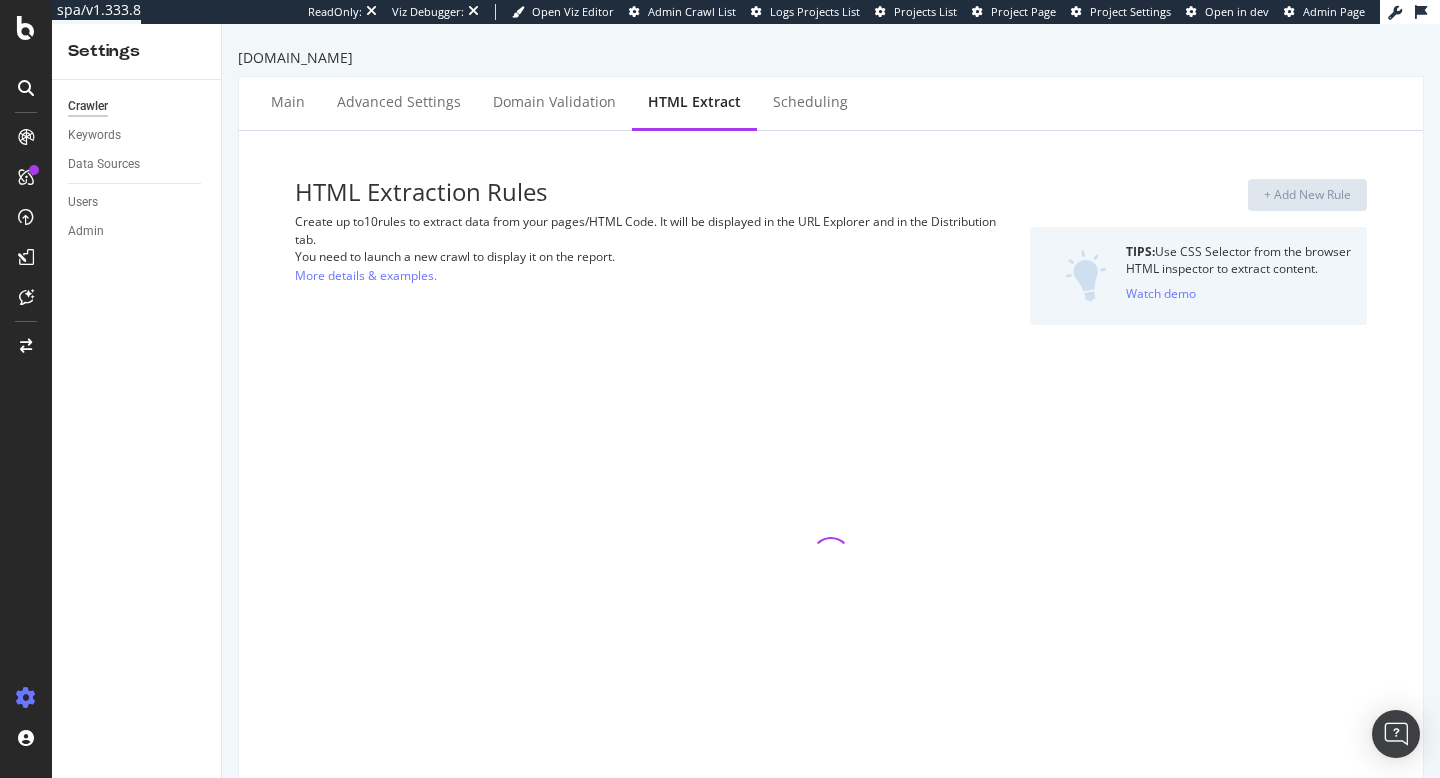 select on "html.length" 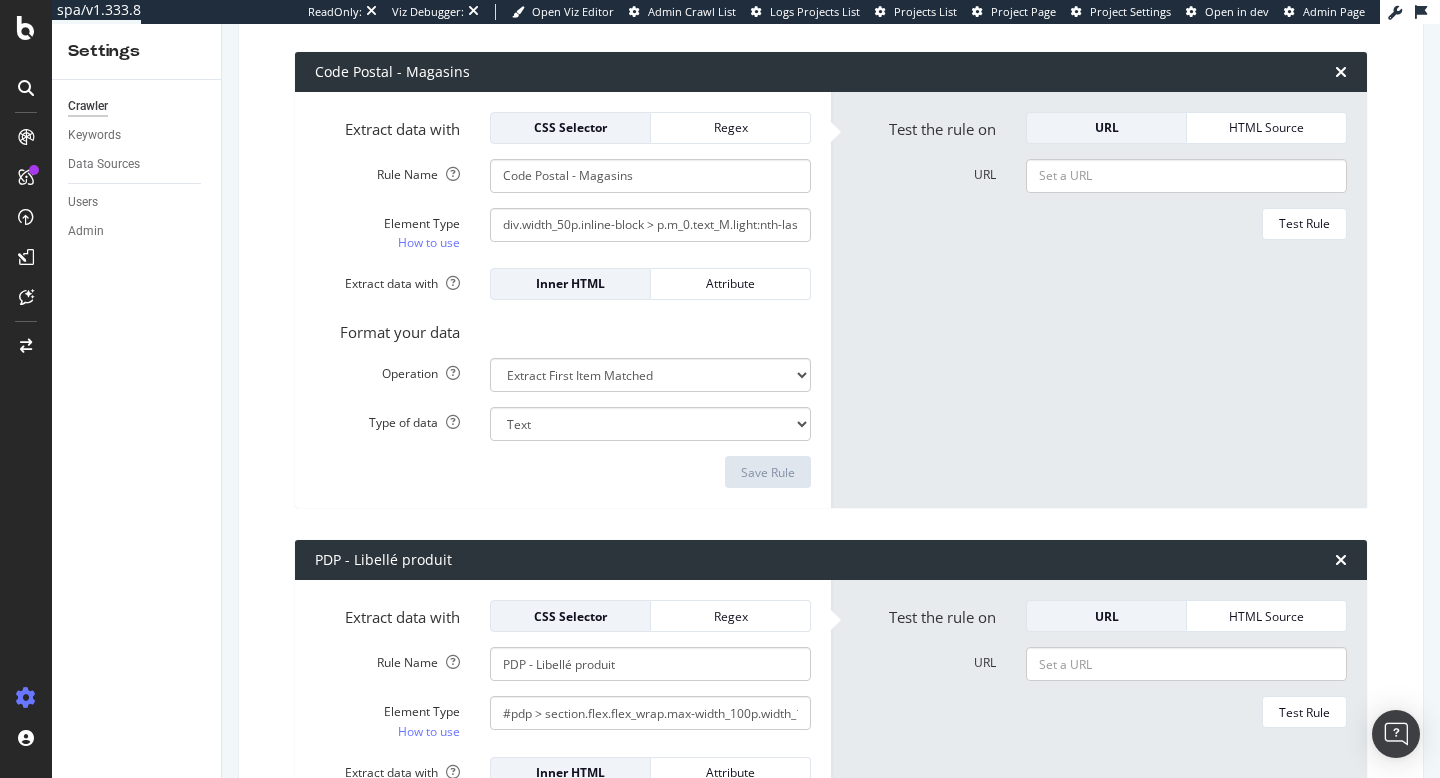 scroll, scrollTop: 799, scrollLeft: 0, axis: vertical 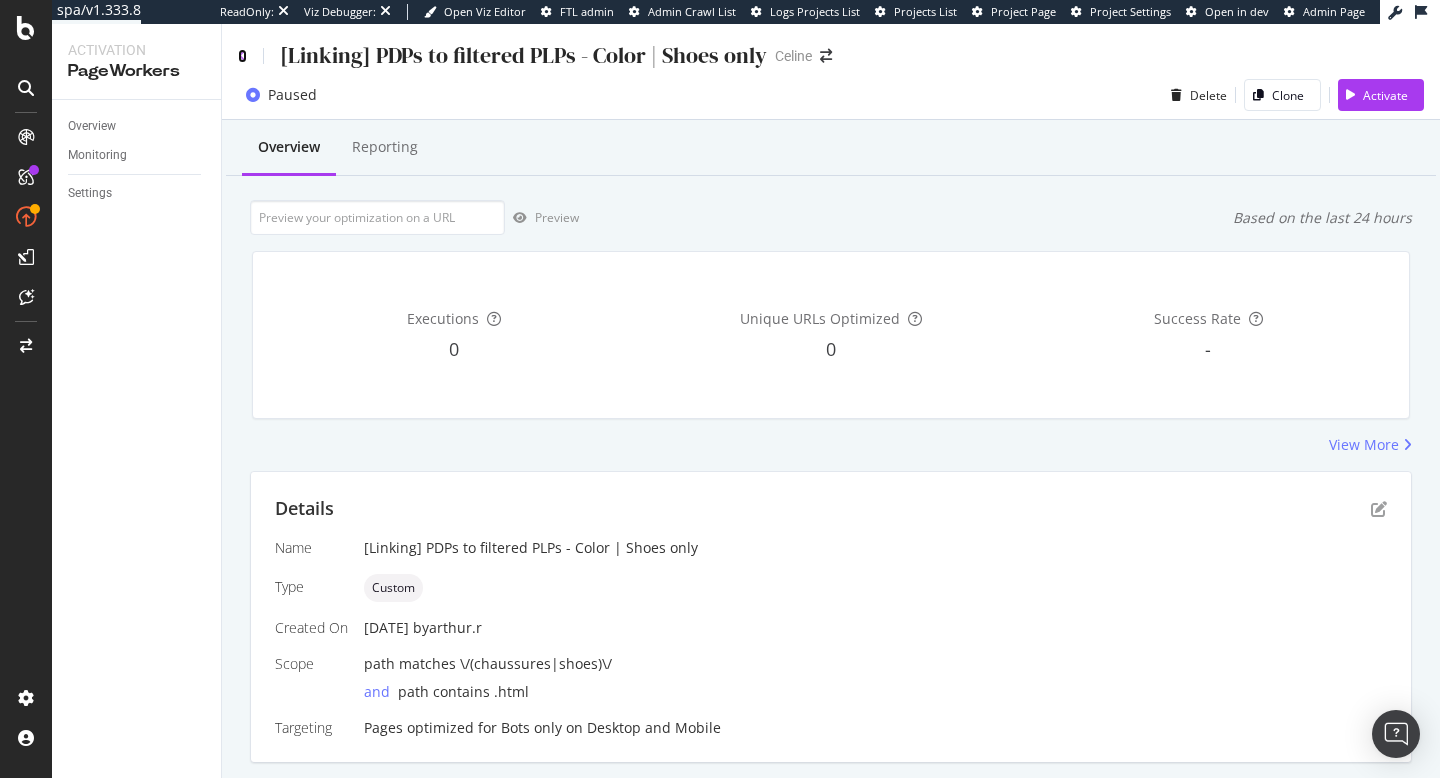 click at bounding box center (242, 56) 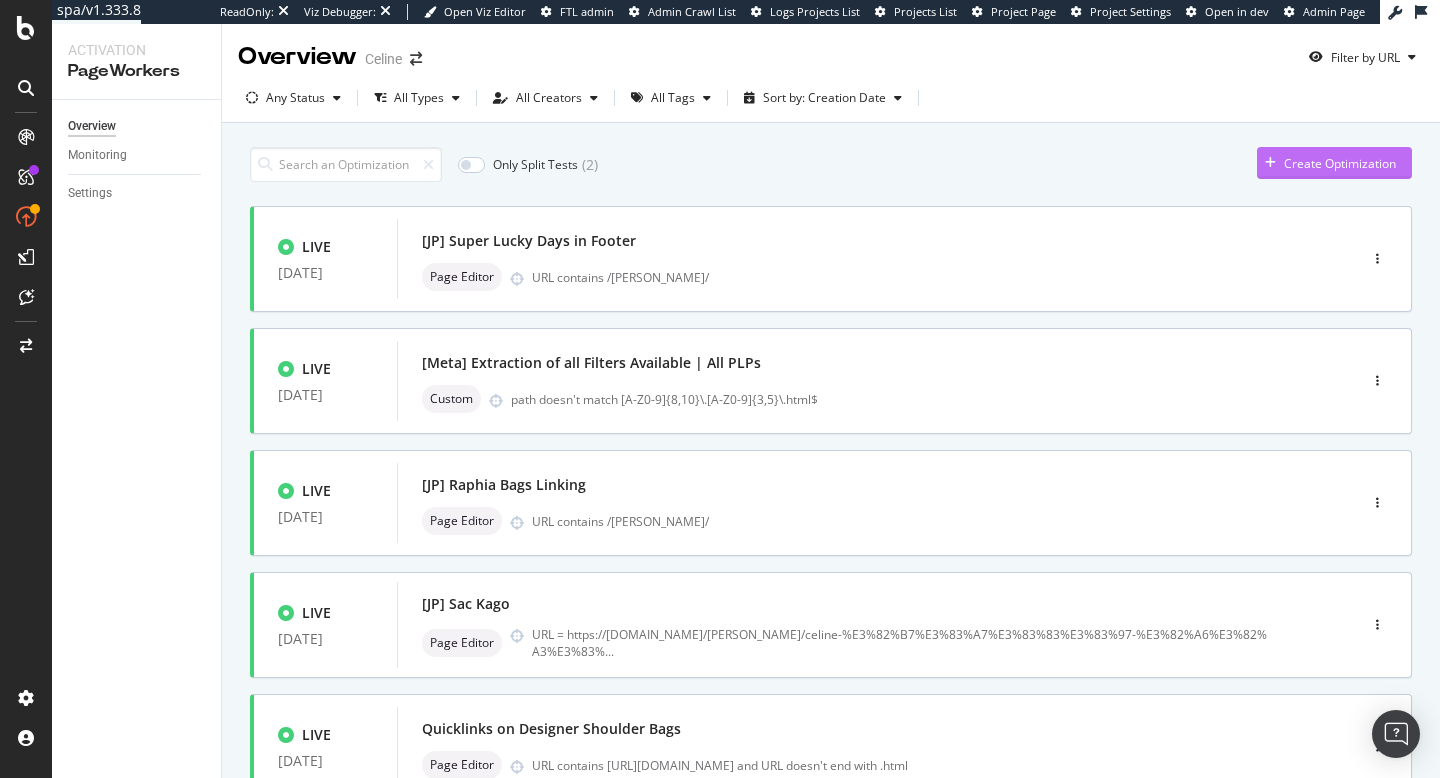 click on "Create Optimization" at bounding box center (1340, 163) 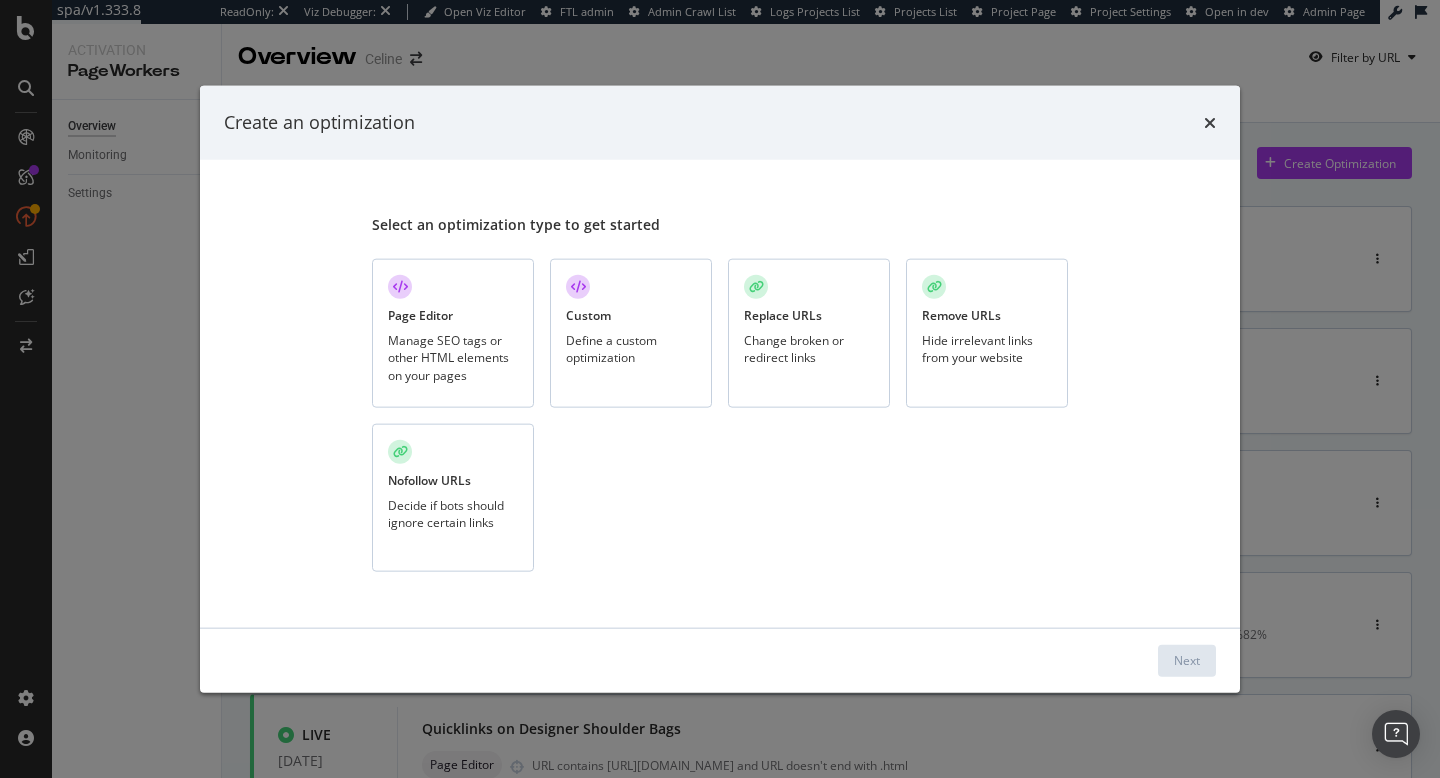 click on "Page Editor Manage SEO tags or other HTML elements on your pages" at bounding box center [453, 333] 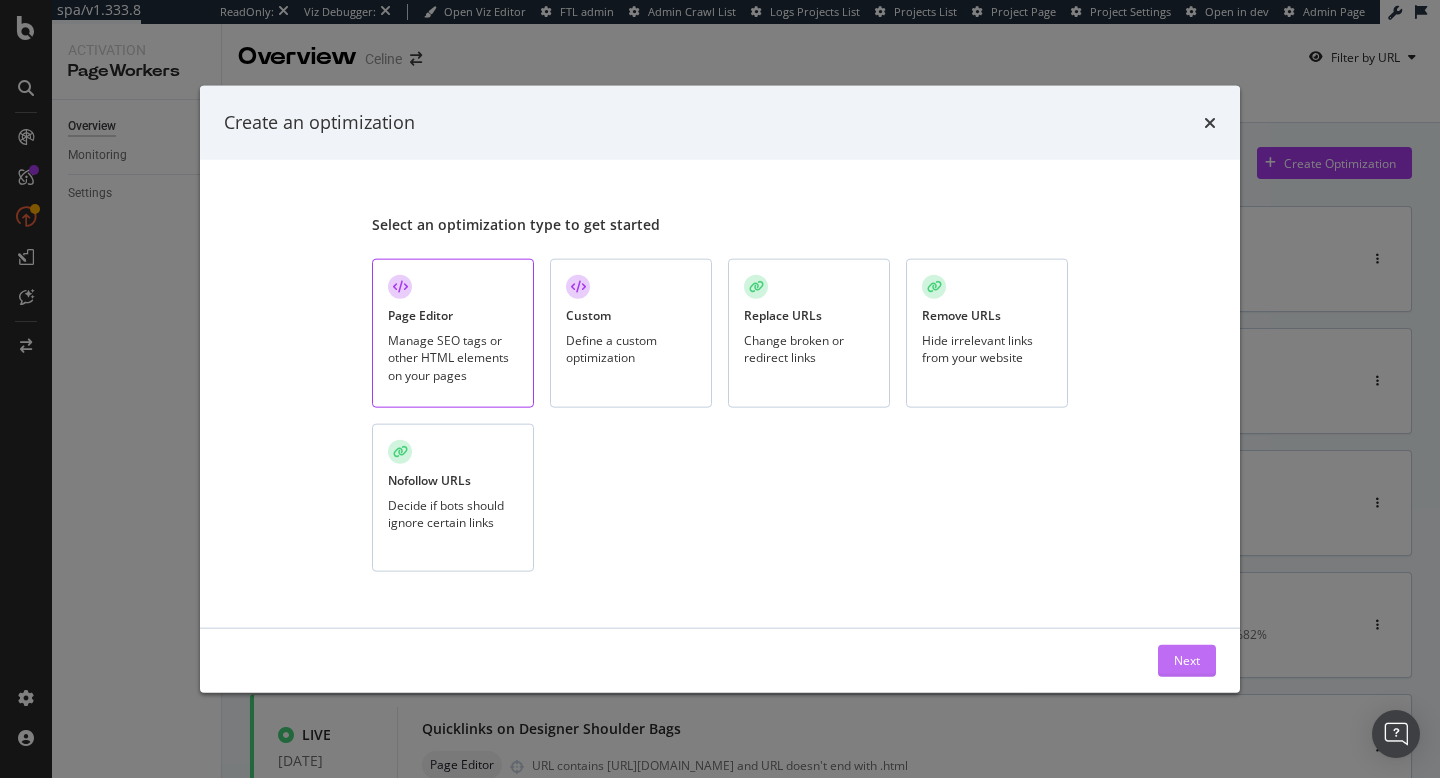 click on "Next" at bounding box center (1187, 660) 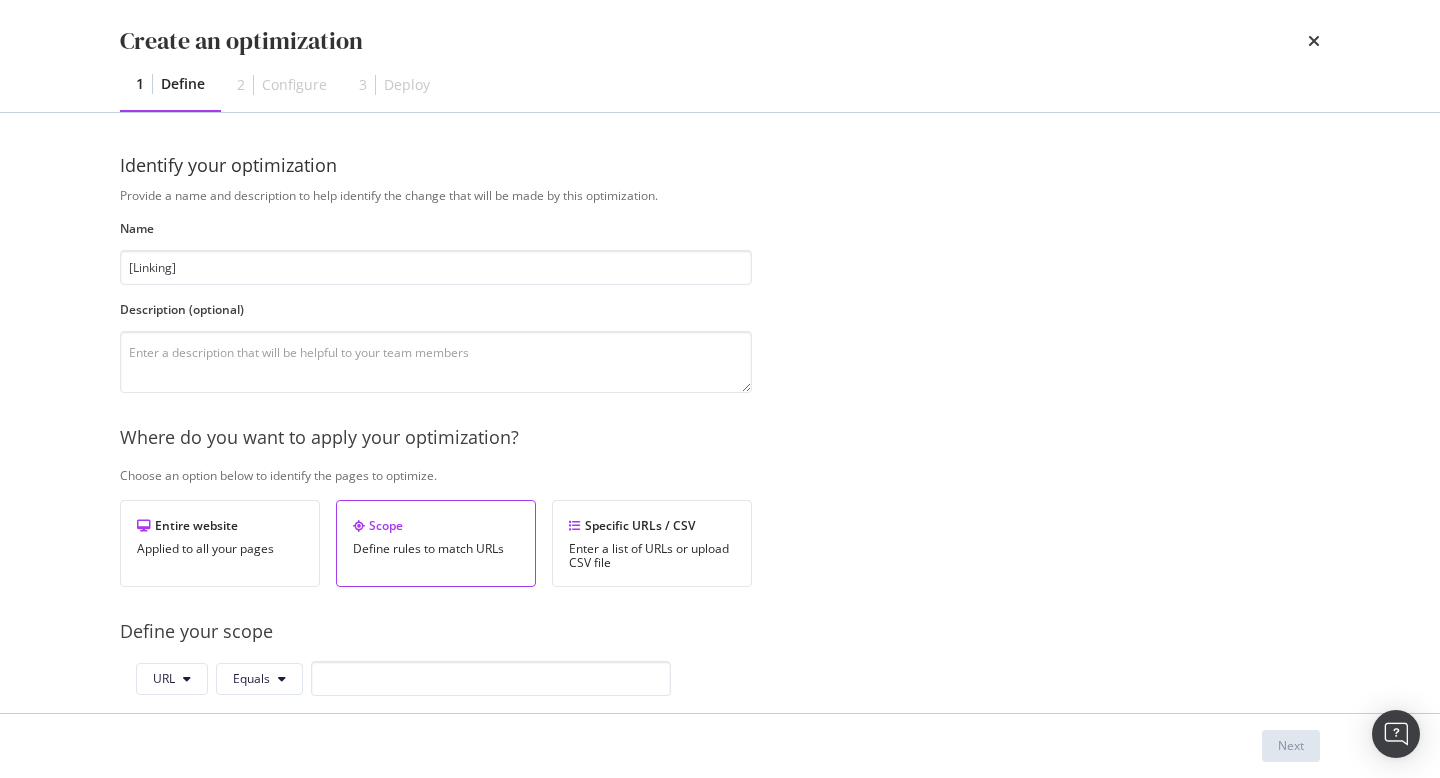 click on "Provide a name and description to help identify the change that will be made by this optimization. Name [Linking] Description (optional) Where do you want to apply your optimization? Choose an option below to identify the pages to optimize. Entire website Applied to all your pages Scope Define rules to match URLs Specific URLs / CSV Enter a list of URLs or upload CSV file Define your scope URL Equals Add a condition Do you want to set up a split test? Confirm your hypothesis on a variant group before deploying on full scope How does it work? PageWorkers will randomly select X% of pages as the control group, which won’t be optimized. The remaining pages will form the variant group. Comparing both groups will give you a robust estimation of the impact of your optimization on clicks and impressions. Set up a split test Choose your targeting Show optimizations when the page is requested by: Bots and users Show optimizations on the following devices: Desktop and Mobile" at bounding box center [720, 726] 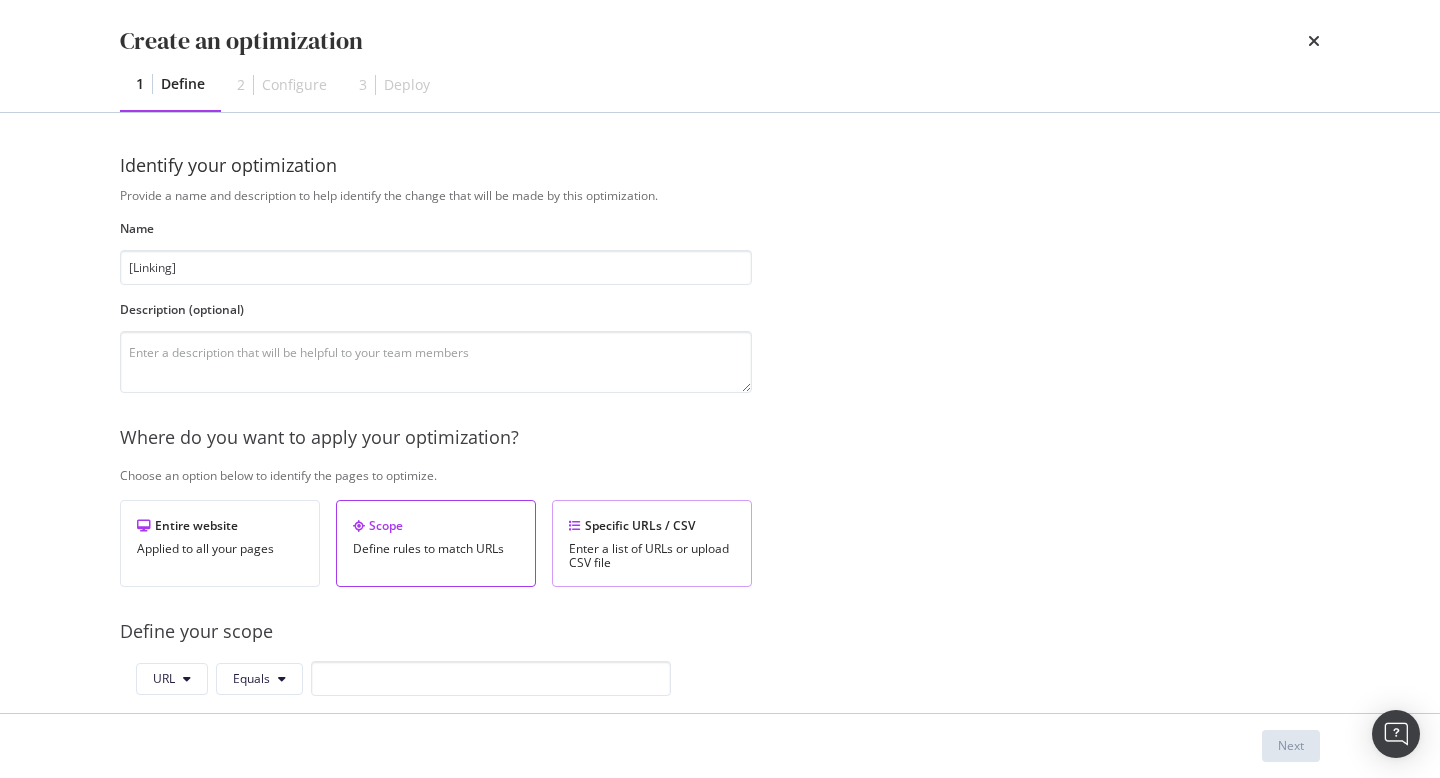 click on "Enter a list of URLs or upload CSV file" at bounding box center [652, 556] 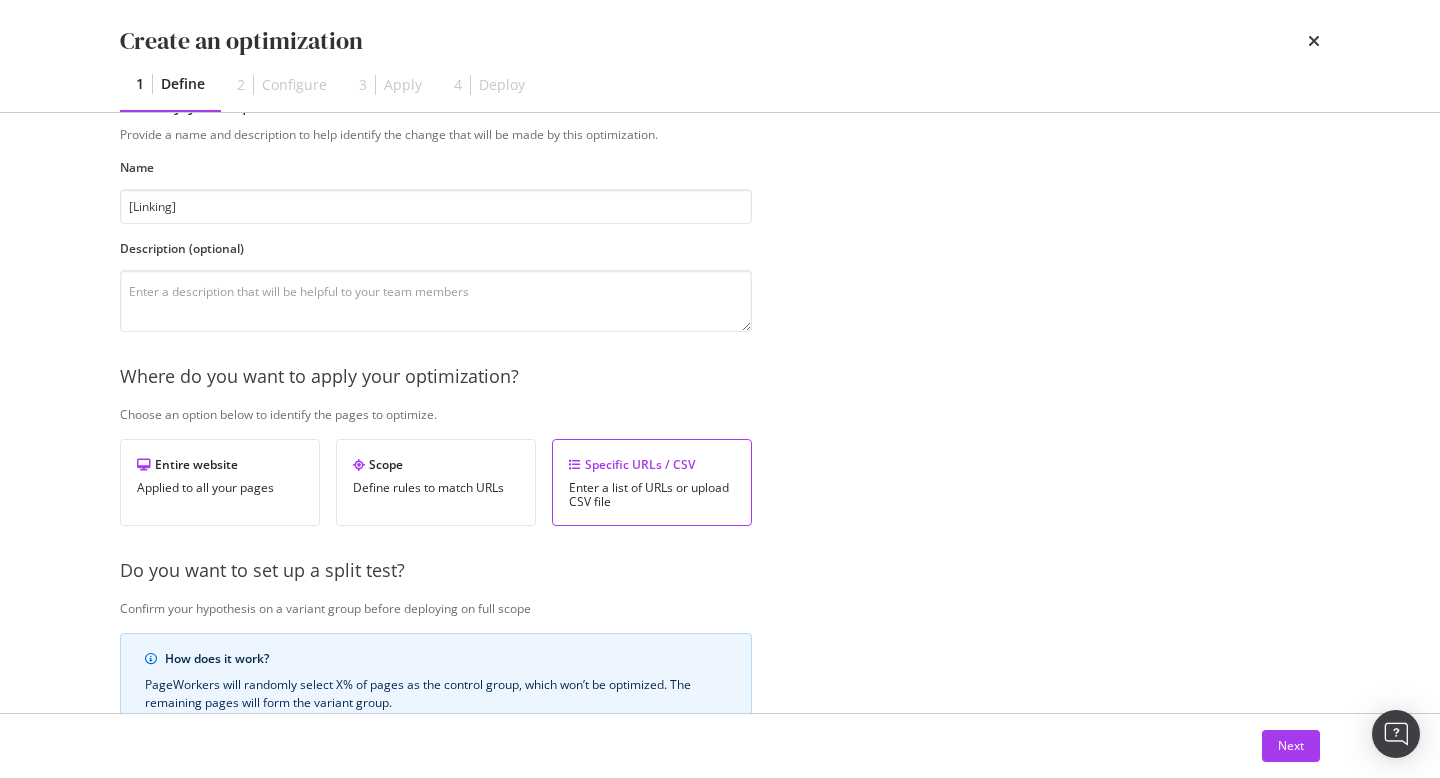 scroll, scrollTop: 0, scrollLeft: 0, axis: both 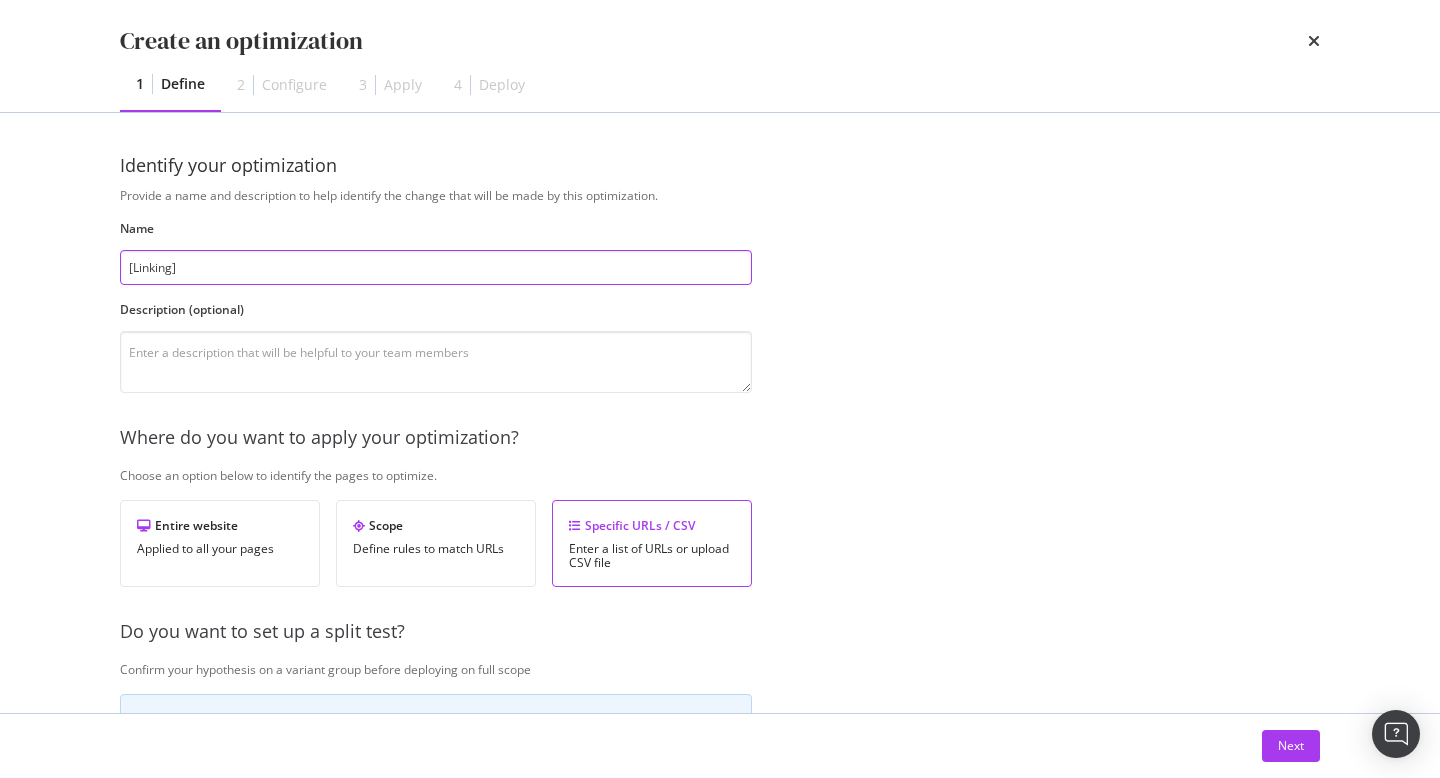 click on "[Linking]" at bounding box center [436, 267] 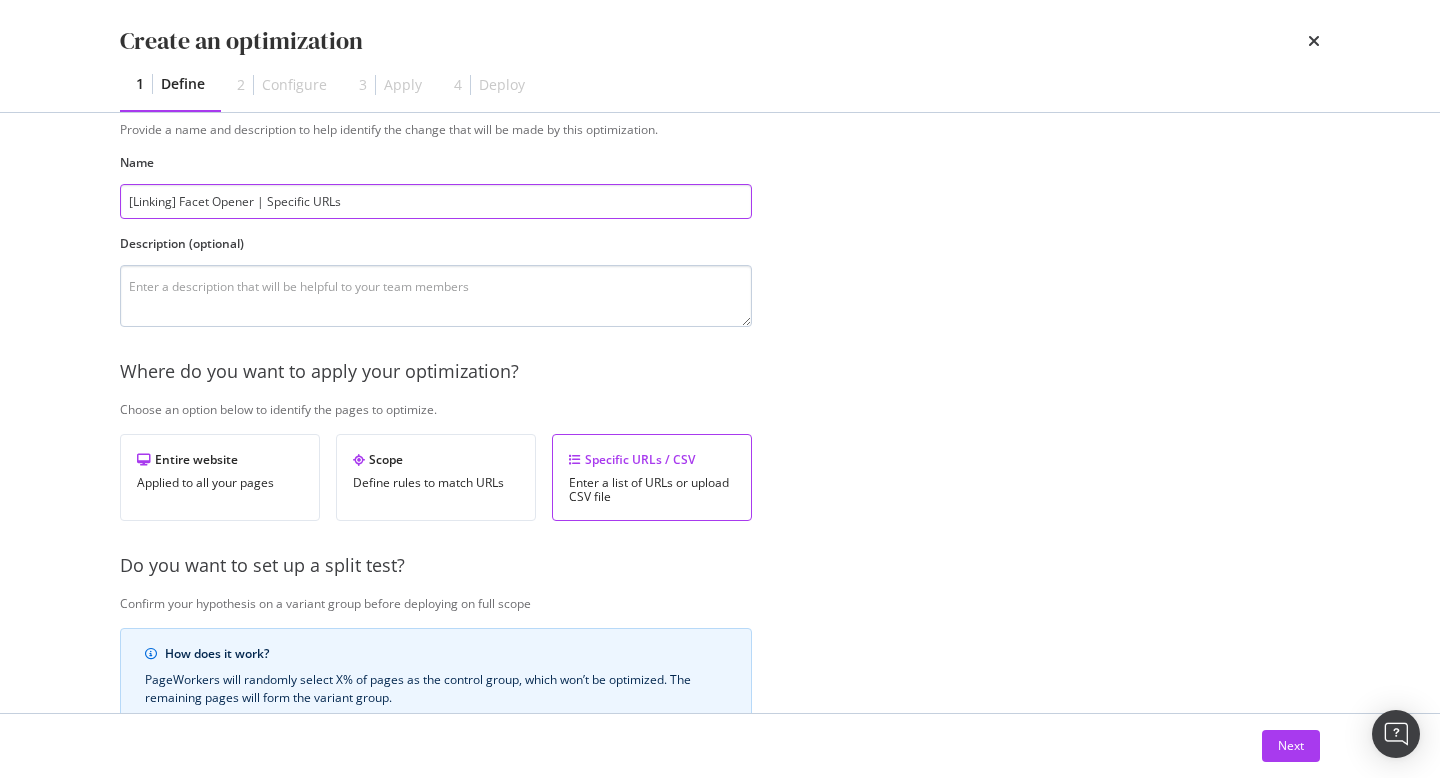 type on "[Linking] Facet Opener | Specific URLs" 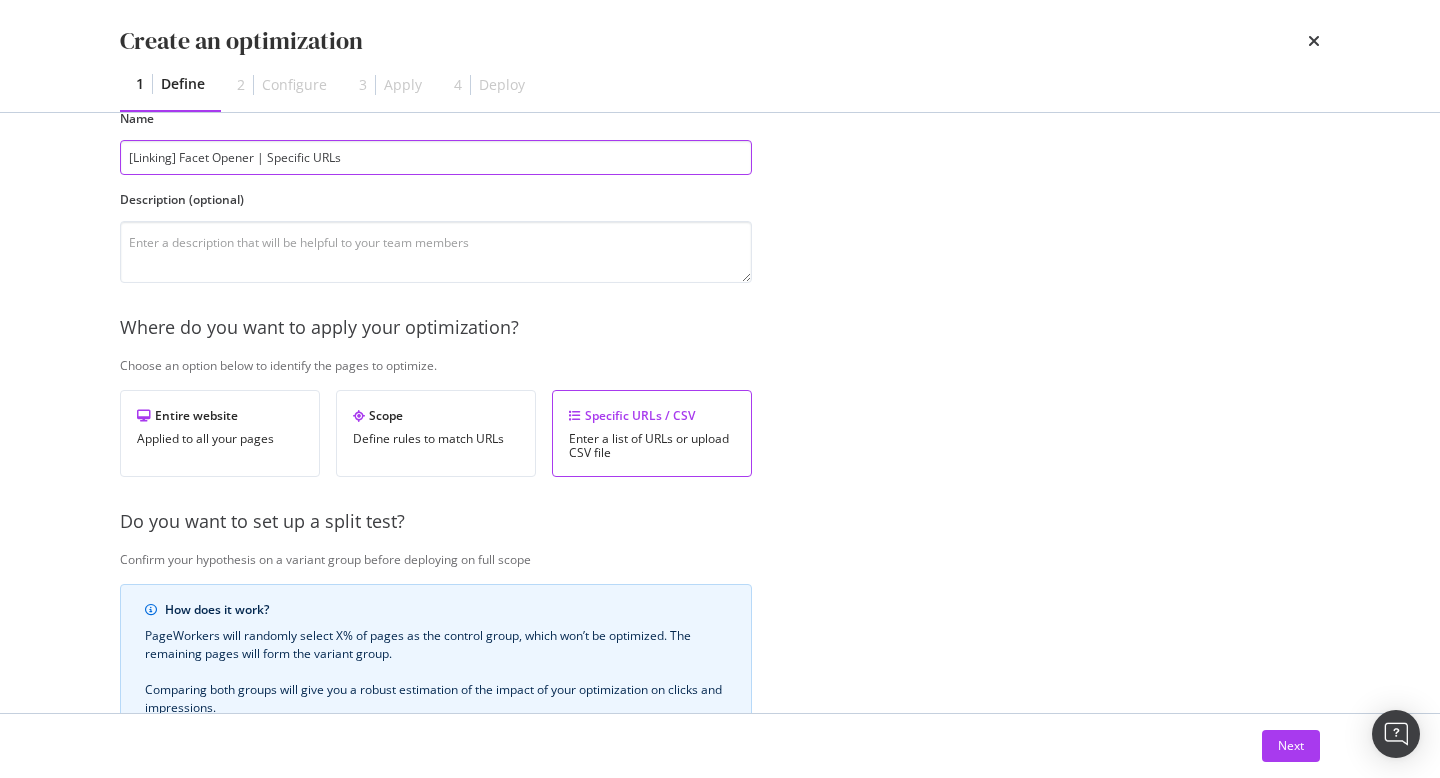 scroll, scrollTop: 0, scrollLeft: 0, axis: both 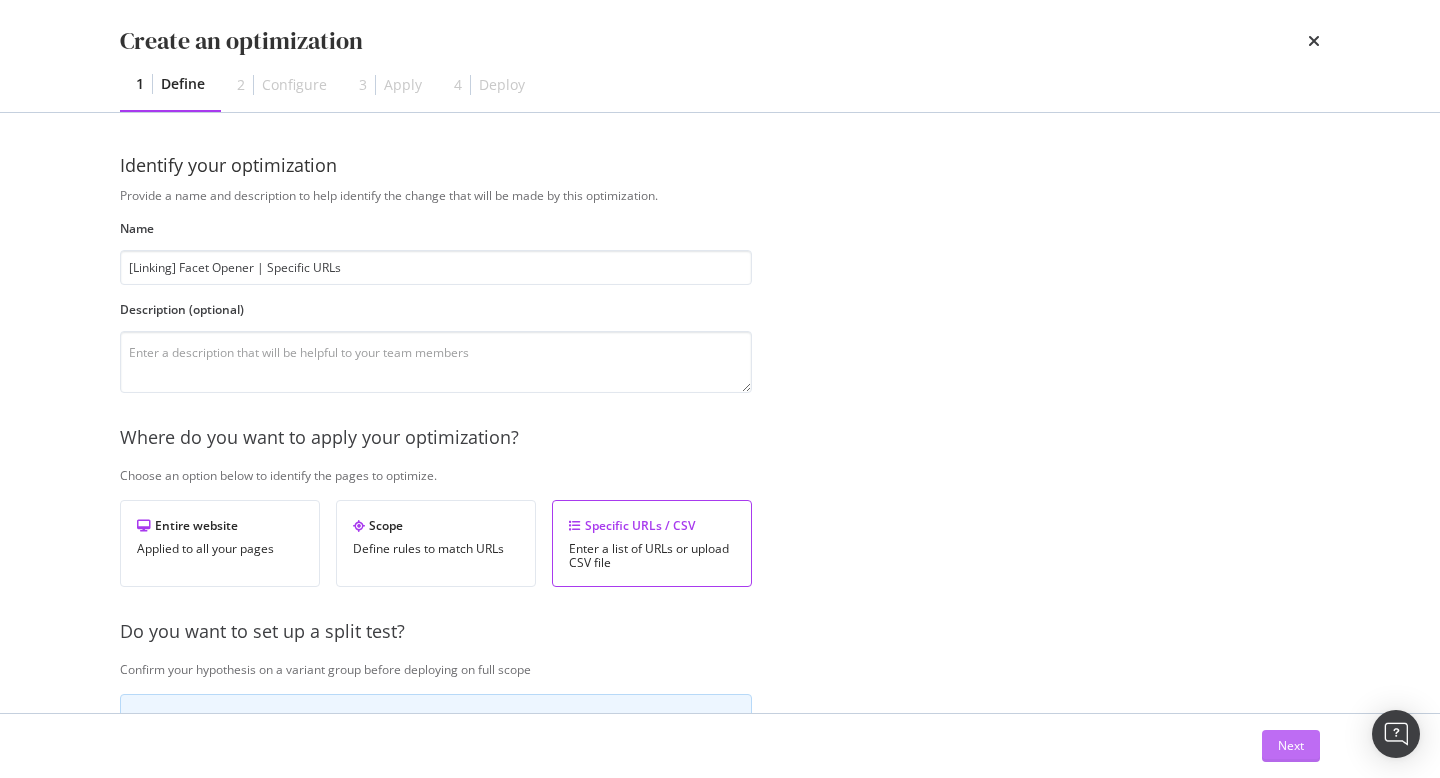 click on "Next" at bounding box center [1291, 746] 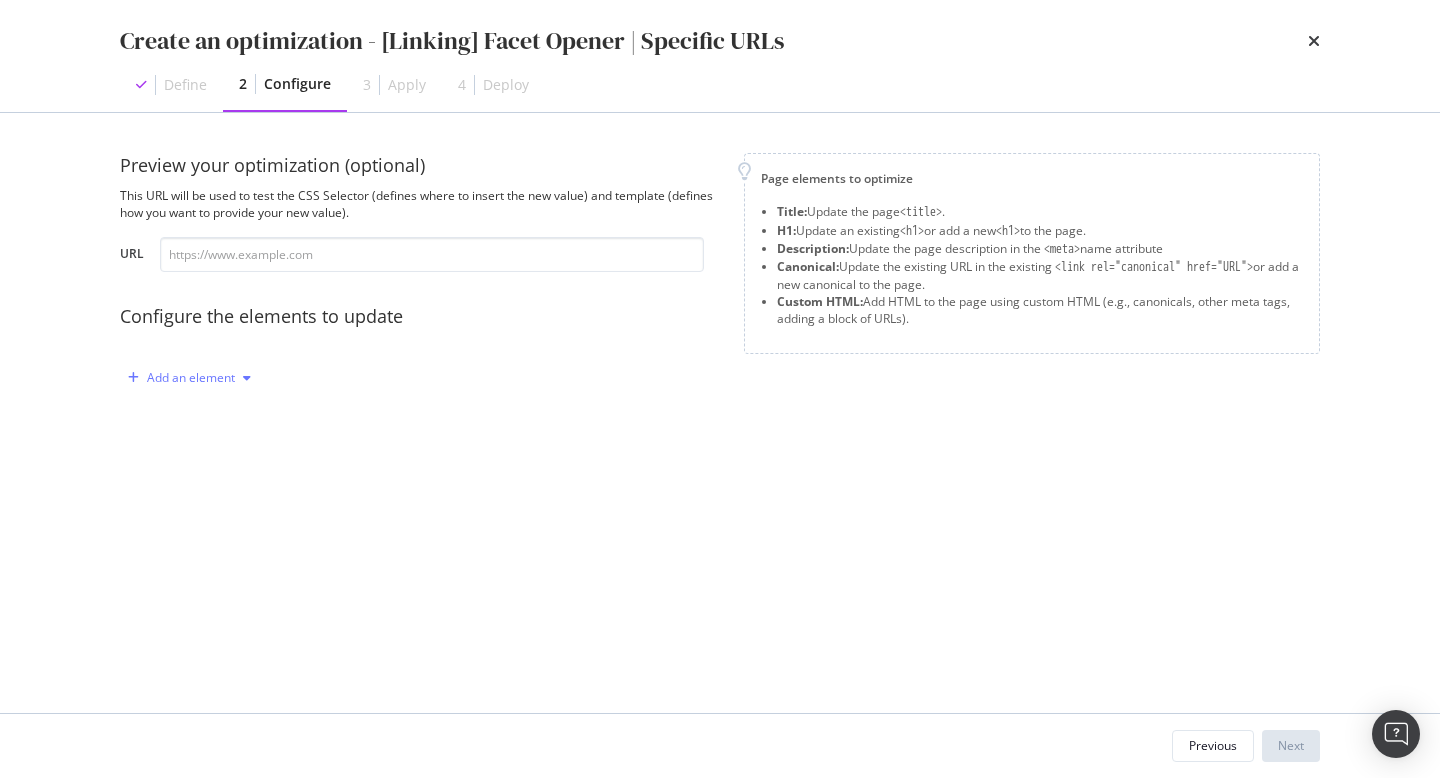 click on "Add an element" at bounding box center (191, 378) 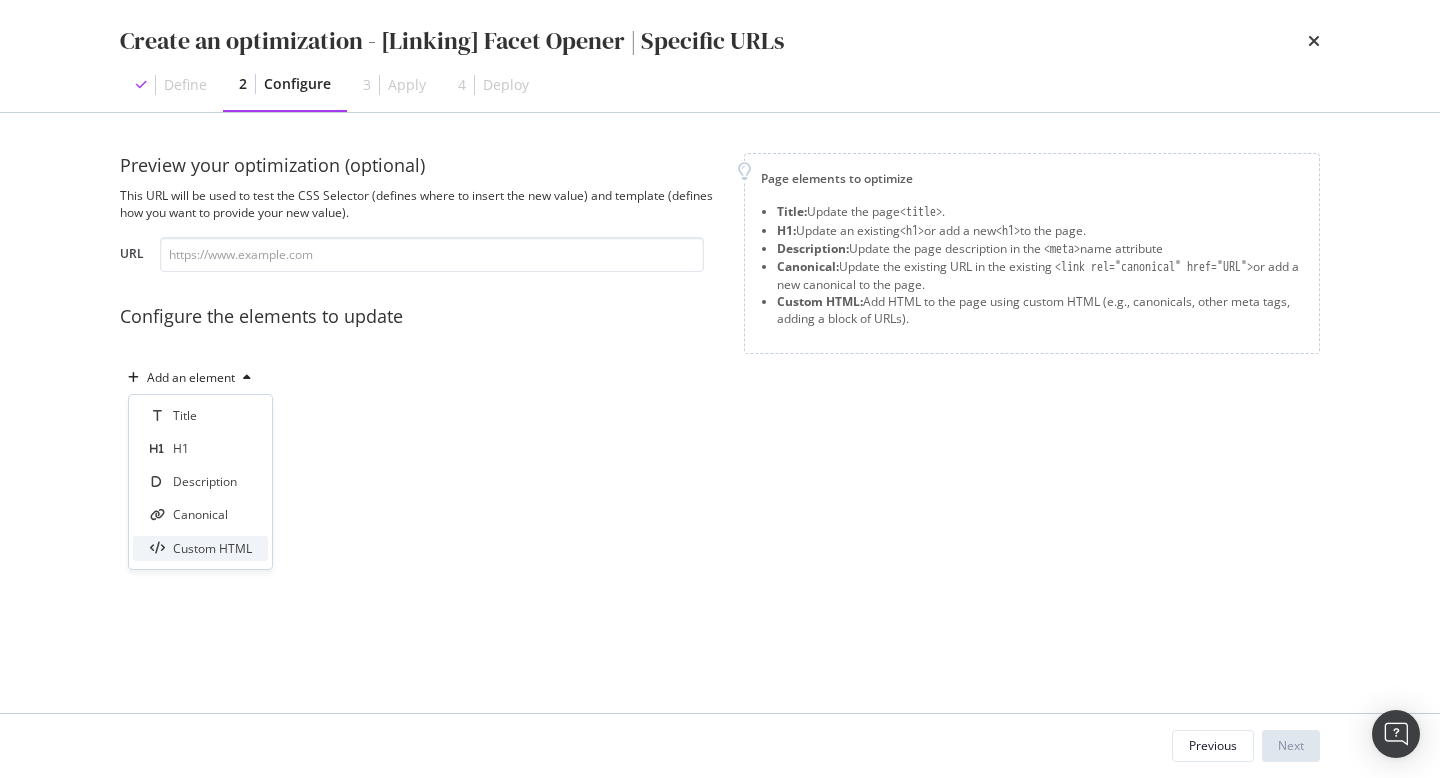 click on "Custom HTML" at bounding box center (212, 548) 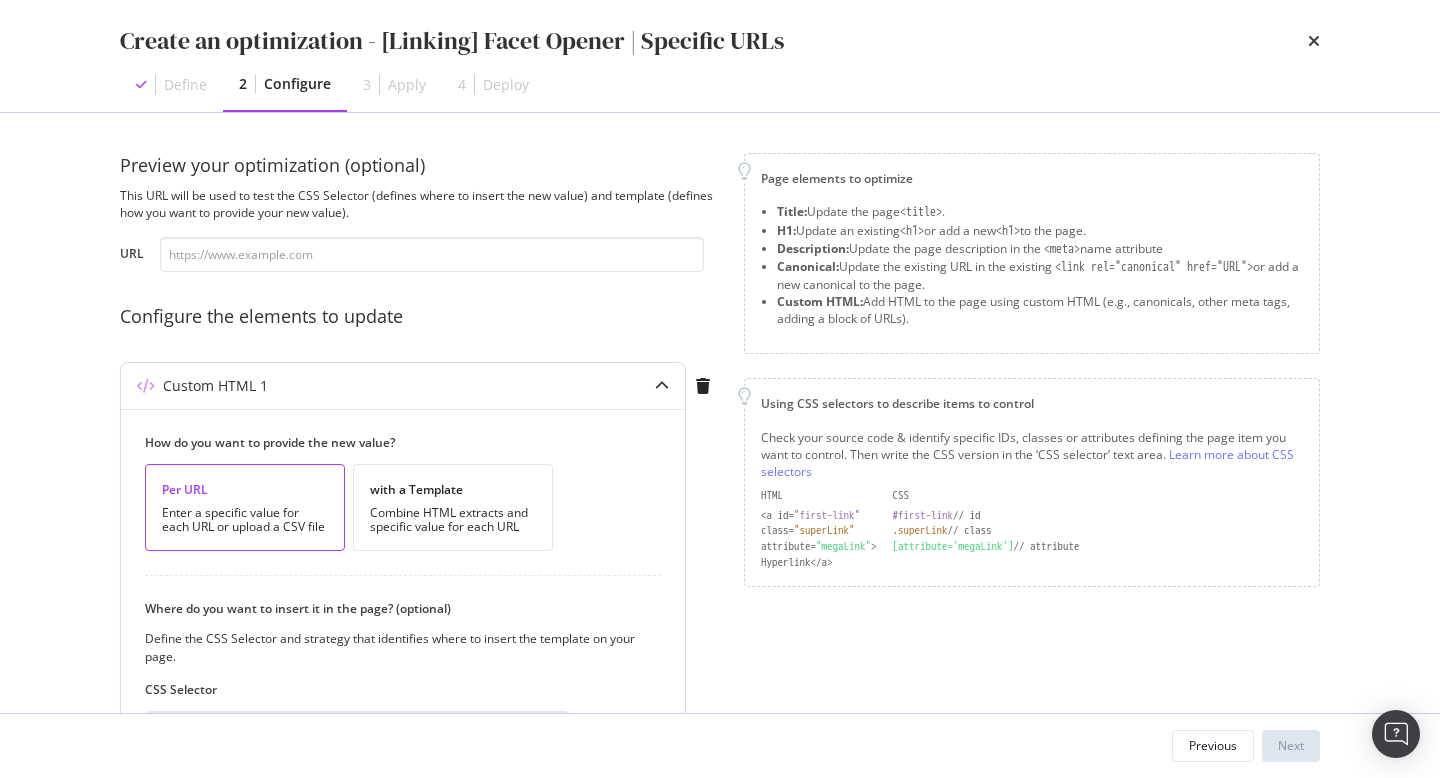 scroll, scrollTop: 234, scrollLeft: 0, axis: vertical 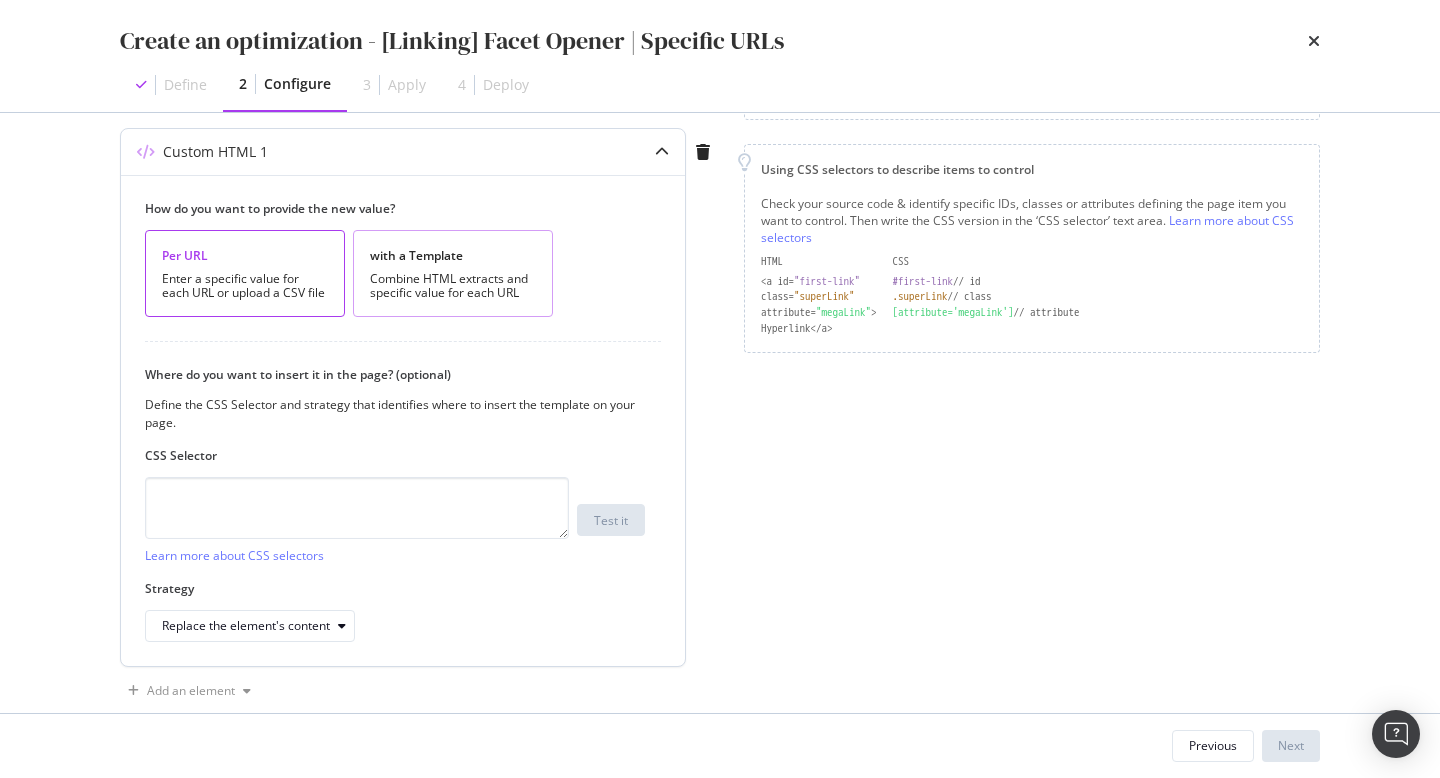 click on "Combine HTML extracts and specific value for each URL" at bounding box center (453, 286) 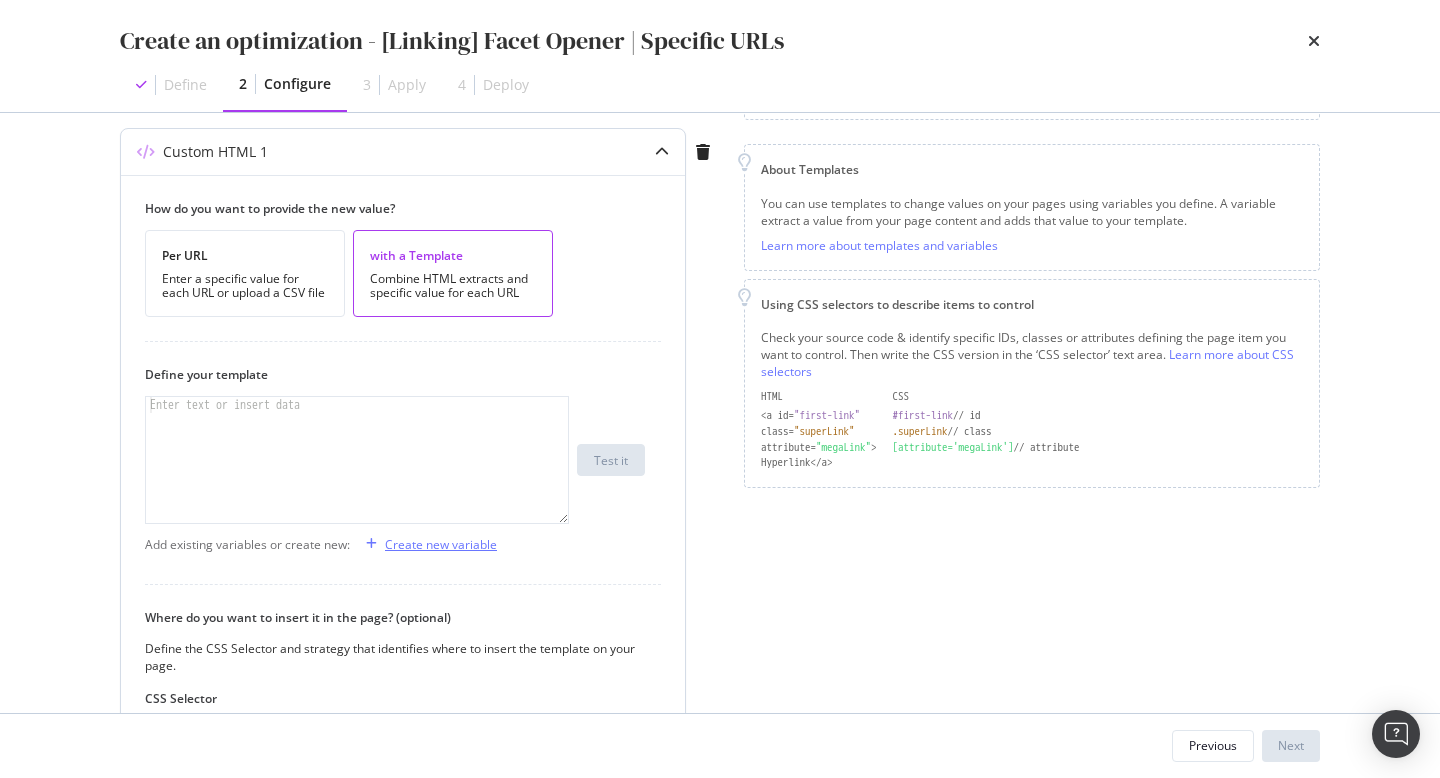 click on "Create new variable" at bounding box center (441, 544) 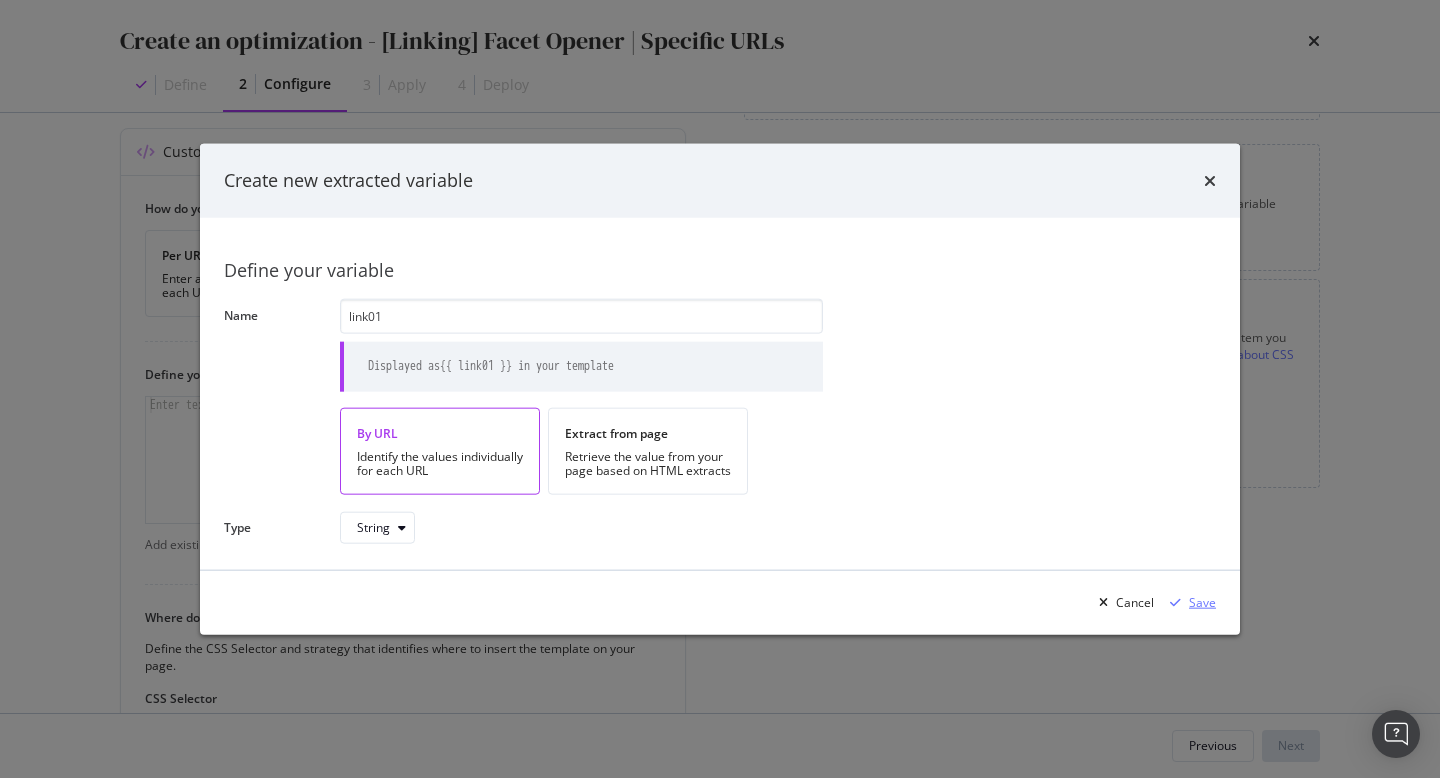 type on "link01" 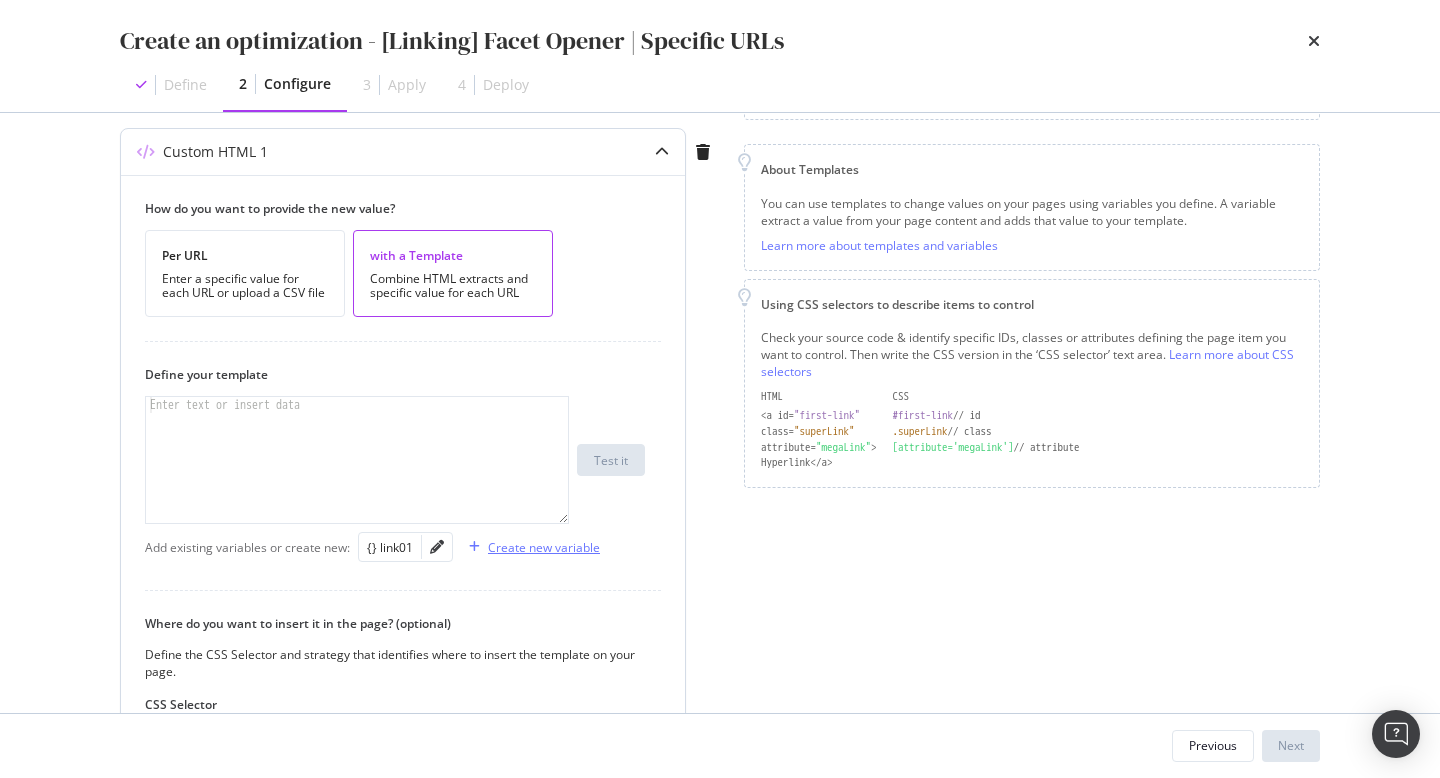 click on "Create new variable" at bounding box center [544, 547] 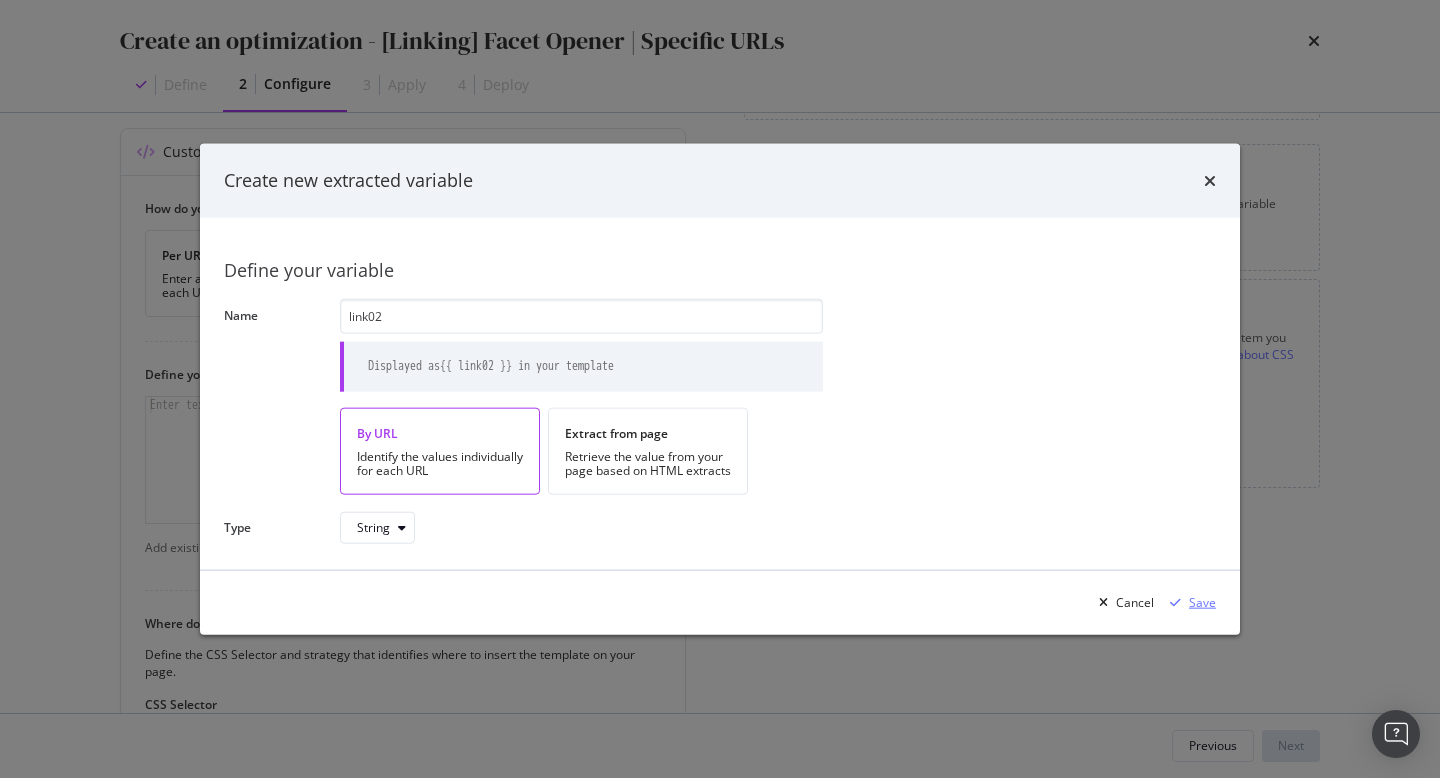 type on "link02" 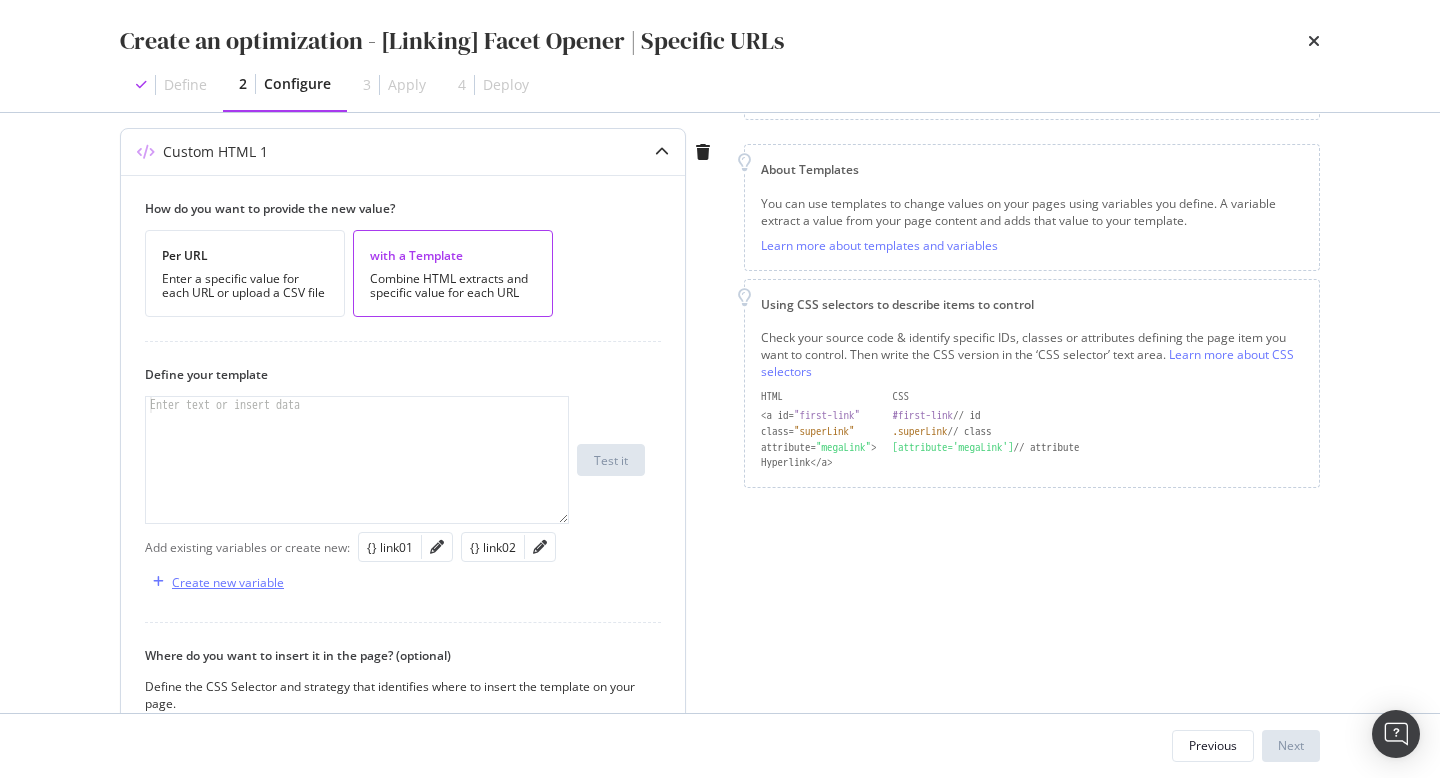 click on "Create new variable" at bounding box center (228, 582) 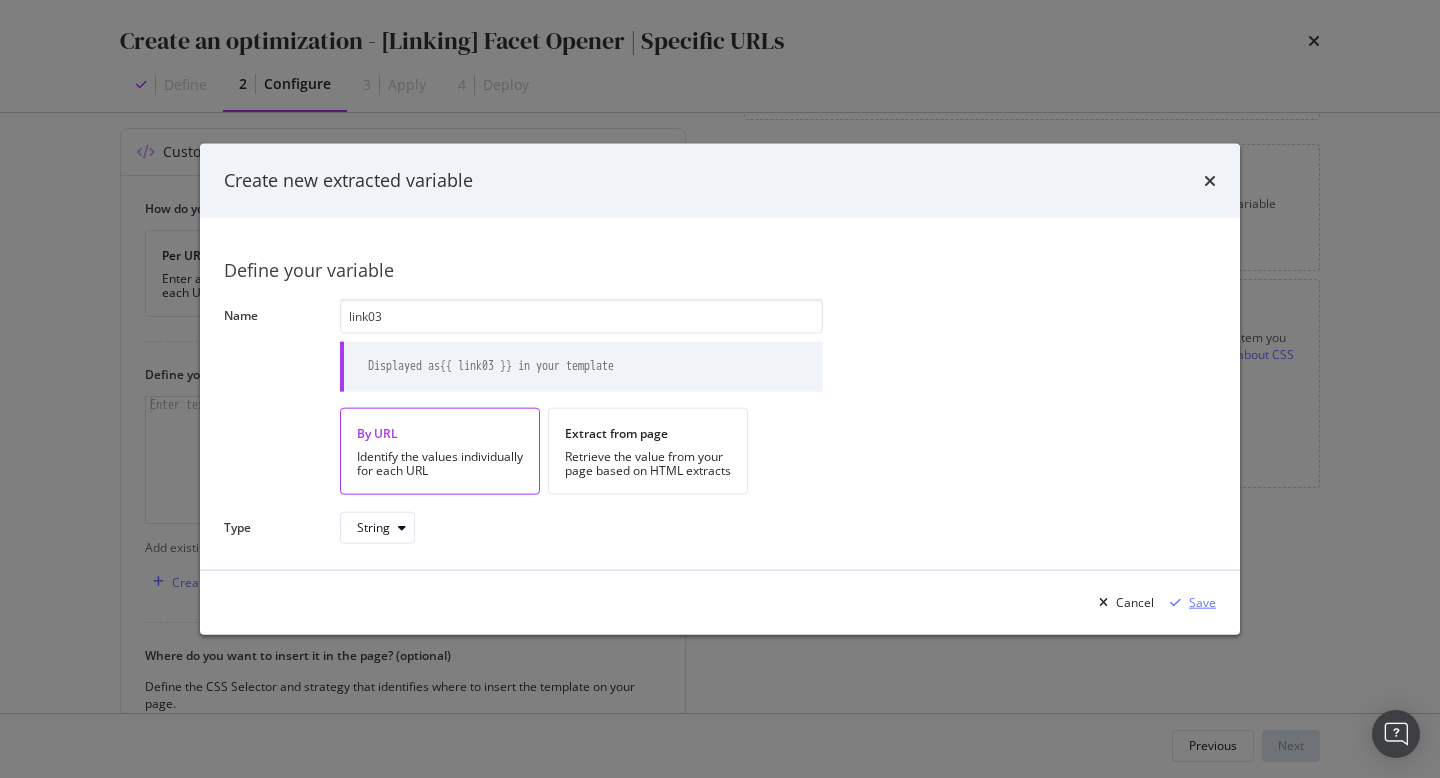 type on "link03" 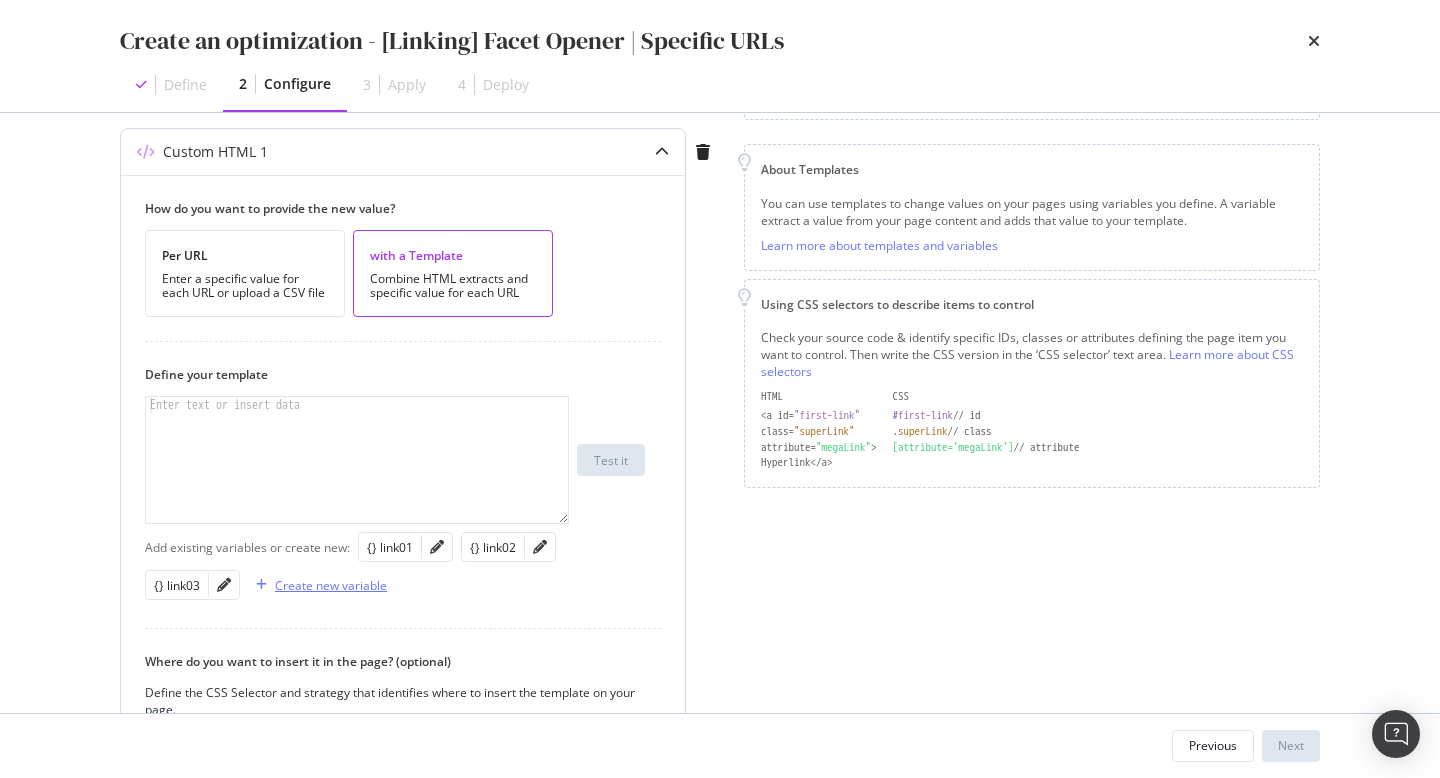 click on "Create new variable" at bounding box center (331, 585) 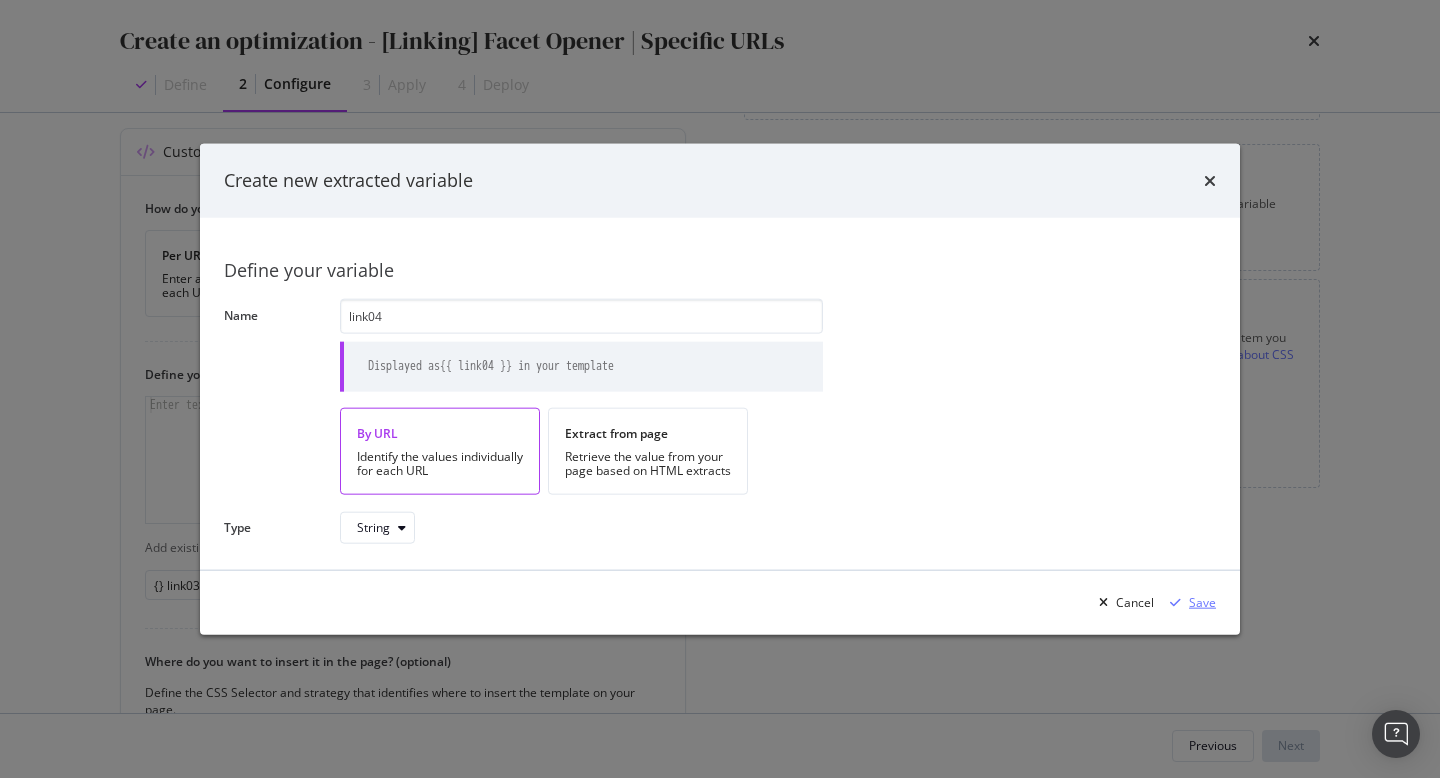 type on "link04" 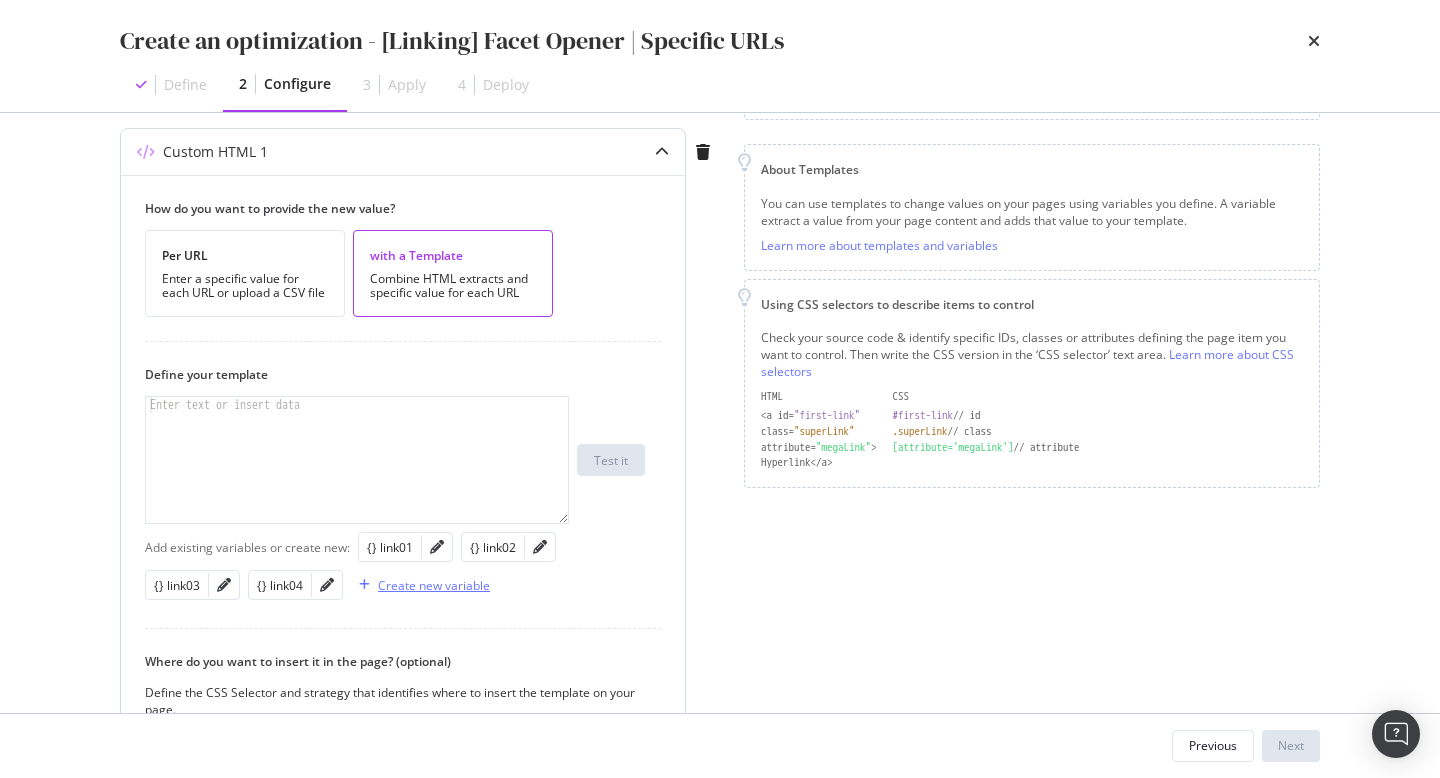 click on "Create new variable" at bounding box center [420, 585] 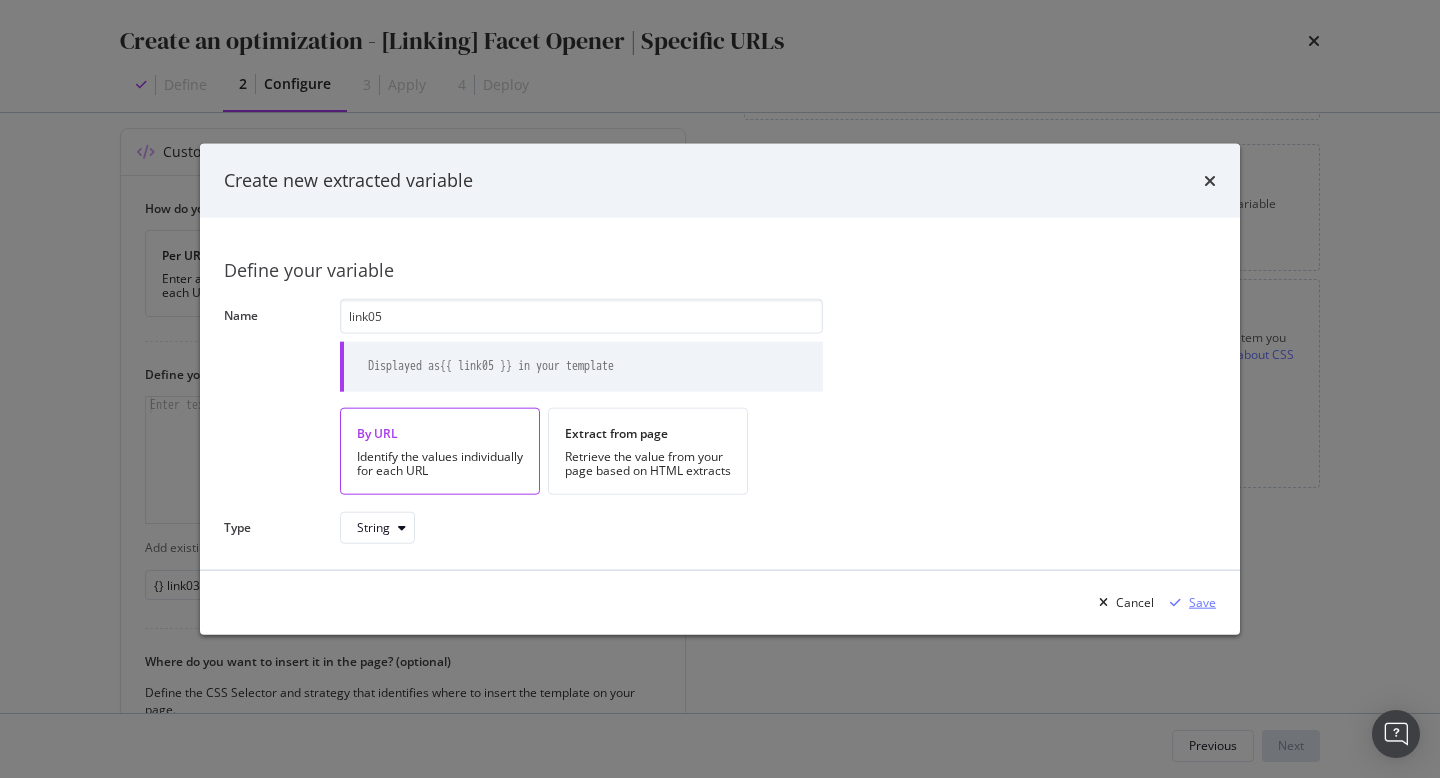 type on "link05" 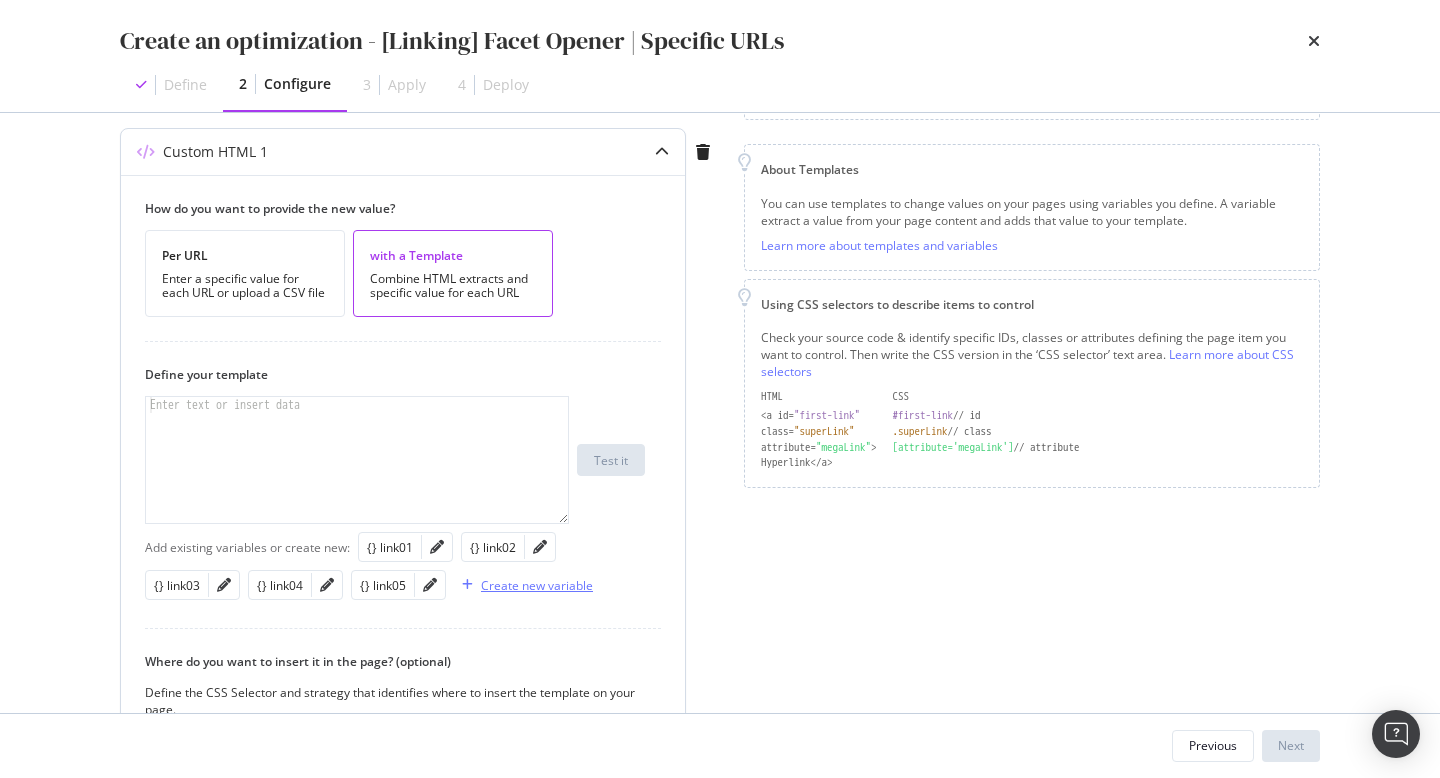 click on "Create new variable" at bounding box center (537, 585) 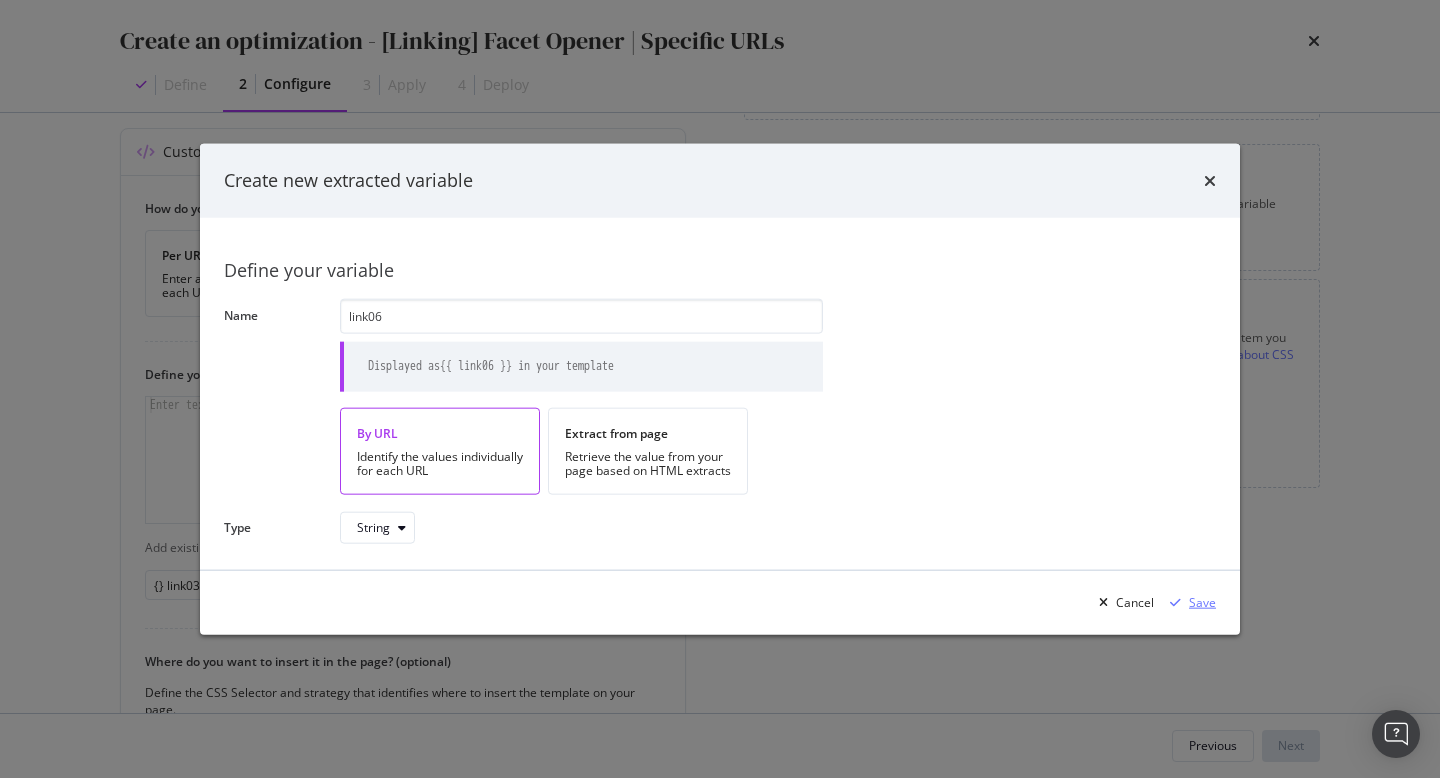 type on "link06" 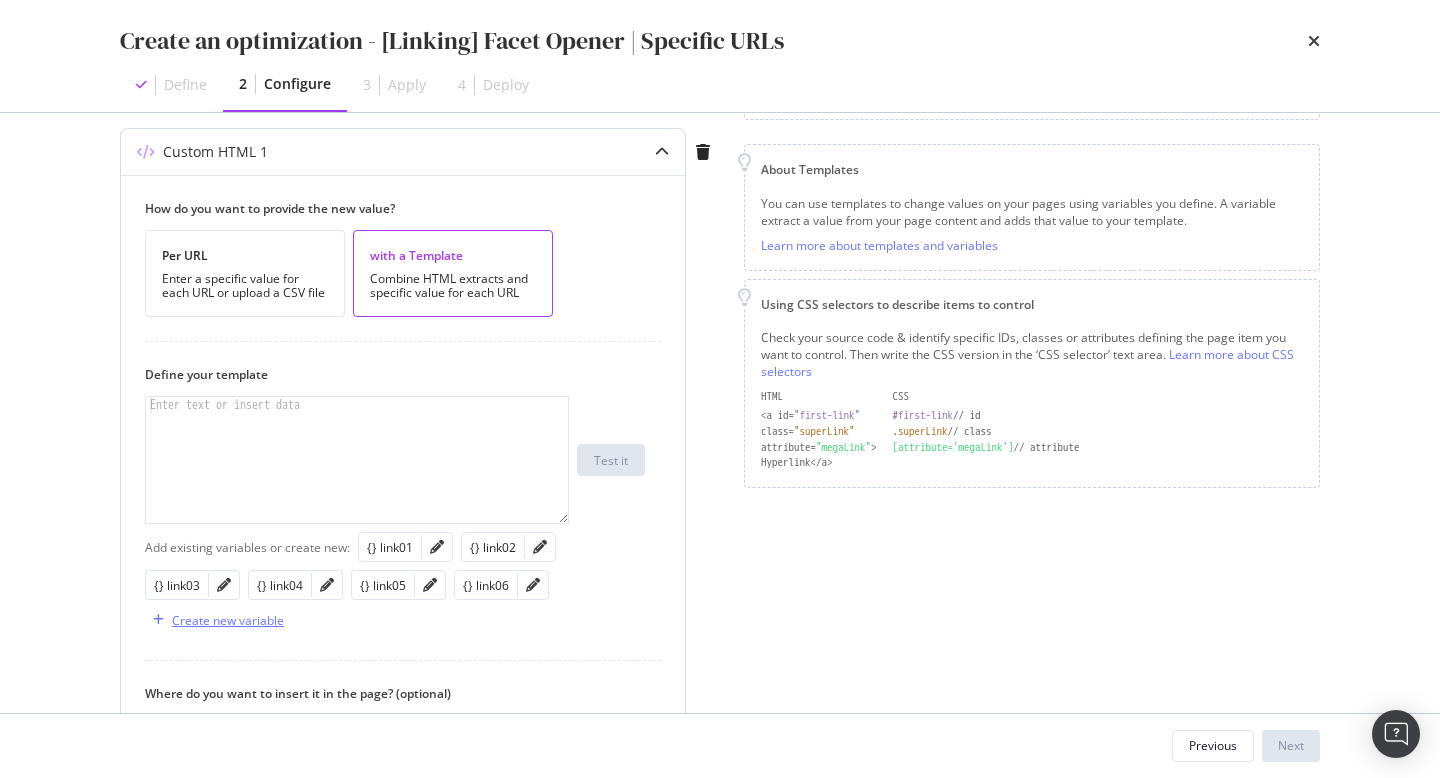 click on "Create new variable" at bounding box center [228, 620] 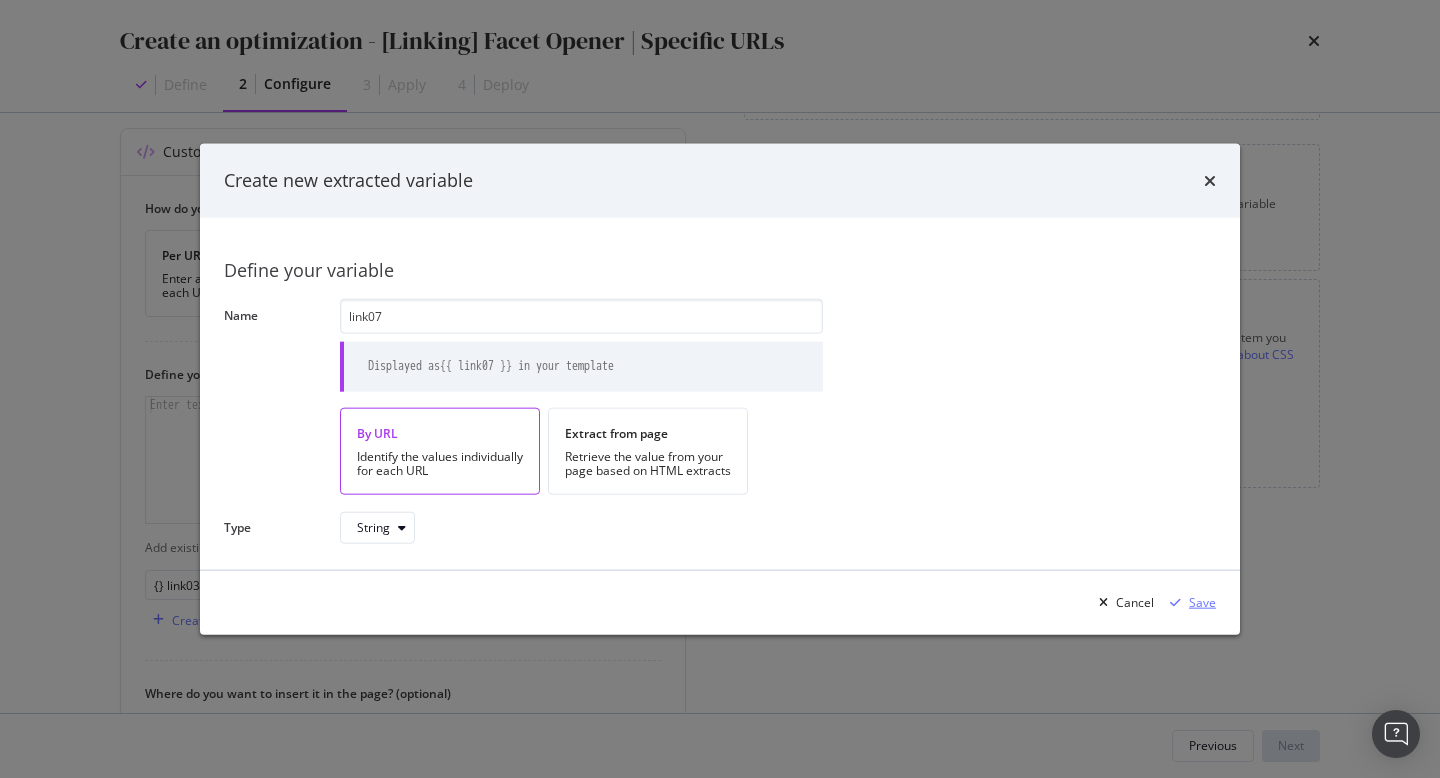 type on "link07" 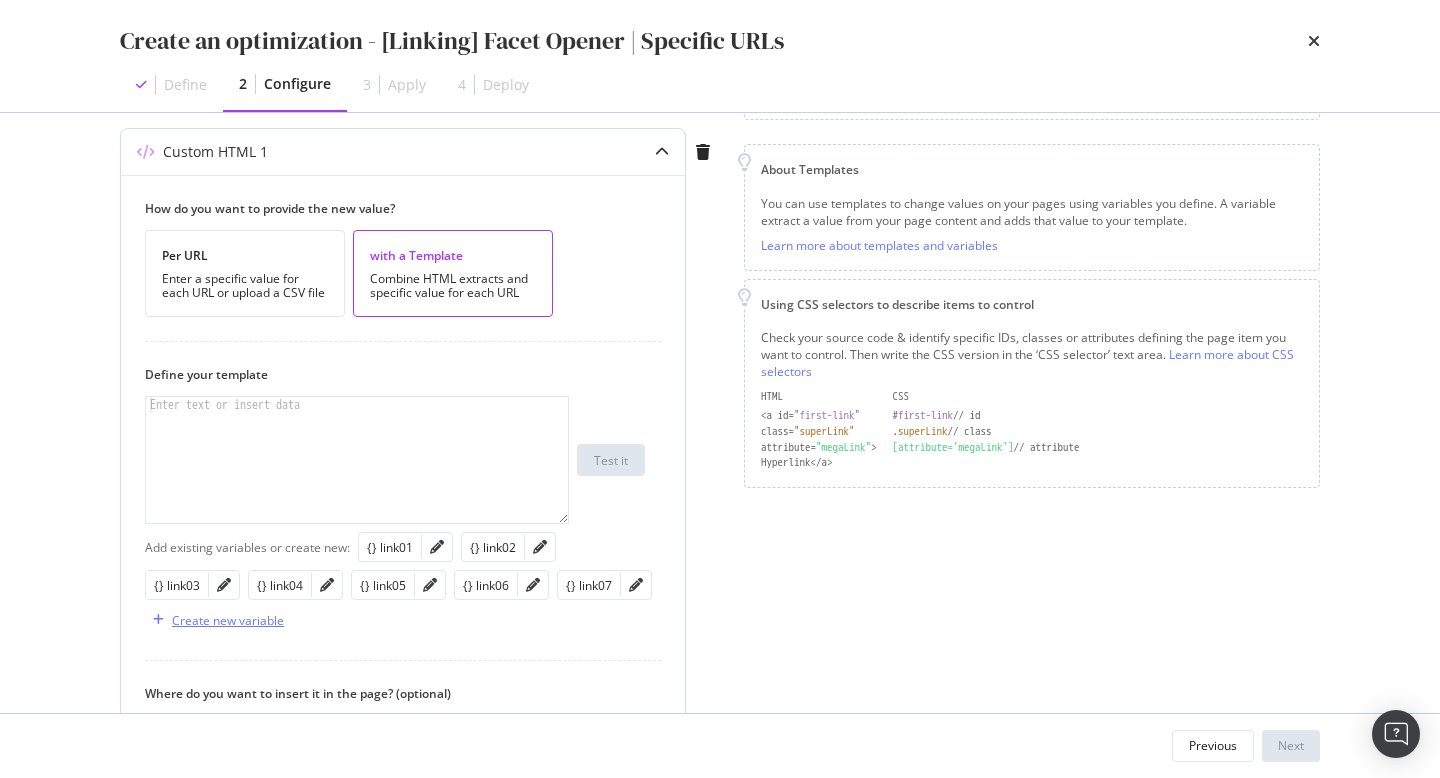 click on "Create new variable" at bounding box center (214, 620) 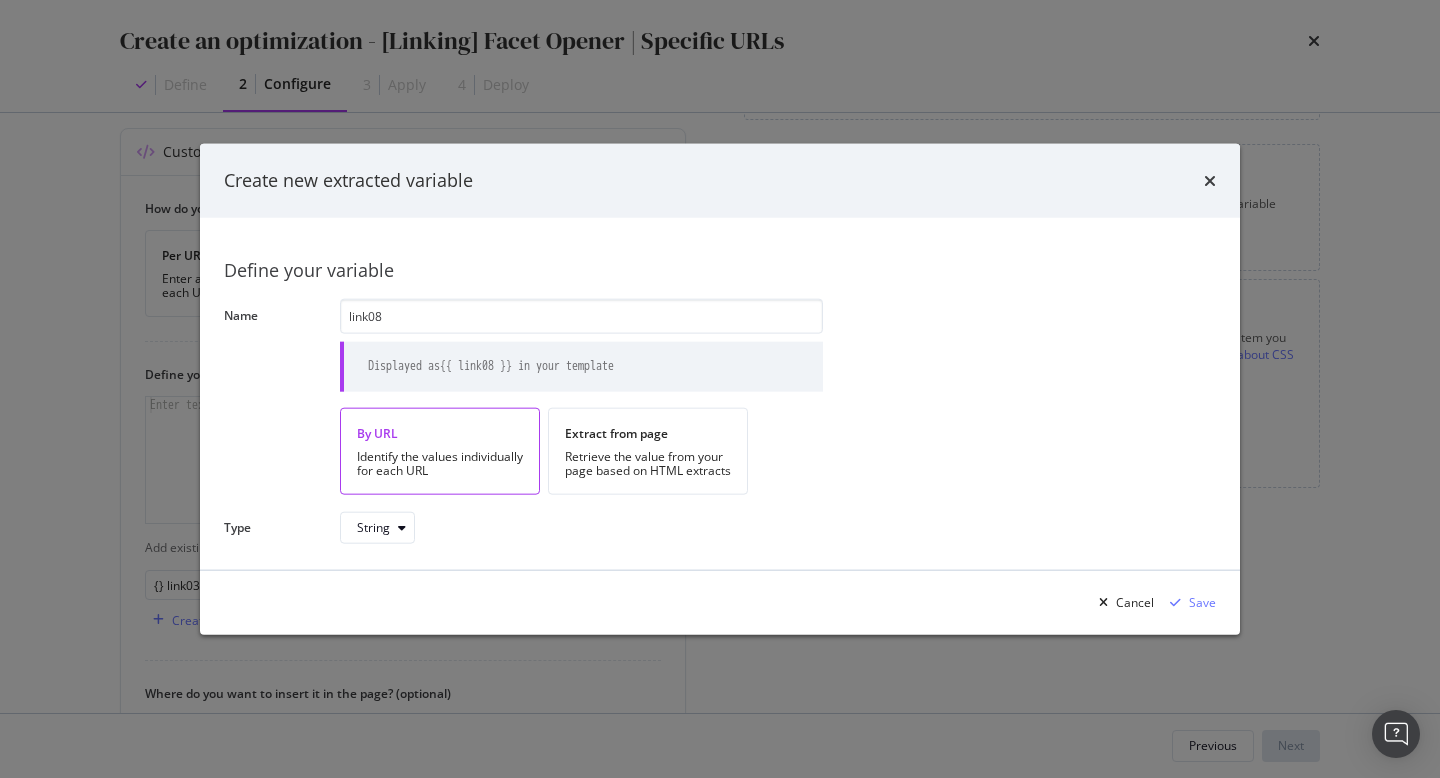 type on "link08" 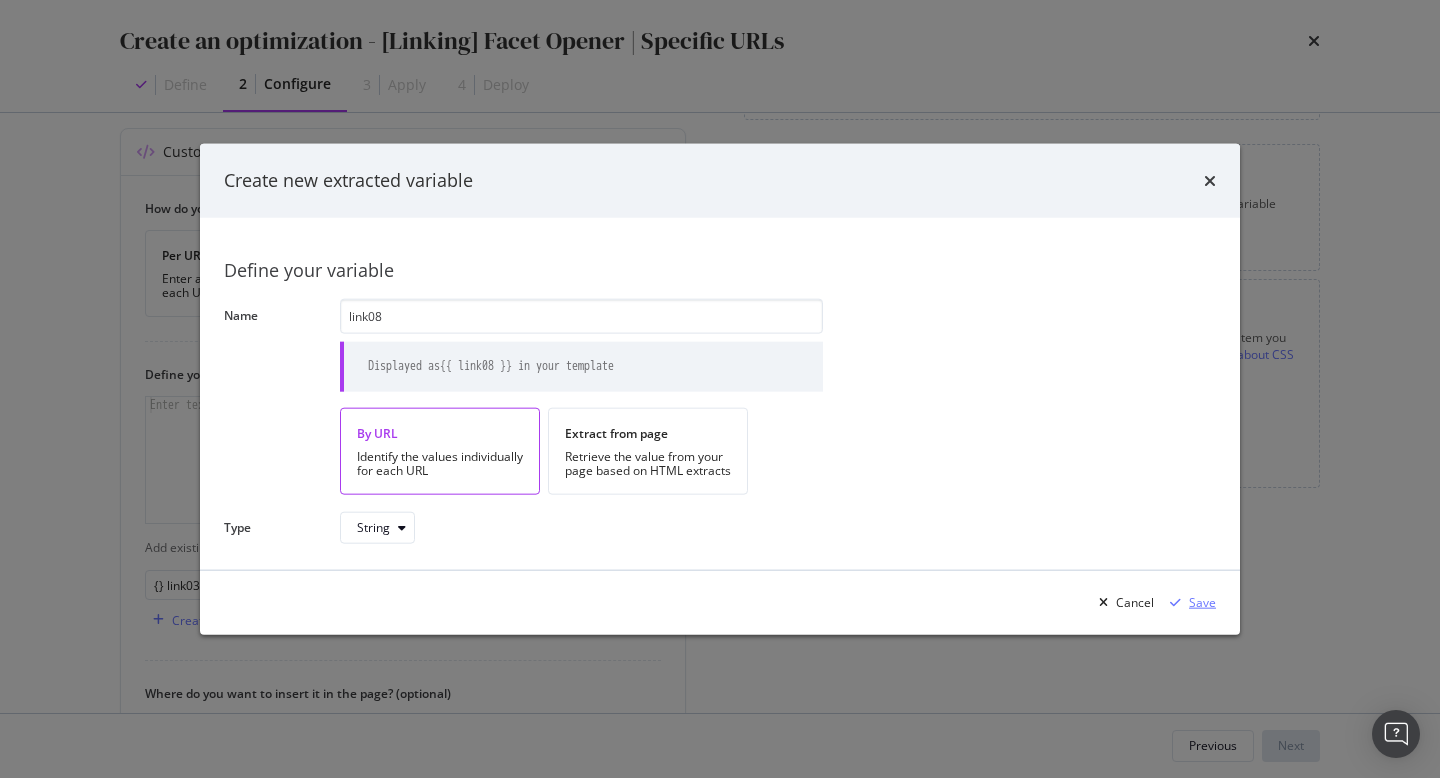 click on "Save" at bounding box center [1202, 602] 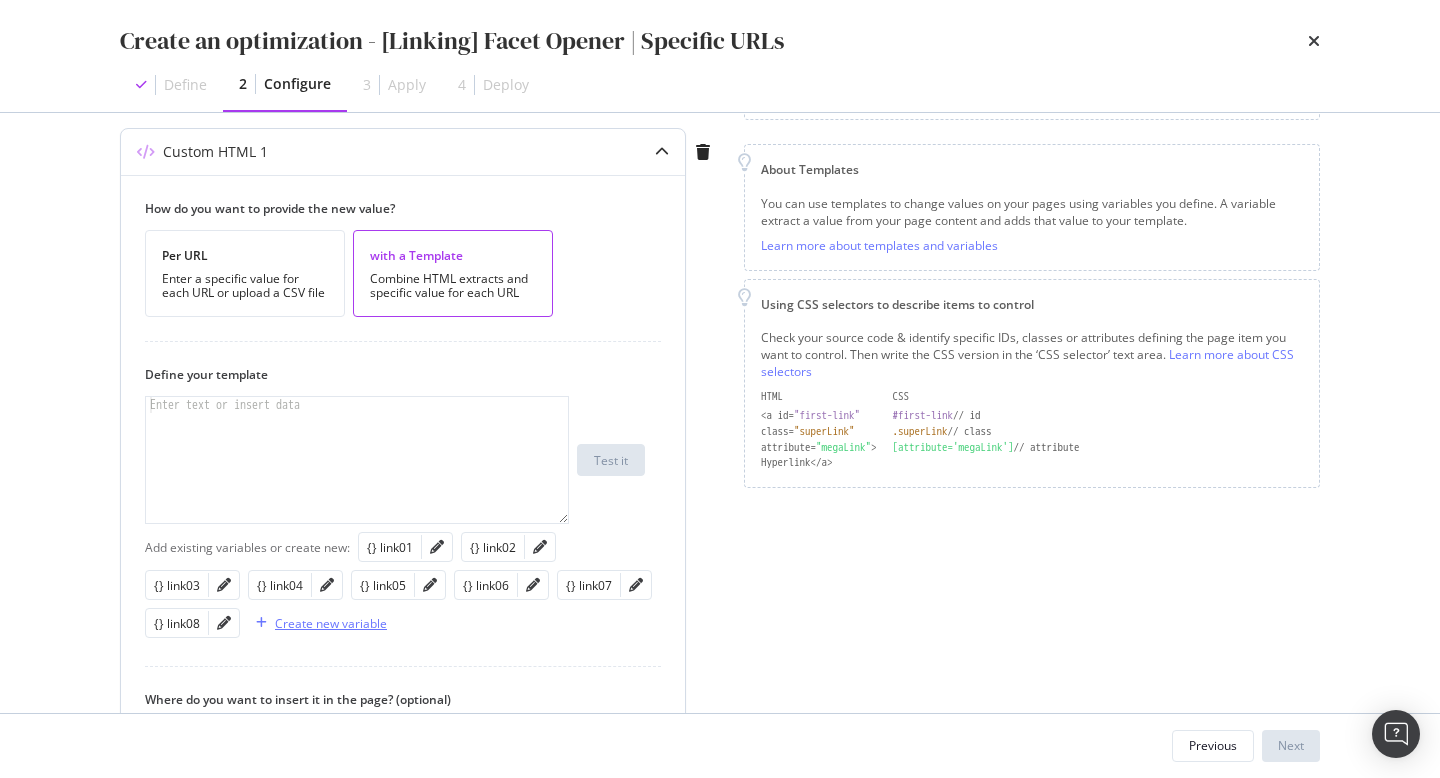 click on "Create new variable" at bounding box center [331, 623] 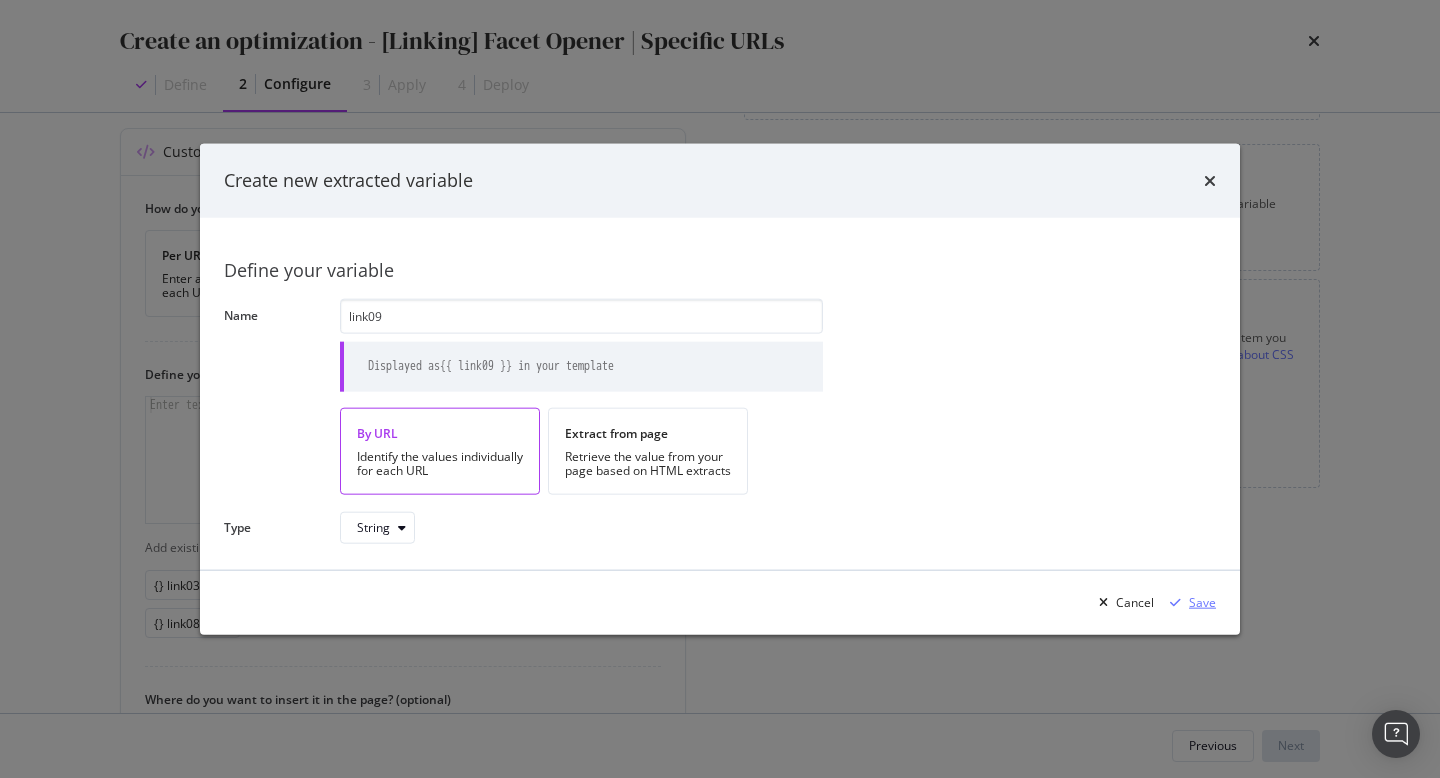 type on "link09" 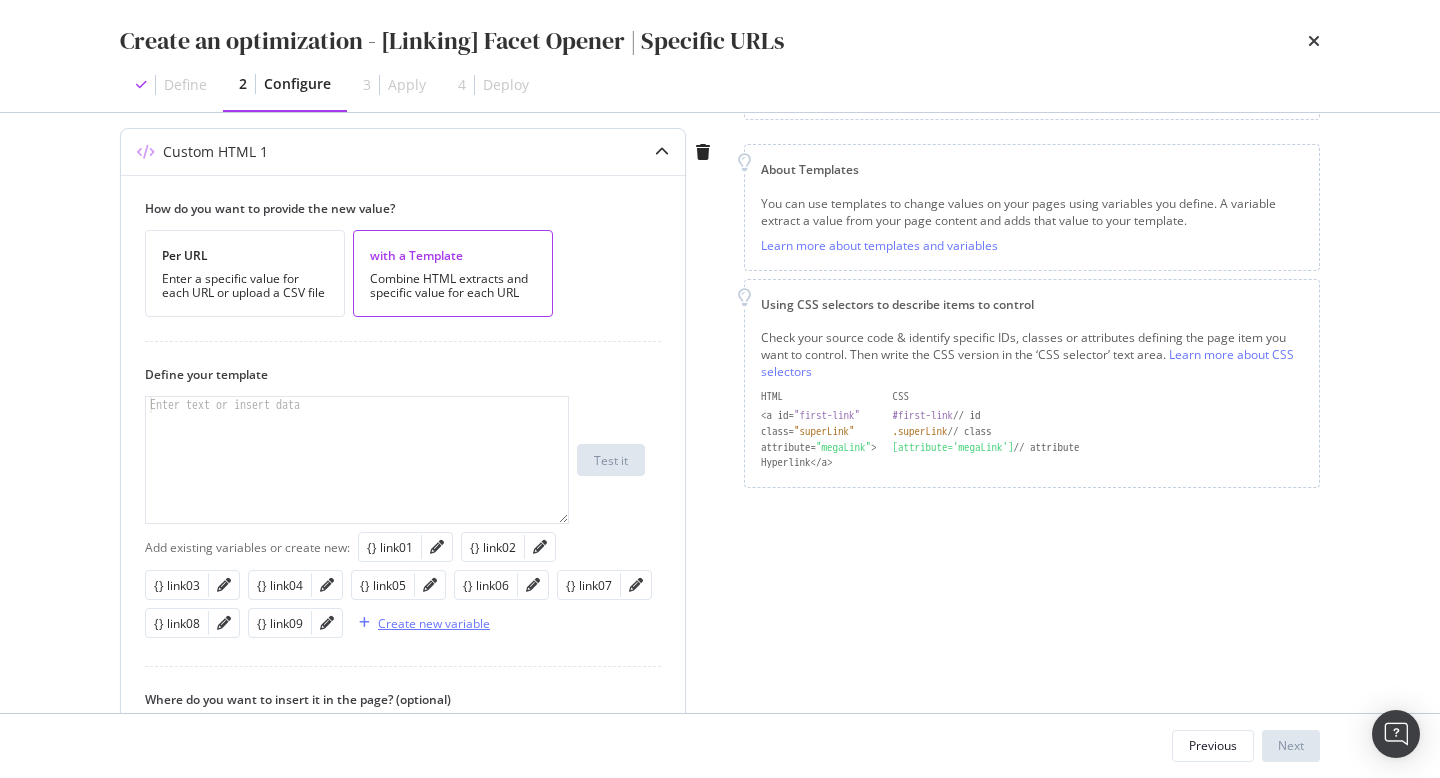 click on "Create new variable" at bounding box center [434, 623] 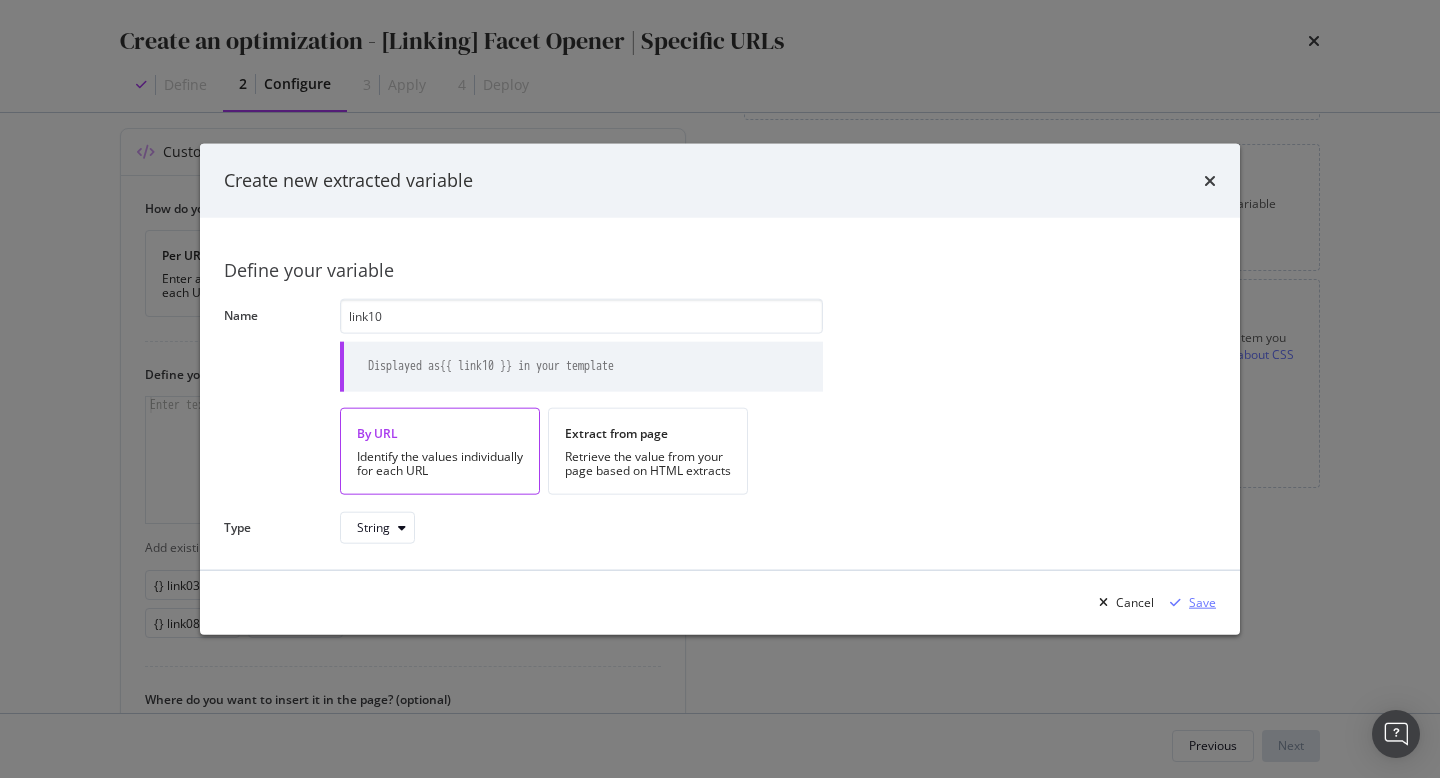 type on "link10" 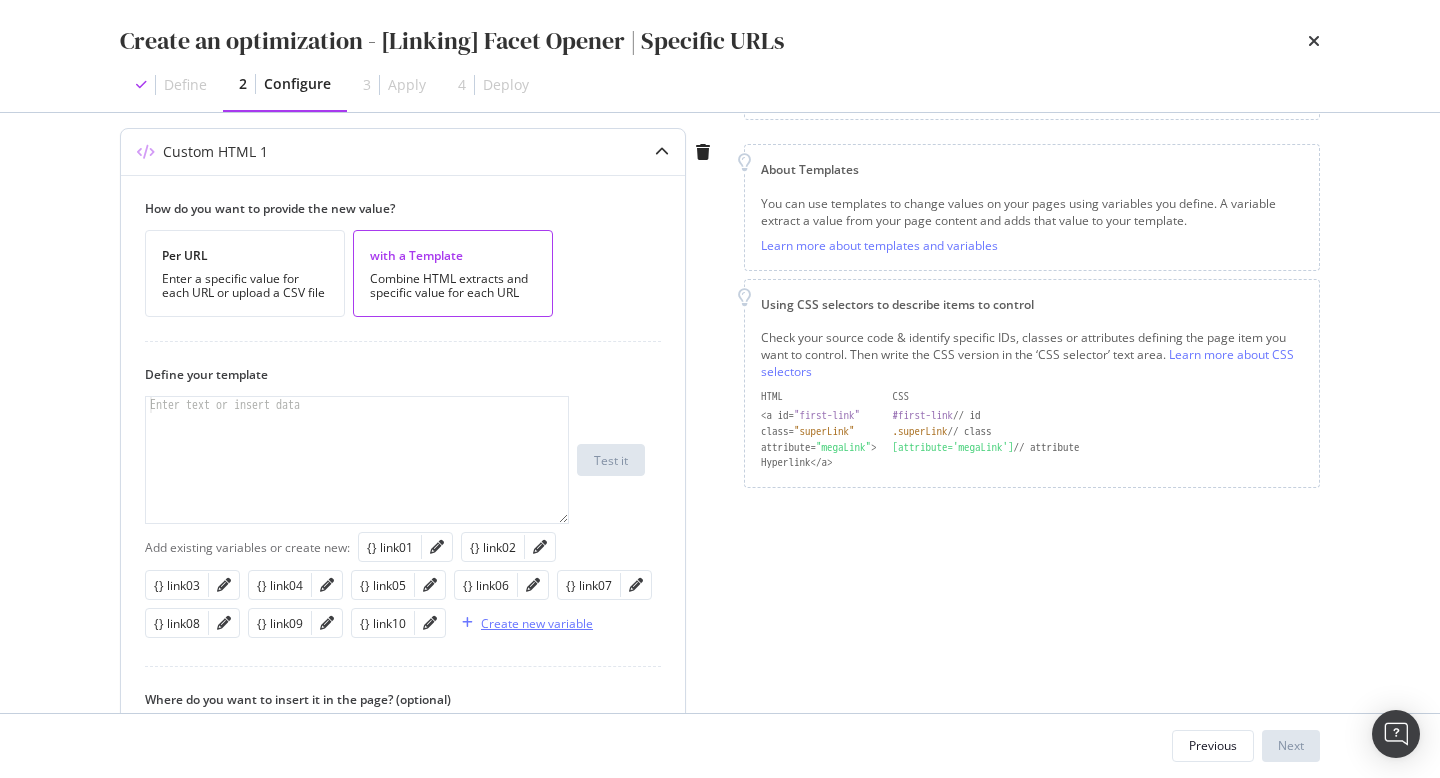click on "Create new variable" at bounding box center [523, 623] 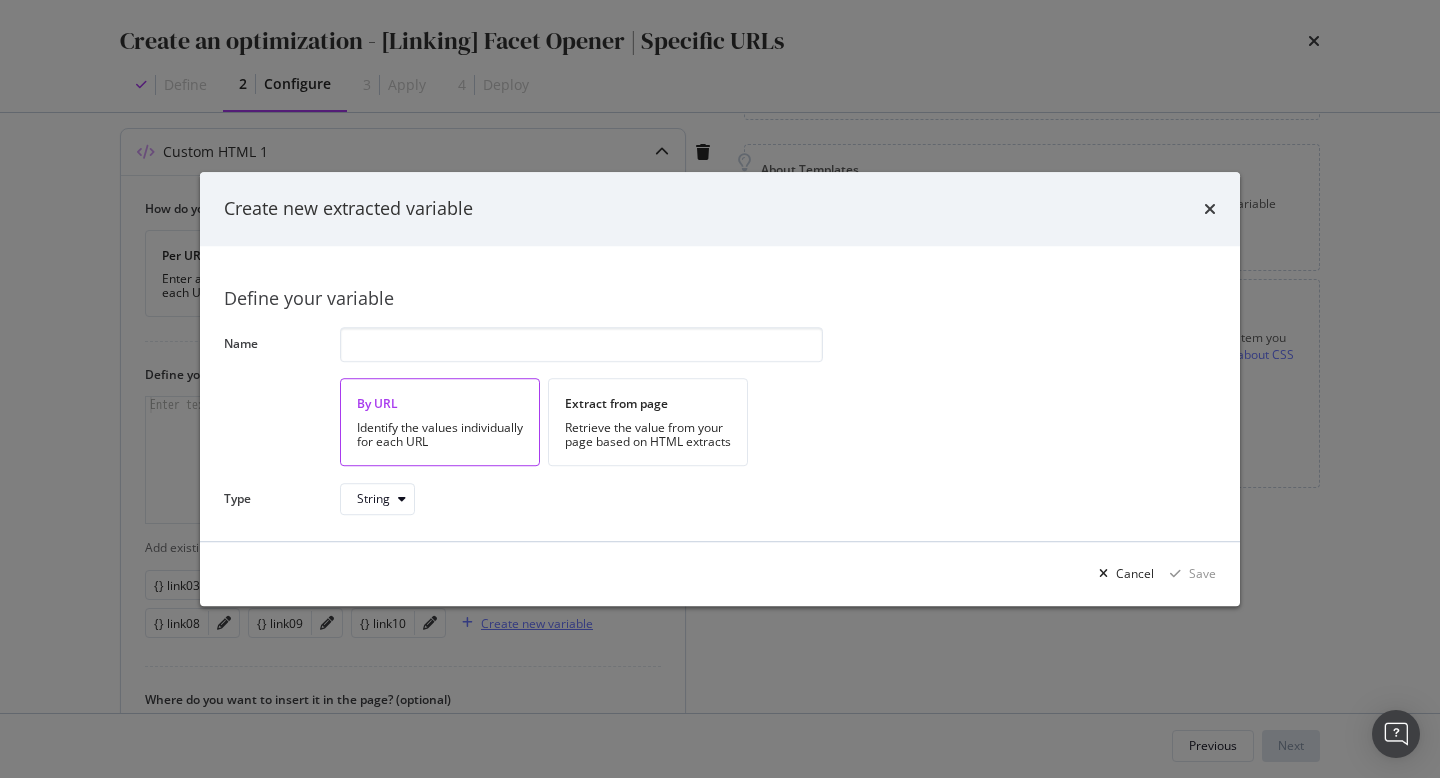 type on "v" 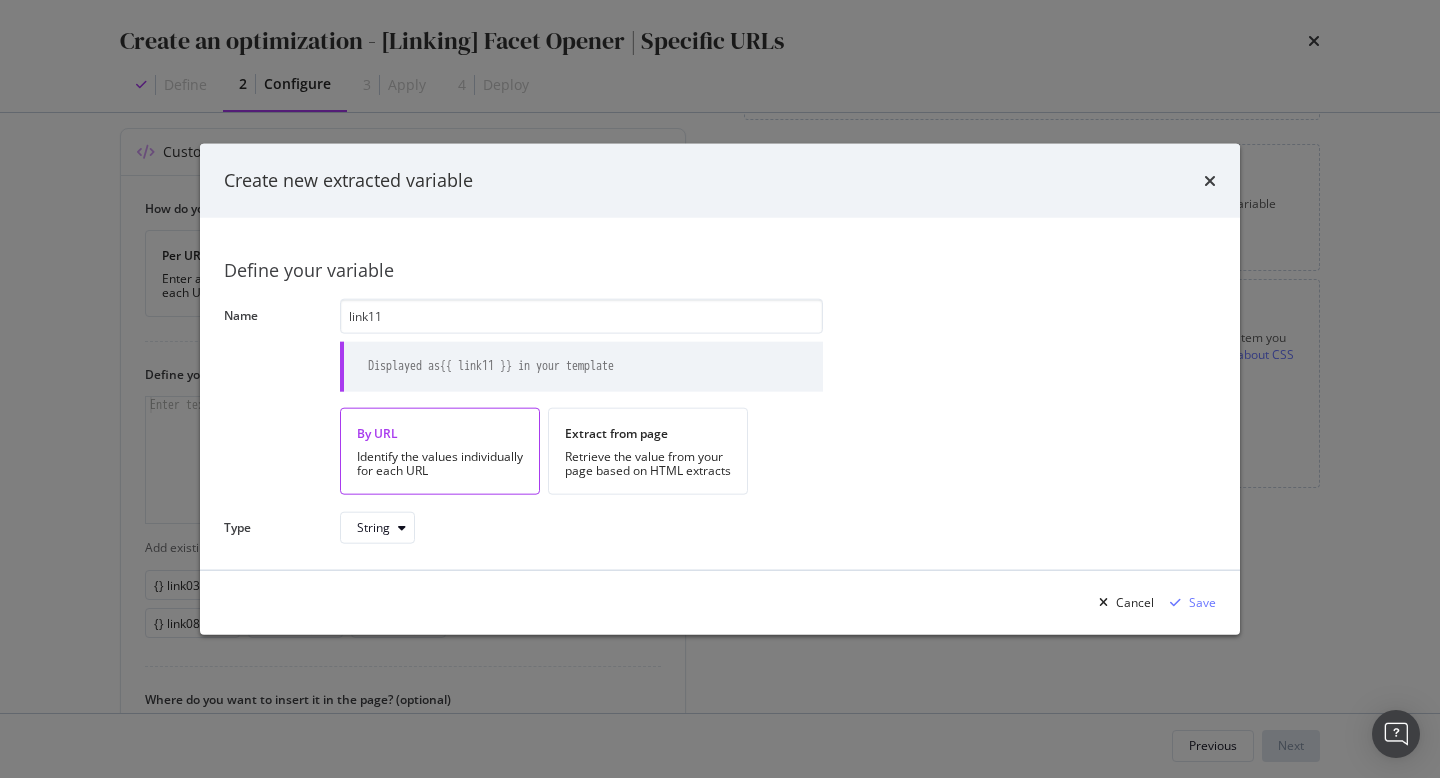 type on "link11" 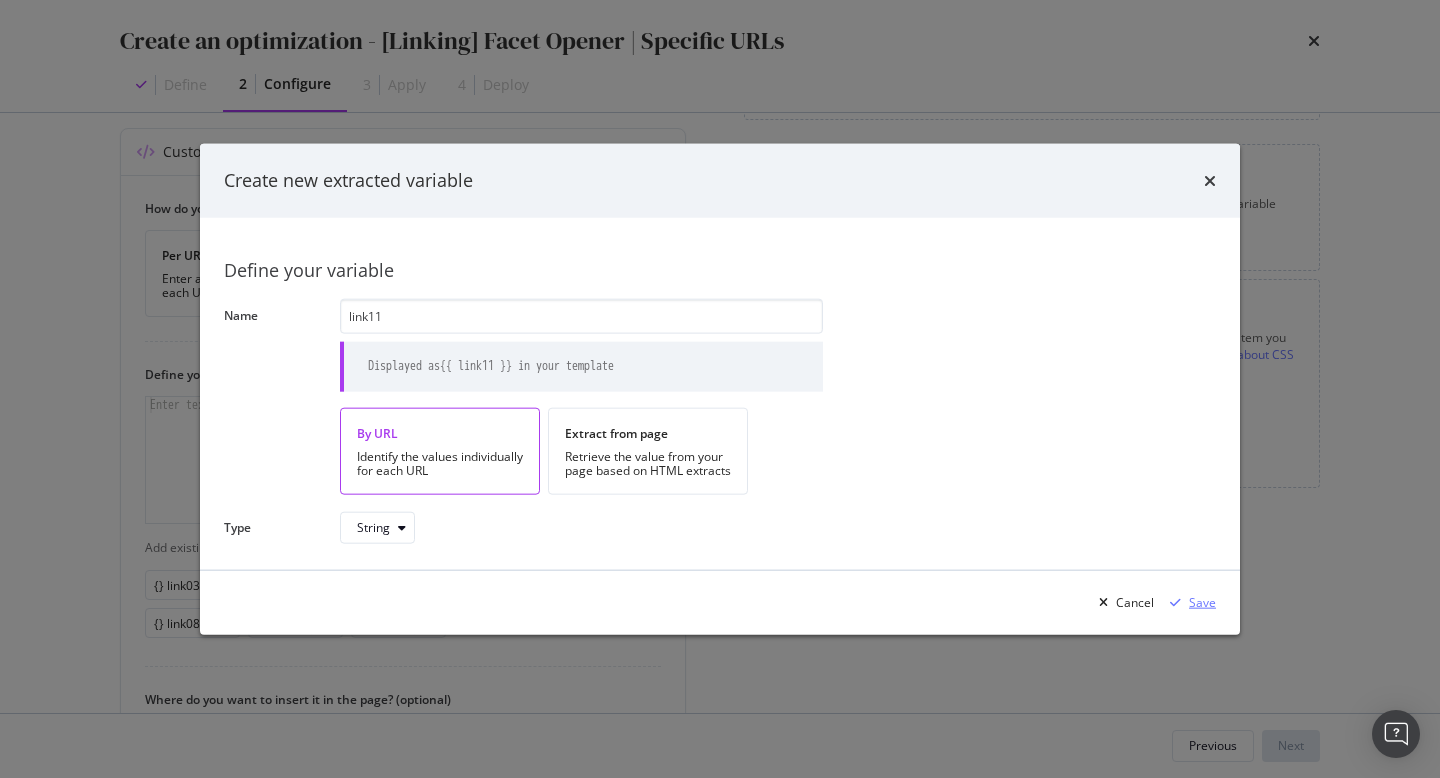 click on "Save" at bounding box center (1202, 602) 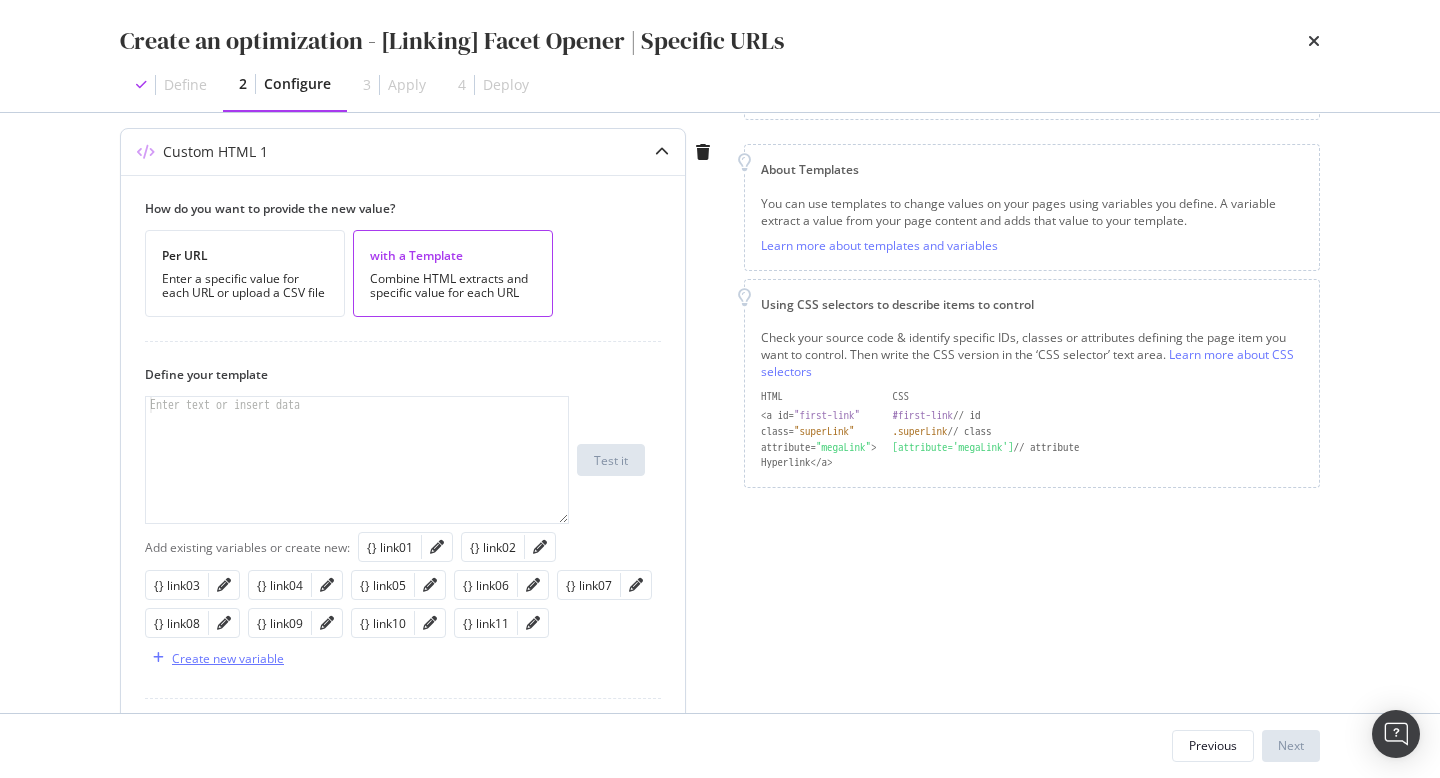click on "Create new variable" at bounding box center (228, 658) 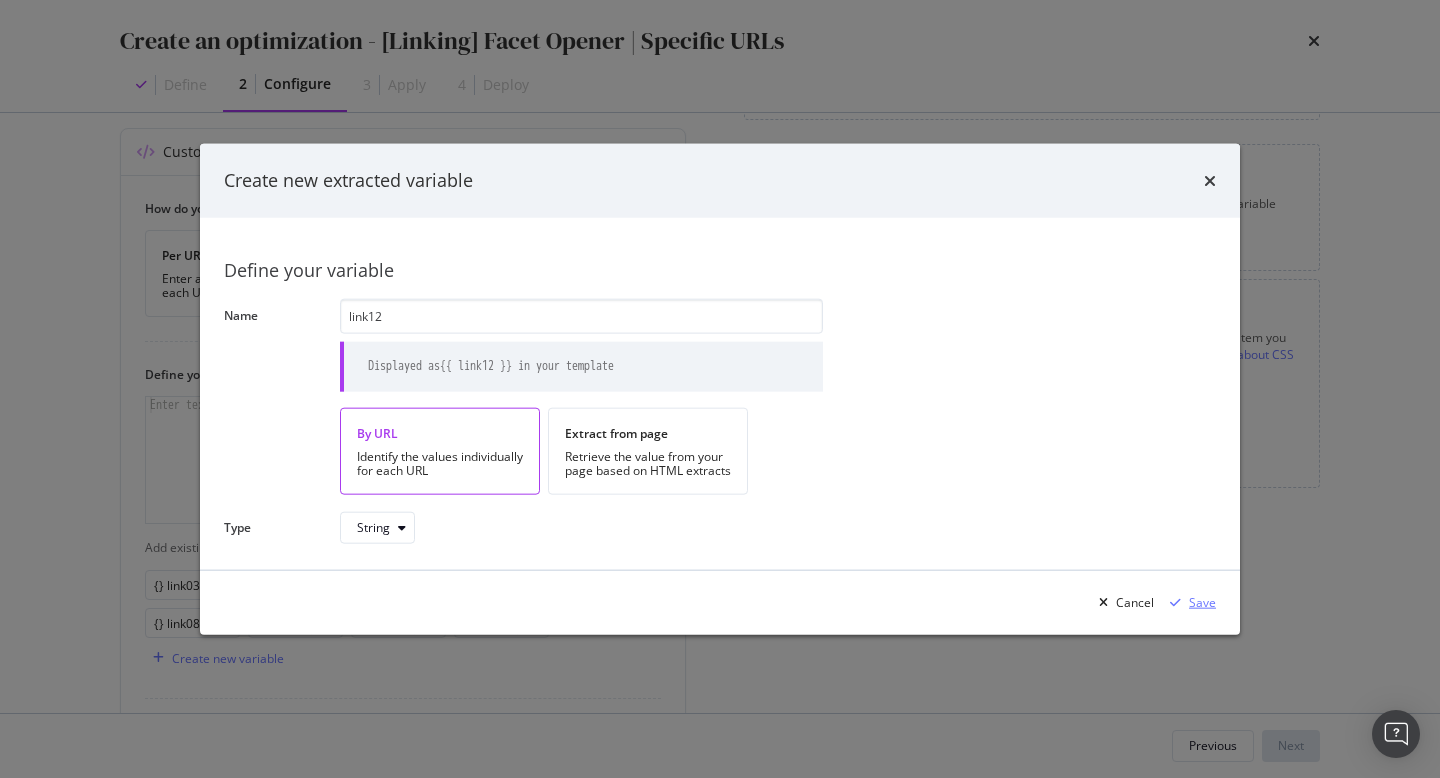 type on "link12" 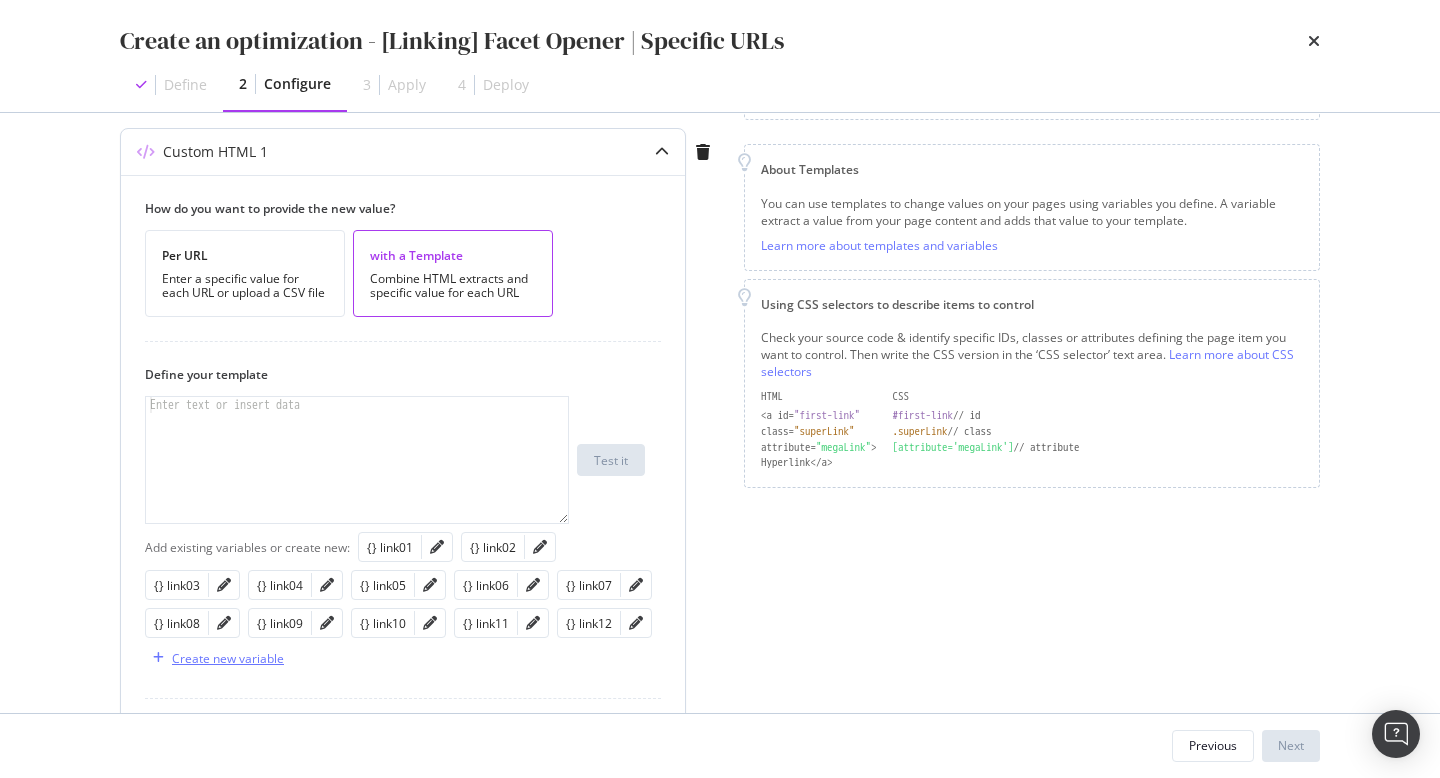 click on "Create new variable" at bounding box center (228, 658) 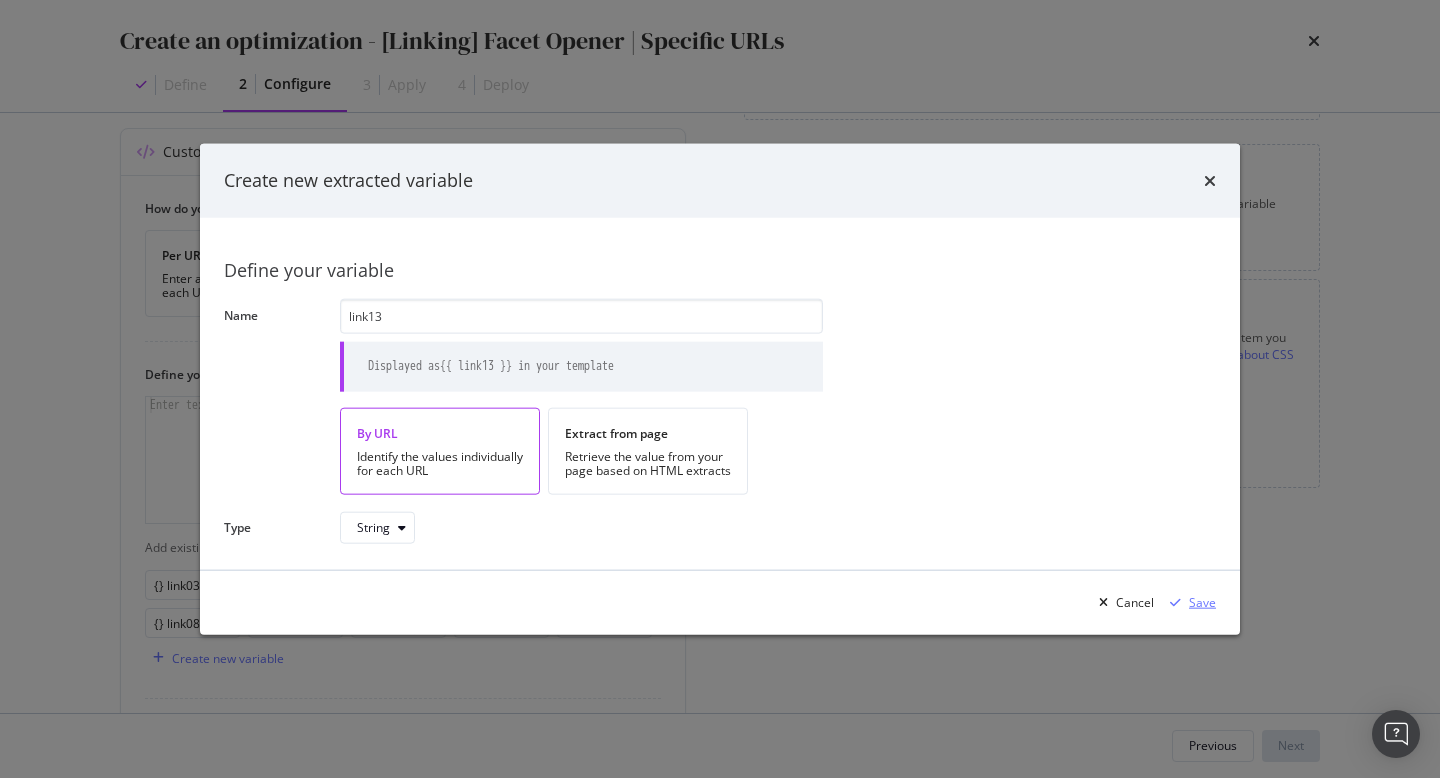 type on "link13" 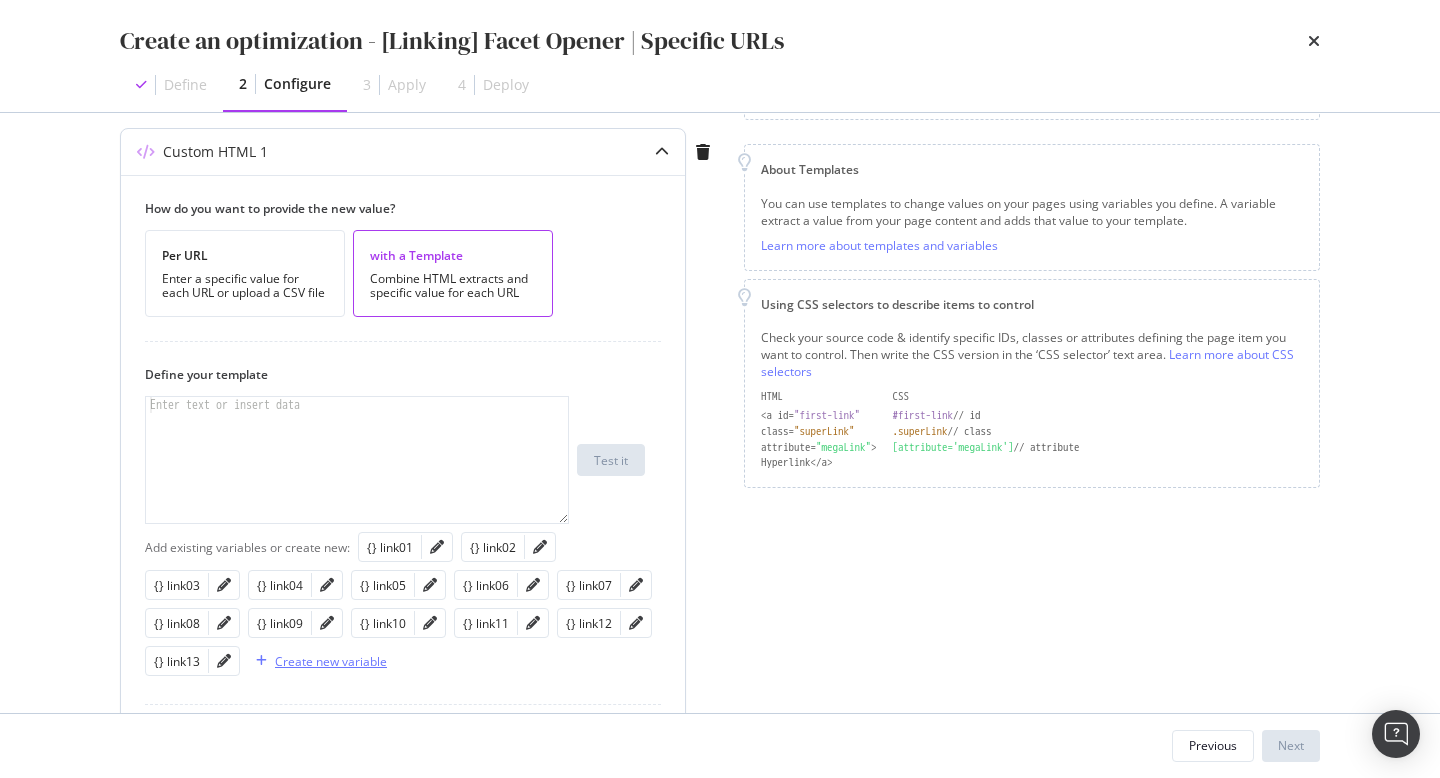 click on "Create new variable" at bounding box center [331, 661] 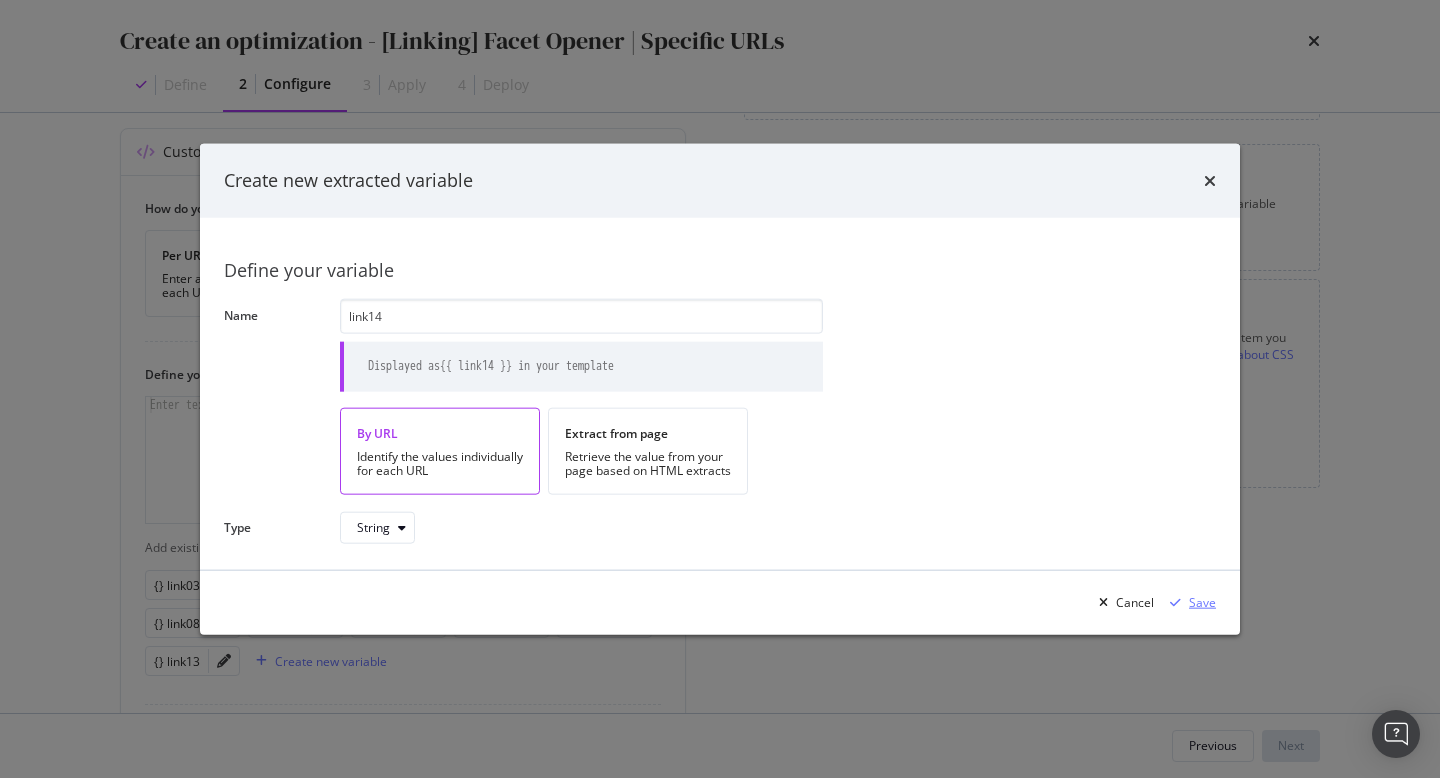 type on "link14" 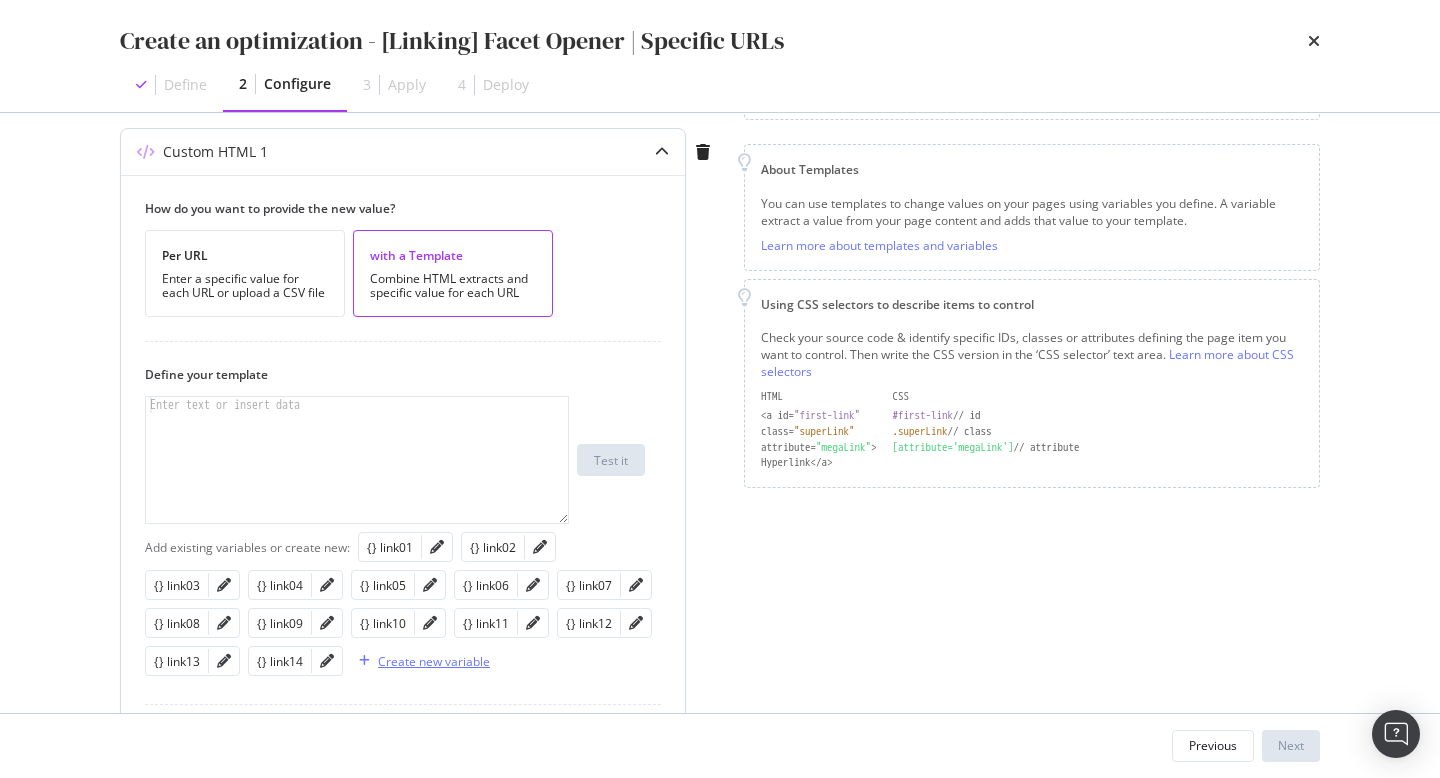 click on "Create new variable" at bounding box center [420, 661] 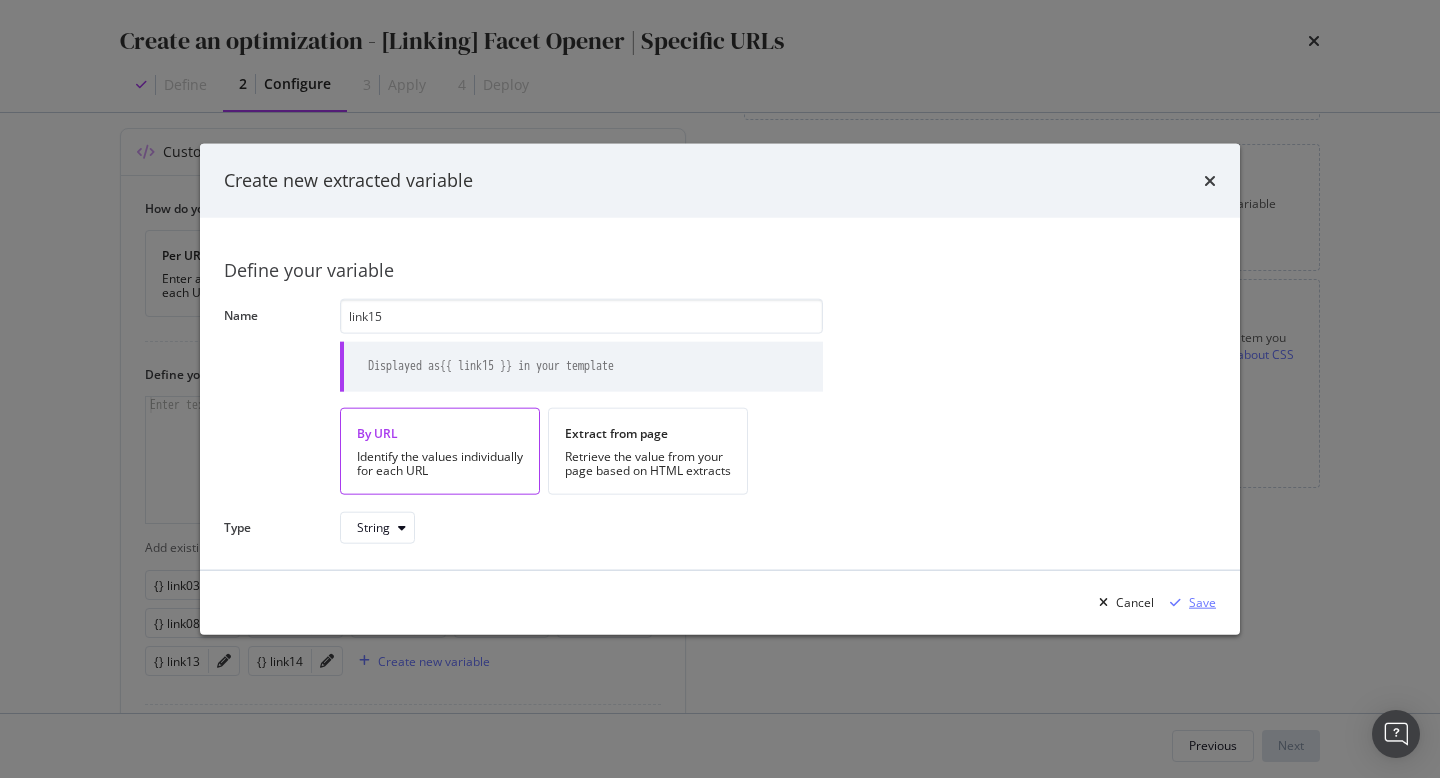 type on "link15" 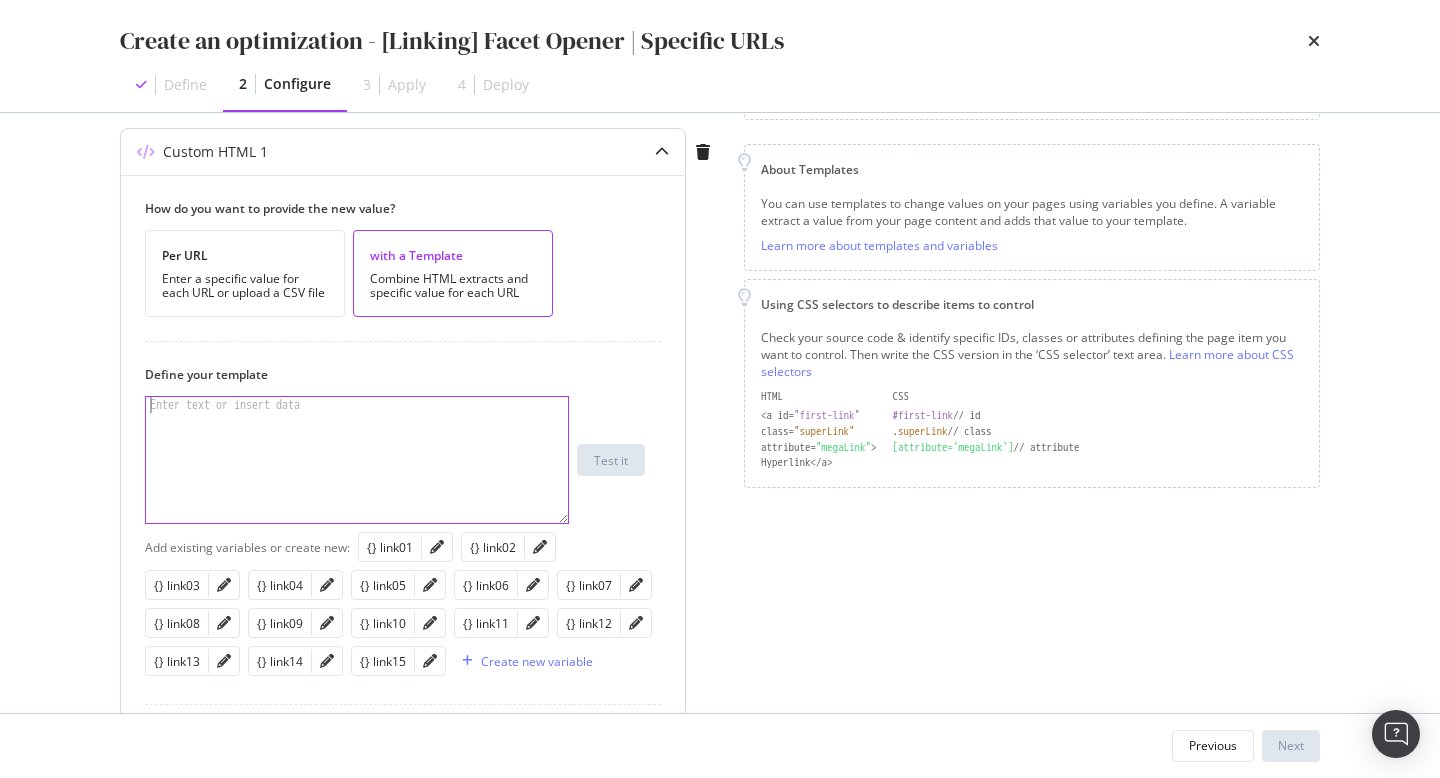 click at bounding box center (357, 476) 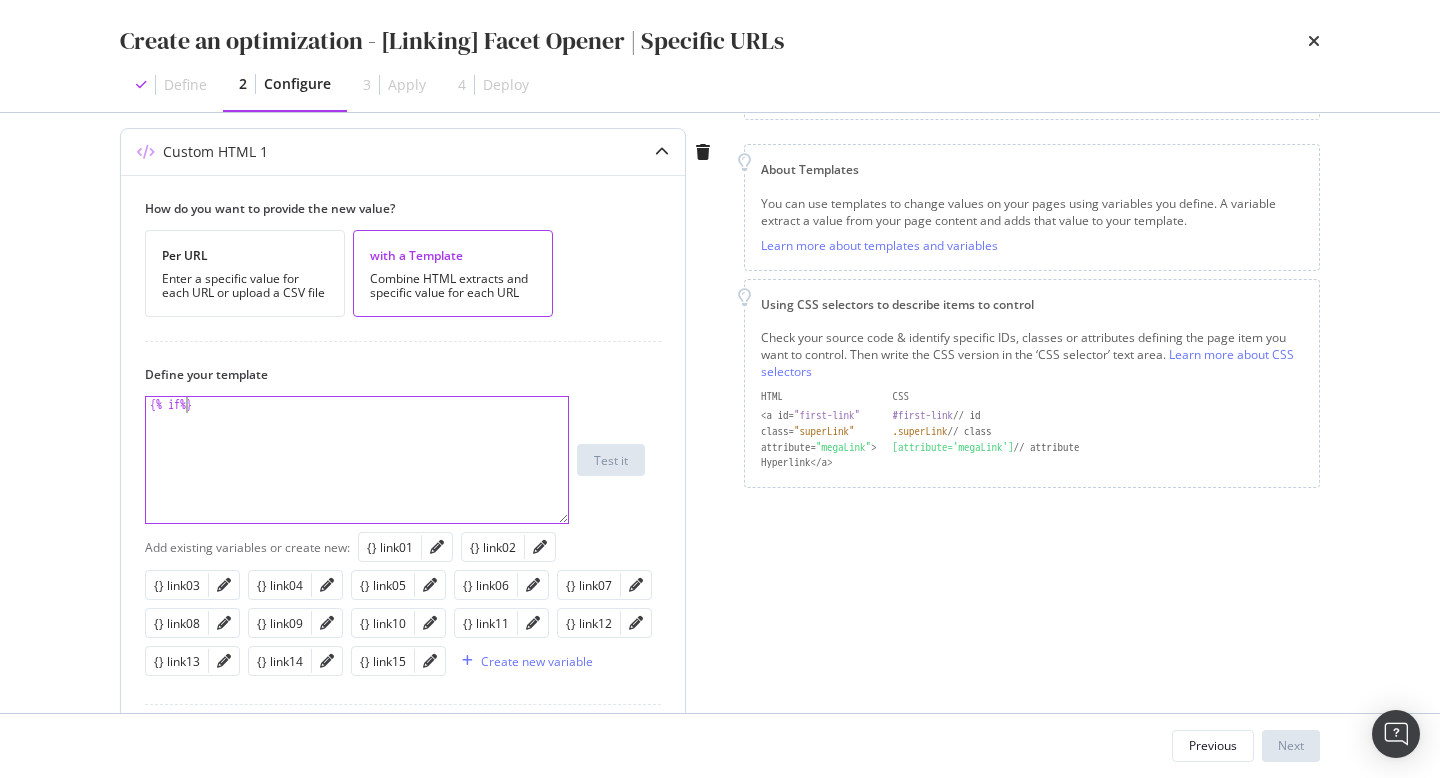 scroll, scrollTop: 0, scrollLeft: 3, axis: horizontal 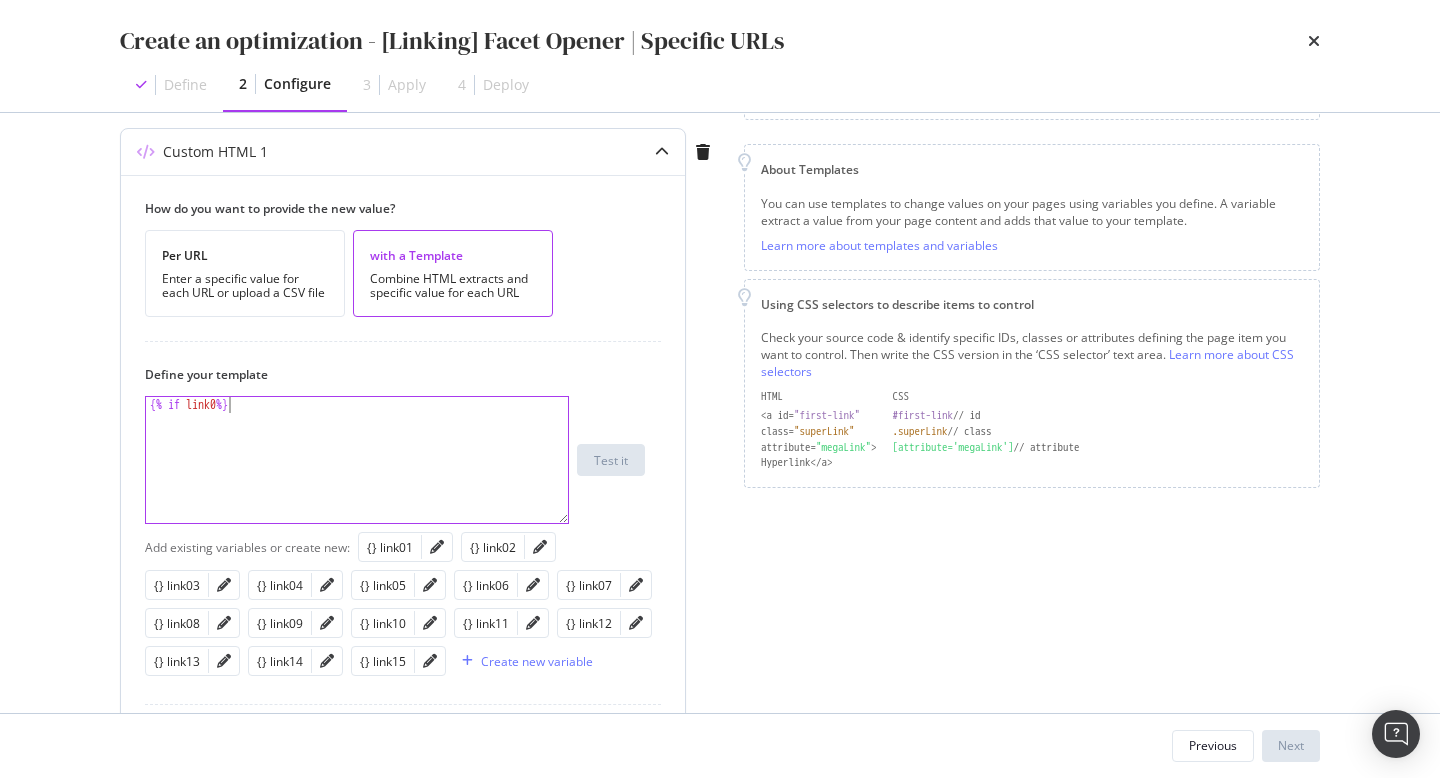 type on "{% if link01 %}" 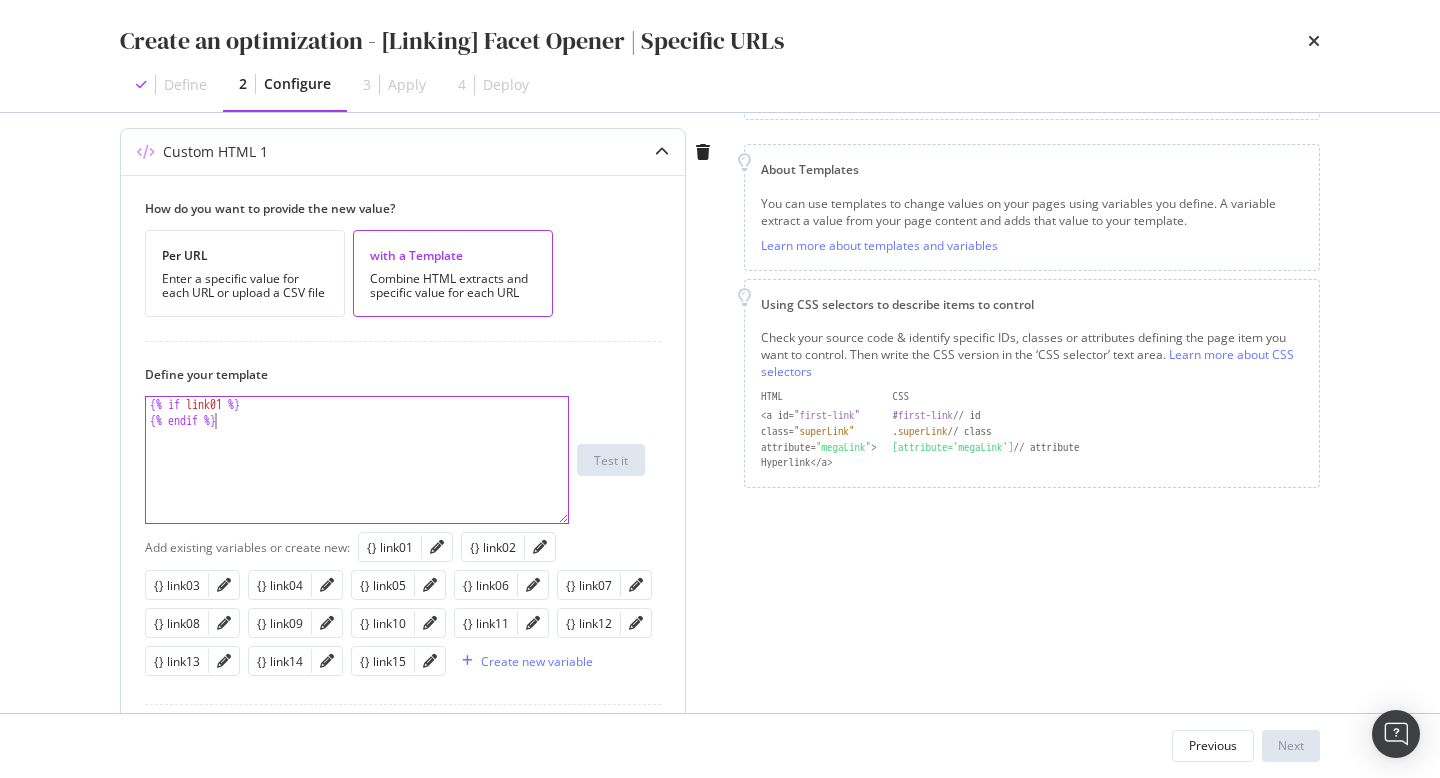 scroll, scrollTop: 0, scrollLeft: 5, axis: horizontal 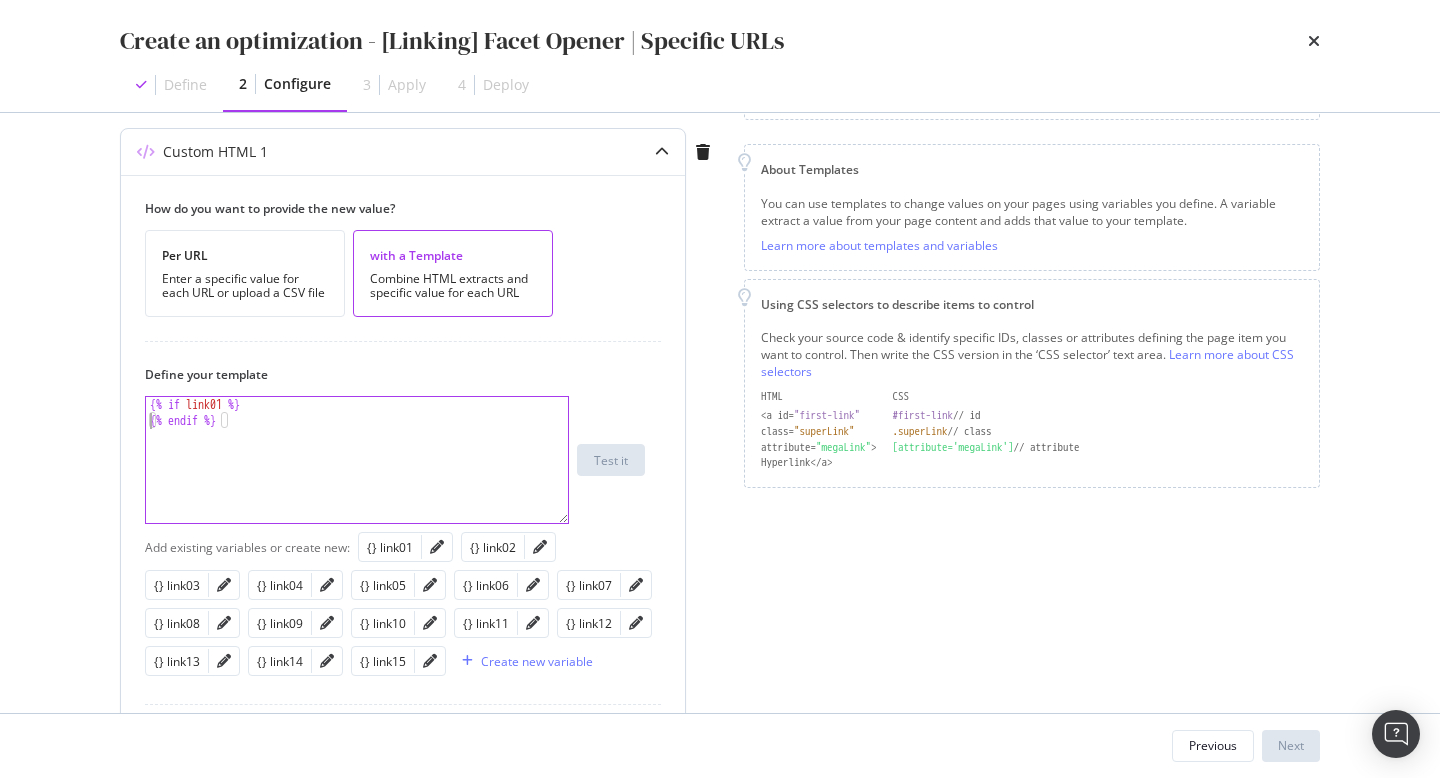 type on "{% endif %}" 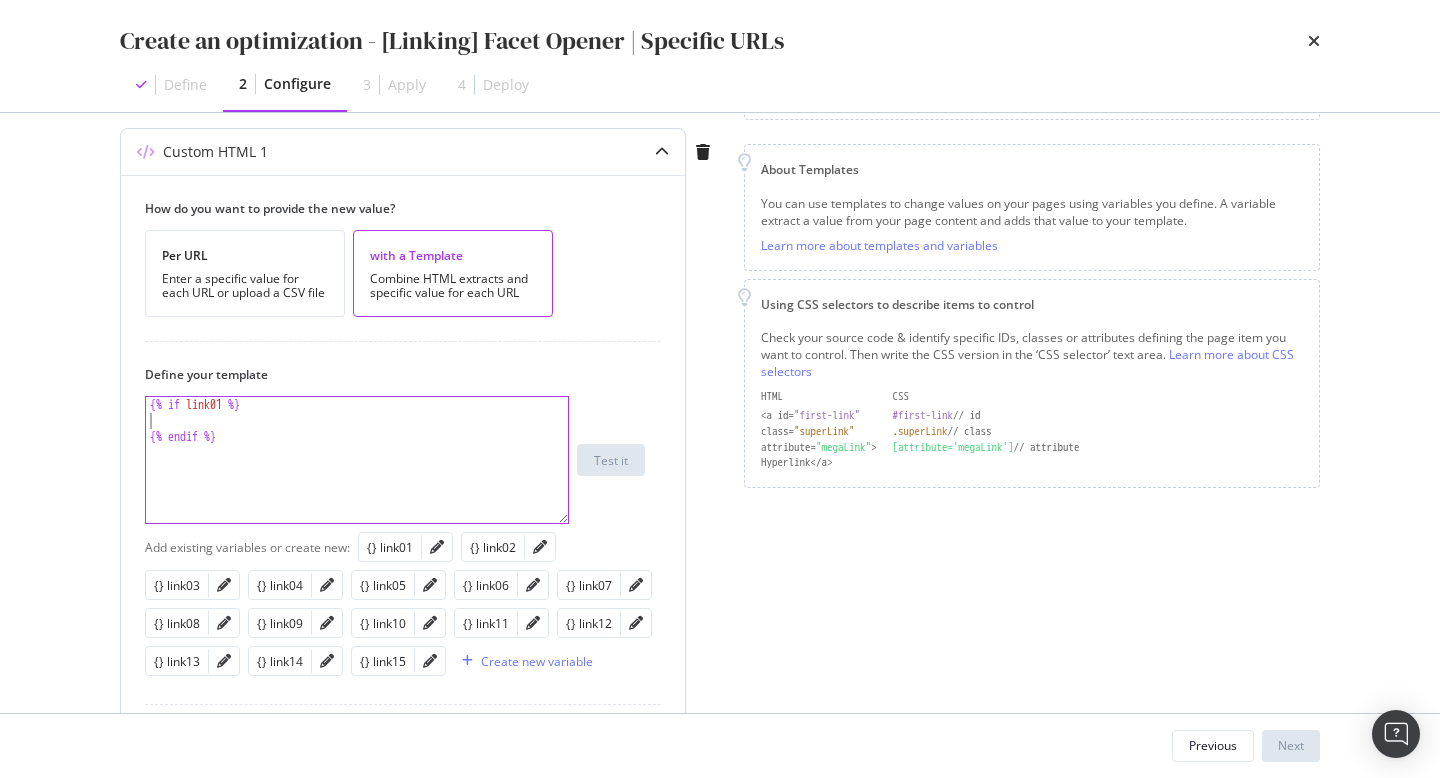 scroll, scrollTop: 0, scrollLeft: 0, axis: both 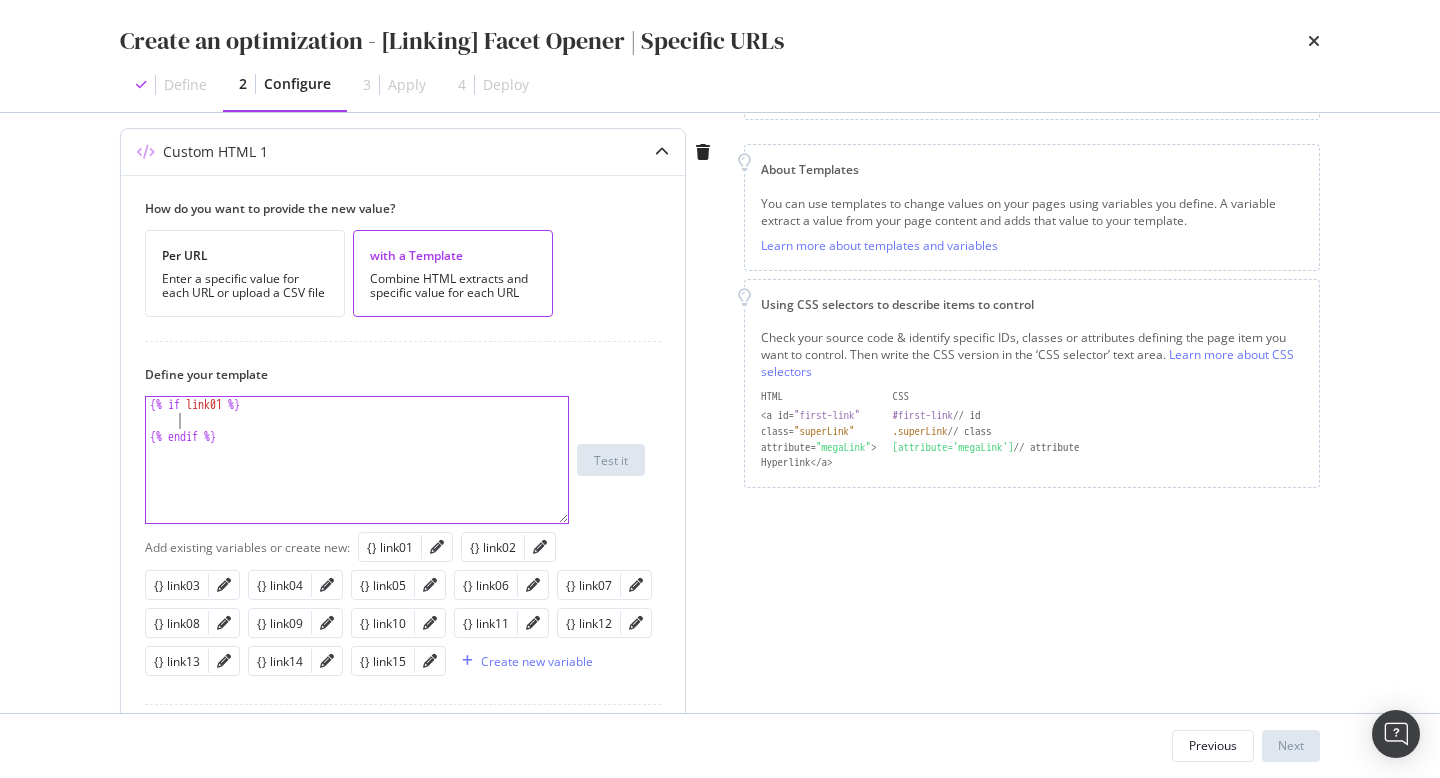 paste on "{% endif %}" 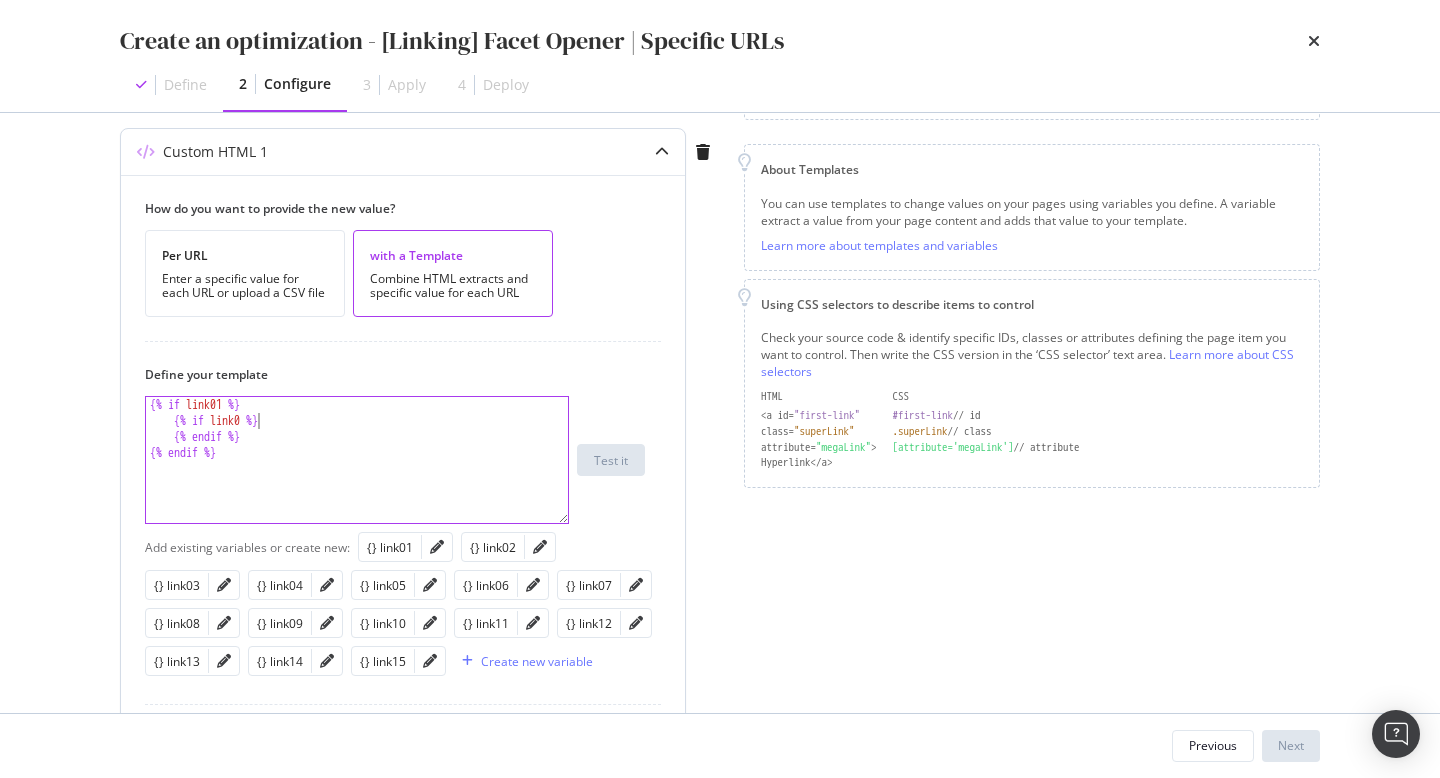 scroll, scrollTop: 0, scrollLeft: 9, axis: horizontal 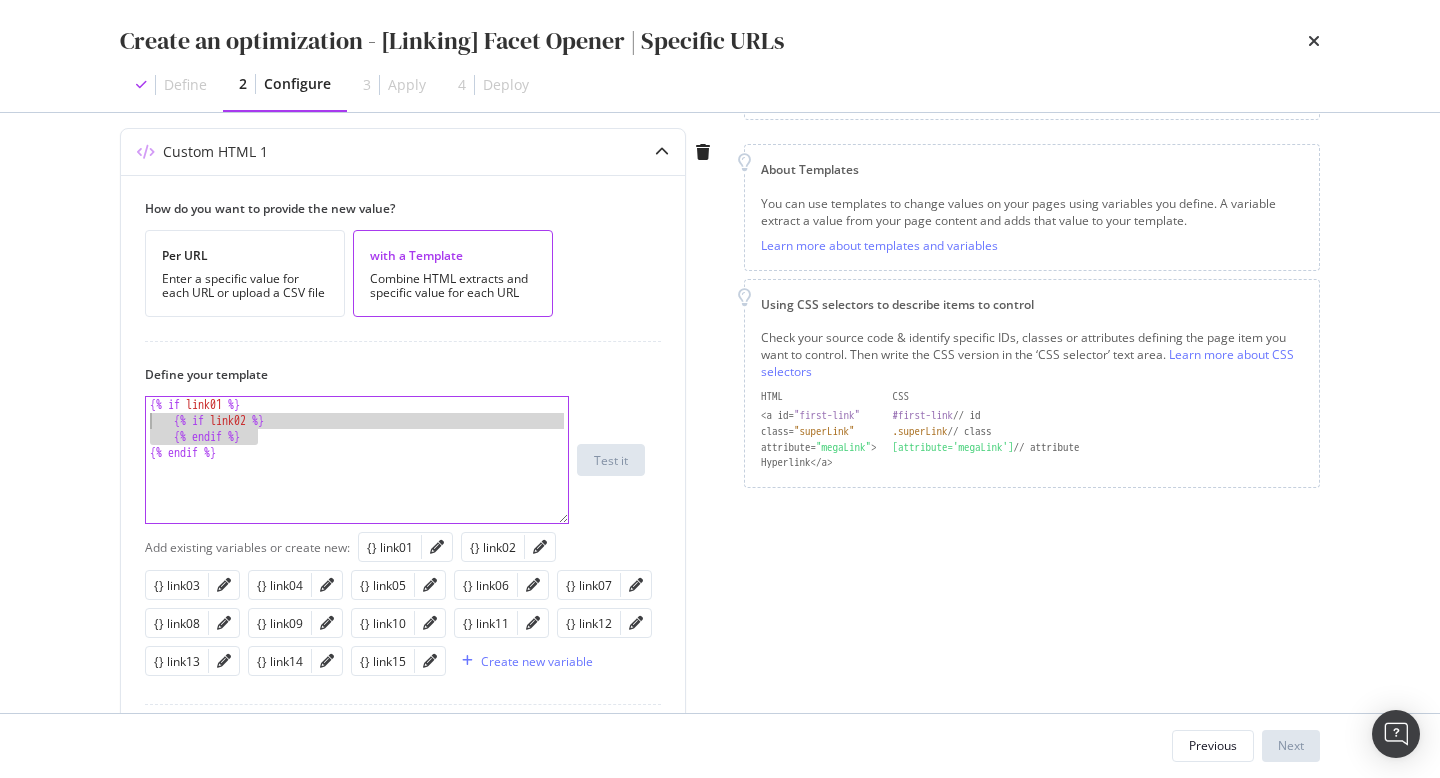 drag, startPoint x: 272, startPoint y: 440, endPoint x: 61, endPoint y: 425, distance: 211.5325 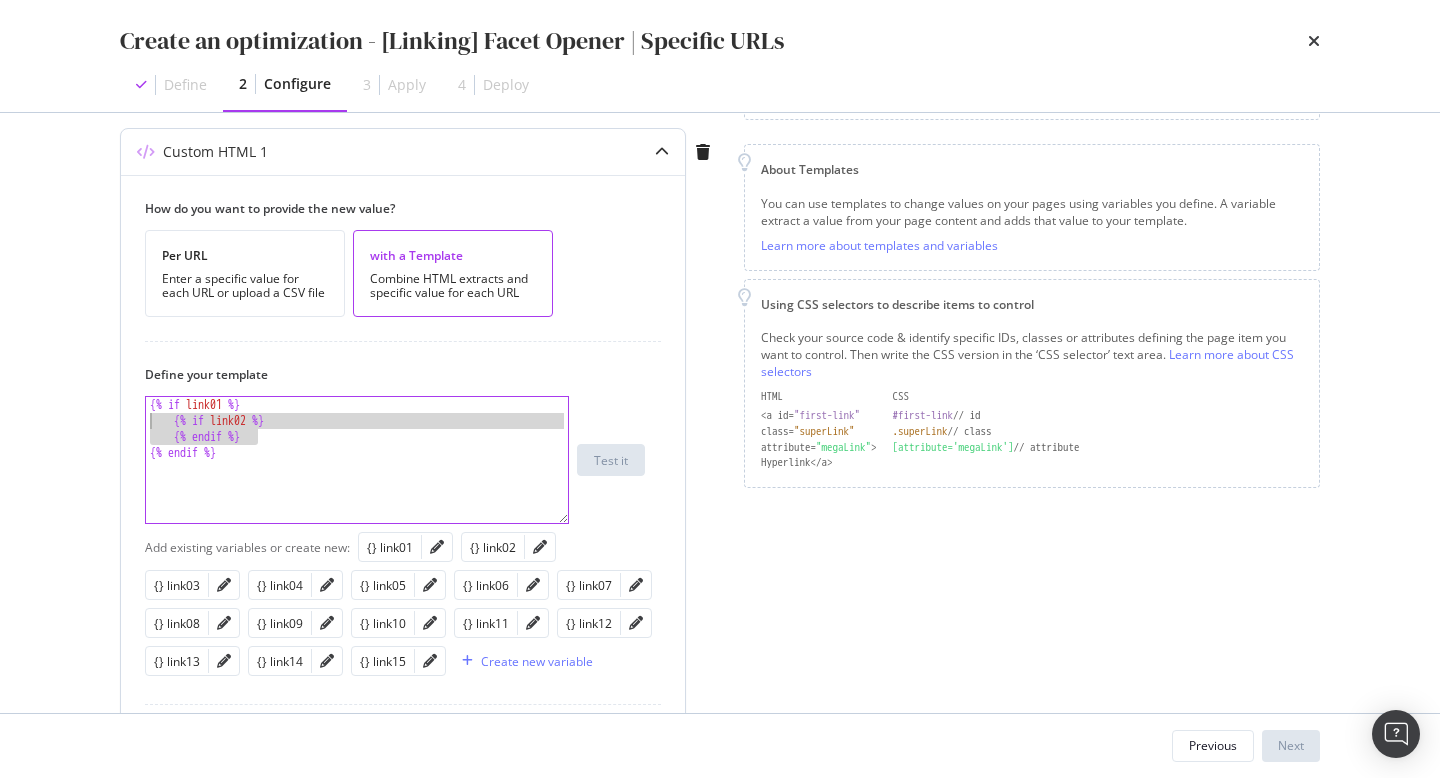 click on "{%   if   link01   %}      {%   if   link02   %}      {%   endif   %} {%   endif   %}" at bounding box center [357, 476] 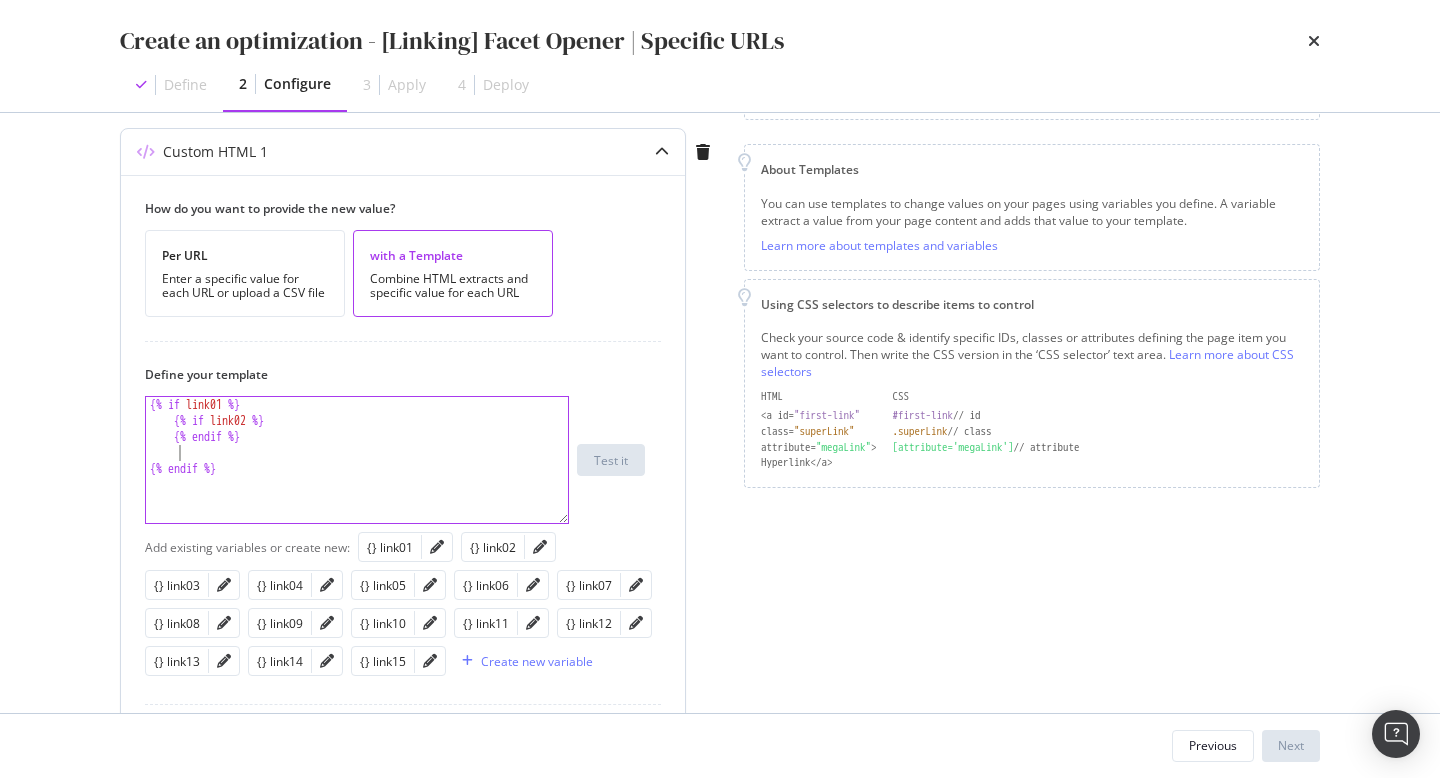 scroll, scrollTop: 0, scrollLeft: 1, axis: horizontal 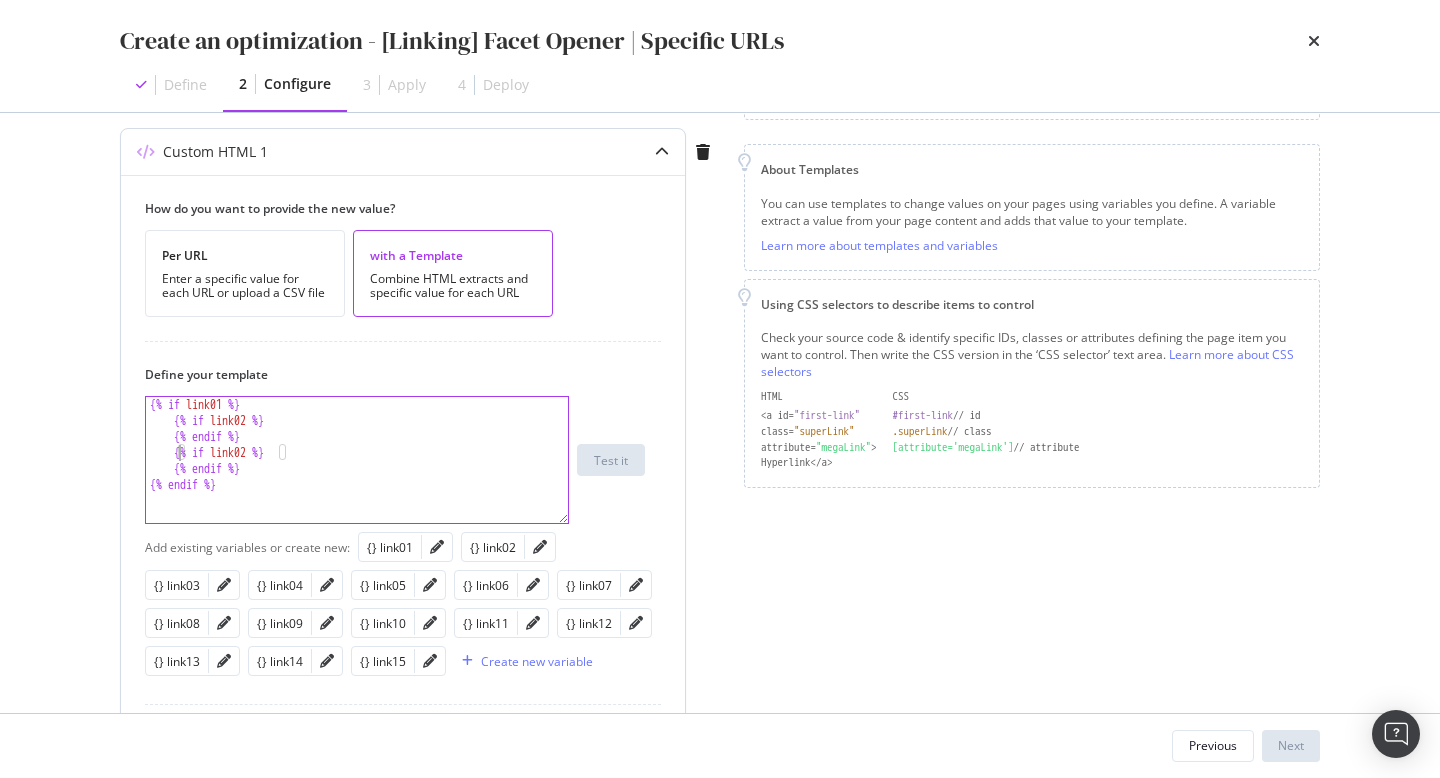 click on "{%   if   link01   %}      {%   if   link02   %}      {%   endif   %}      {%   if   link02   %}      {%   endif   %} {%   endif   %}" at bounding box center [357, 476] 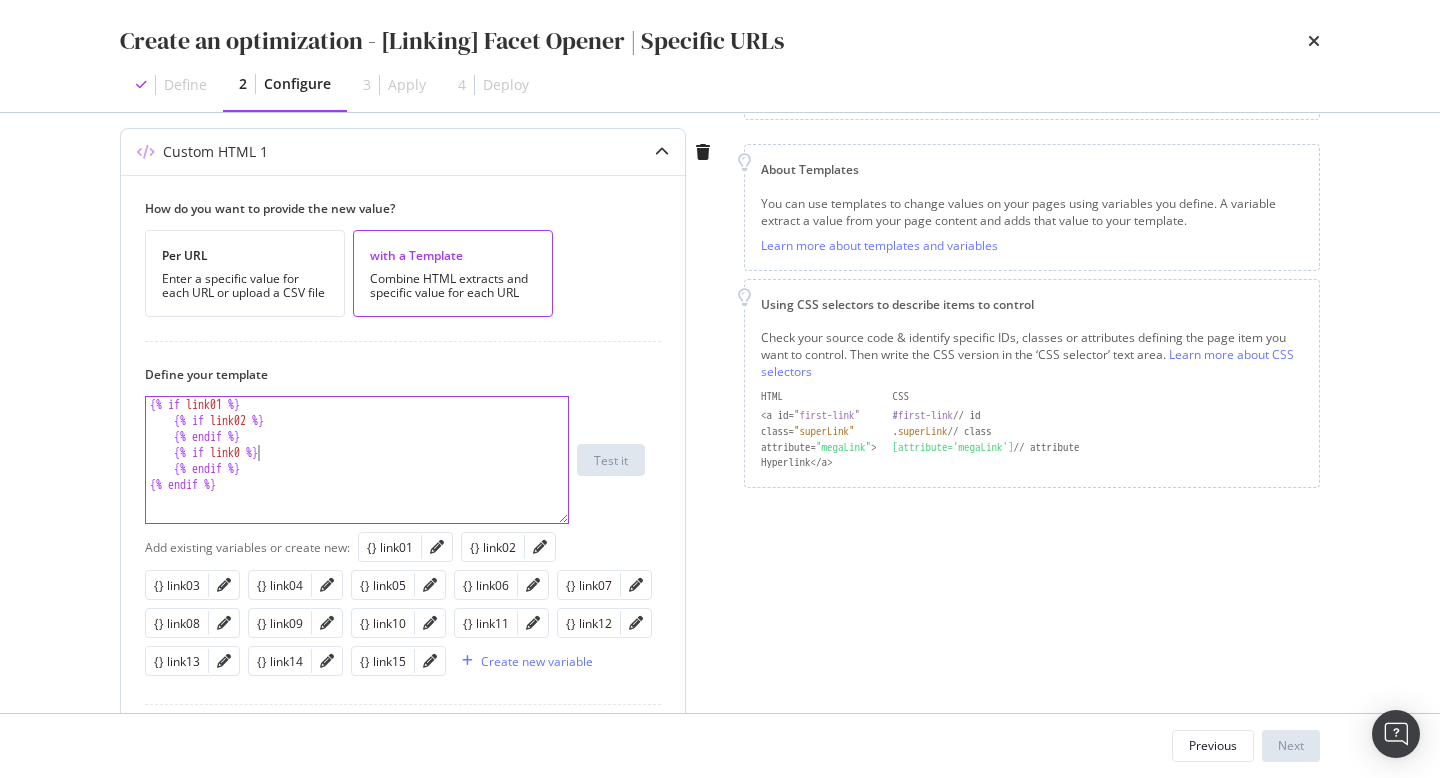 scroll, scrollTop: 0, scrollLeft: 9, axis: horizontal 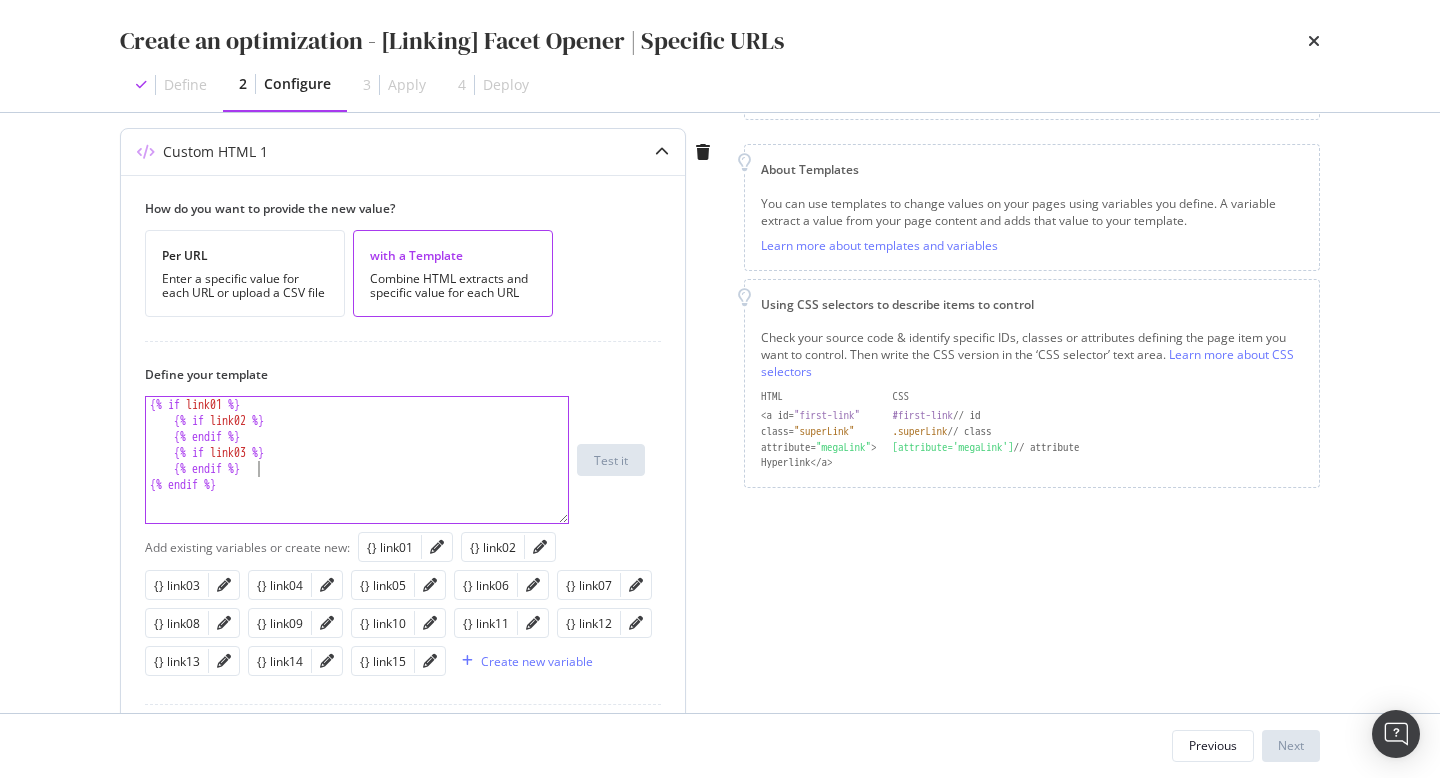 click on "{%   if   link01   %}      {%   if   link02   %}      {%   endif   %}      {%   if   link03   %}      {%   endif   %} {%   endif   %}" at bounding box center [357, 476] 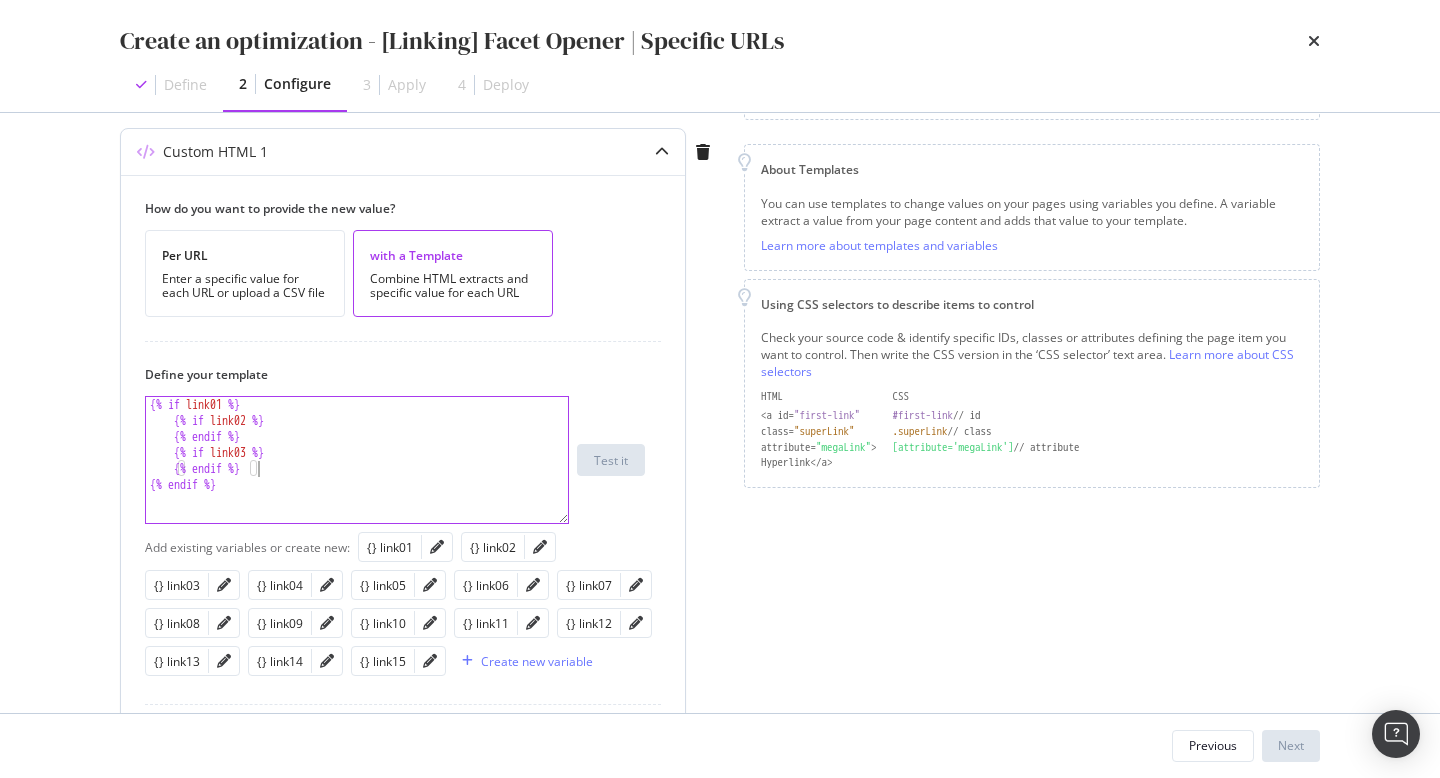 click on "{%   if   link01   %}      {%   if   link02   %}      {%   endif   %}      {%   if   link03   %}      {%   endif   %} {%   endif   %}" at bounding box center (357, 476) 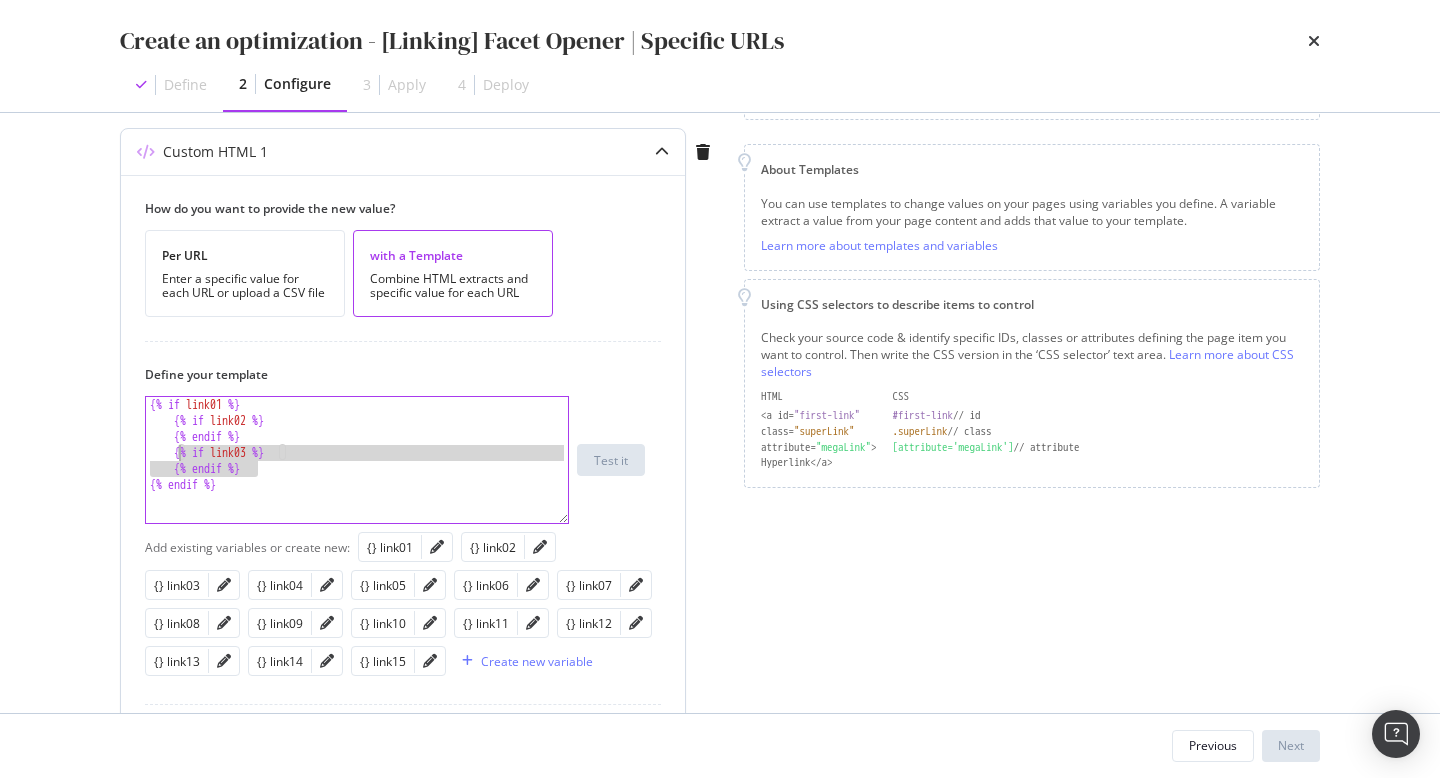 type on "{% endif %}" 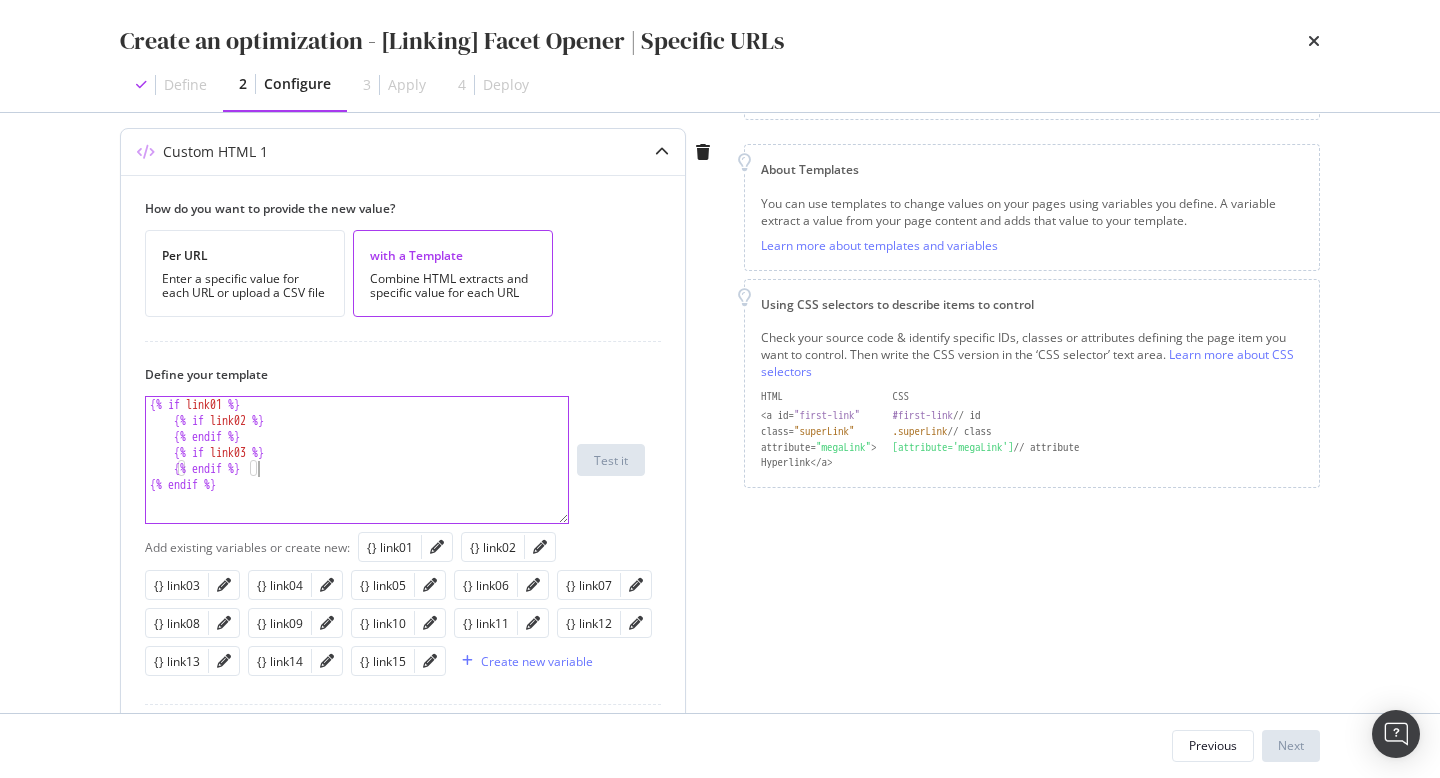 scroll, scrollTop: 0, scrollLeft: 1, axis: horizontal 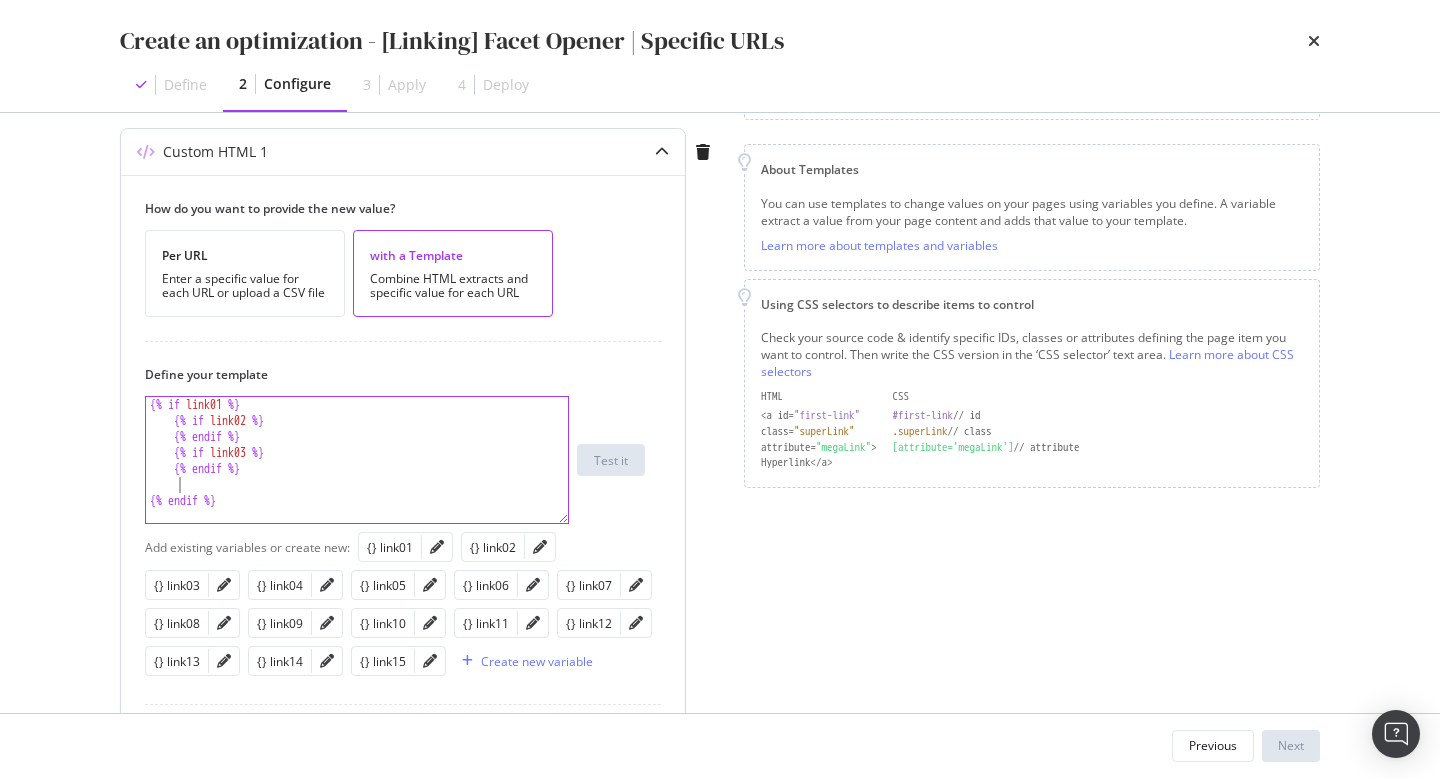 paste on "{% endif %}" 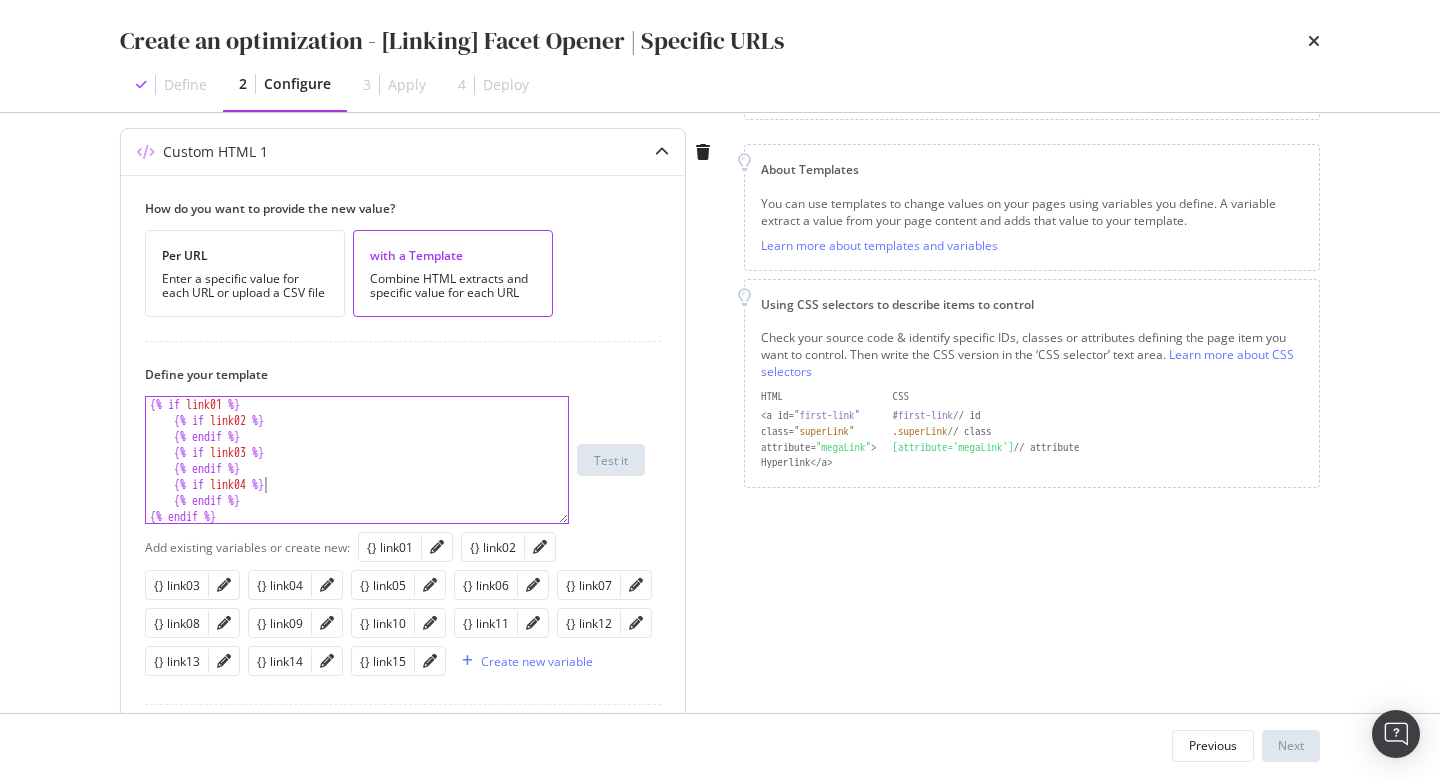 type on "{% endif %}" 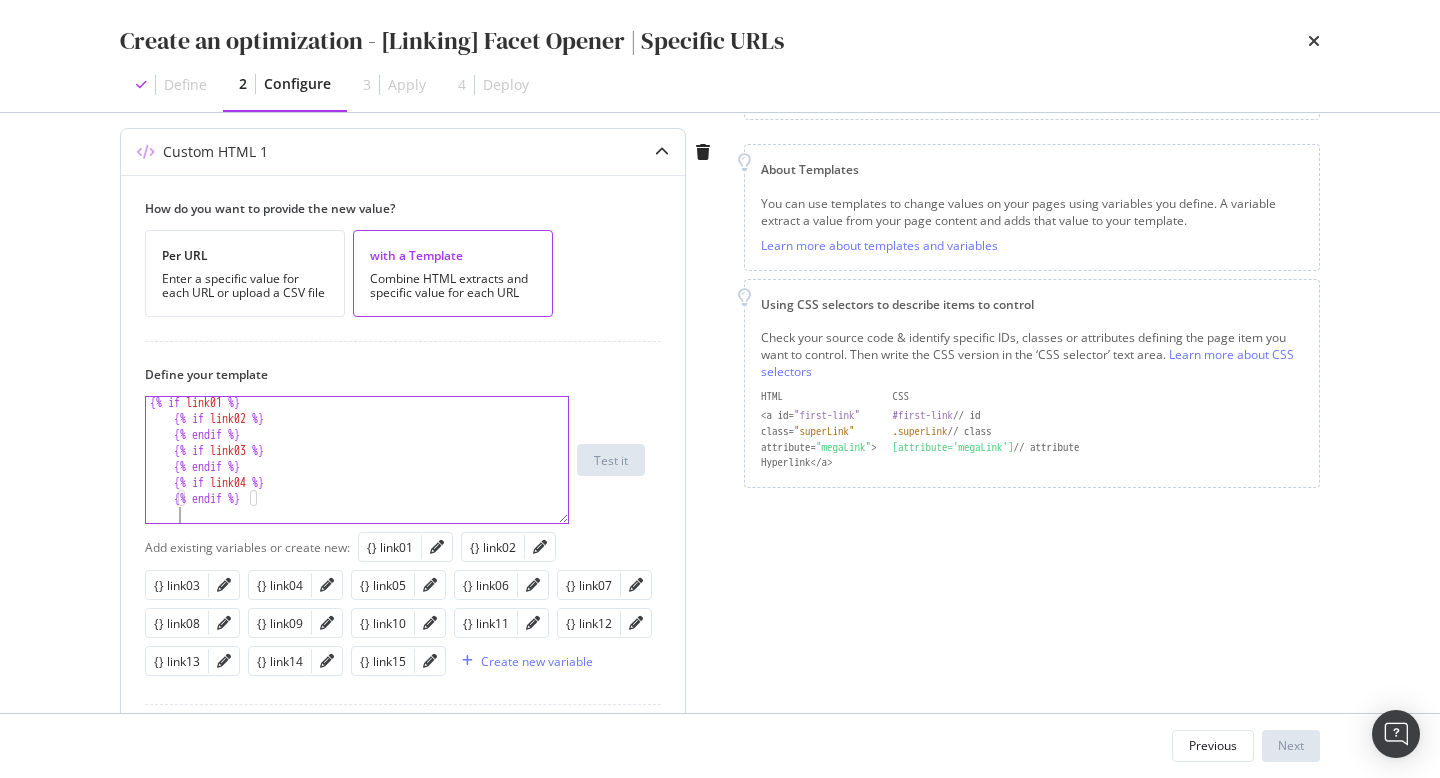 scroll, scrollTop: 0, scrollLeft: 1, axis: horizontal 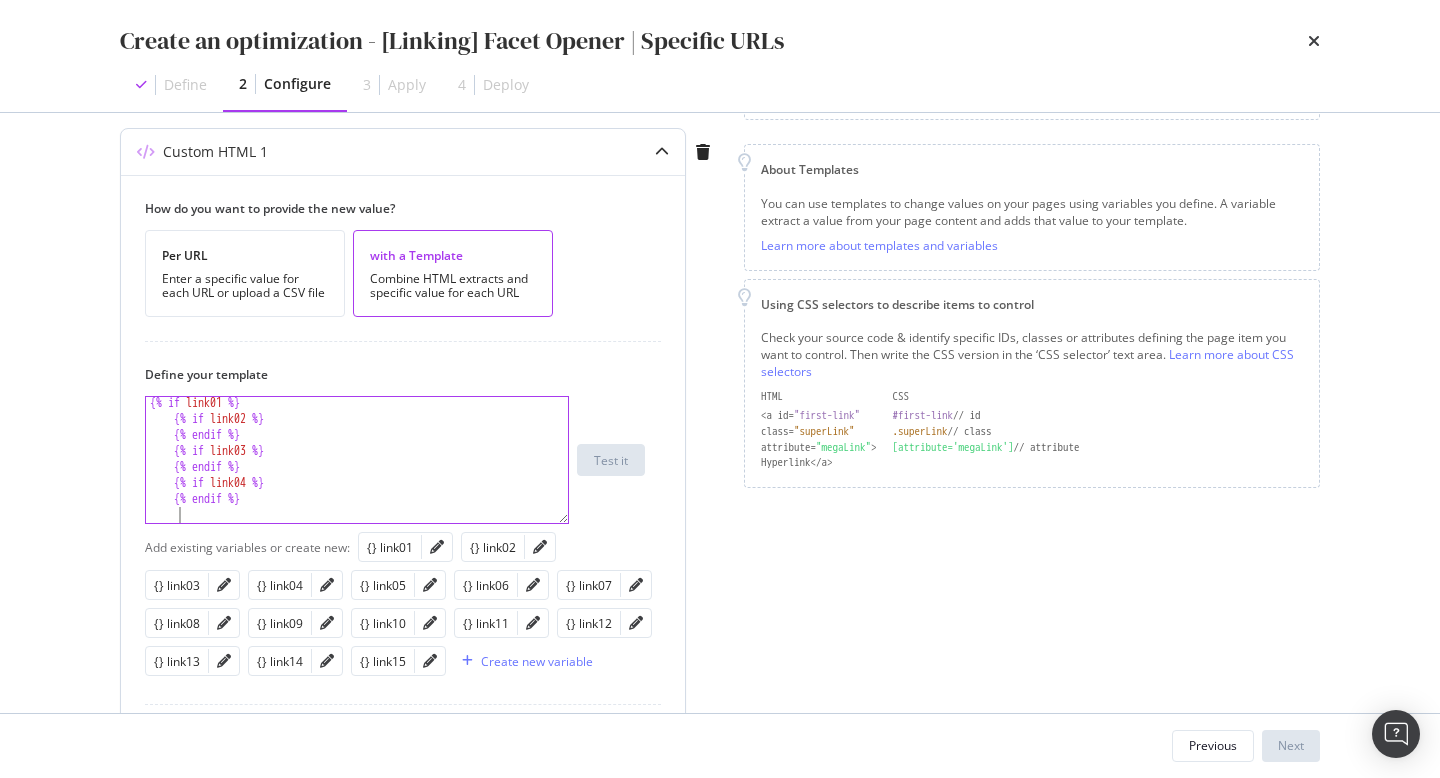 paste on "{% endif %}" 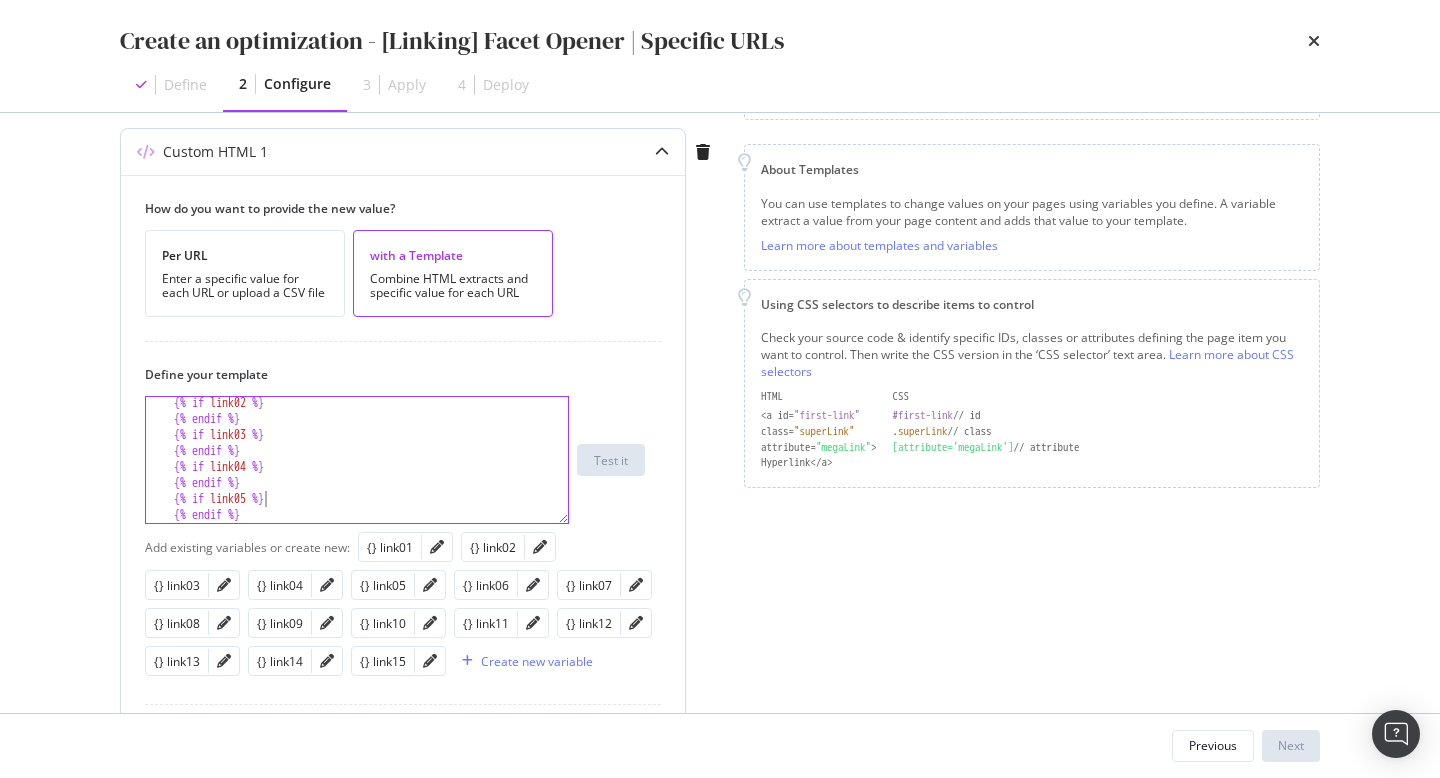 type on "{% endif %}" 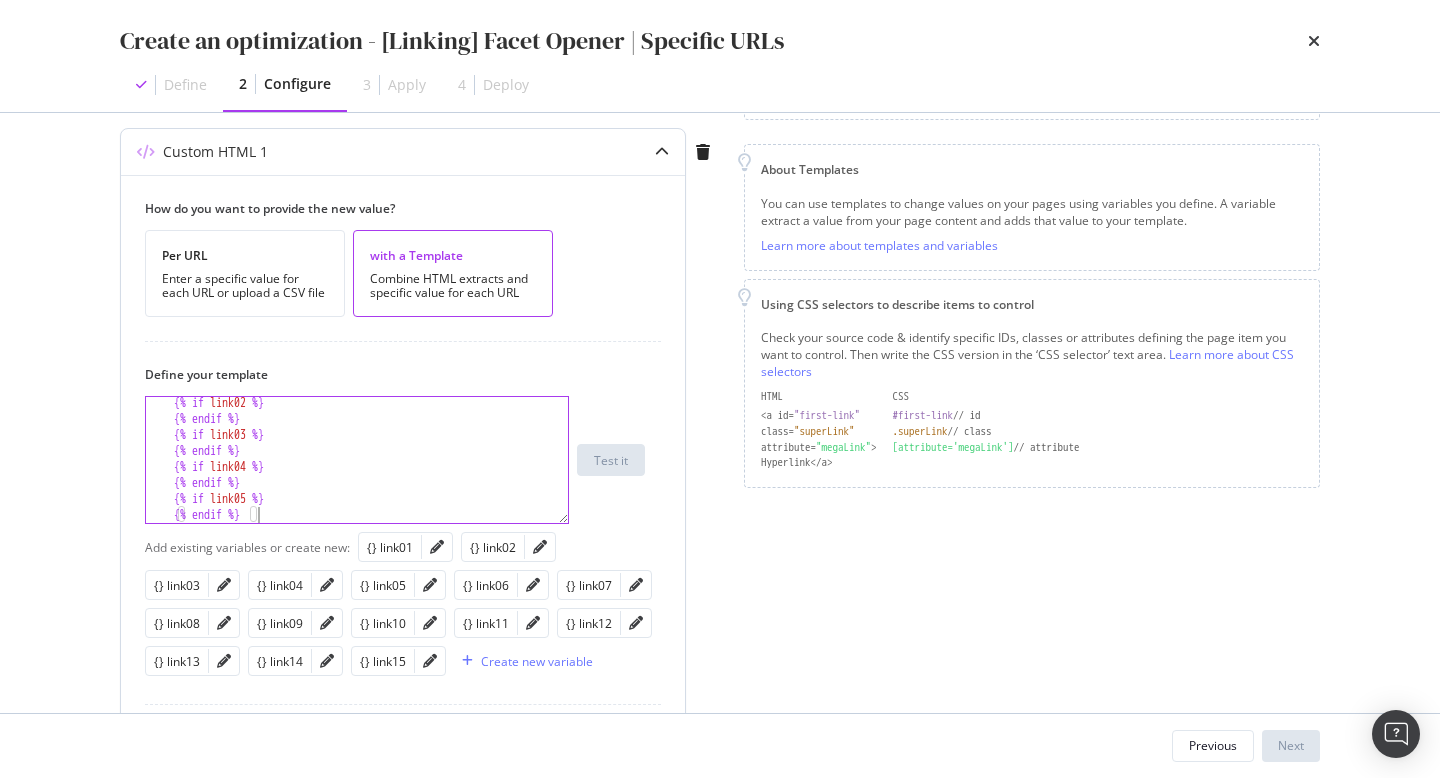 scroll, scrollTop: 0, scrollLeft: 1, axis: horizontal 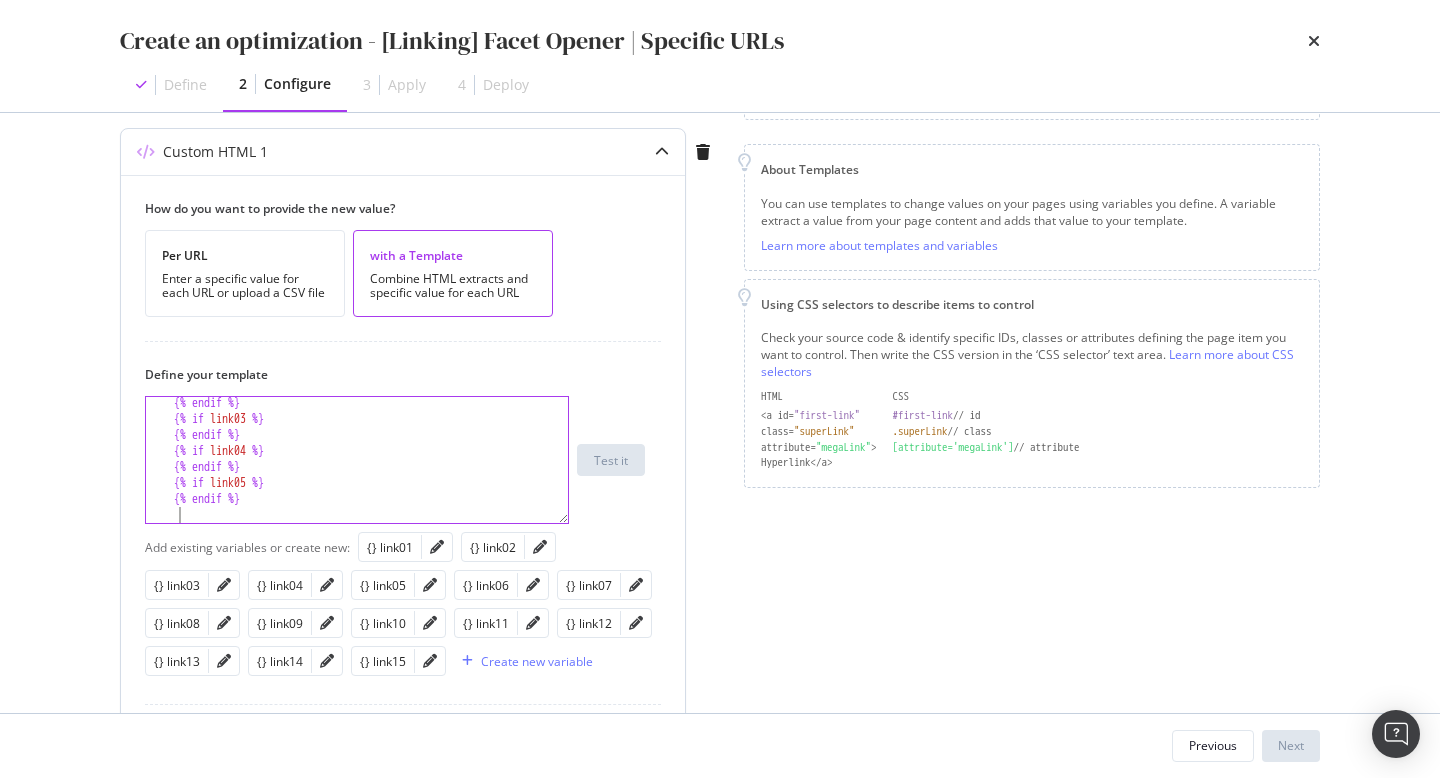 type on "{% endif %}" 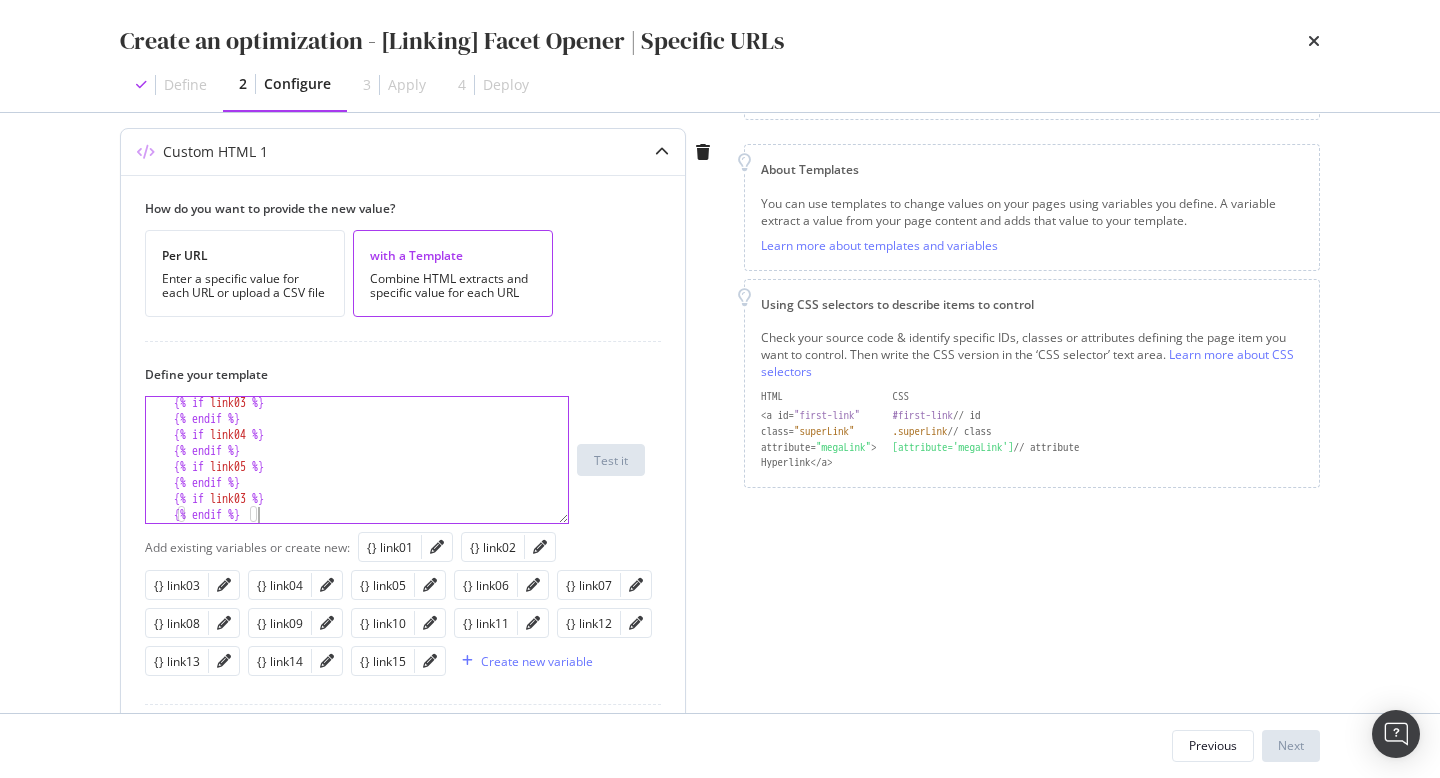 scroll, scrollTop: 50, scrollLeft: 0, axis: vertical 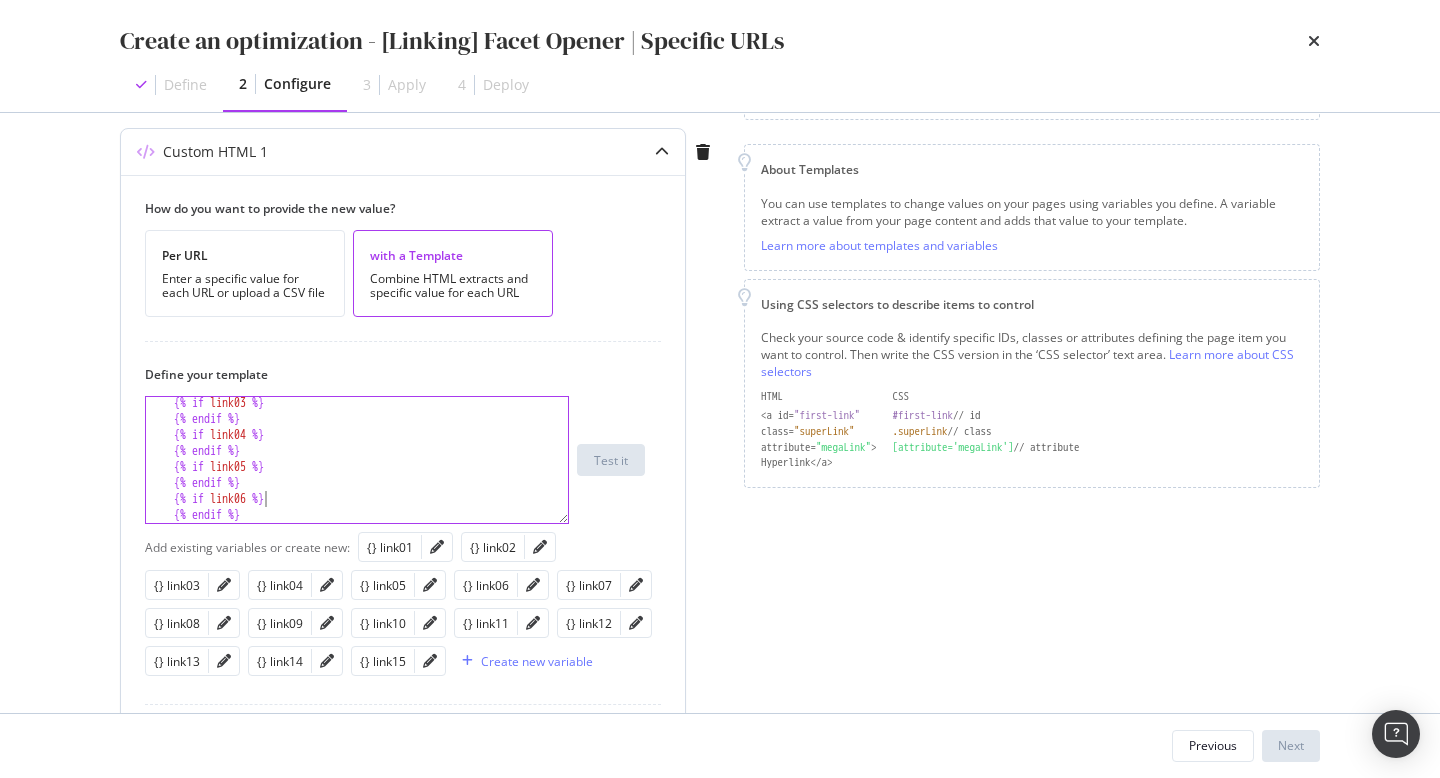 type on "{% endif %}" 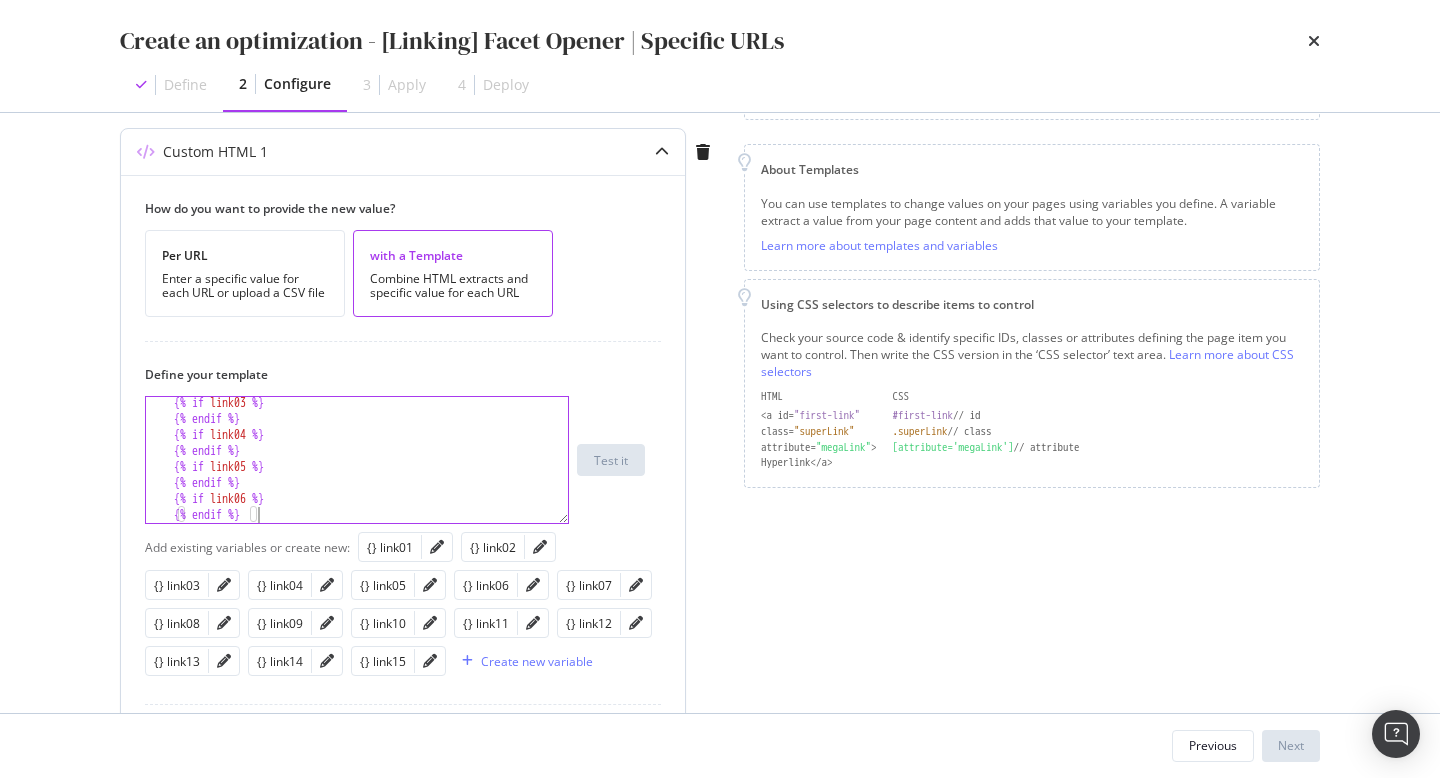 scroll, scrollTop: 0, scrollLeft: 1, axis: horizontal 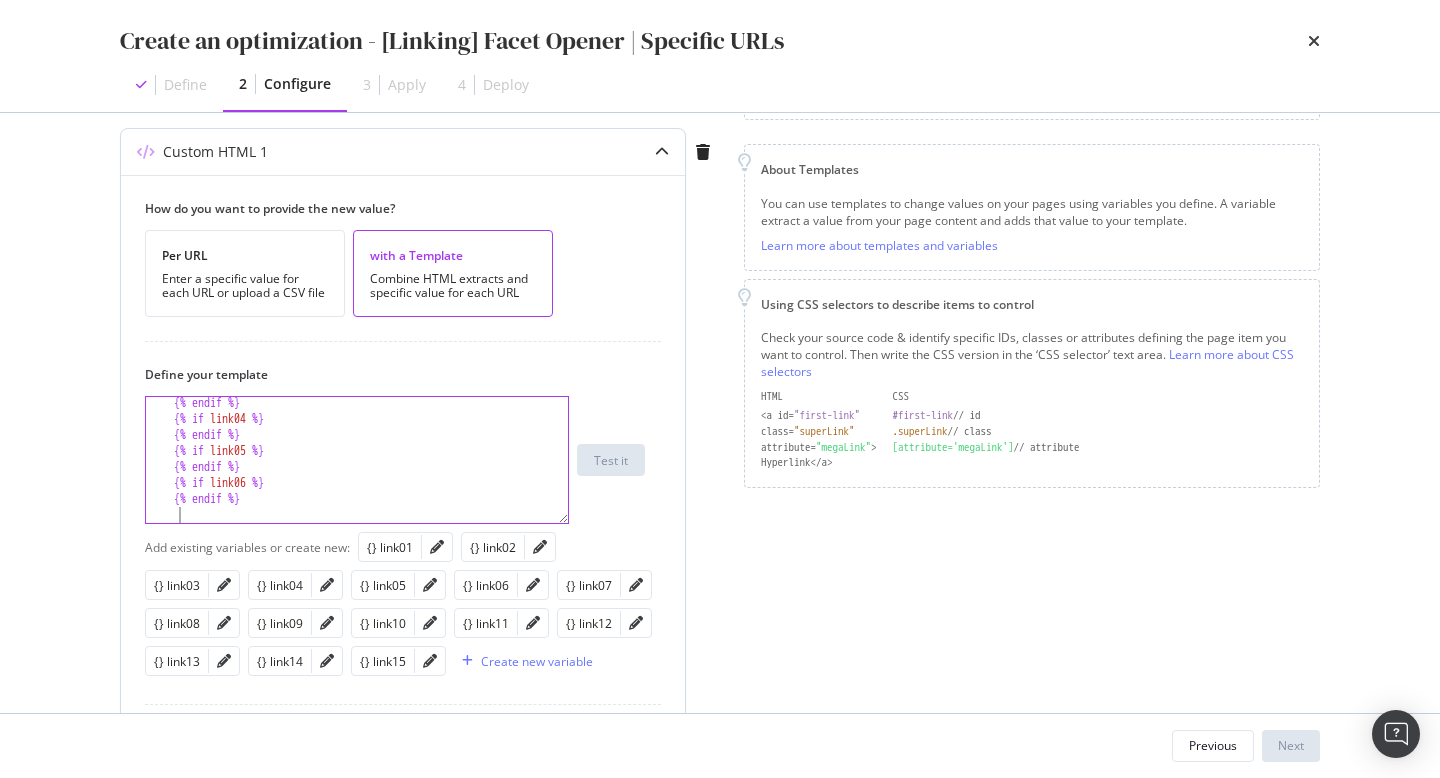 paste on "{% endif %}" 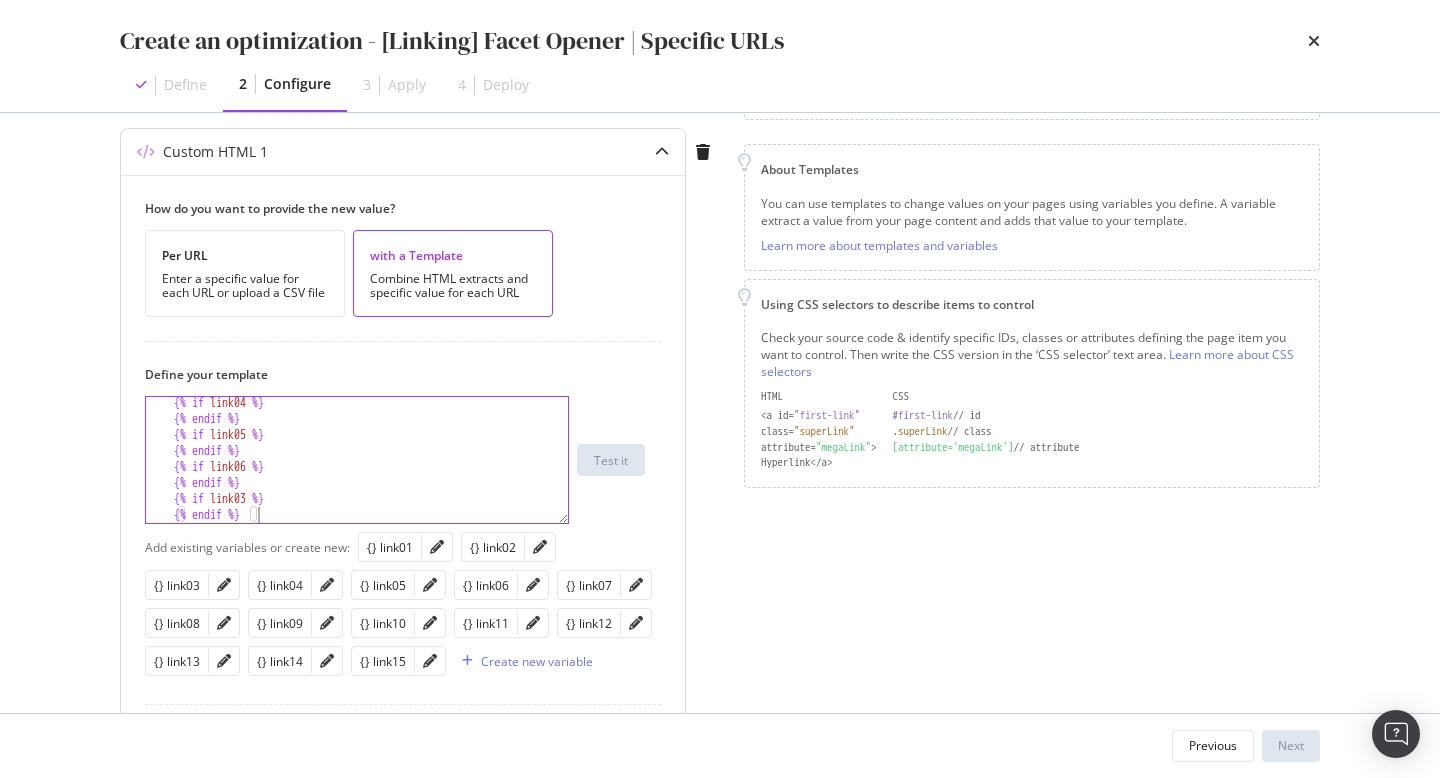scroll, scrollTop: 82, scrollLeft: 0, axis: vertical 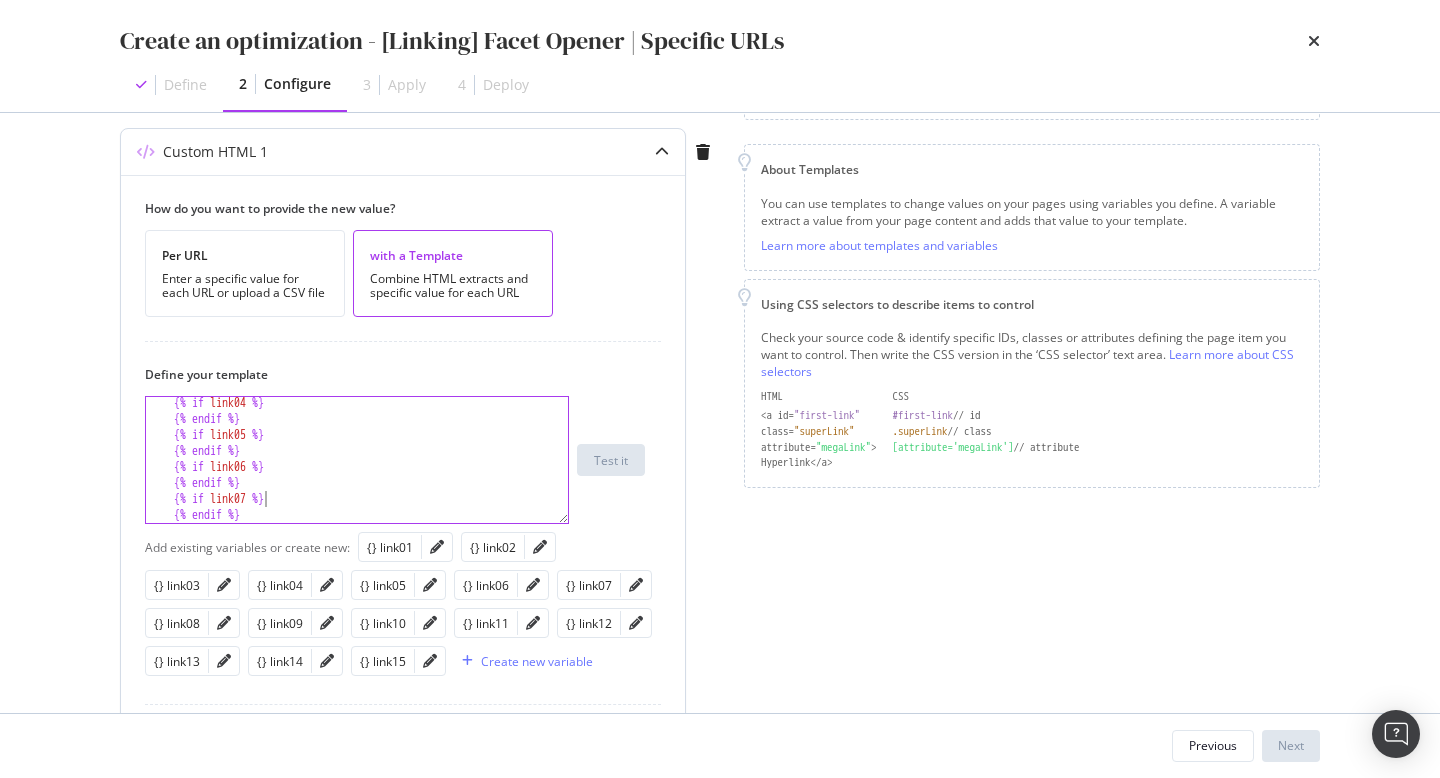 type on "{% endif %}" 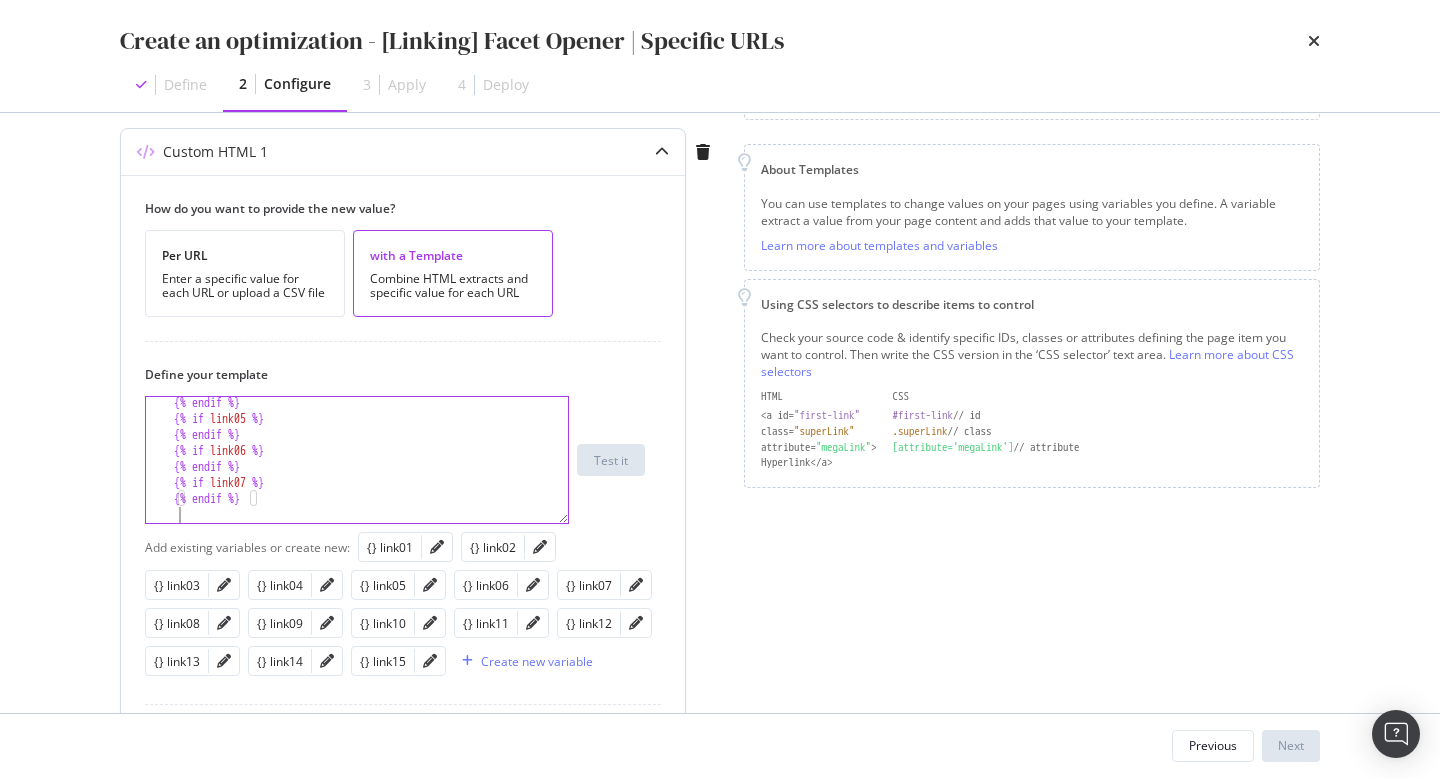 scroll, scrollTop: 0, scrollLeft: 1, axis: horizontal 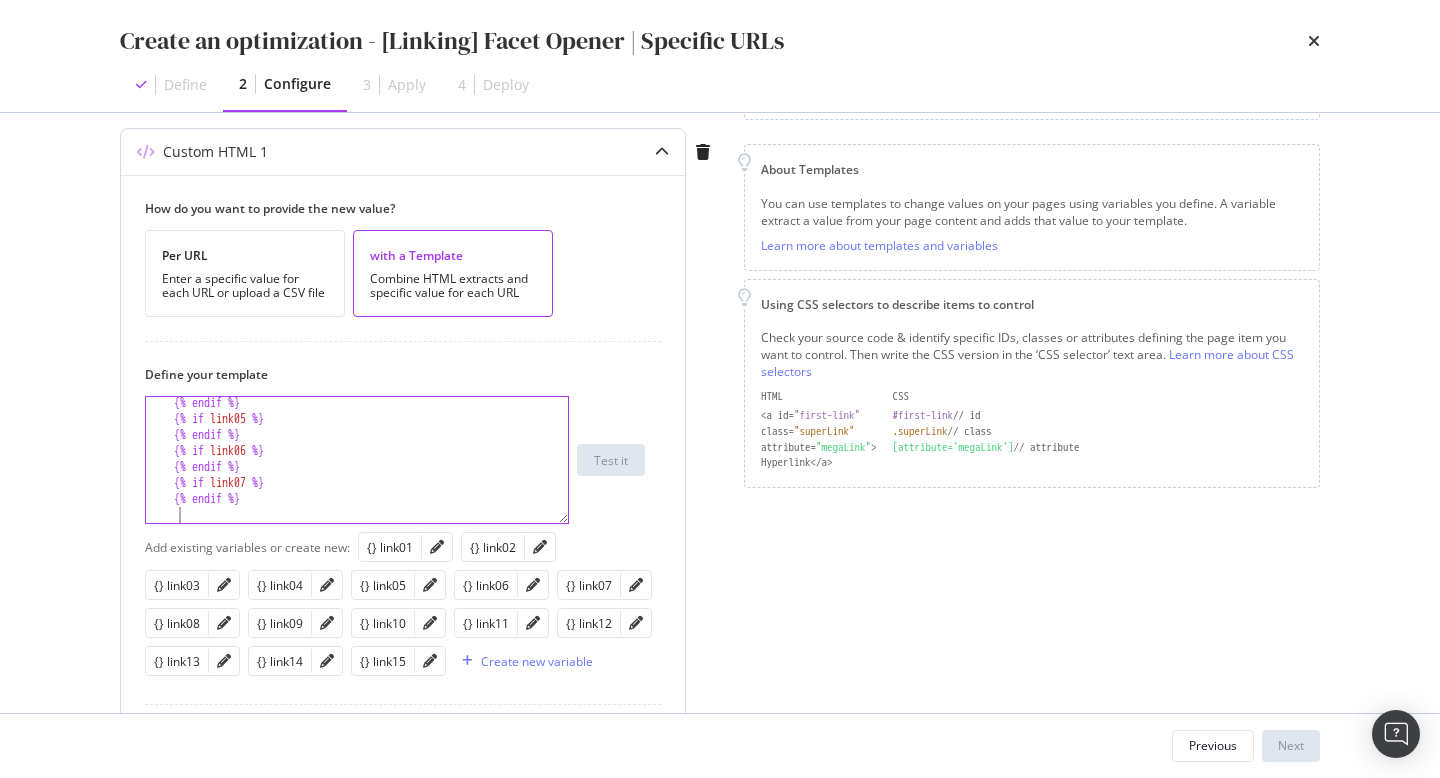 paste on "{% endif %}" 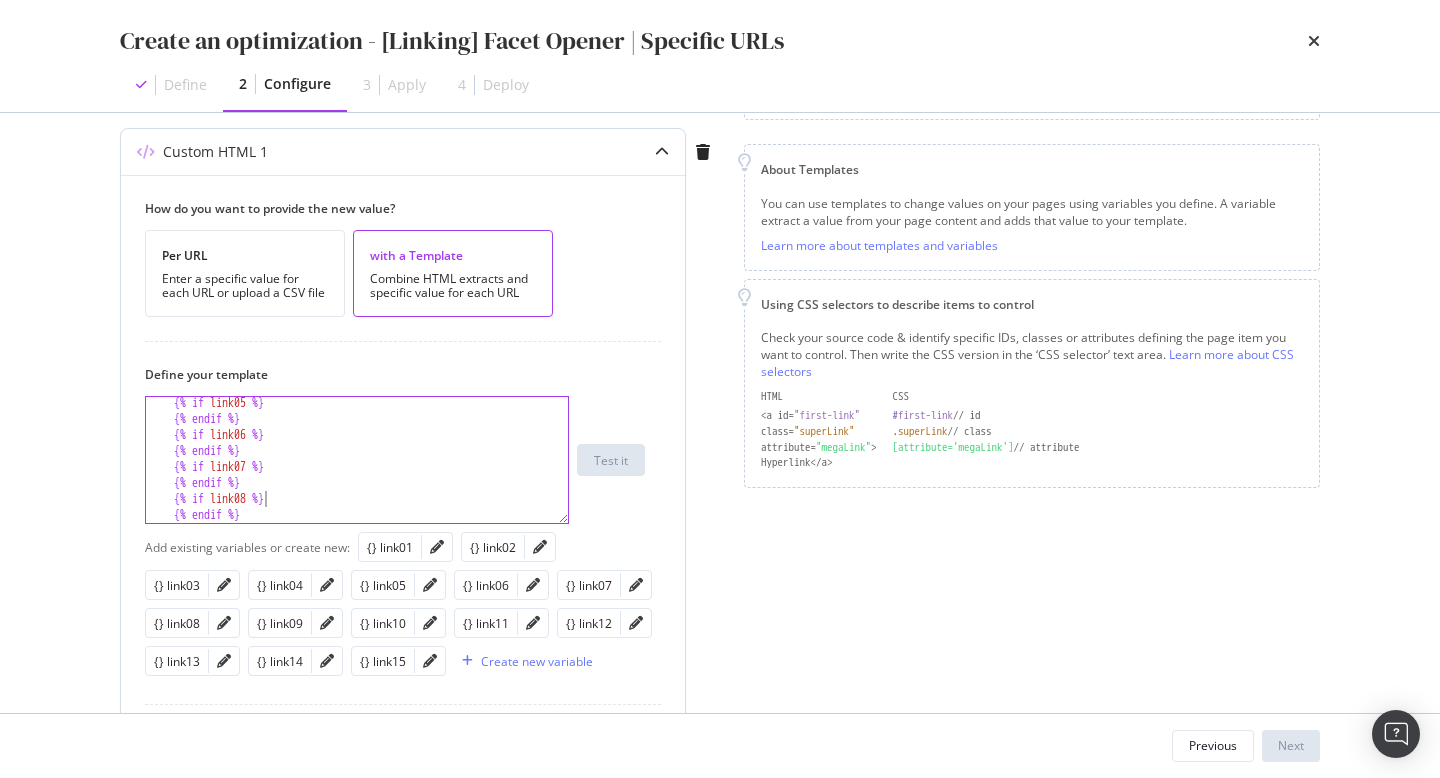 type on "{% endif %}" 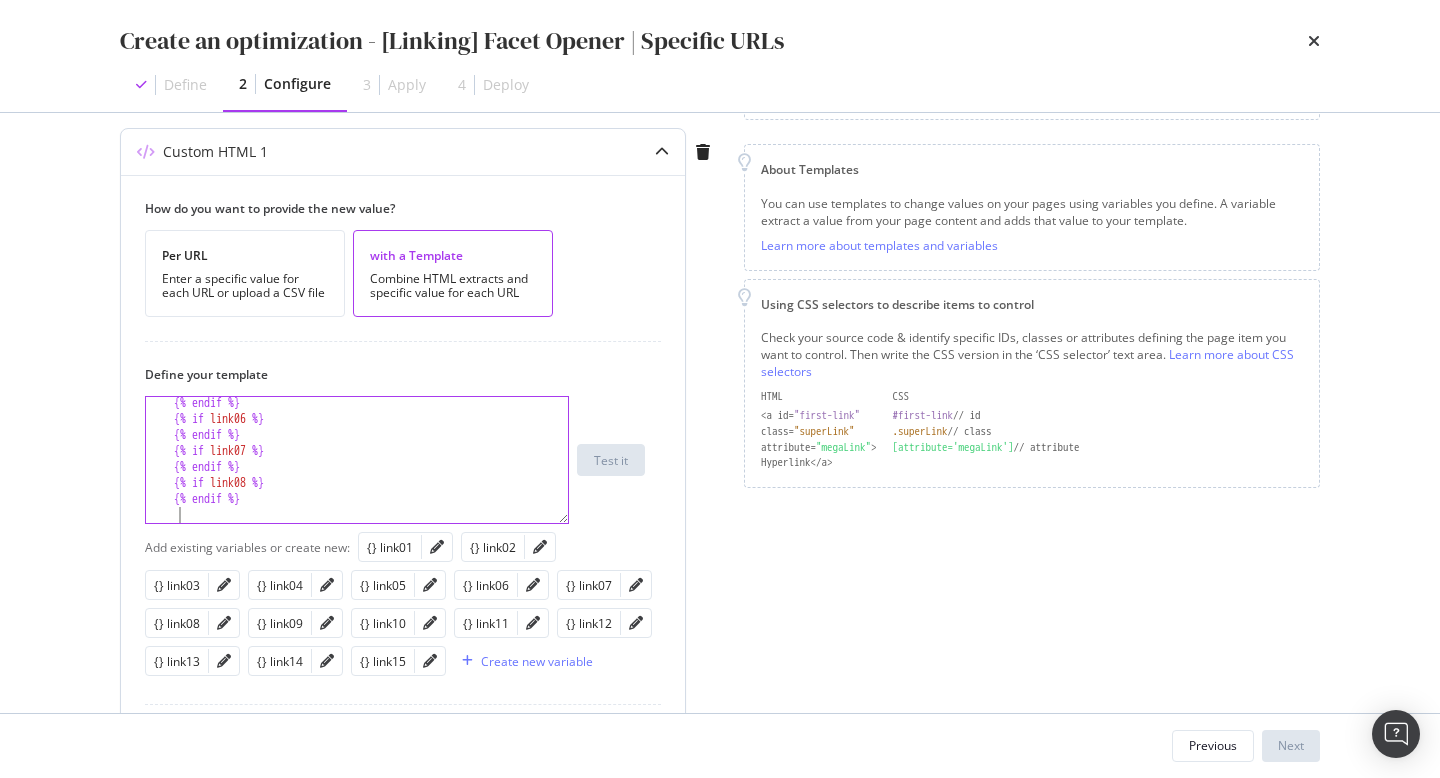 scroll, scrollTop: 0, scrollLeft: 1, axis: horizontal 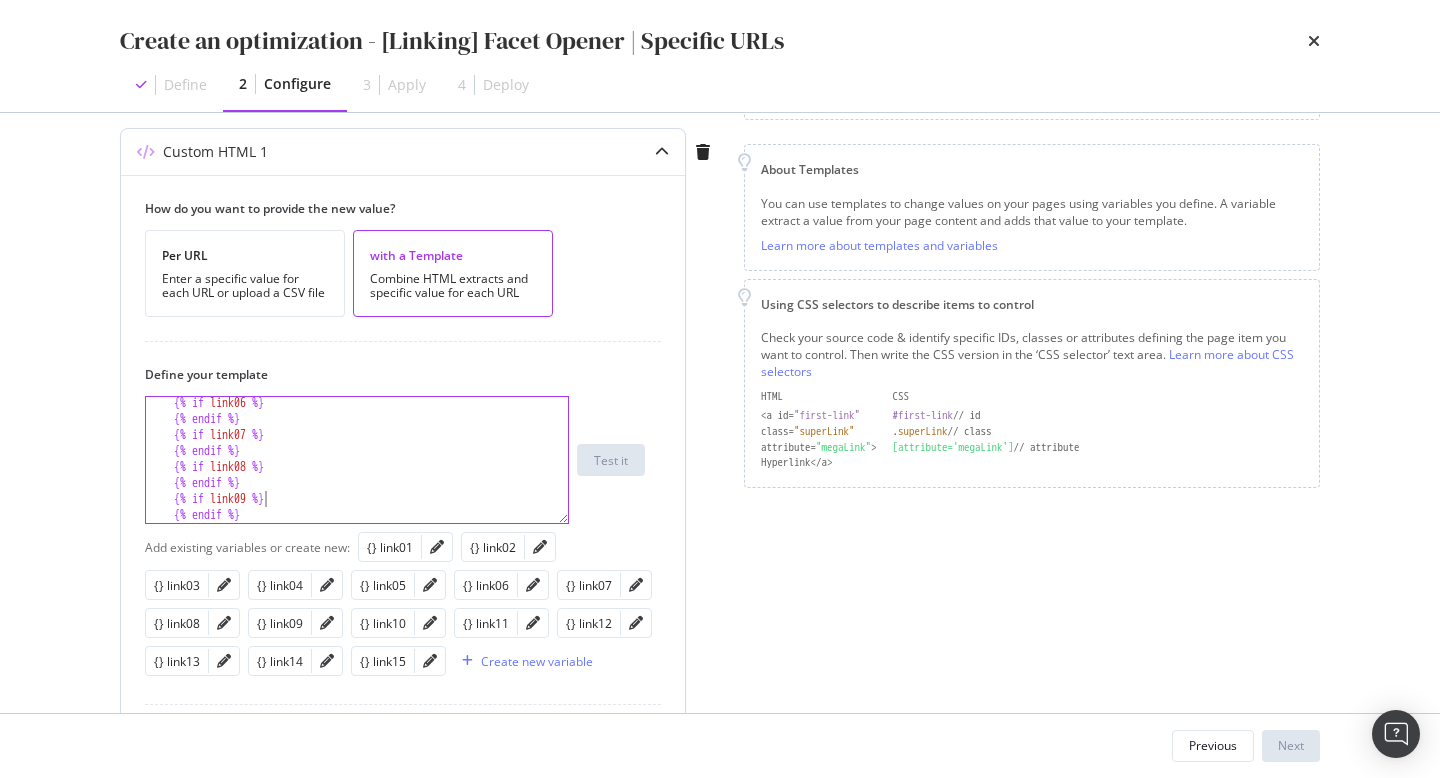 type on "{% endif %}" 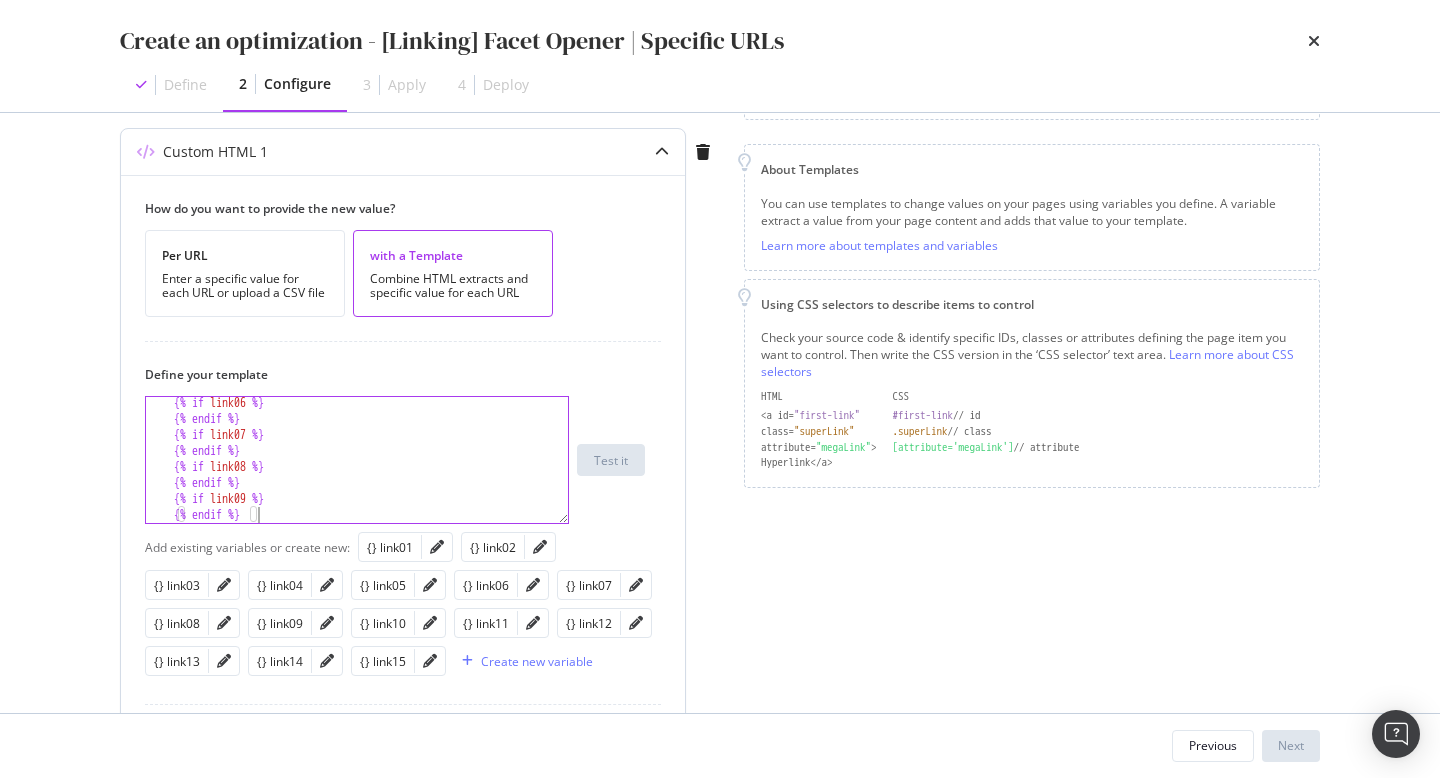 scroll, scrollTop: 0, scrollLeft: 1, axis: horizontal 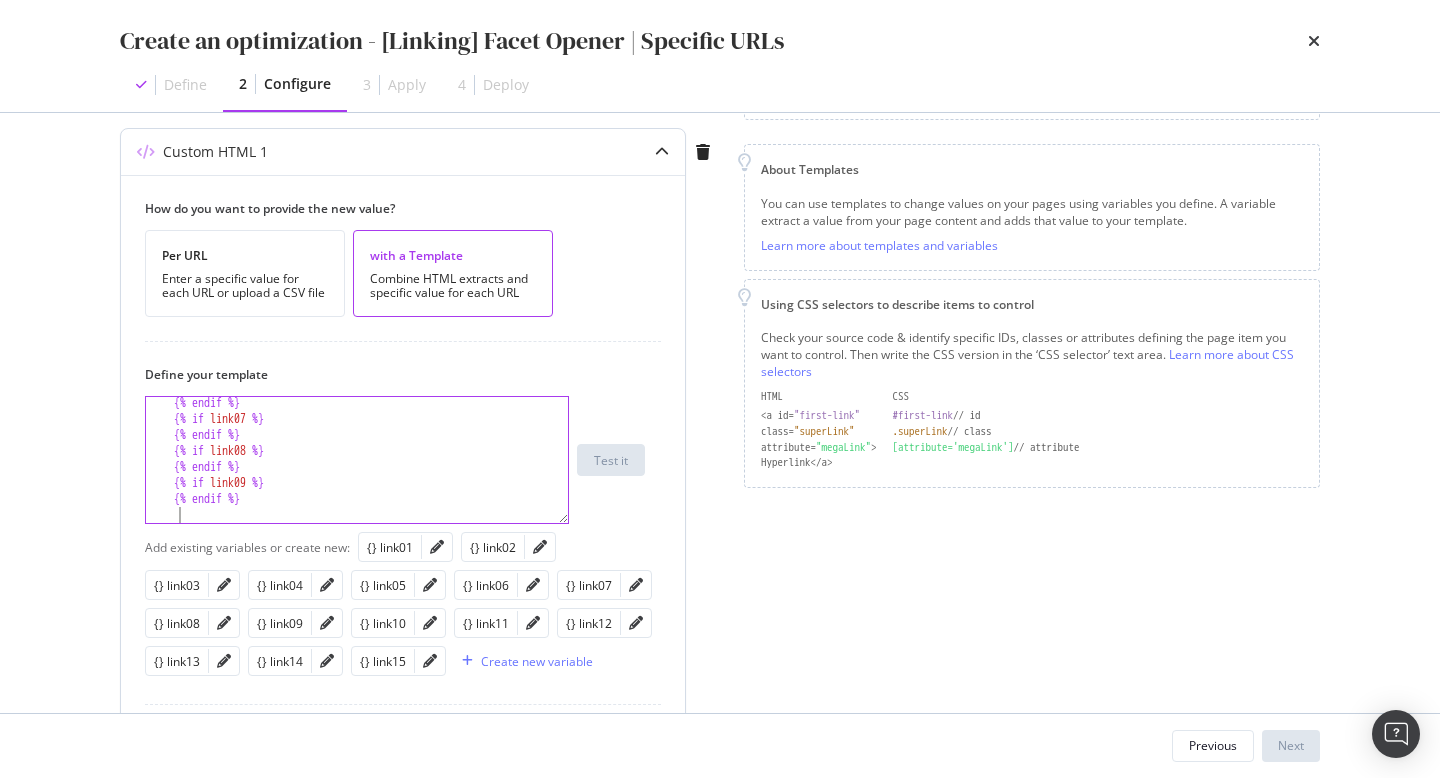 paste on "{% endif %}" 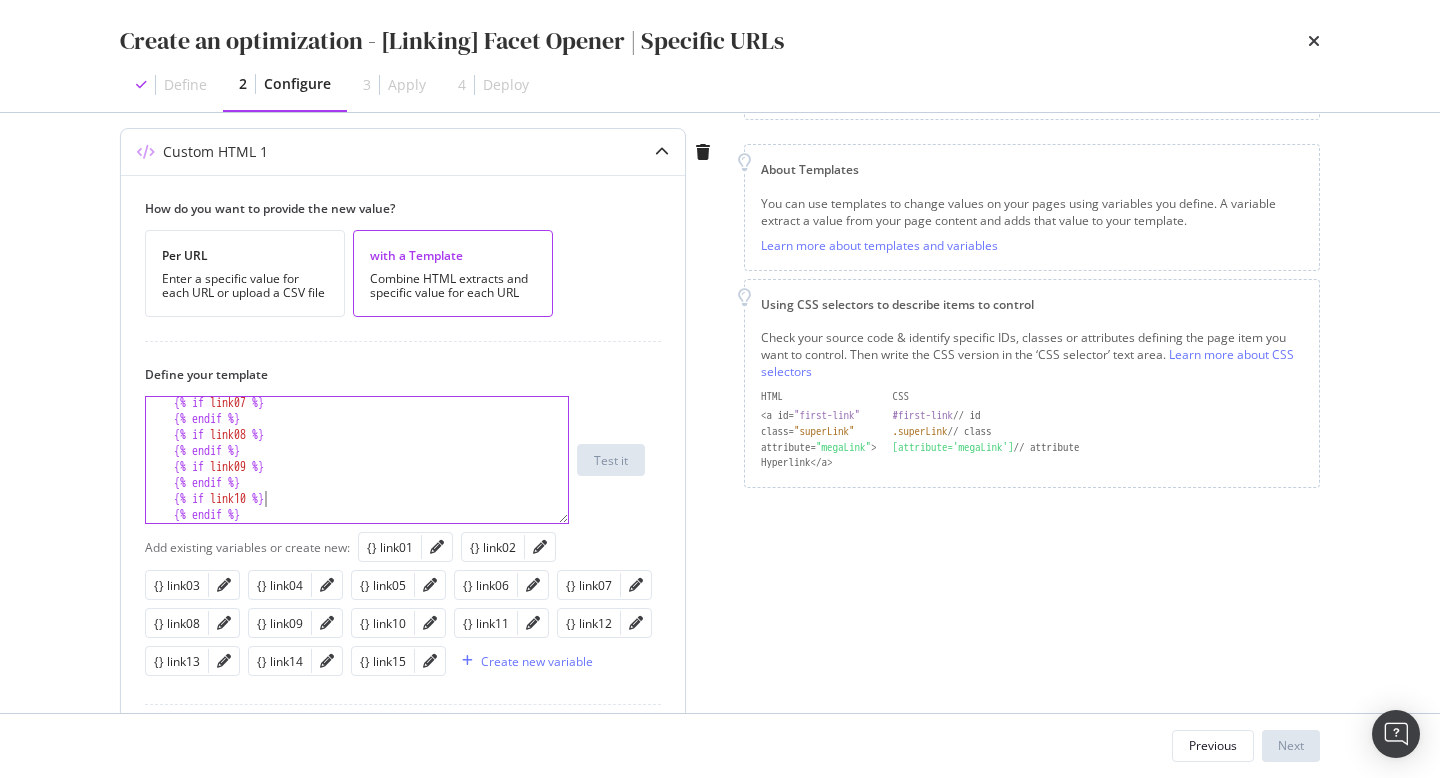 type on "{% endif %}" 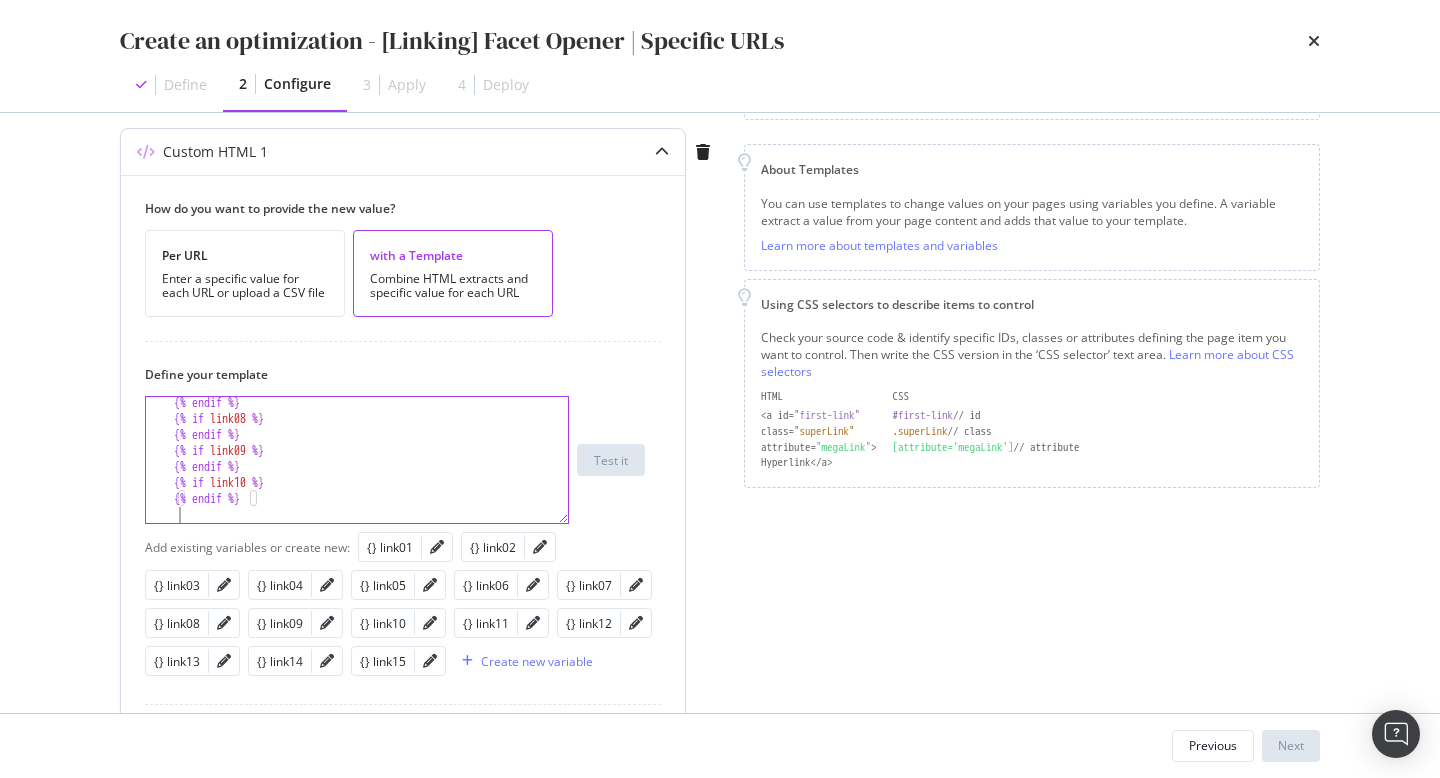 scroll, scrollTop: 0, scrollLeft: 1, axis: horizontal 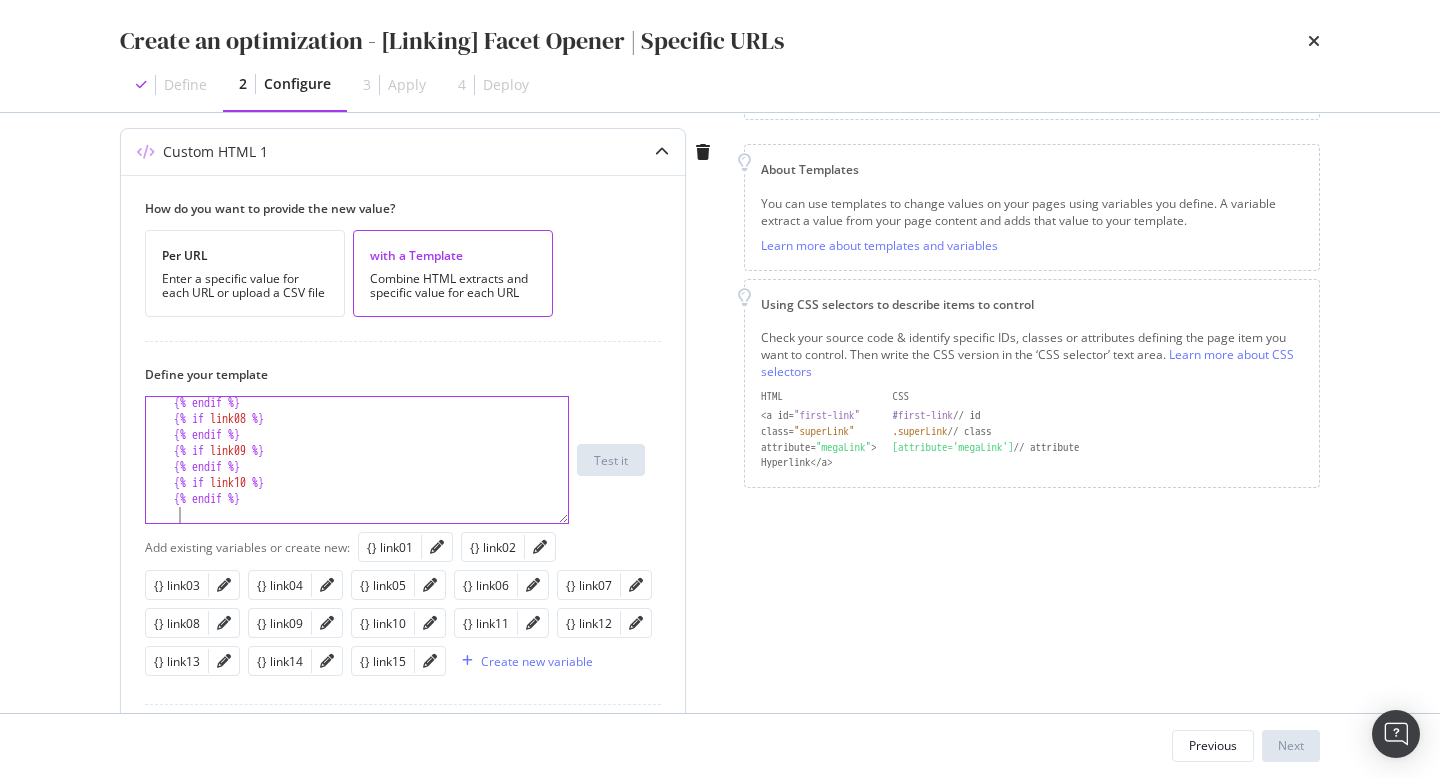 paste on "{% endif %}" 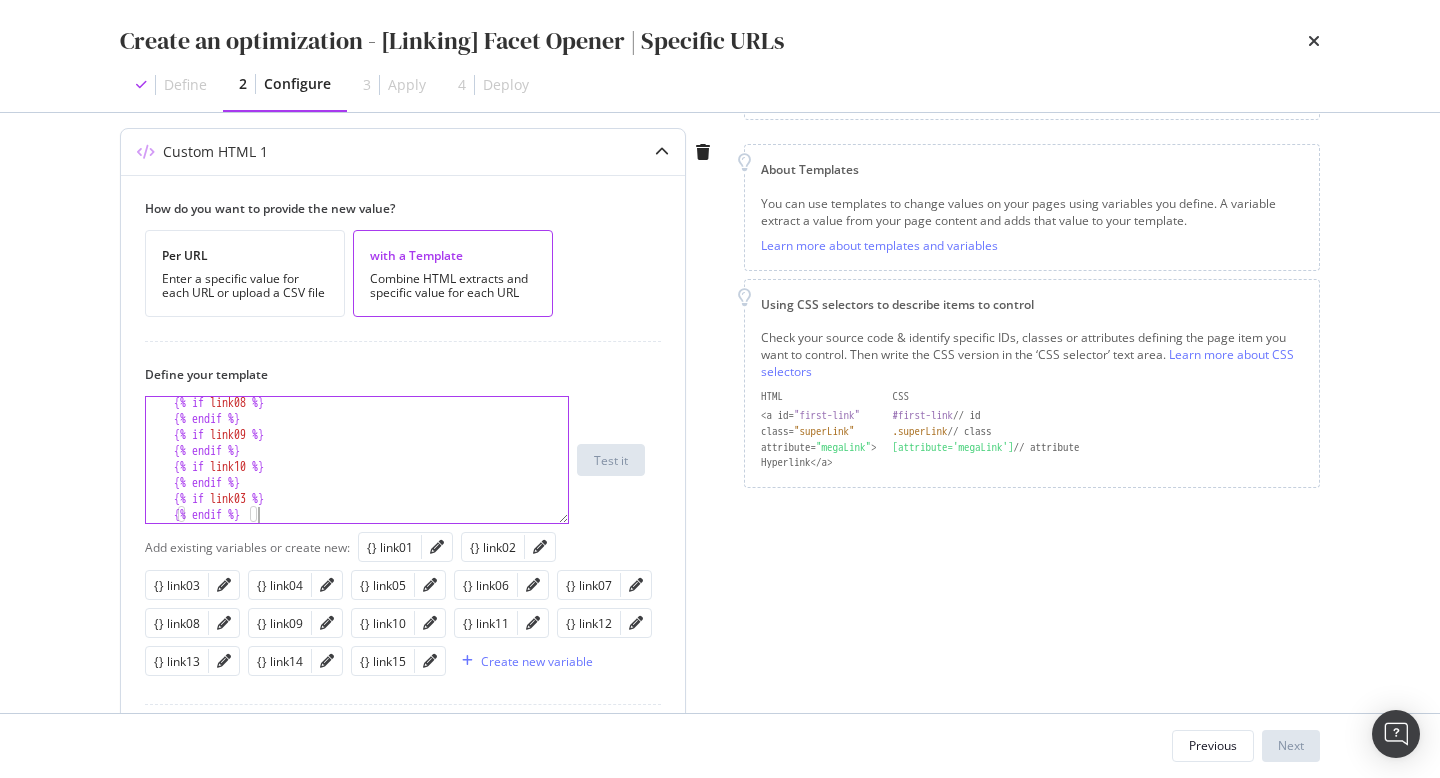 scroll, scrollTop: 210, scrollLeft: 0, axis: vertical 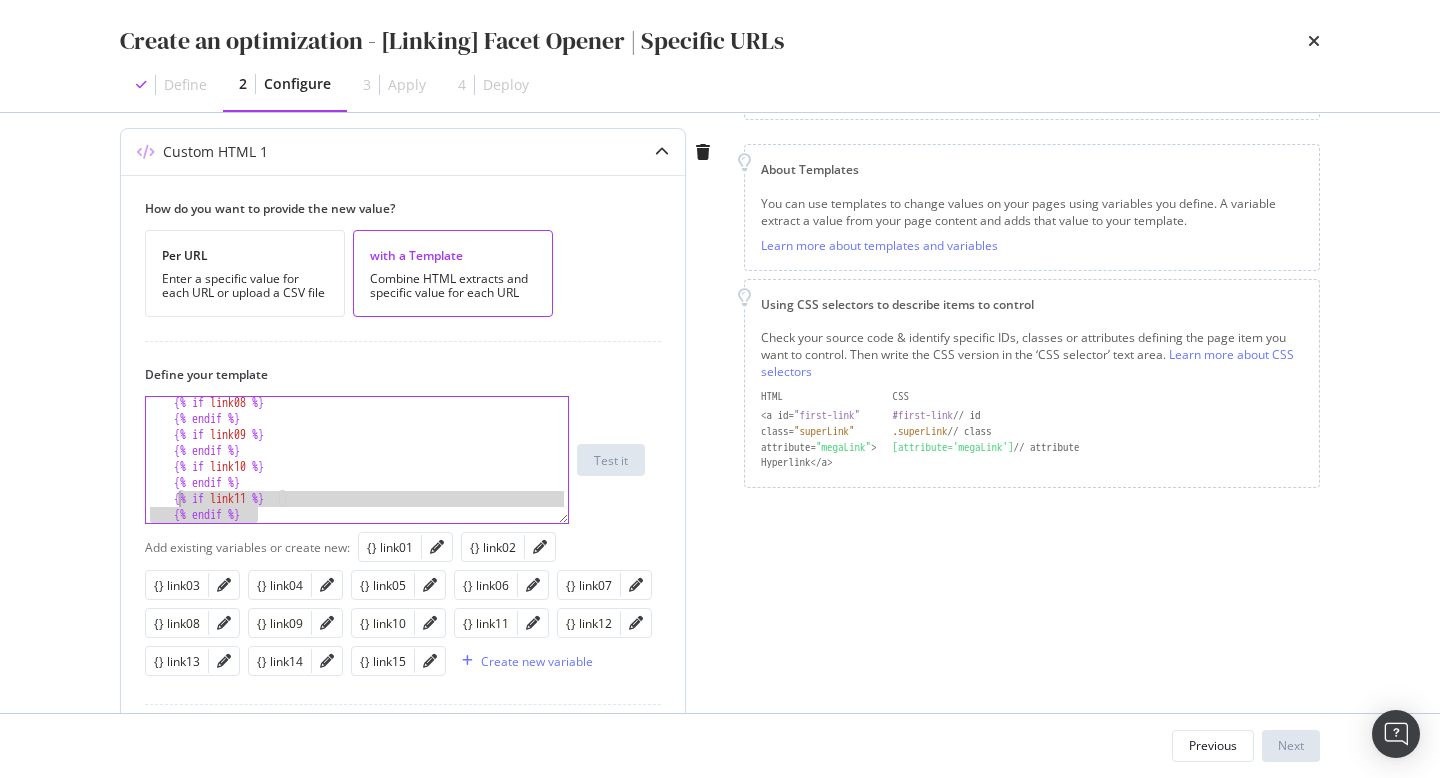 type on "{% endif %}" 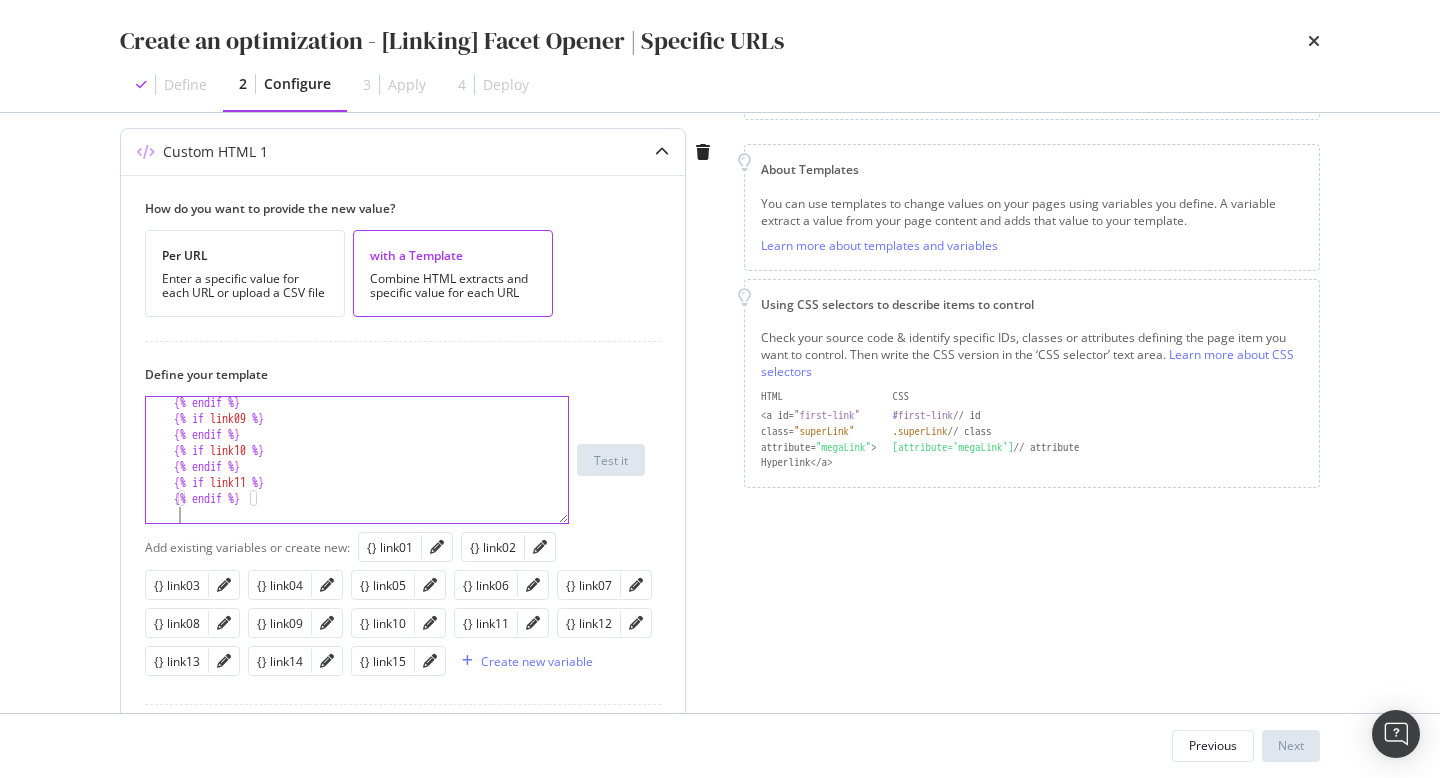 scroll, scrollTop: 0, scrollLeft: 1, axis: horizontal 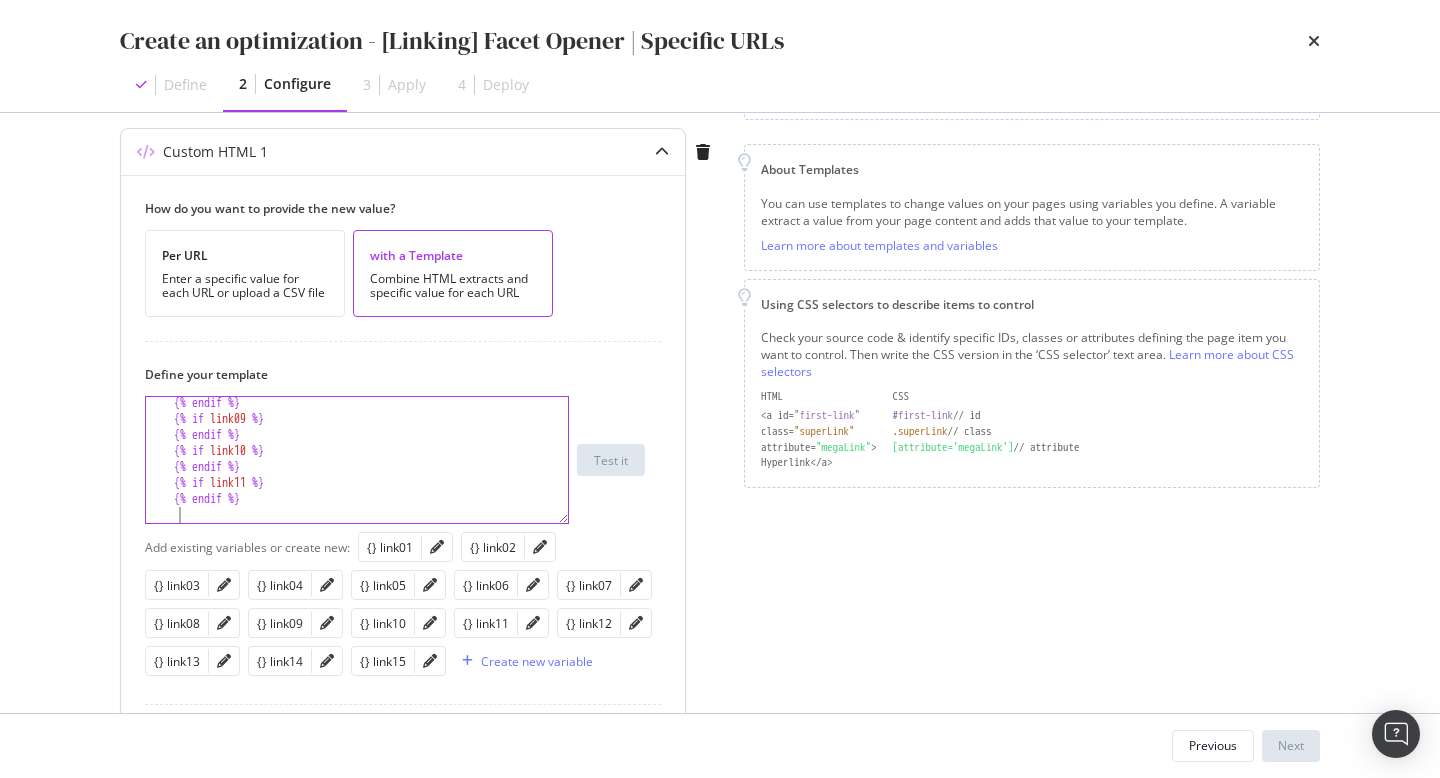 paste on "{% endif %}" 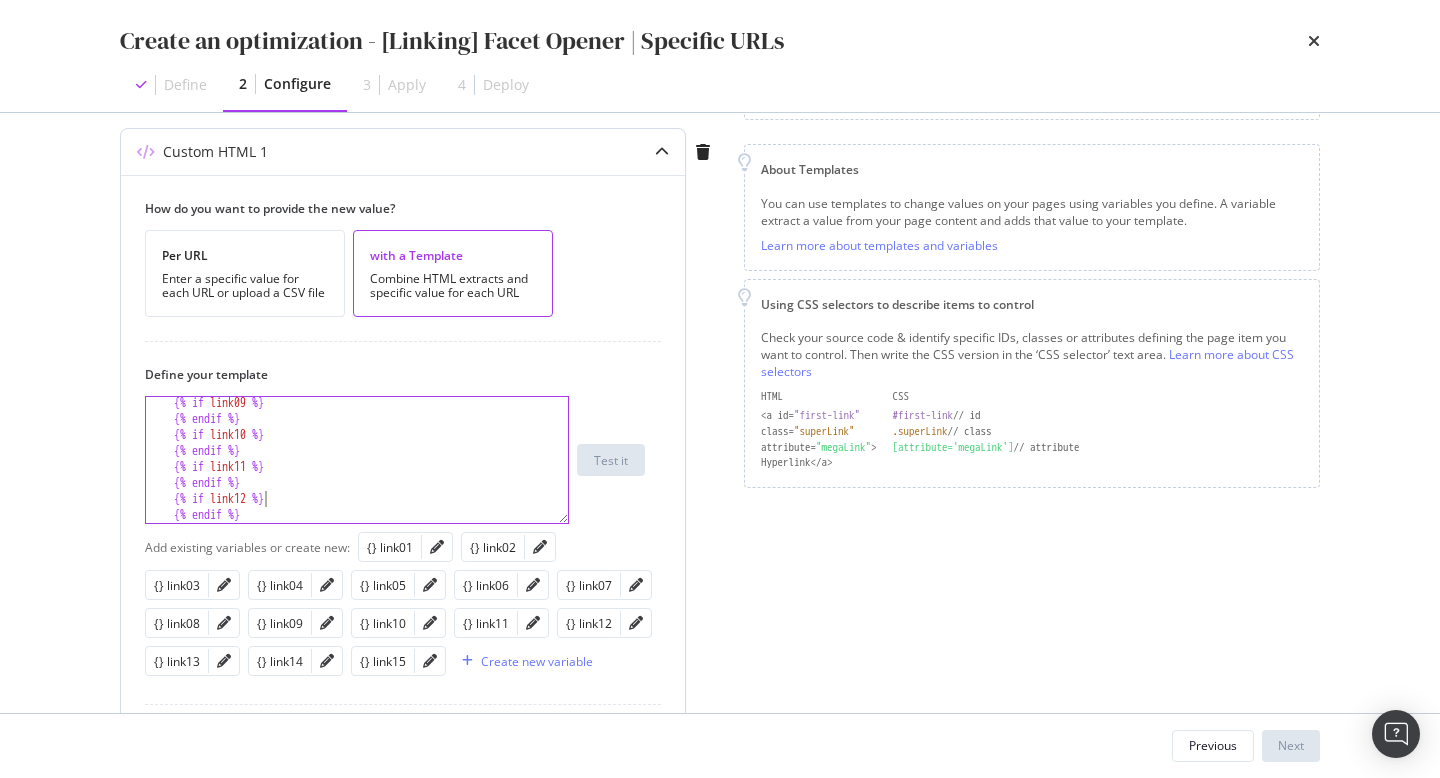 type on "{% endif %}" 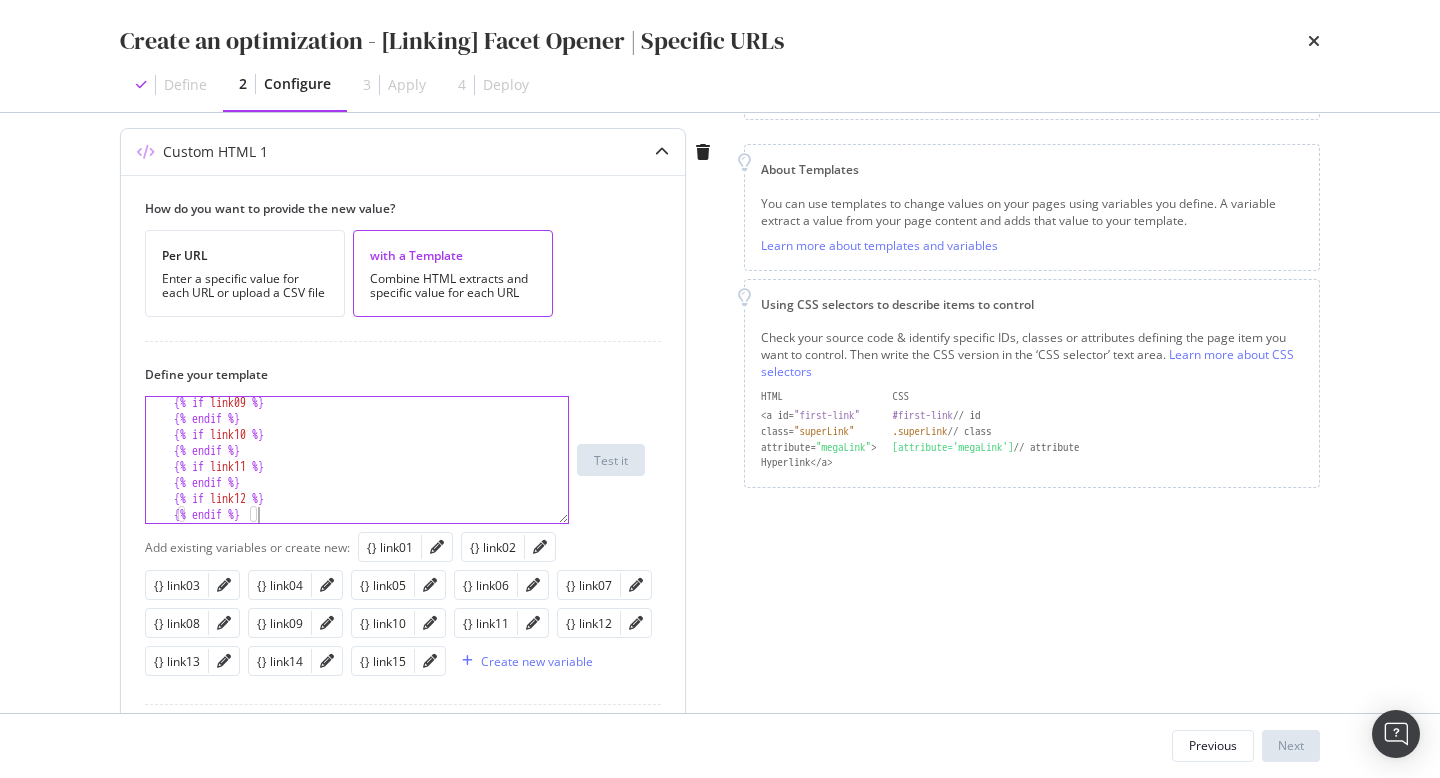 scroll, scrollTop: 0, scrollLeft: 1, axis: horizontal 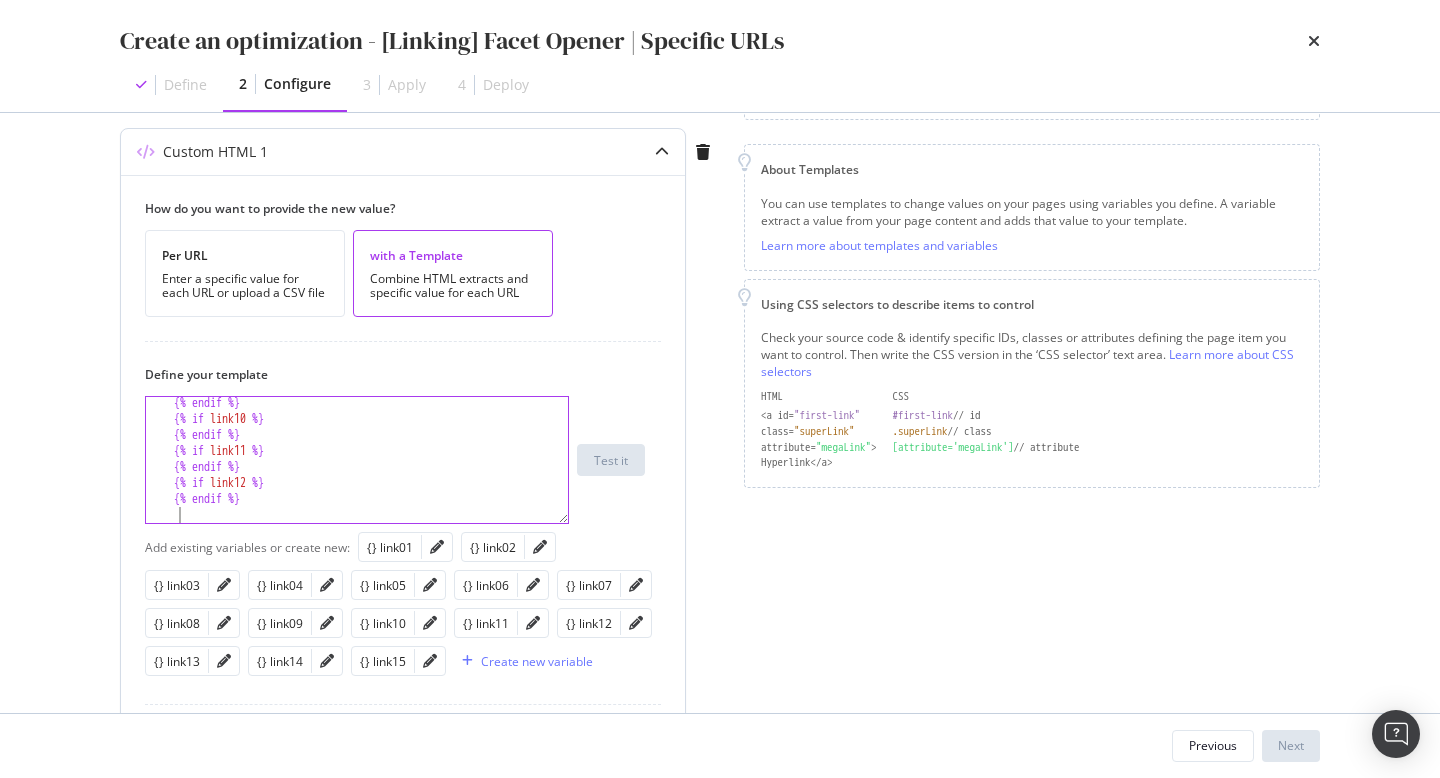 paste on "{% endif %}" 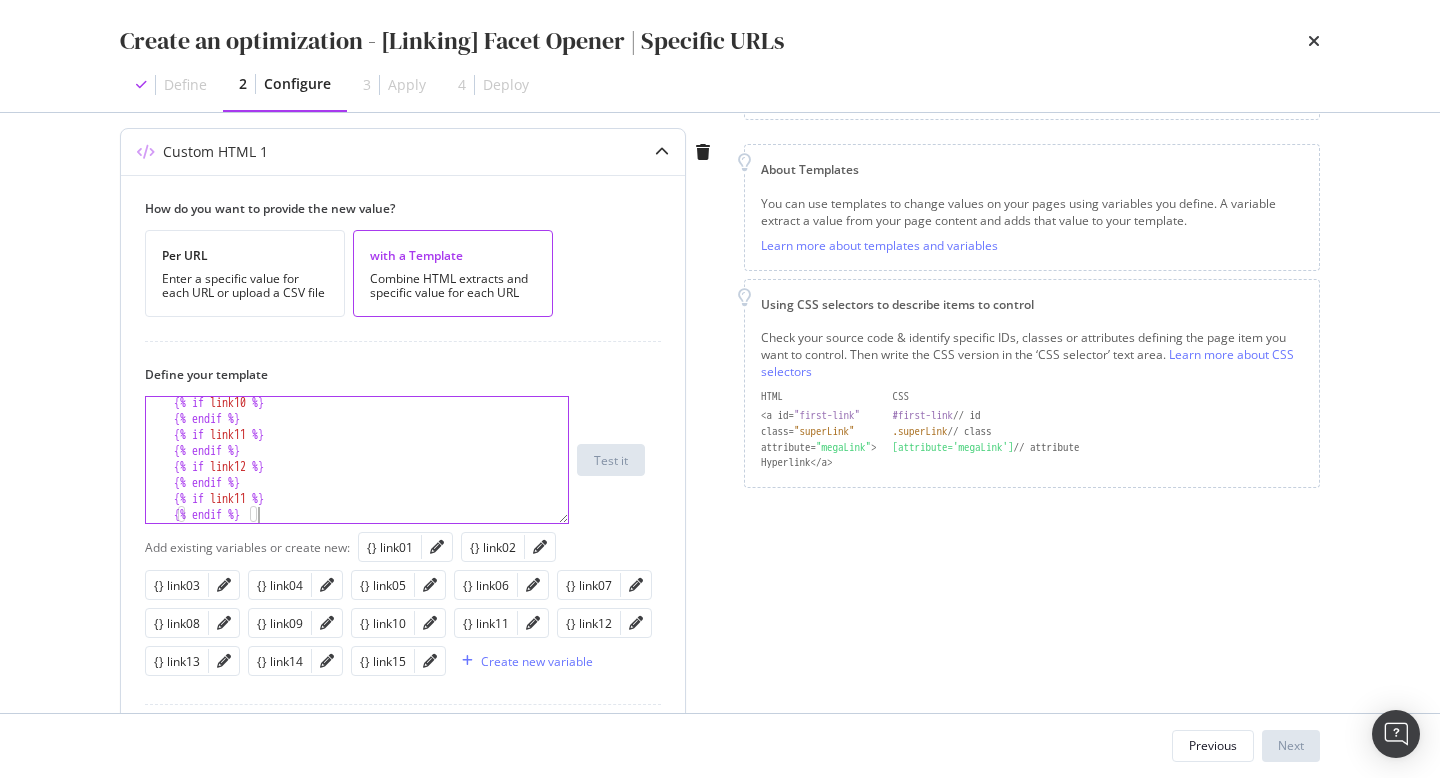 scroll, scrollTop: 274, scrollLeft: 0, axis: vertical 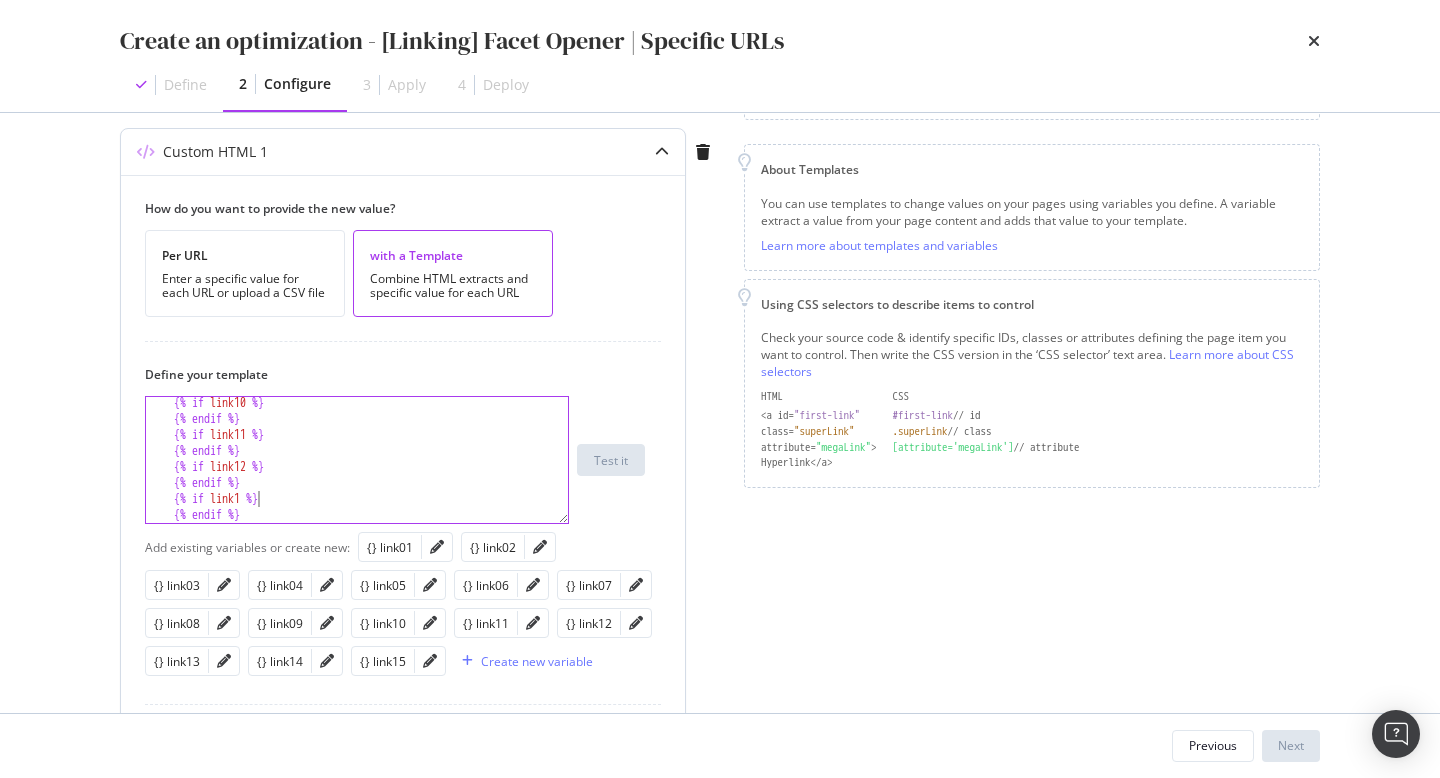 type on "{% endif %}" 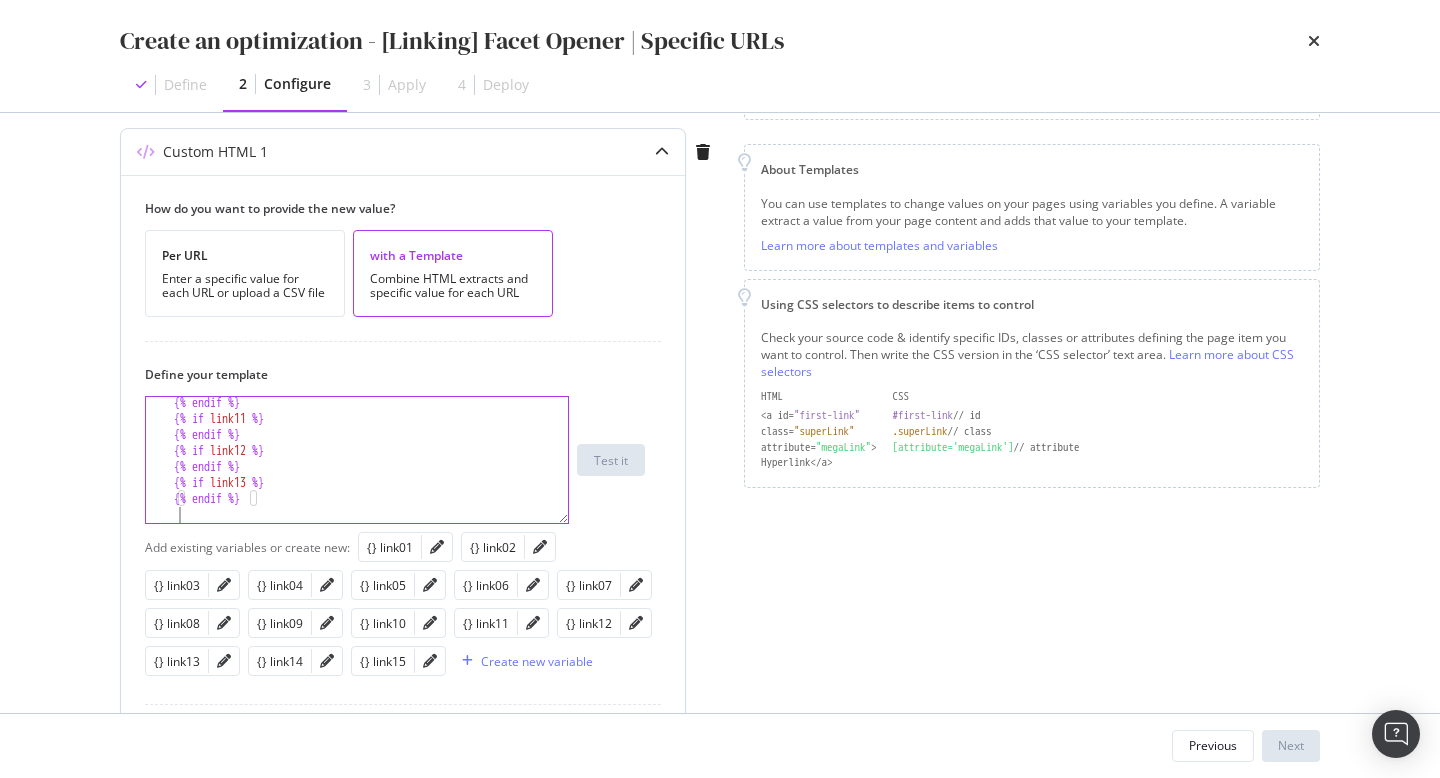 scroll, scrollTop: 0, scrollLeft: 1, axis: horizontal 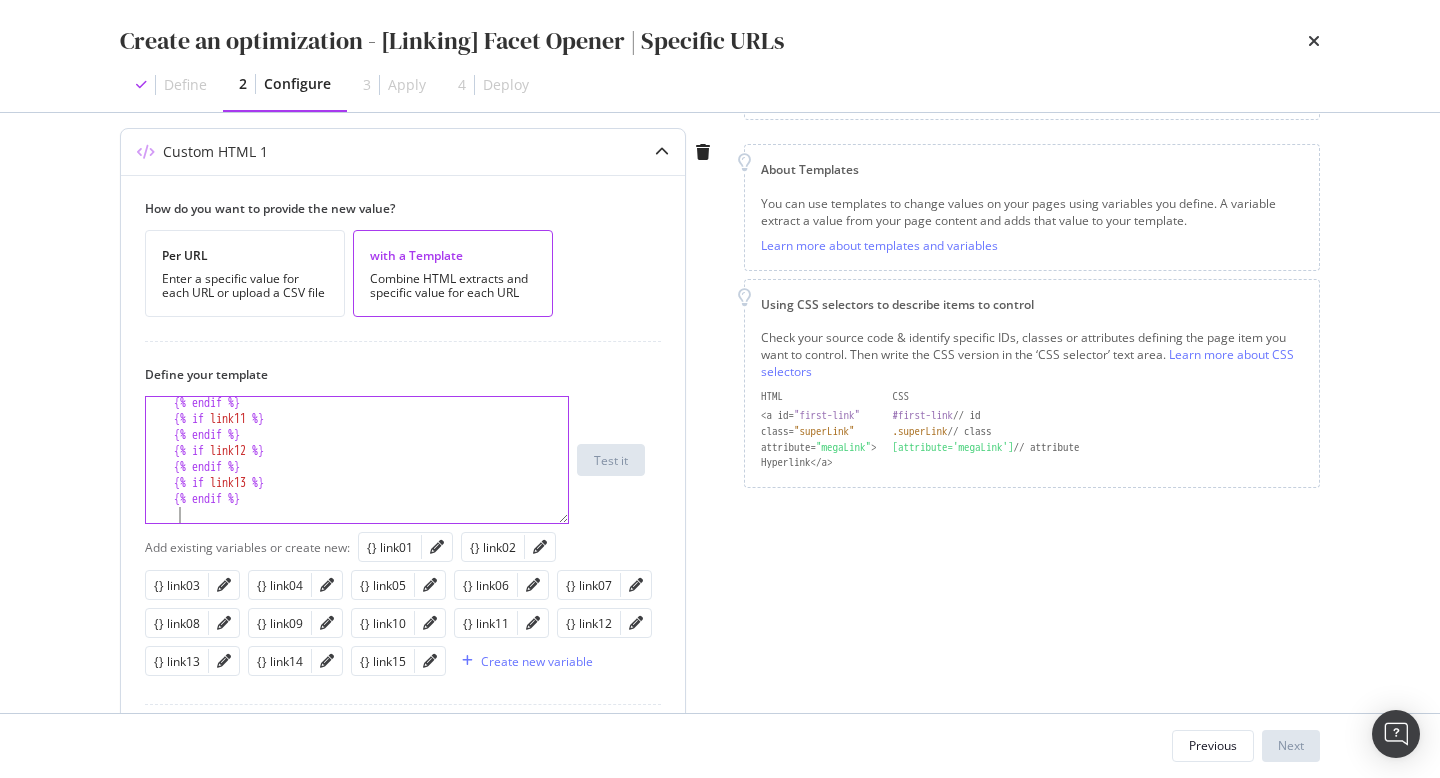paste on "{% endif %}" 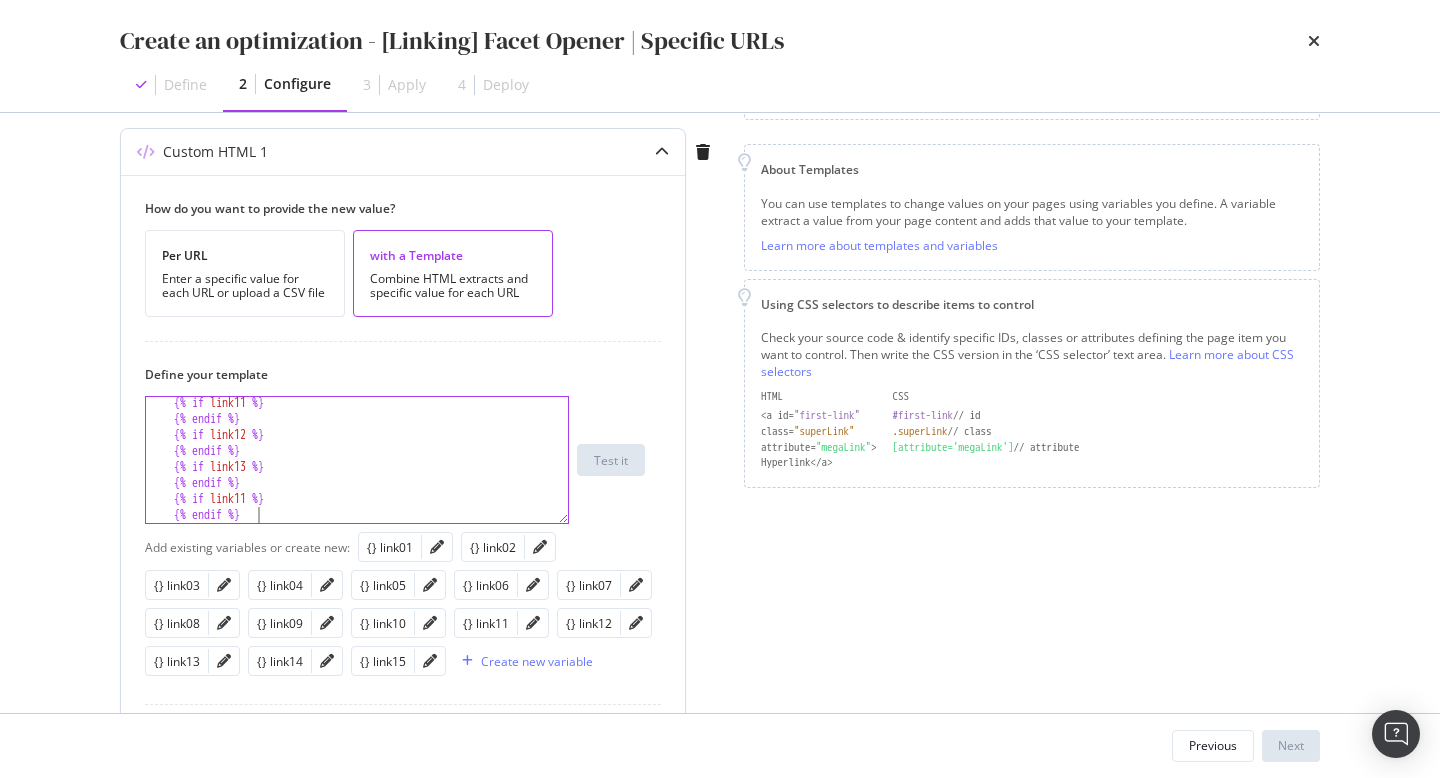 scroll, scrollTop: 306, scrollLeft: 0, axis: vertical 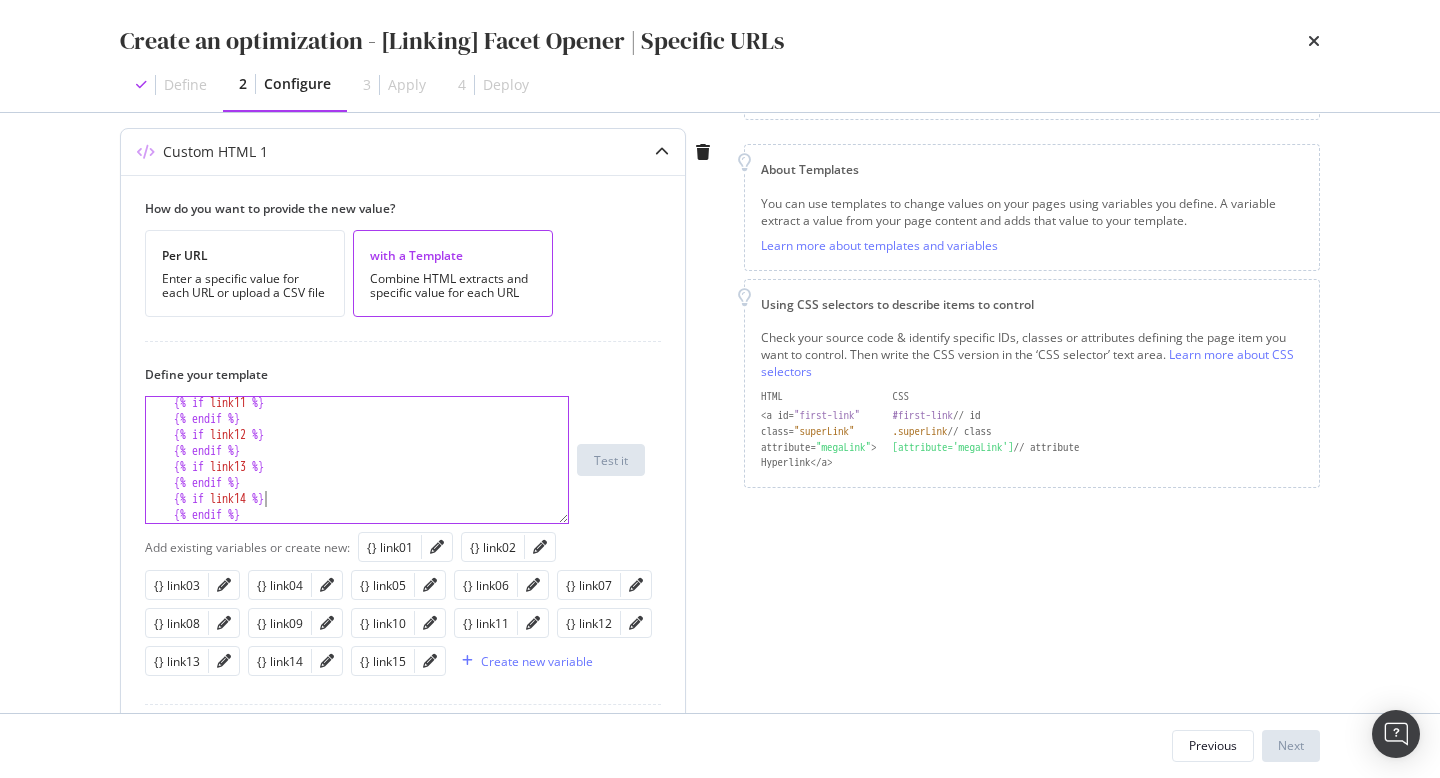 type on "{% endif %}" 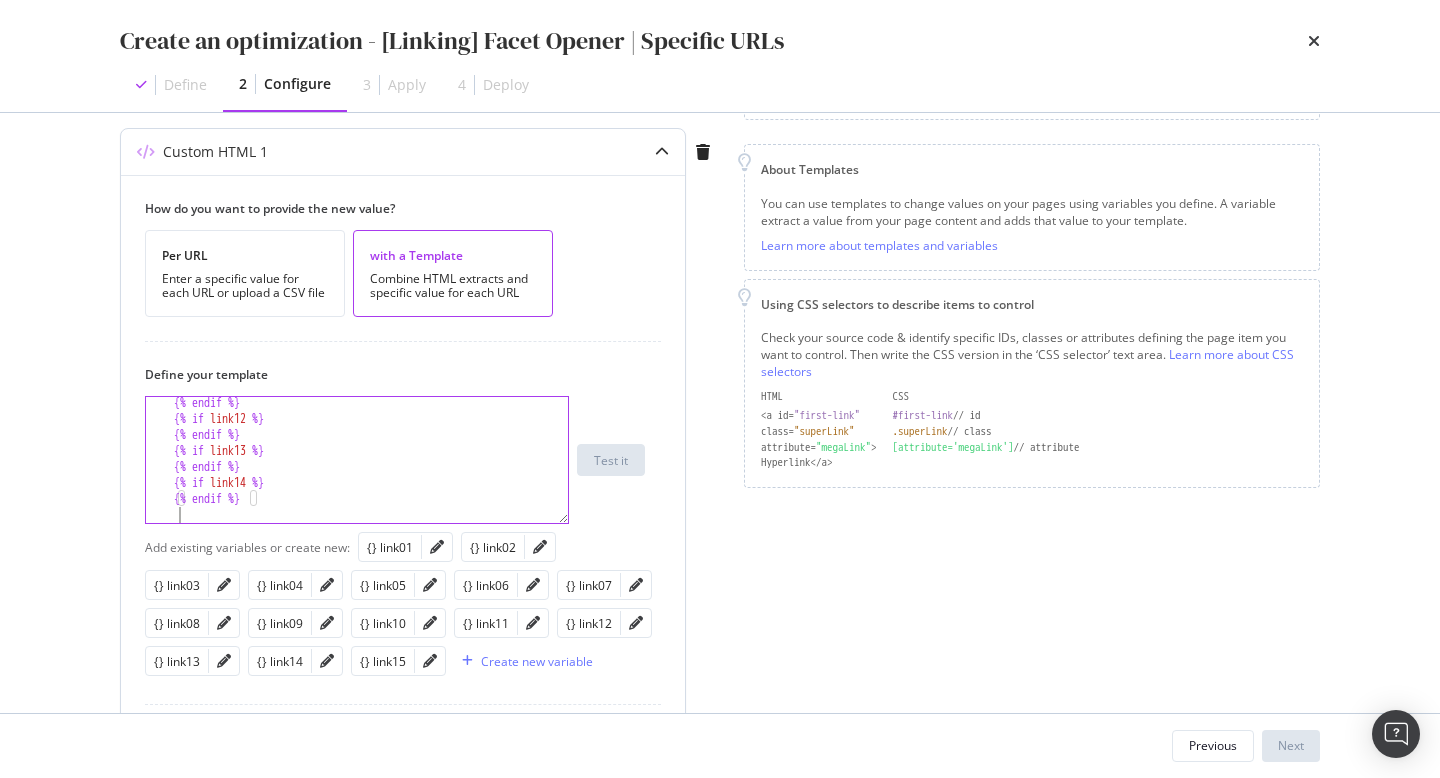 scroll, scrollTop: 0, scrollLeft: 1, axis: horizontal 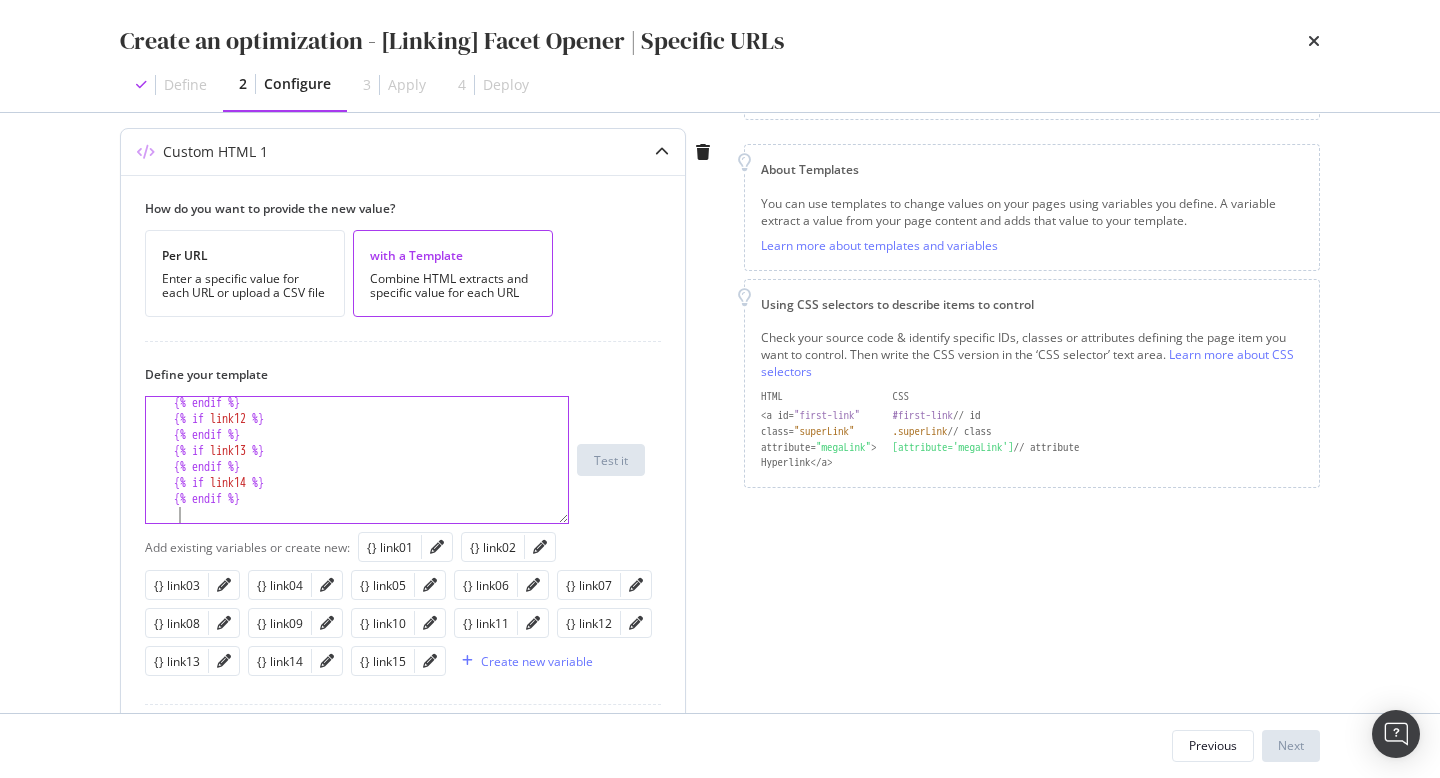 paste on "{% endif %}" 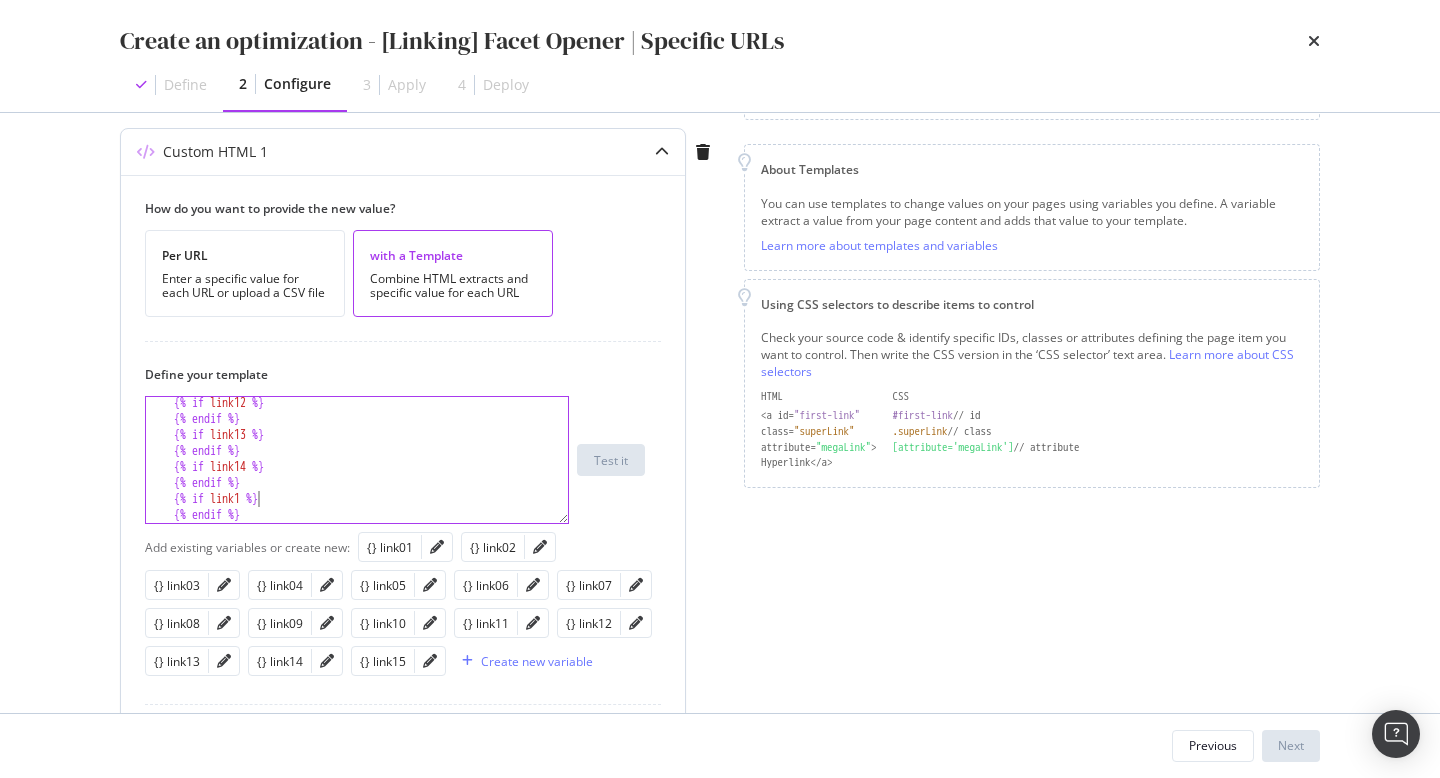 scroll, scrollTop: 0, scrollLeft: 9, axis: horizontal 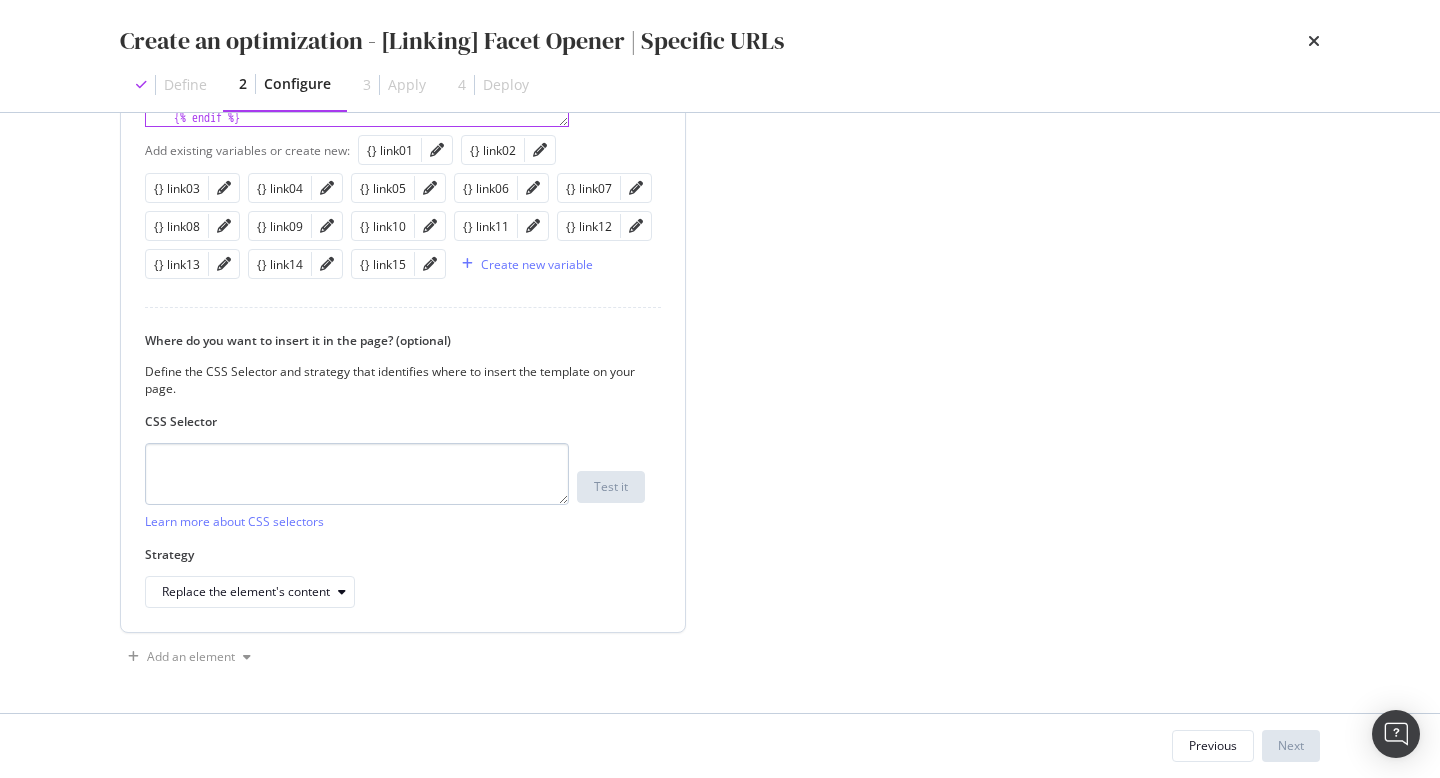 type on "{% if link15 %}" 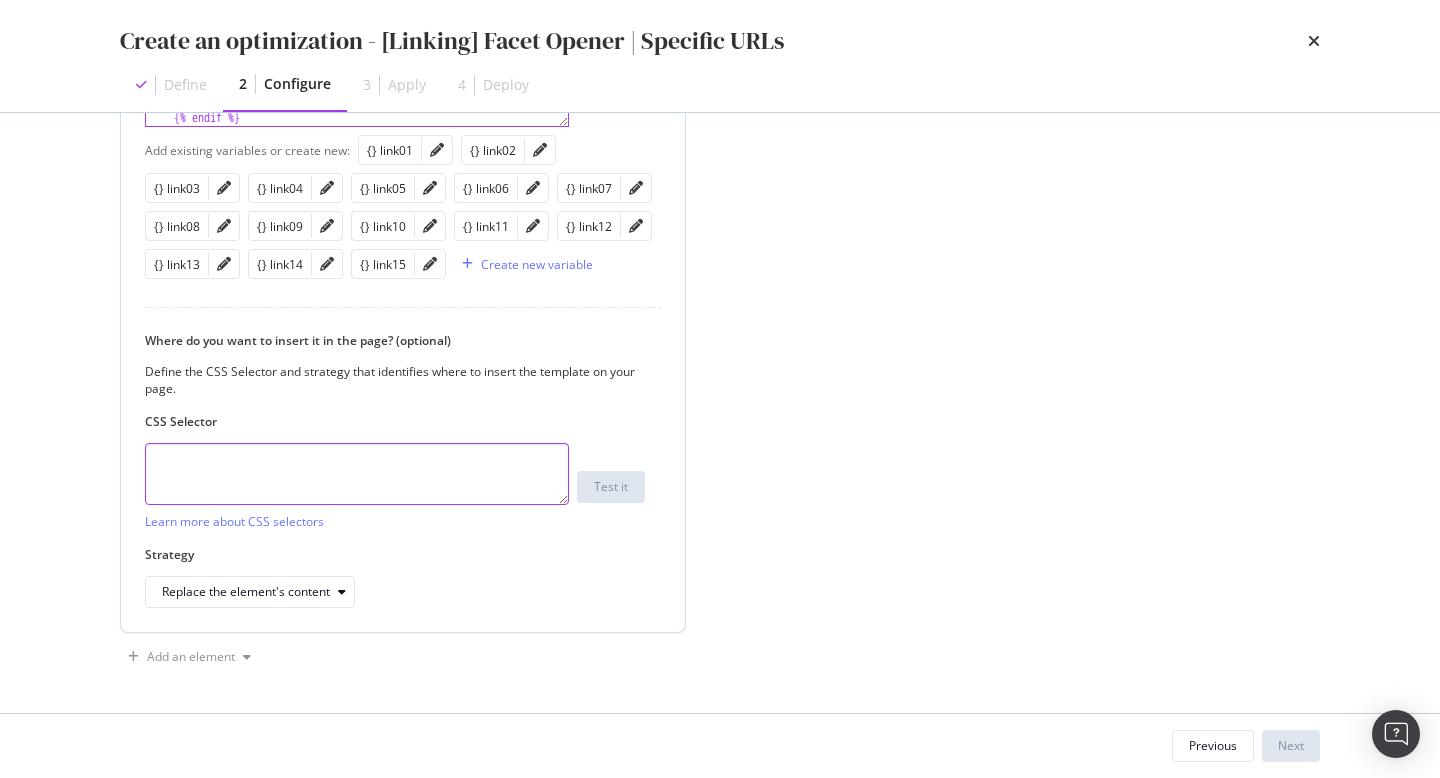 click at bounding box center [357, 474] 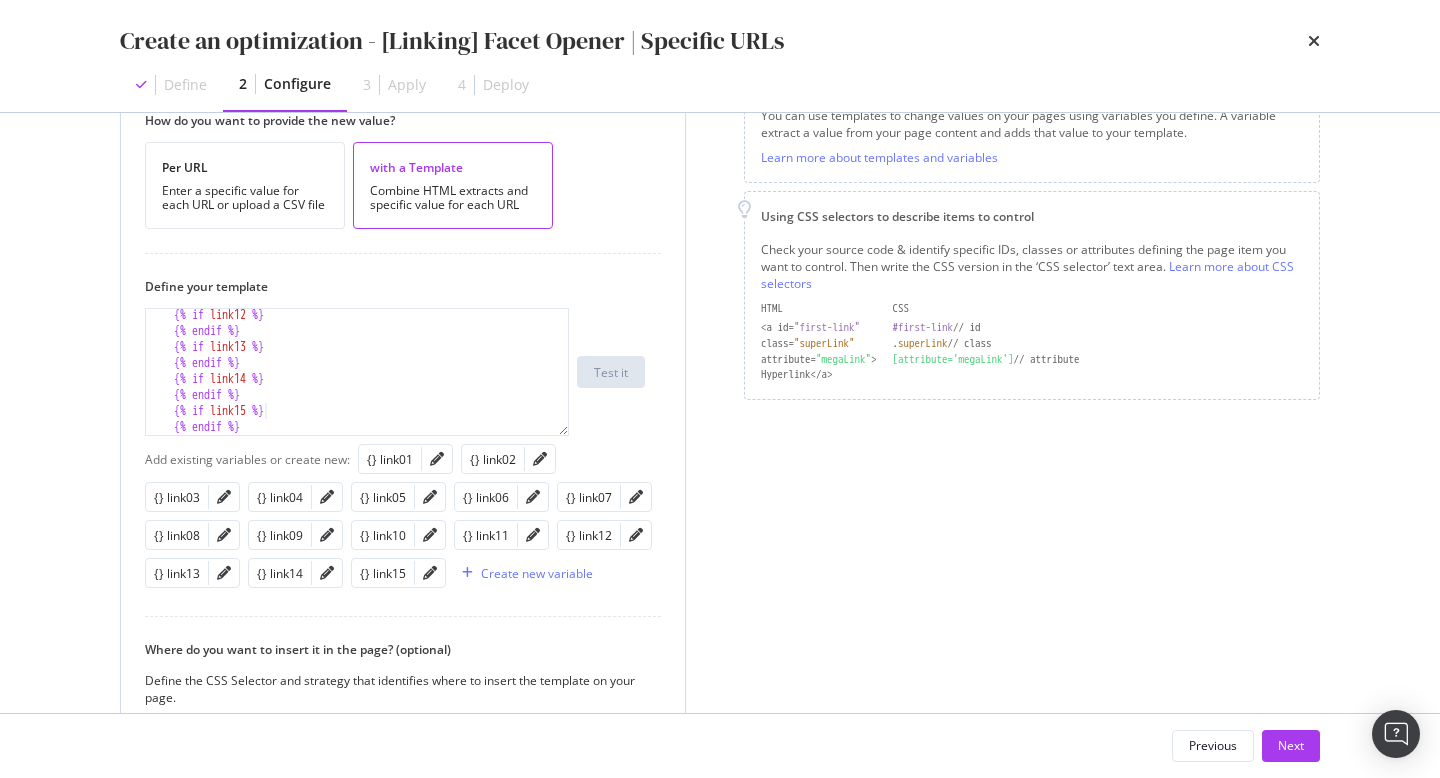 scroll, scrollTop: 232, scrollLeft: 0, axis: vertical 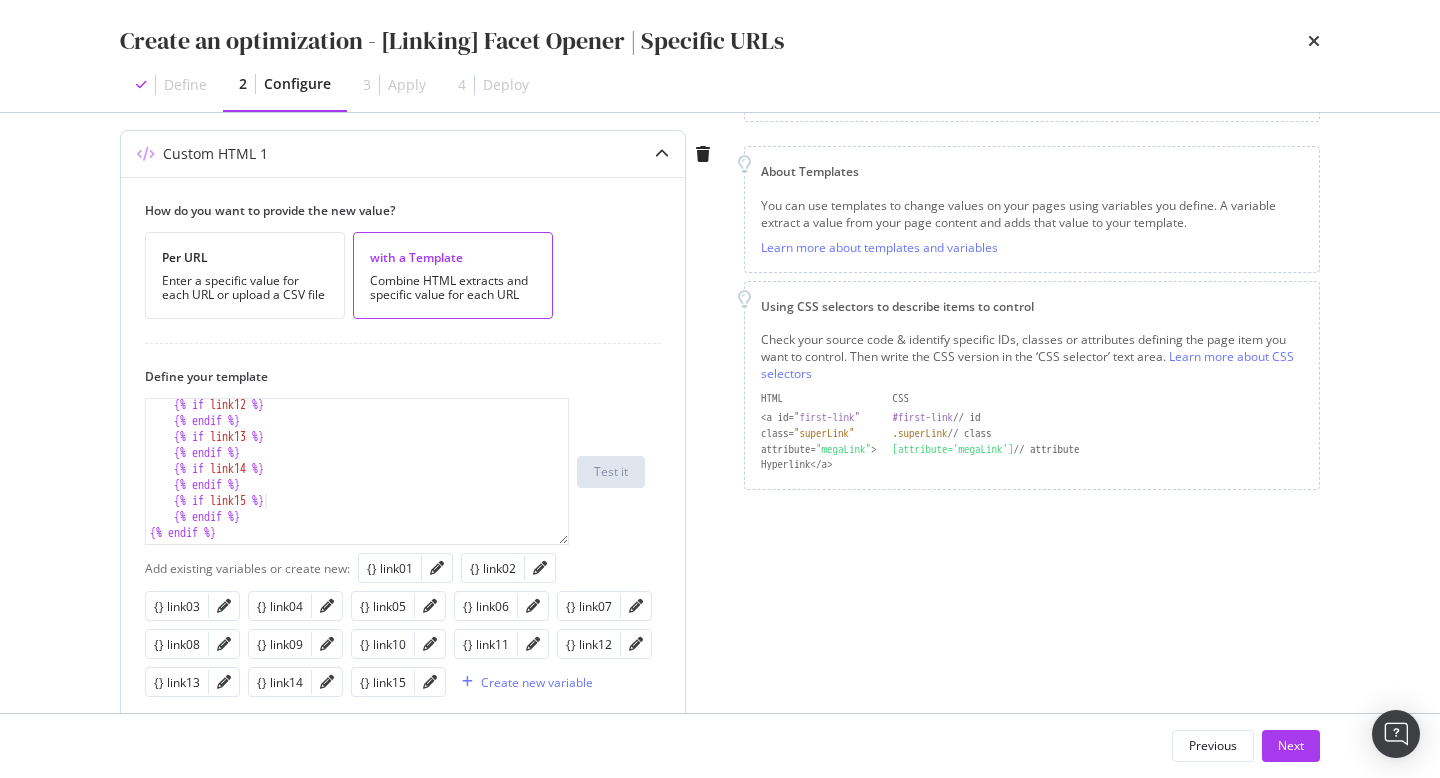 drag, startPoint x: 561, startPoint y: 511, endPoint x: 560, endPoint y: 658, distance: 147.0034 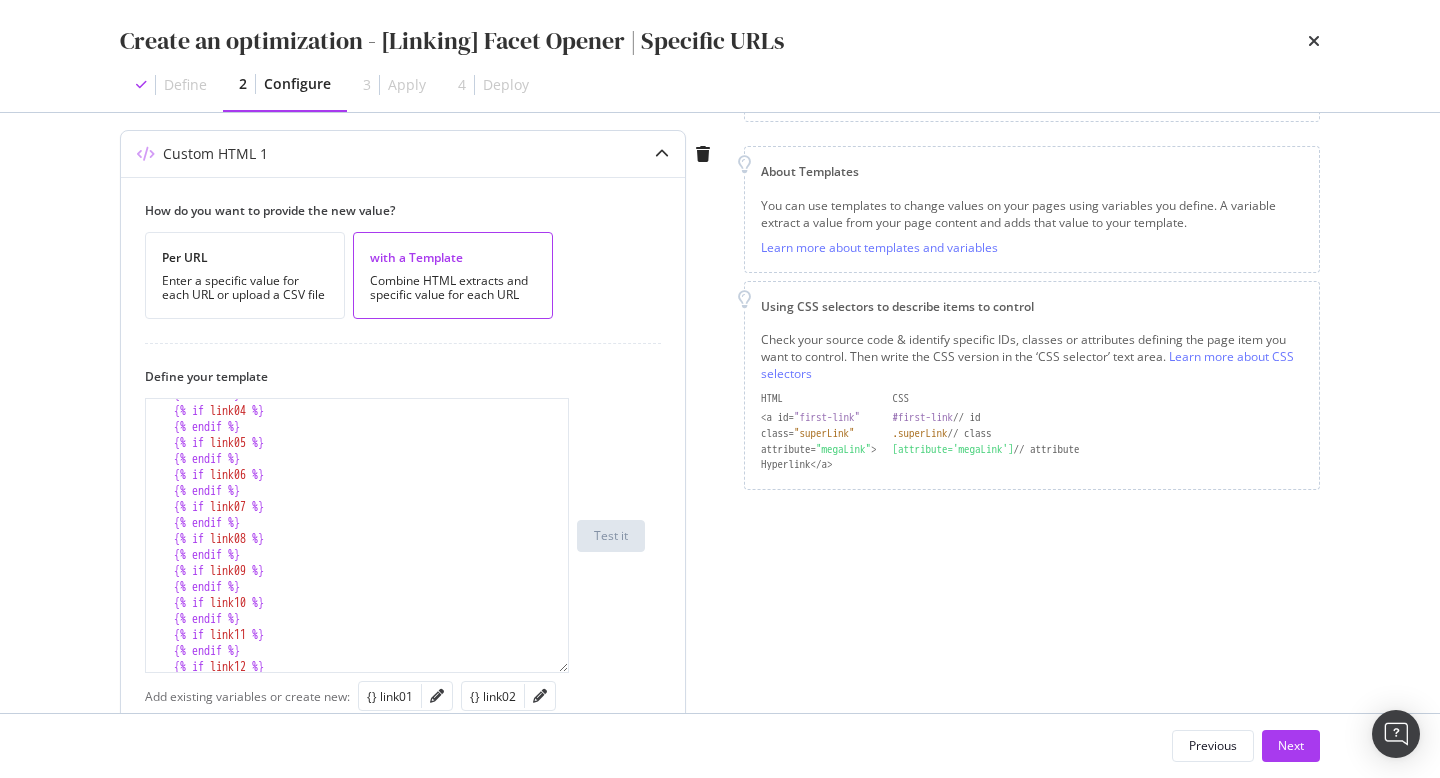 scroll, scrollTop: 32, scrollLeft: 0, axis: vertical 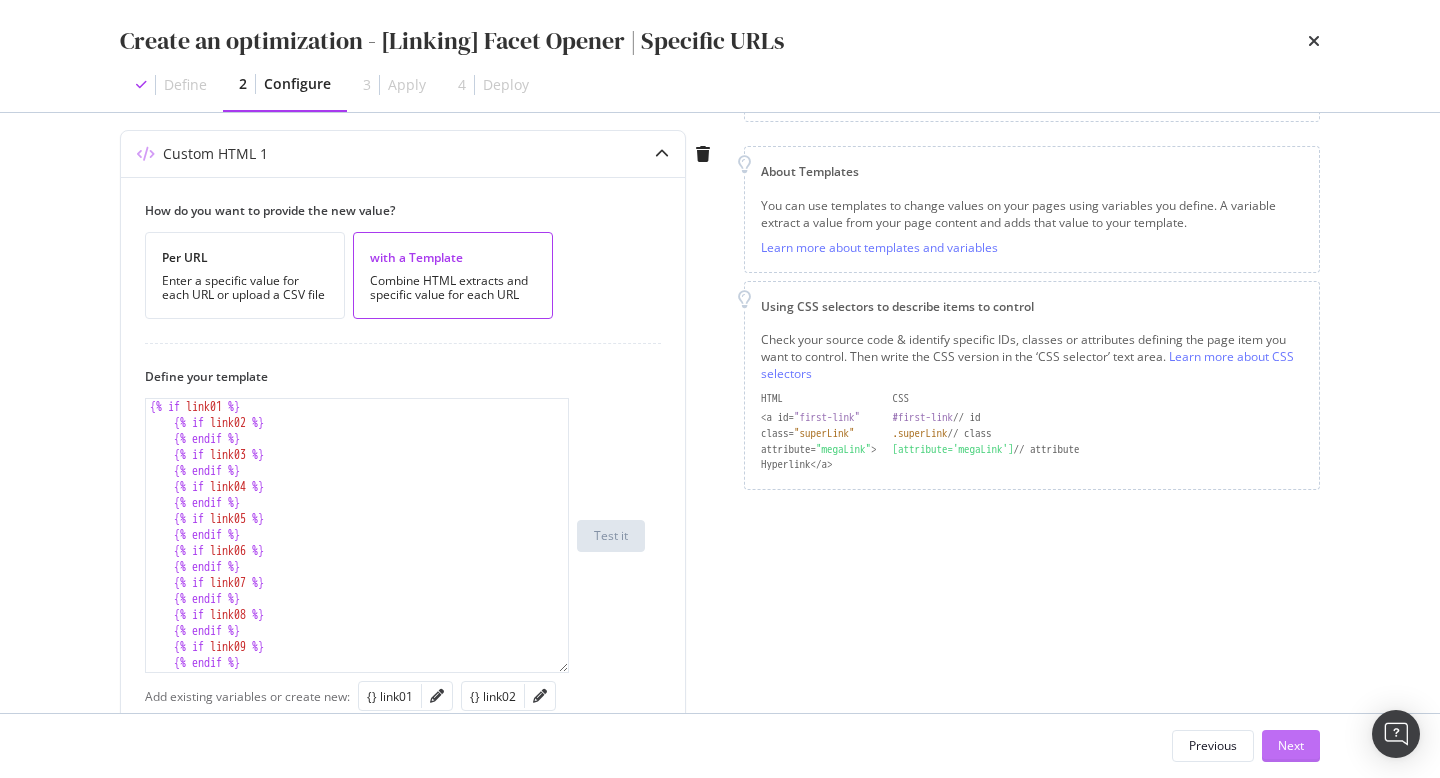 type on "head" 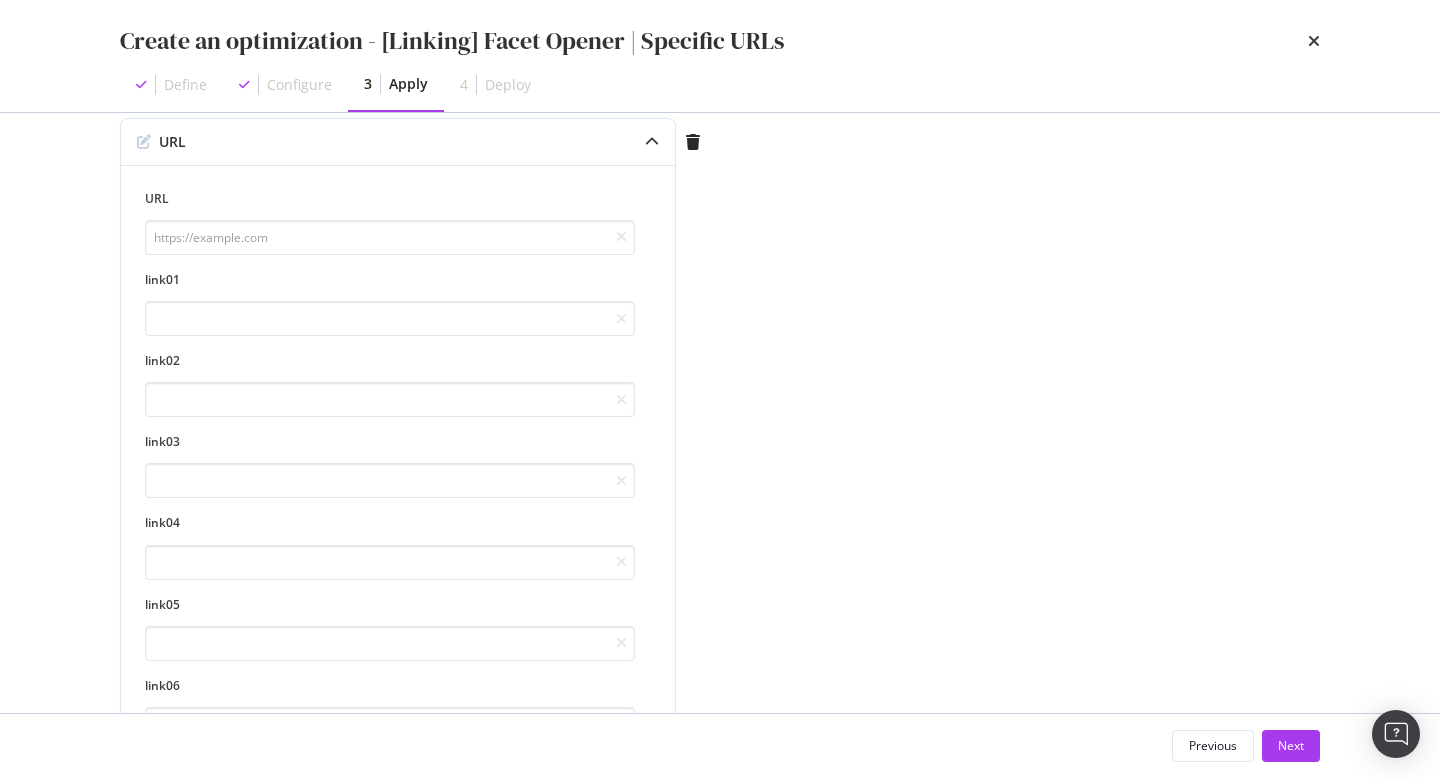 scroll, scrollTop: 0, scrollLeft: 0, axis: both 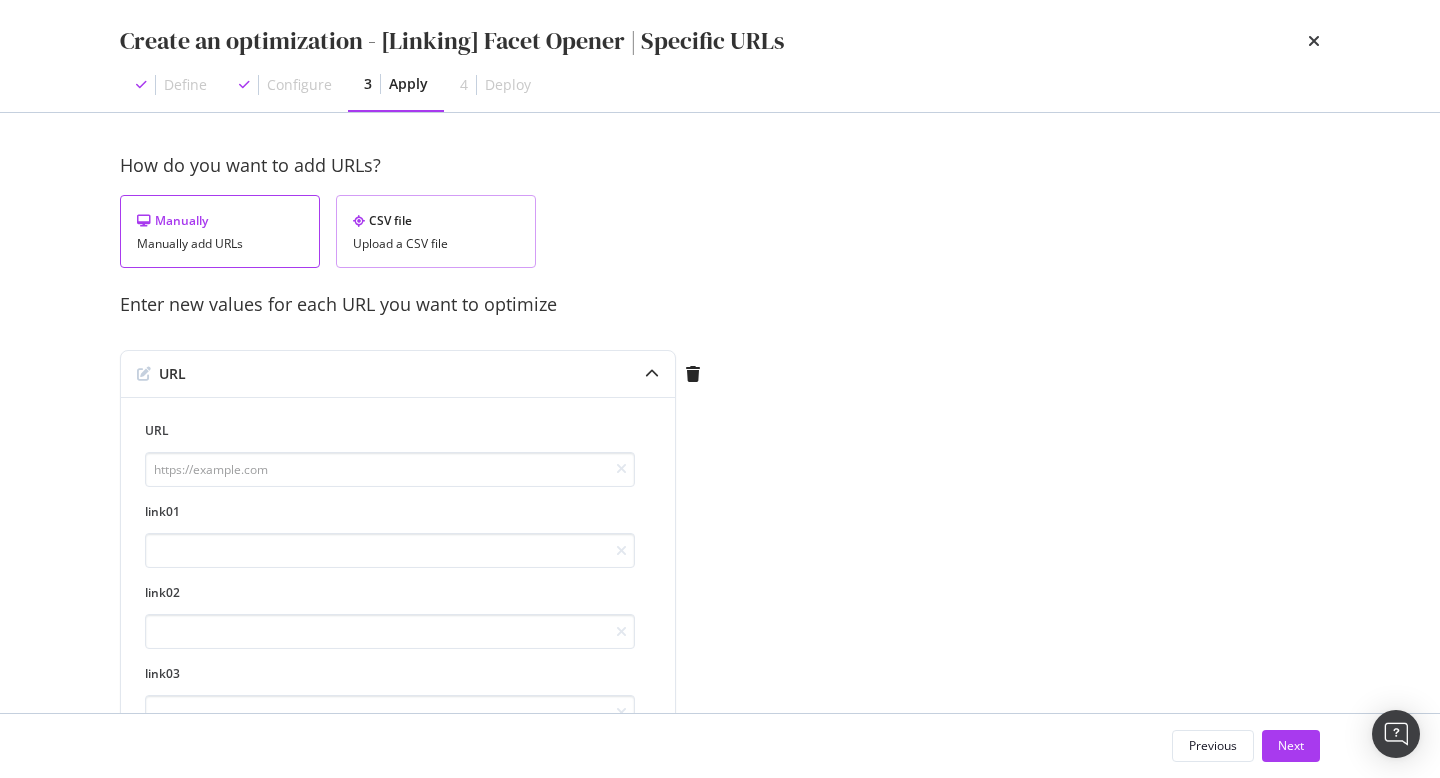 click on "Upload a CSV file" at bounding box center (436, 244) 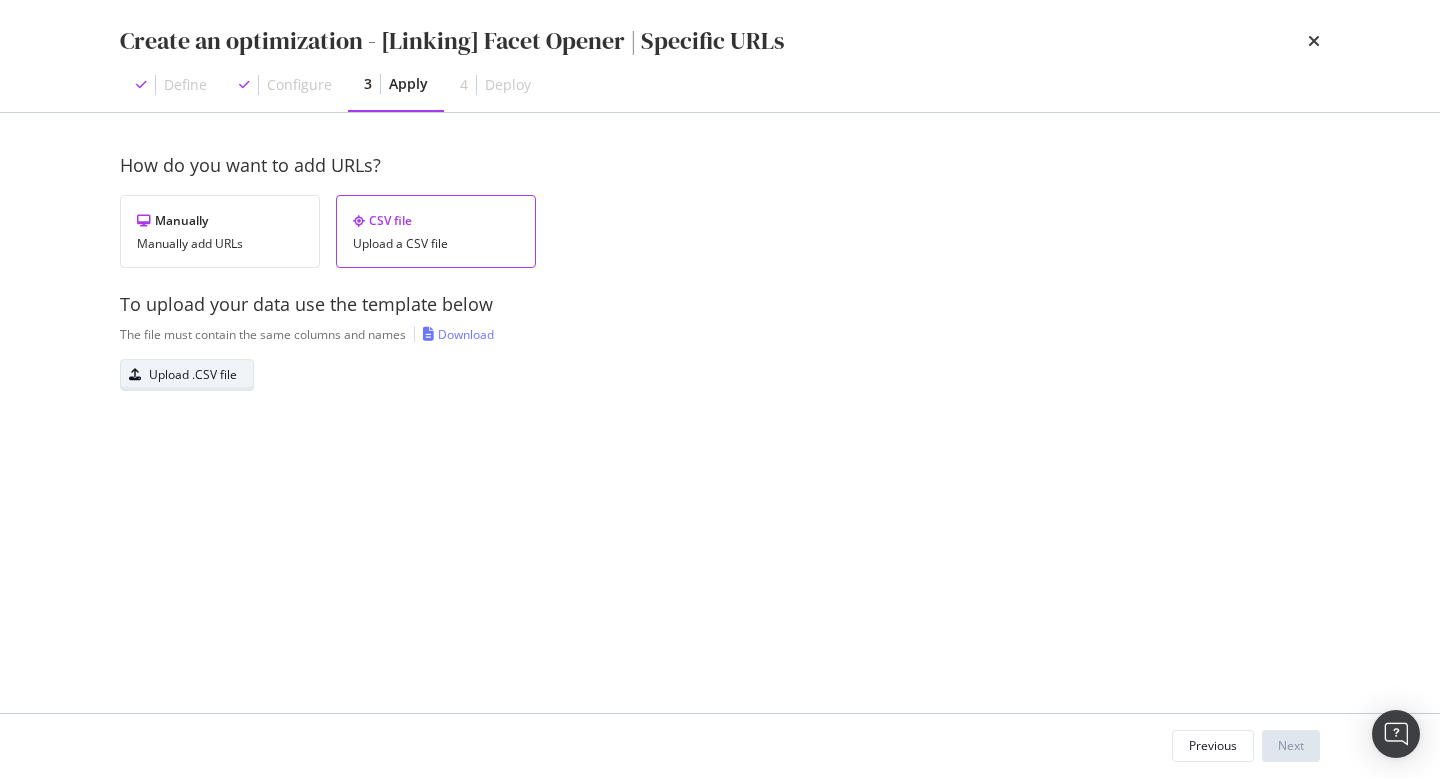 click on "Upload .CSV file" at bounding box center [193, 374] 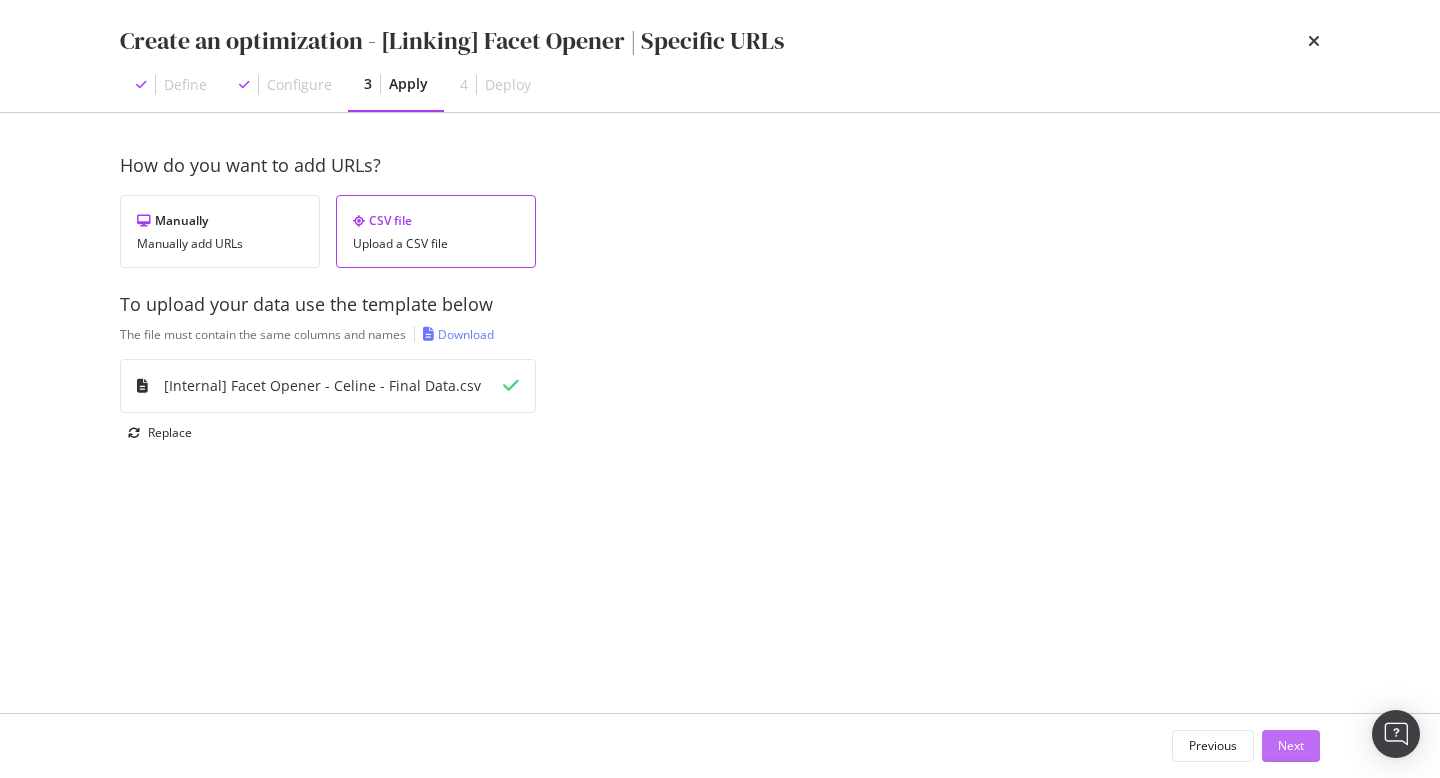 click on "Next" at bounding box center [1291, 745] 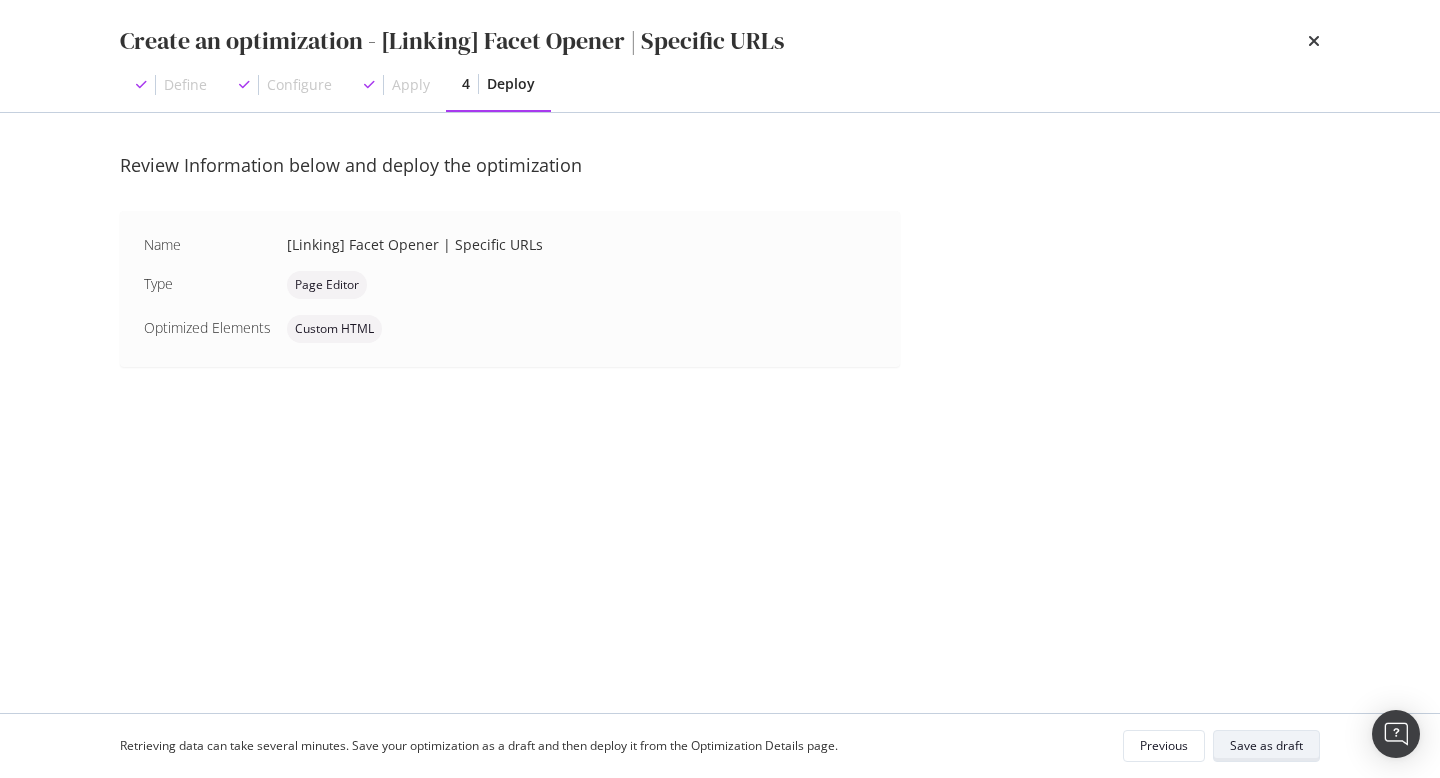 click on "Save as draft" at bounding box center [1266, 746] 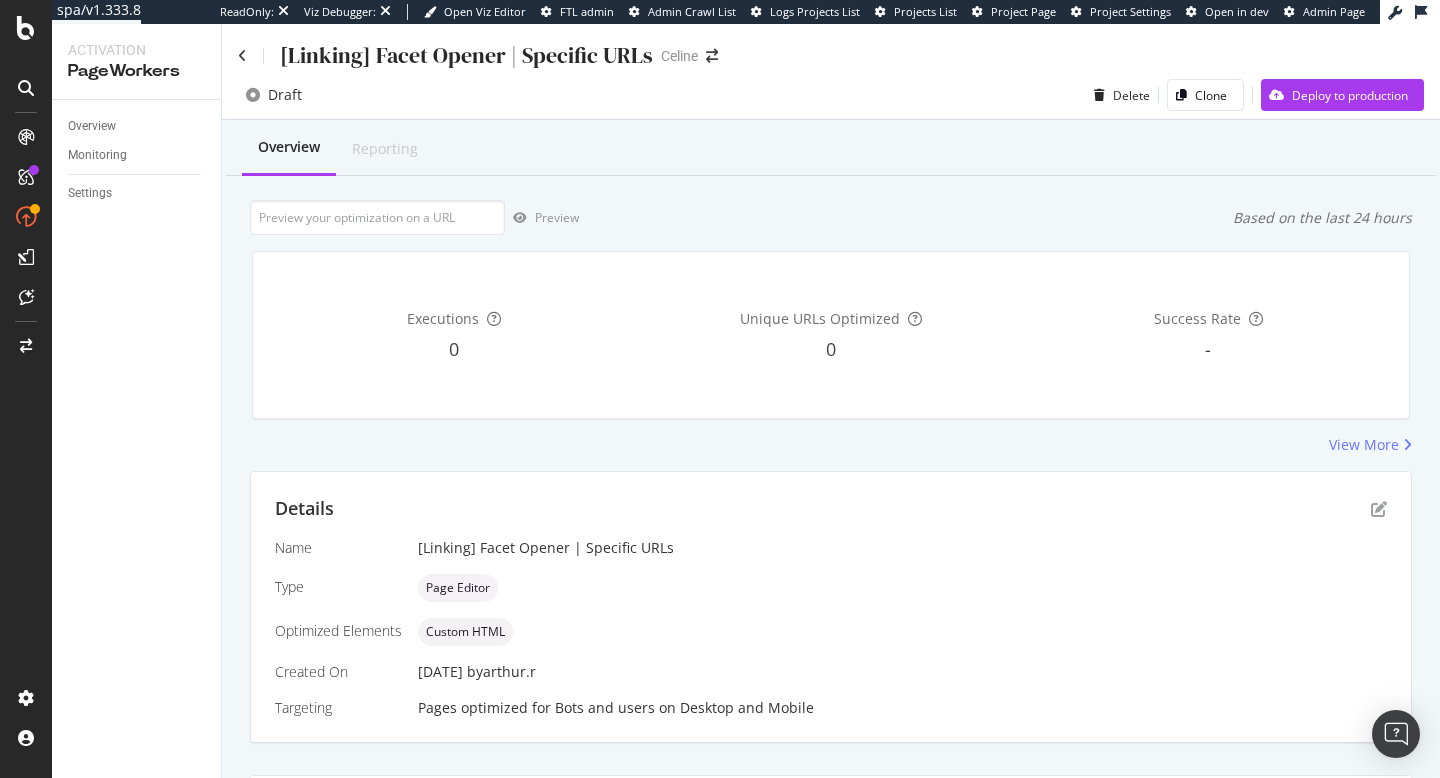 scroll, scrollTop: 382, scrollLeft: 0, axis: vertical 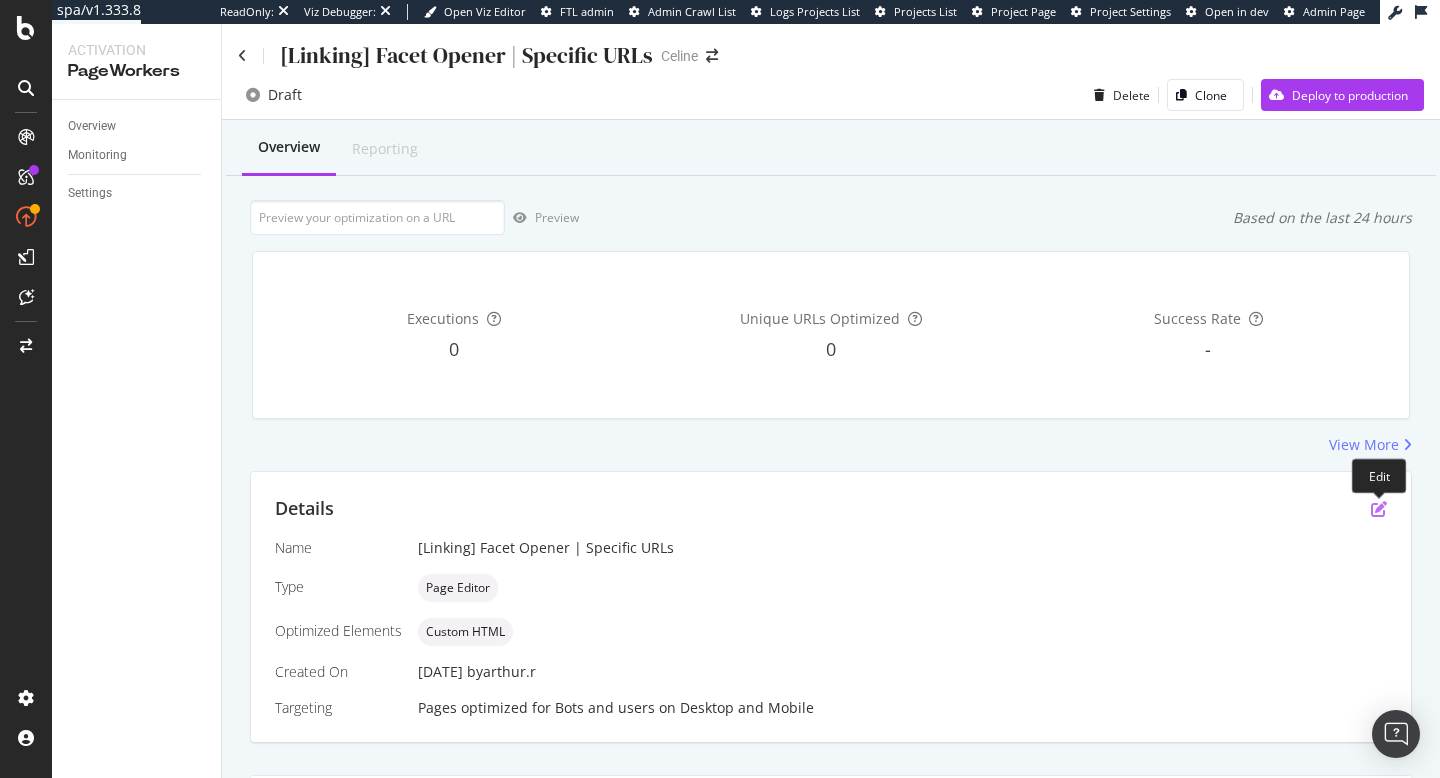 click at bounding box center [1379, 509] 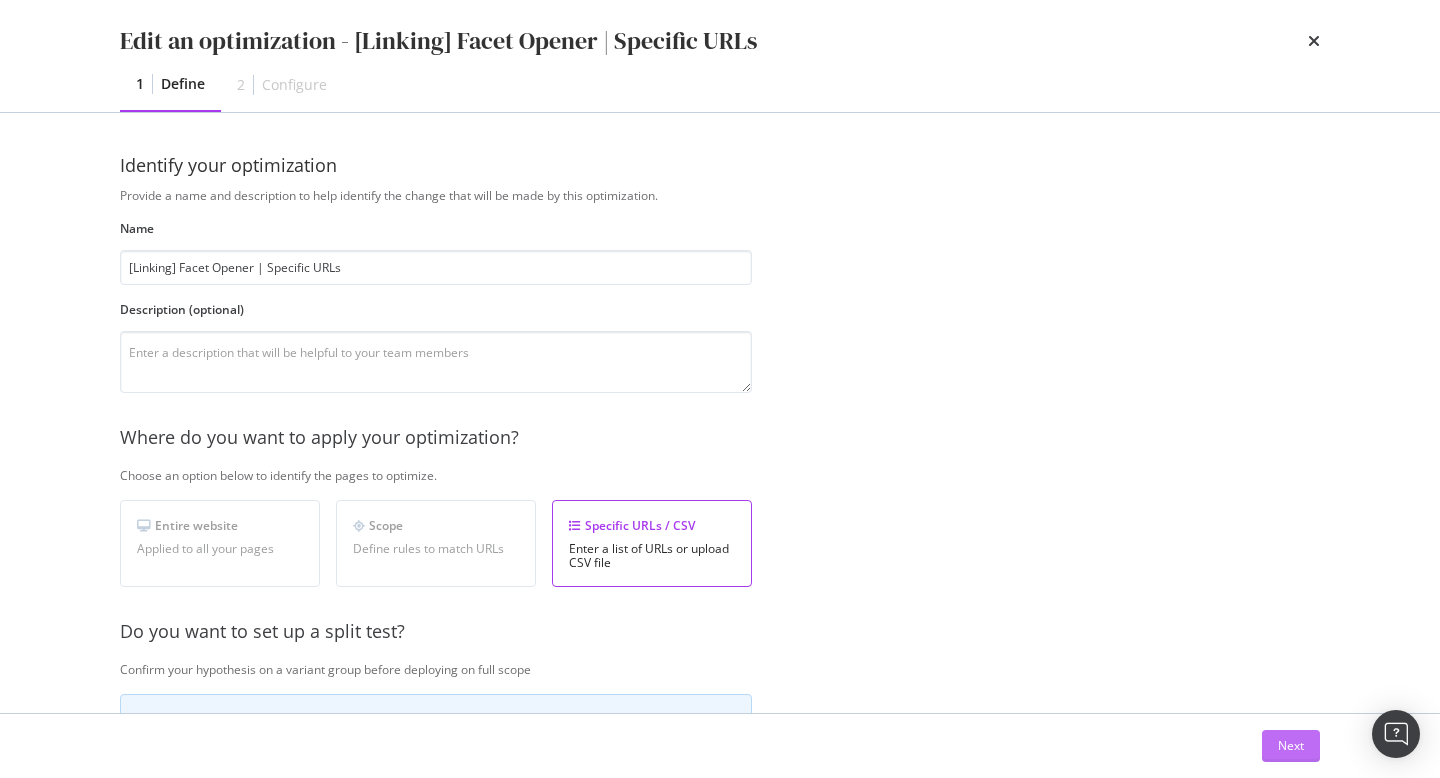 click on "Next" at bounding box center (1291, 745) 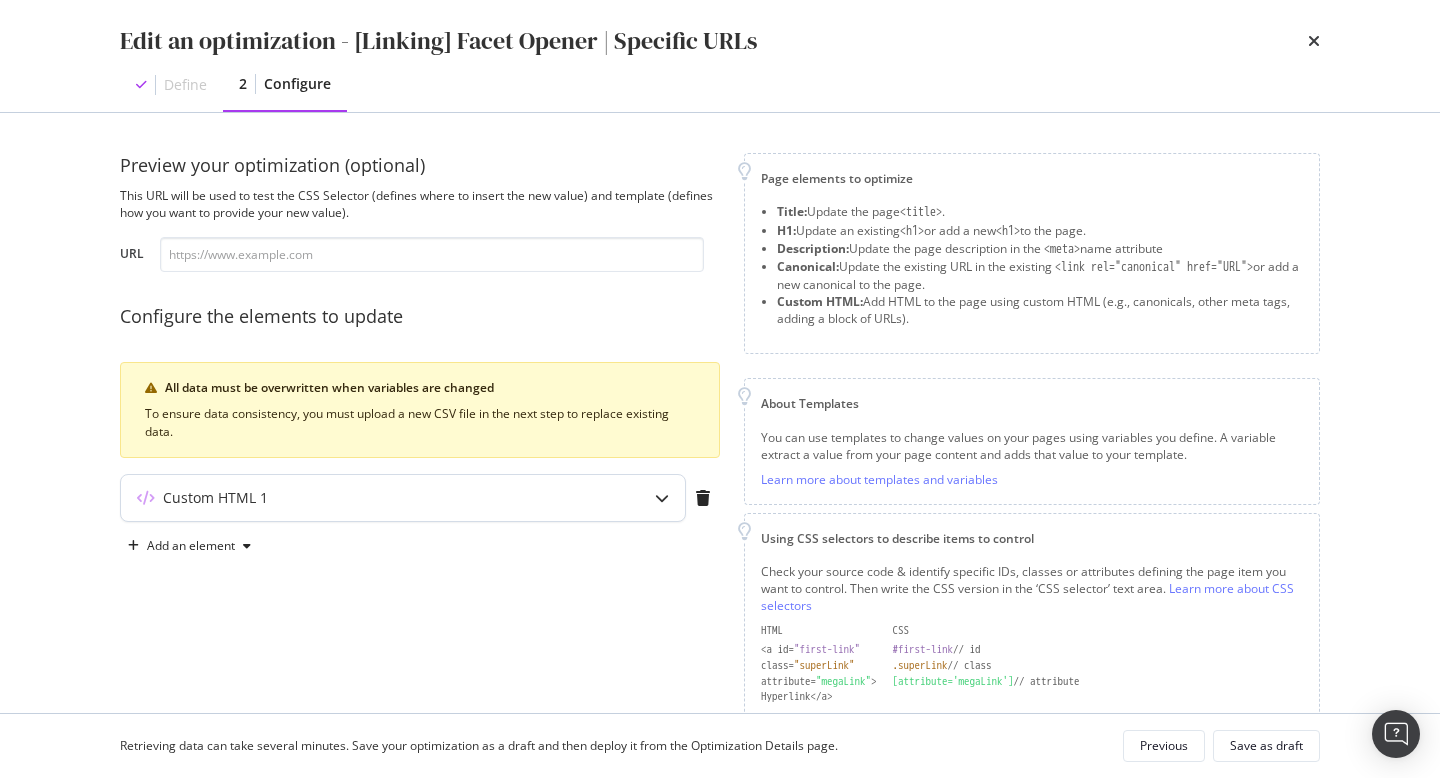 click on "Custom HTML 1" at bounding box center (403, 498) 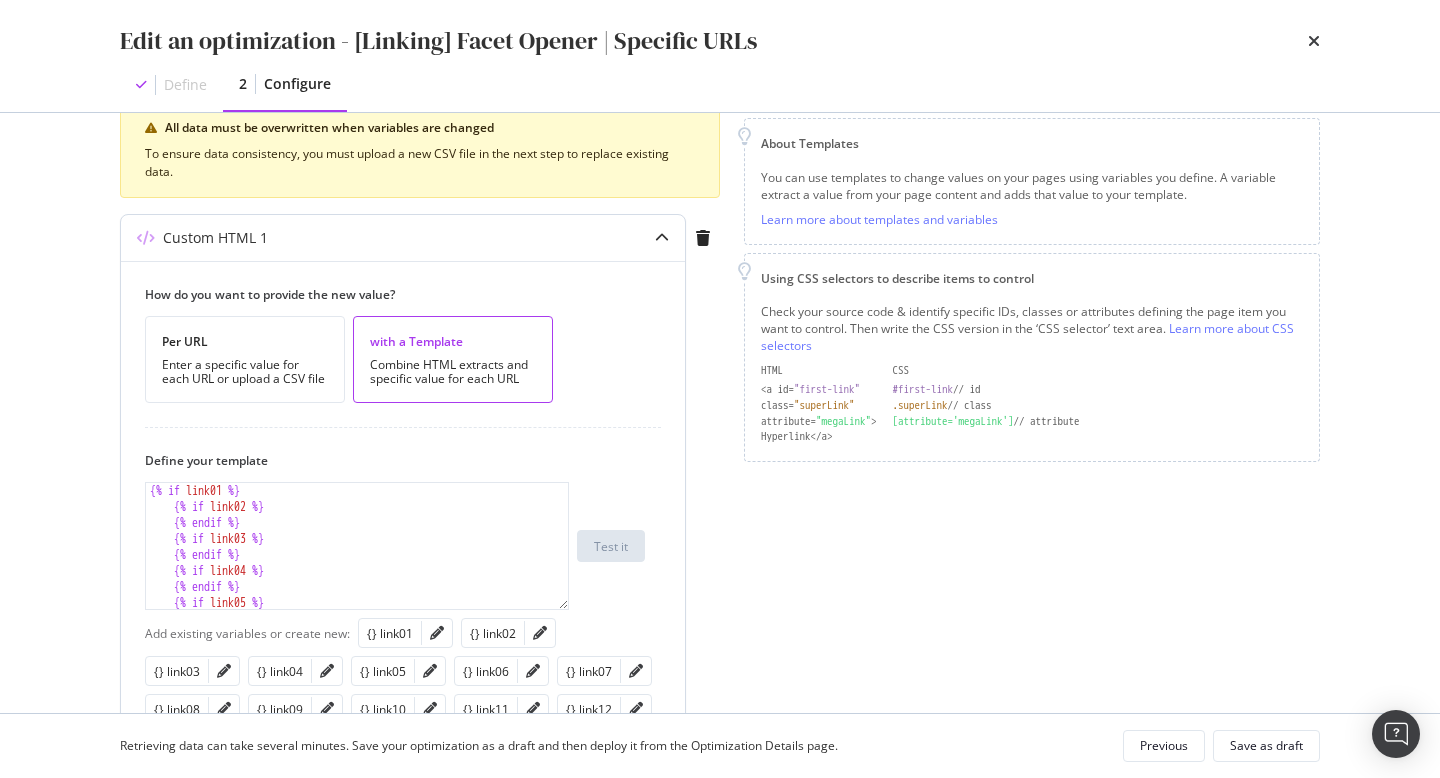 scroll, scrollTop: 329, scrollLeft: 0, axis: vertical 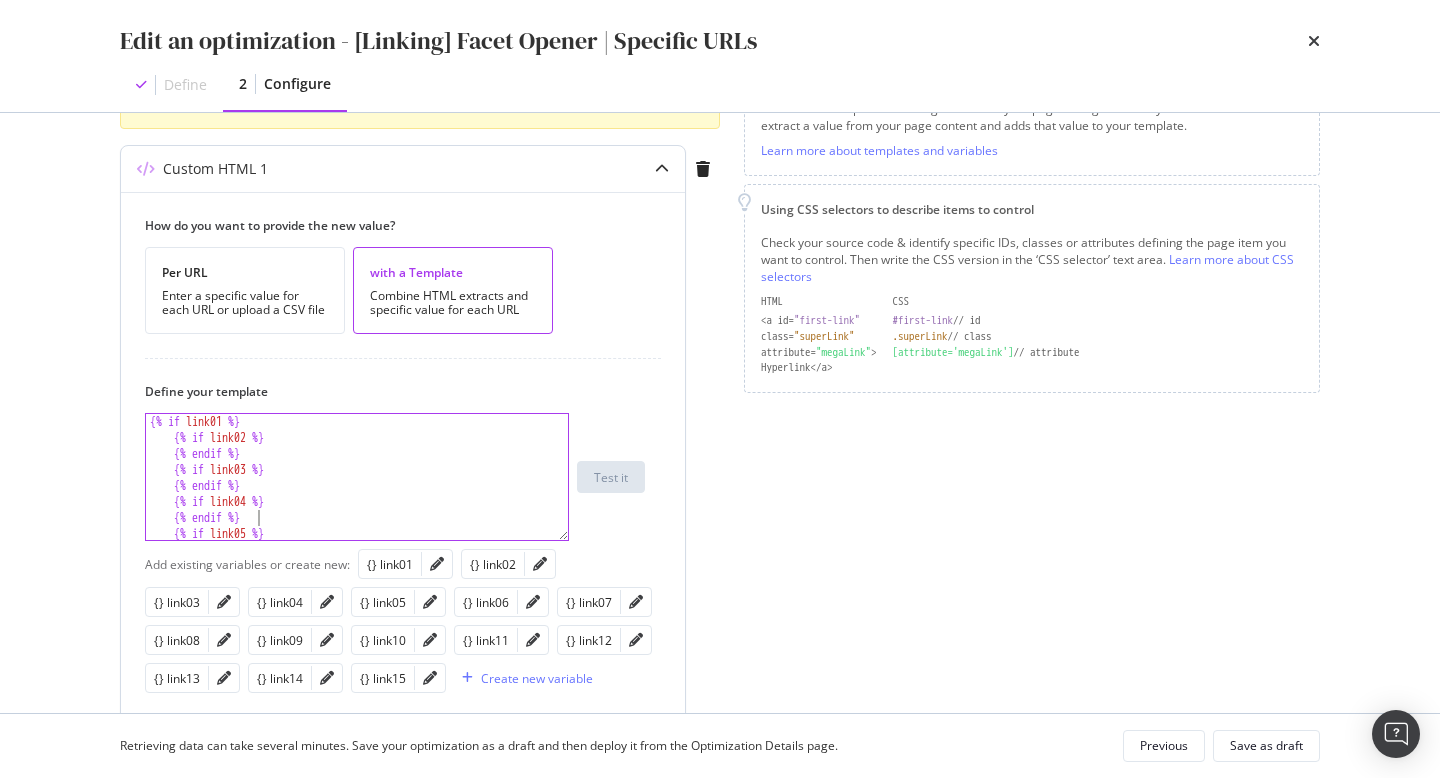 click on "{%   if   link01   %}      {%   if   link02   %}      {%   endif   %}      {%   if   link03   %}      {%   endif   %}      {%   if   link04   %}      {%   endif   %}      {%   if   link05   %}      {%   endif   %}" at bounding box center (357, 493) 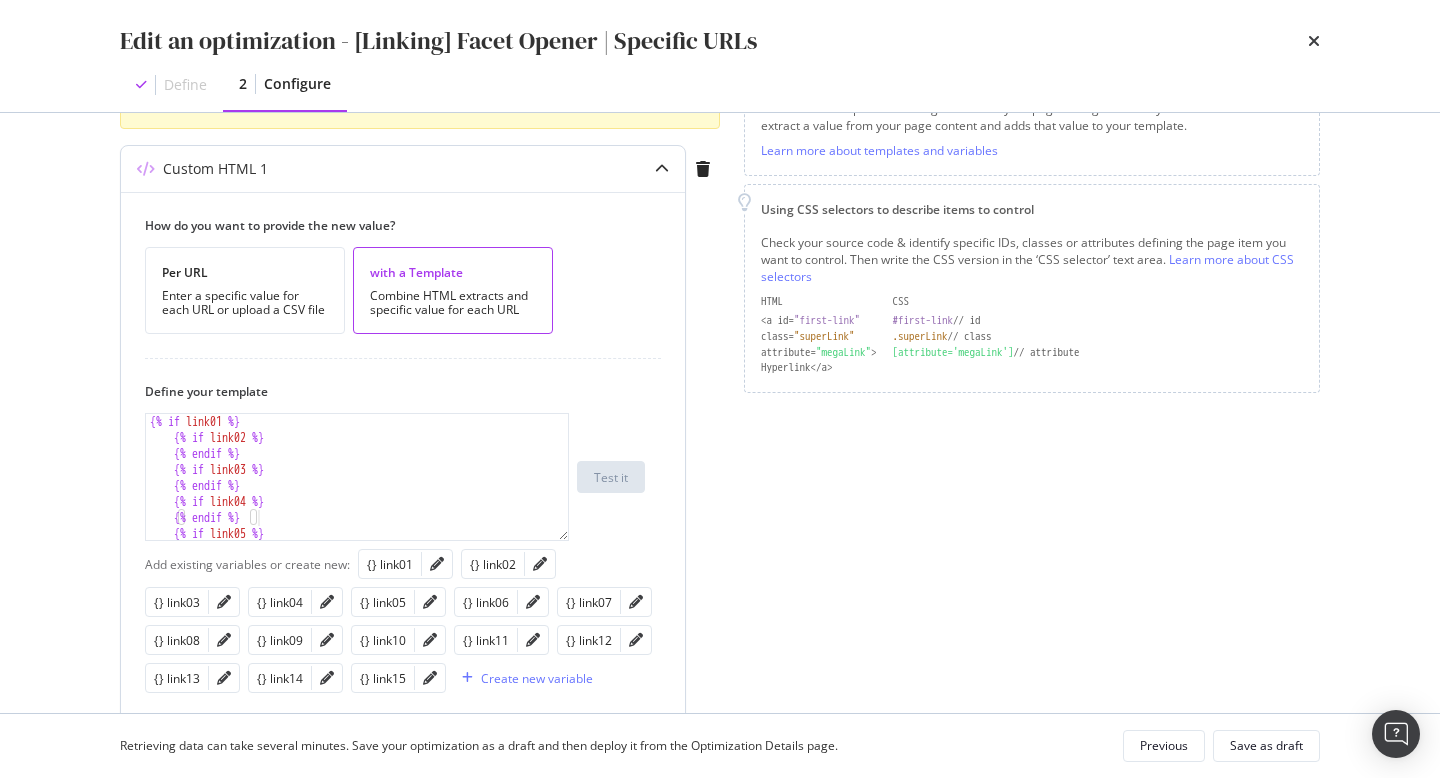 click on "Define your template {% endif %} {%   if   link01   %}      {%   if   link02   %}      {%   endif   %}      {%   if   link03   %}      {%   endif   %}      {%   if   link04   %}      {%   endif   %}      {%   if   link05   %}      {%   endif   %}     XXXXXXXXXXXXXXXXXXXXXXXXXXXXXXXXXXXXXXXXXXXXXXXXXXXXXXXXXXXXXXXXXXXXXXXXXXXXXXXXXXXXXXXXXXXXXXXXXXXXXXXXXXXXXXXXXXXXXXXXXXXXXXXXXXXXXXXXXXXXXXXXXXXXXXXXXXXXXXXXXXXXXXXXXXXXXXXXXXXXXXXXXXXXXXXXXXXXXXXXXXXXXXXXXXXXXXXXXXXXXXXXXXXXXXXXXXXXXXXXXXXXXXXXXXXXXXXXXXXXXXXXXXXXXXXXXXXXXXXXXXXXXXXXXXXXXXXXXXXXXXXXXXXXXXXXXXXXXXXXXXXXXXXXXXXXXXXXXXXXXXXXXXXXXXXXXXXXXXXXXXXXXXXXXXXXXXXXXXXXXXXXXXXXXXXXXXXXXXXXXXXXXXXXXXXXXXXXXXXXXXXXXXXXXXXXXXXXXXXXXXXXXXXXXXXXXXXXXXXXXXXXXXXXXXXXXXXXXXXXXXXXXXXXXXXXXXXXXXXXXXXXXXXXXXXX Test it" at bounding box center [395, 462] 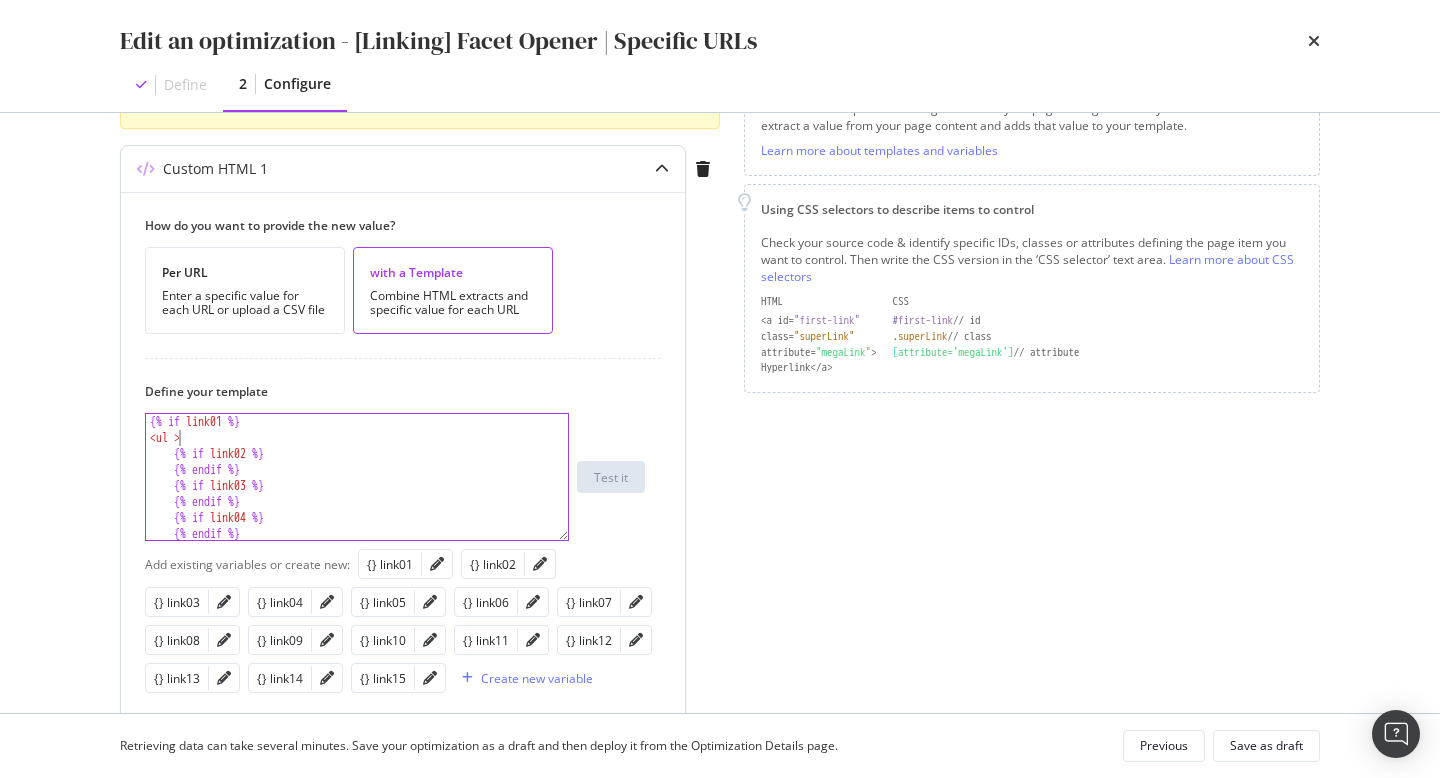 scroll, scrollTop: 0, scrollLeft: 2, axis: horizontal 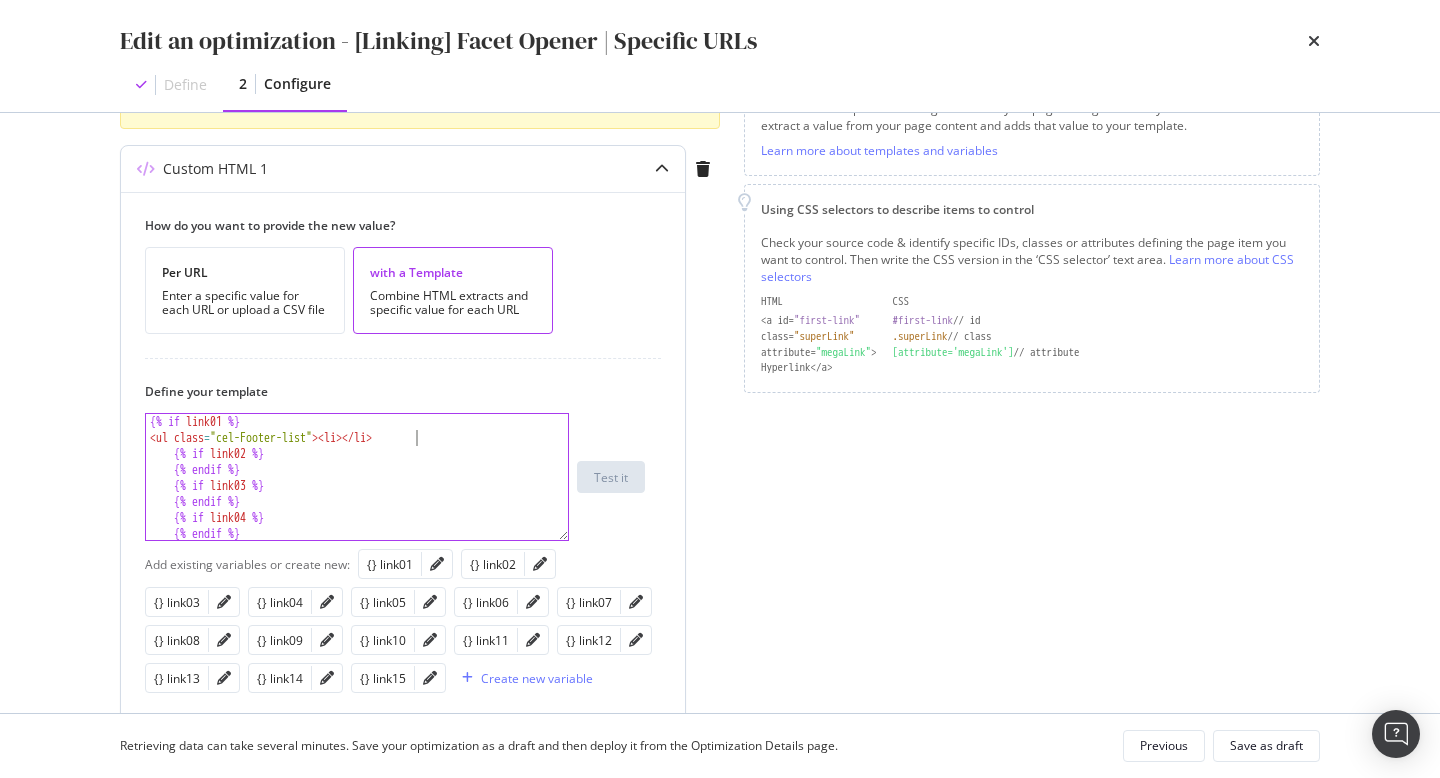 click on "{%   if   link01   %} < ul   class = "cel-Footer-list" > < li > </ li >      {%   if   link02   %}      {%   endif   %}      {%   if   link03   %}      {%   endif   %}      {%   if   link04   %}      {%   endif   %}      {%   if   link05   %}" at bounding box center [357, 493] 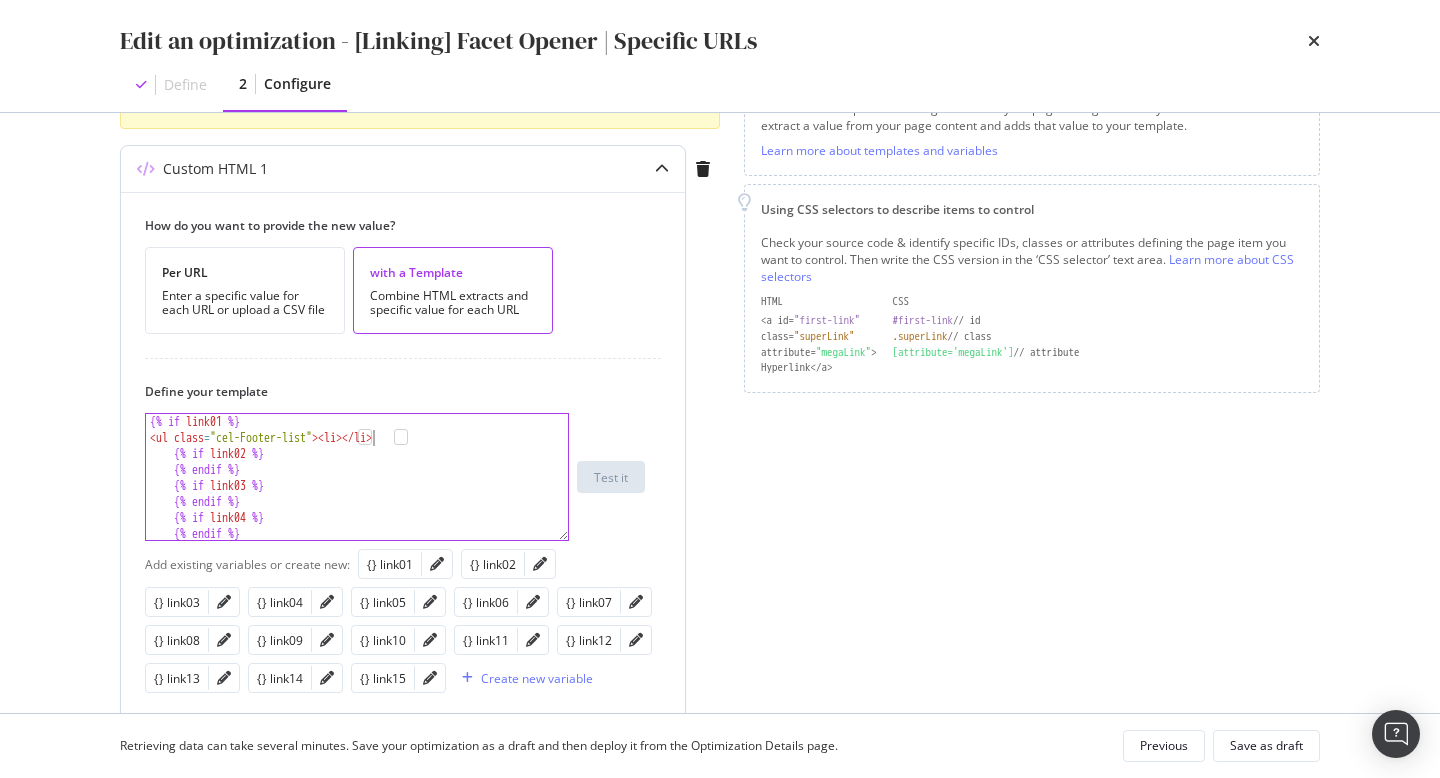 scroll, scrollTop: 0, scrollLeft: 19, axis: horizontal 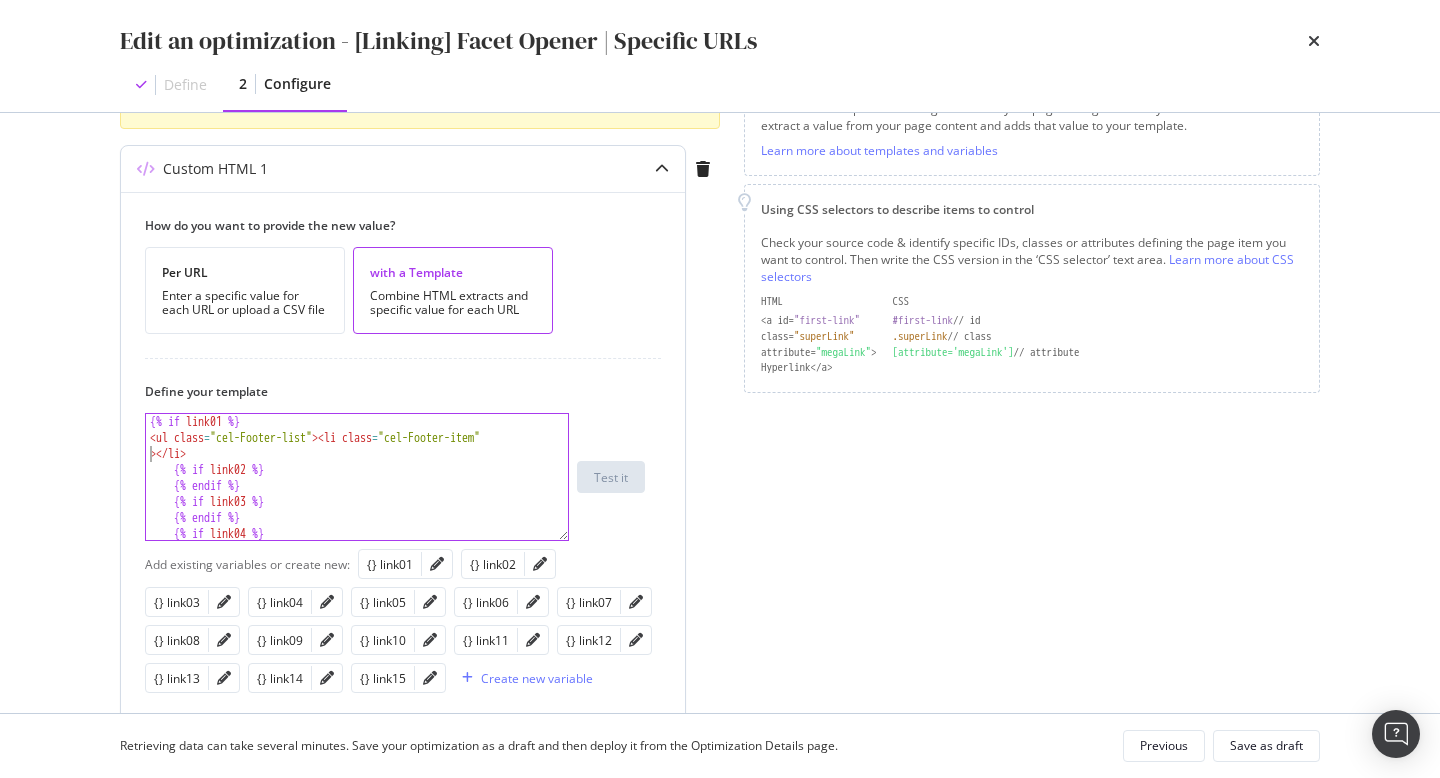 click on "{%   if   link01   %} < ul   class = "cel-Footer-list" > < li   class = "cel-Footer-item" > </ li >      {%   if   link02   %}      {%   endif   %}      {%   if   link03   %}      {%   endif   %}      {%   if   link04   %}      {%   endif   %}" at bounding box center (357, 493) 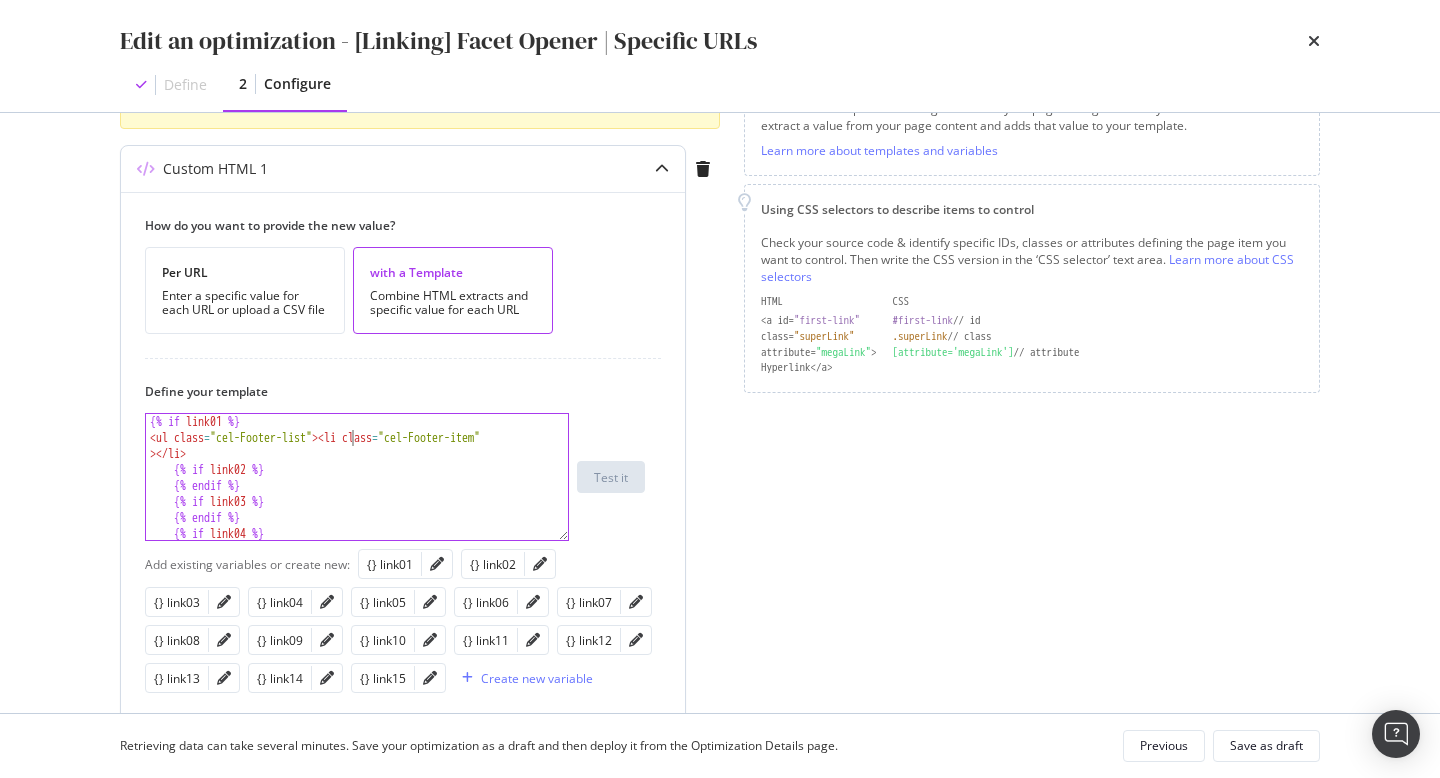 scroll, scrollTop: 0, scrollLeft: 1, axis: horizontal 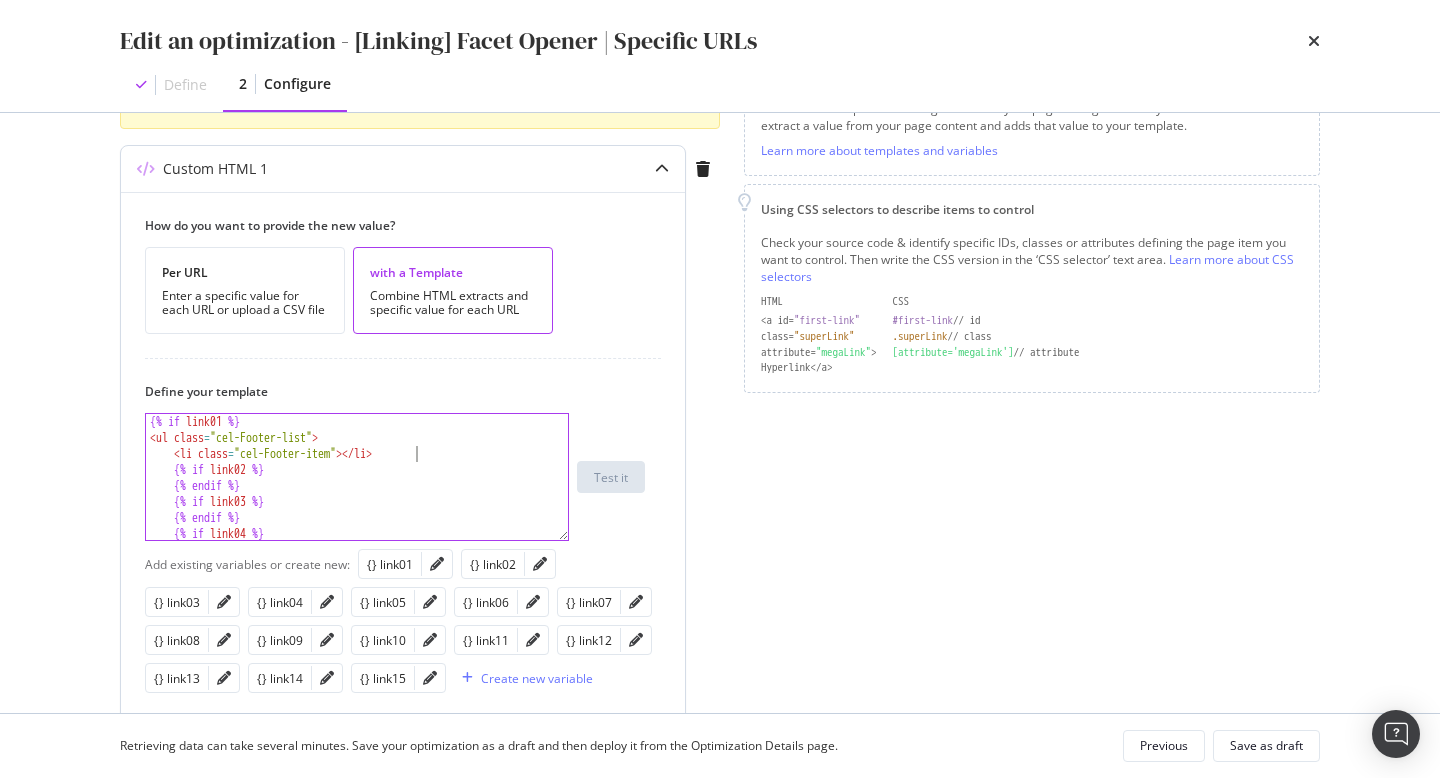 click on "{%   if   link01   %} < ul   class = "cel-Footer-list" >      < li   class = "cel-Footer-item" > </ li >      {%   if   link02   %}      {%   endif   %}      {%   if   link03   %}      {%   endif   %}      {%   if   link04   %}      {%   endif   %}" at bounding box center [357, 493] 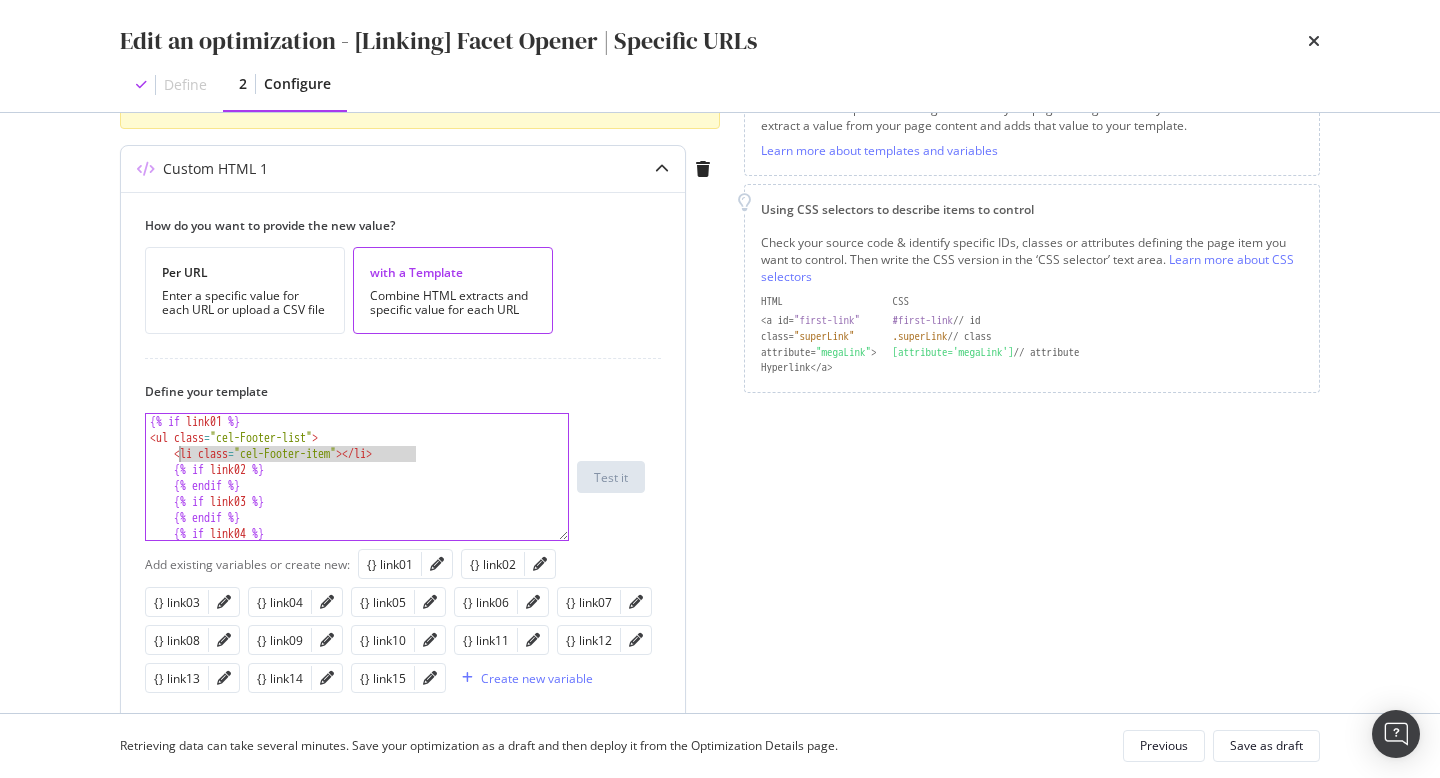 click on "{%   if   link01   %} < ul   class = "cel-Footer-list" >      < li   class = "cel-Footer-item" > </ li >      {%   if   link02   %}      {%   endif   %}      {%   if   link03   %}      {%   endif   %}      {%   if   link04   %}      {%   endif   %}" at bounding box center [357, 493] 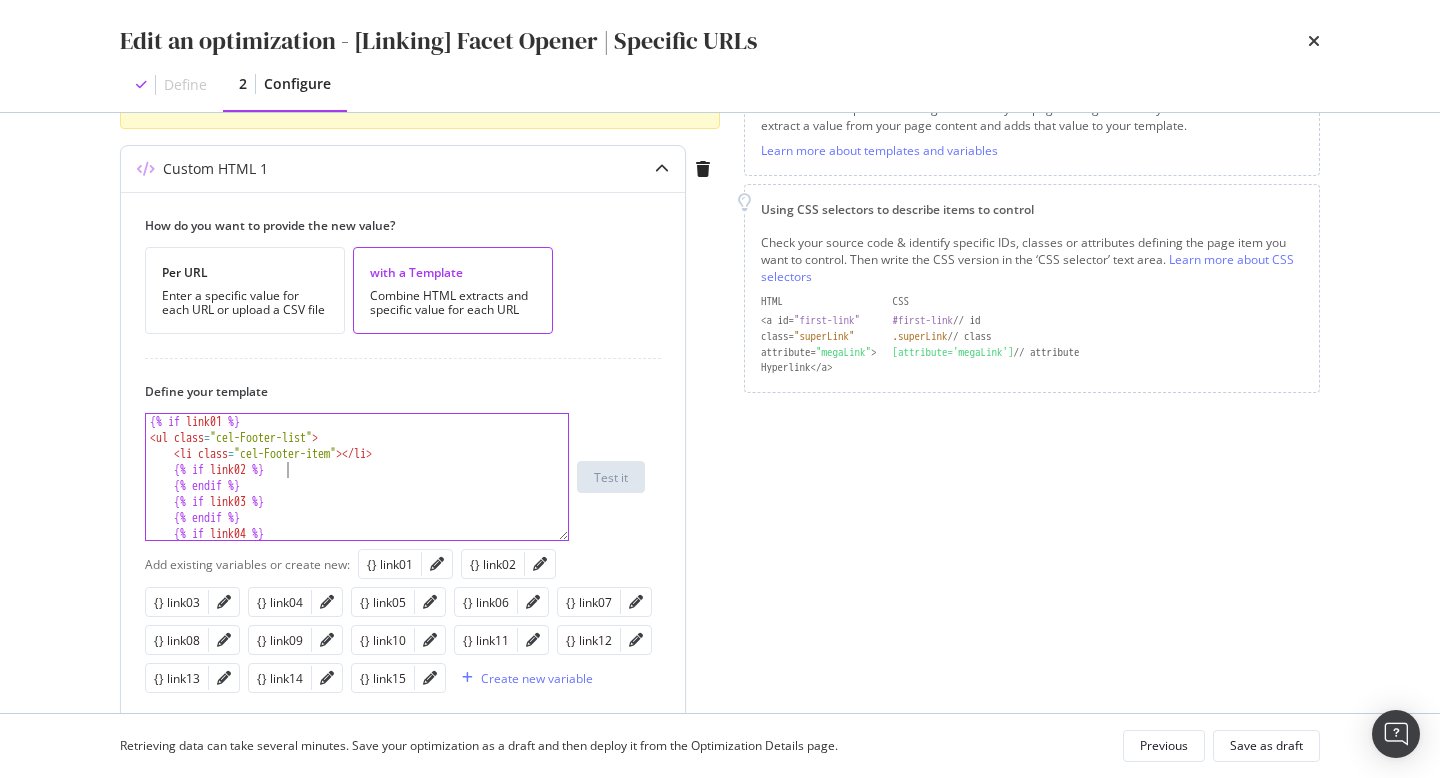click on "{%   if   link01   %} < ul   class = "cel-Footer-list" >      < li   class = "cel-Footer-item" > </ li >      {%   if   link02   %}      {%   endif   %}      {%   if   link03   %}      {%   endif   %}      {%   if   link04   %}      {%   endif   %}" at bounding box center (357, 493) 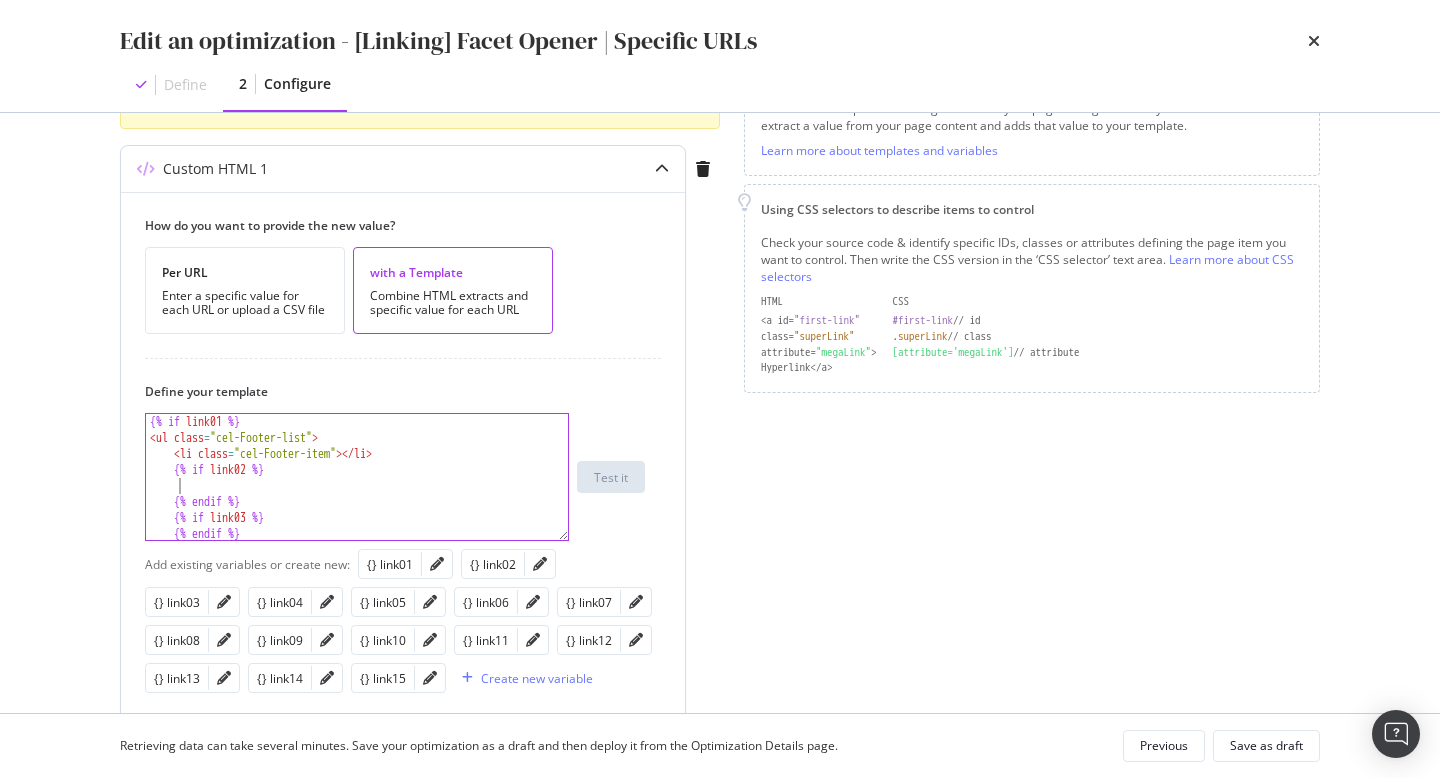 paste on "<li class="cel-Footer-item"></li>" 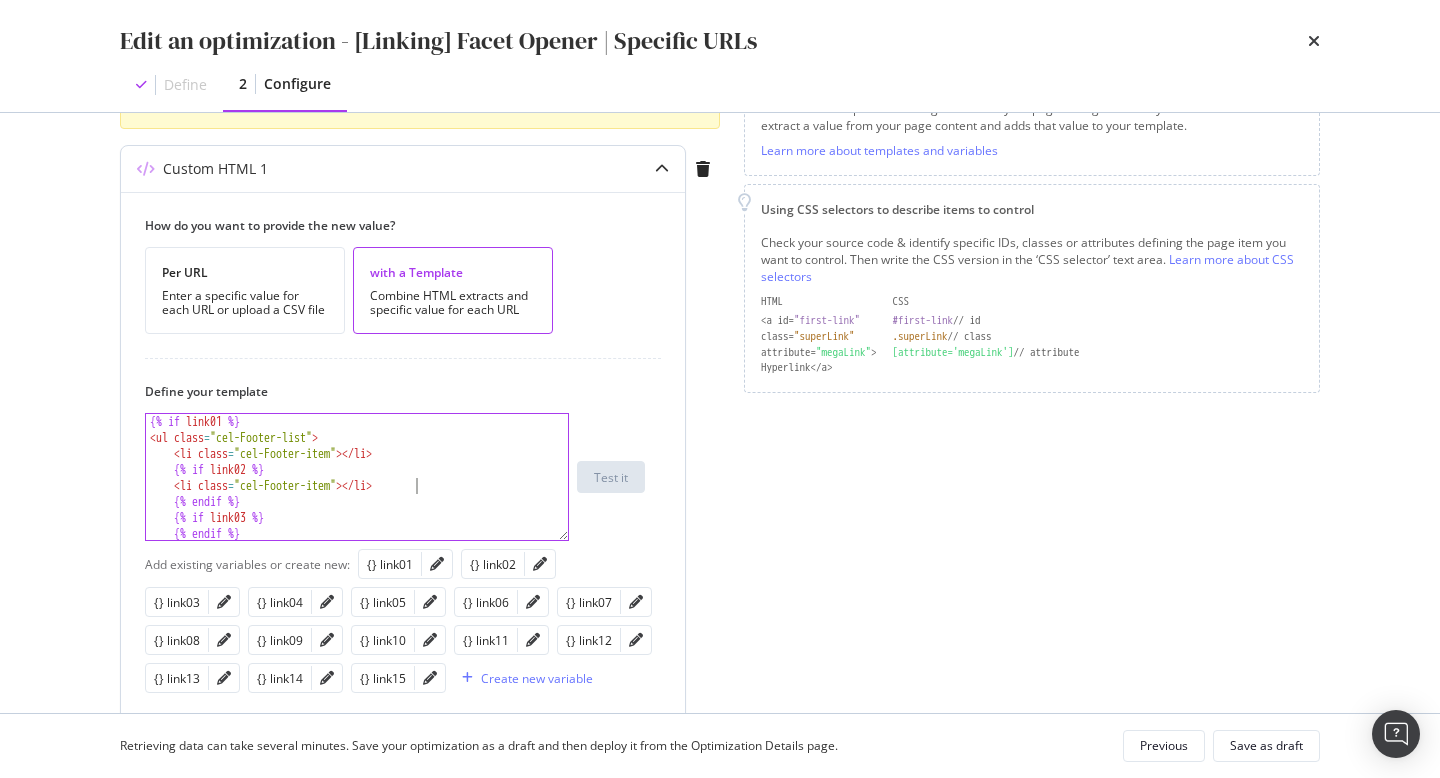 click on "{%   if   link01   %} < ul   class = "cel-Footer-list" >      < li   class = "cel-Footer-item" > </ li >      {%   if   link02   %}      < li   class = "cel-Footer-item" > </ li >      {%   endif   %}      {%   if   link03   %}      {%   endif   %}      {%   if   link04   %}" at bounding box center [357, 493] 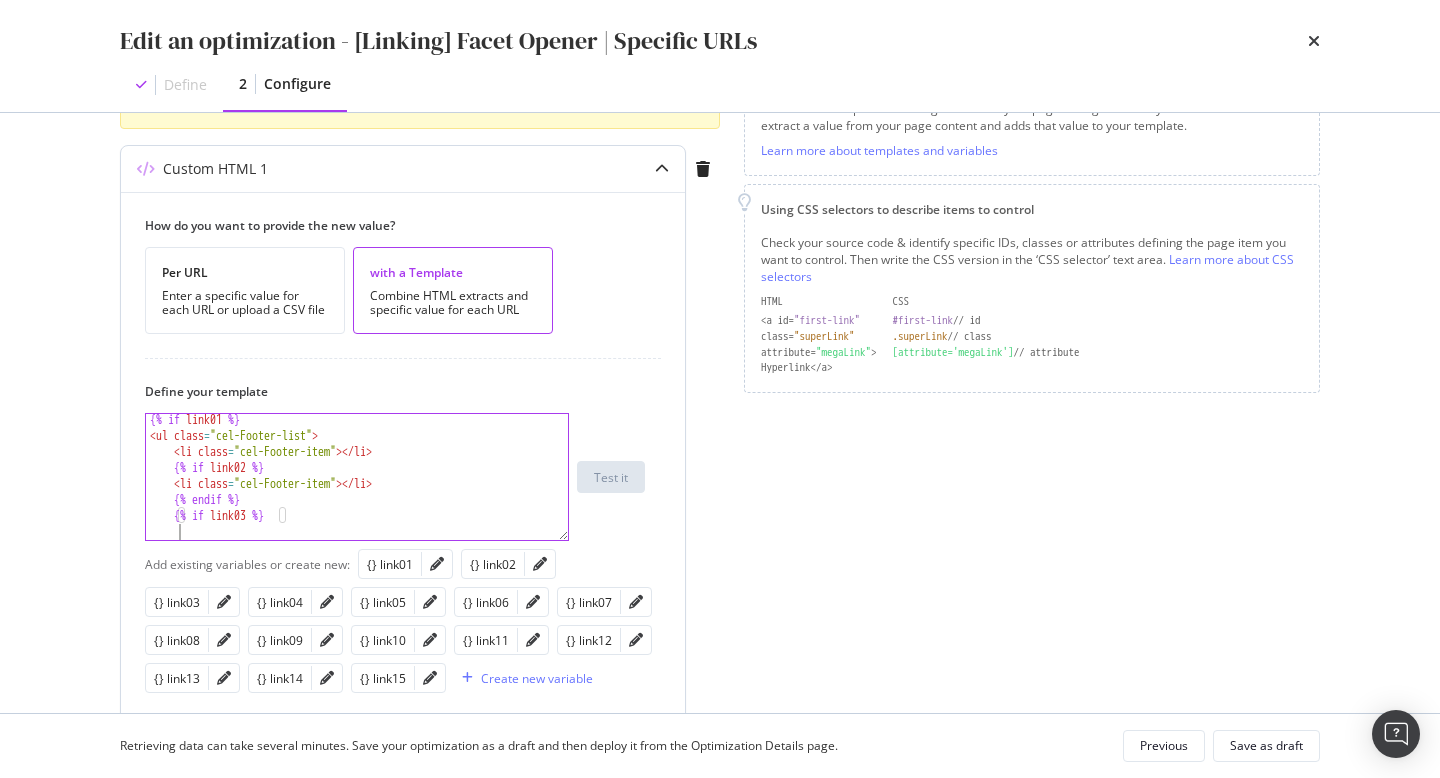 paste on "<li class="cel-Footer-item"></li>" 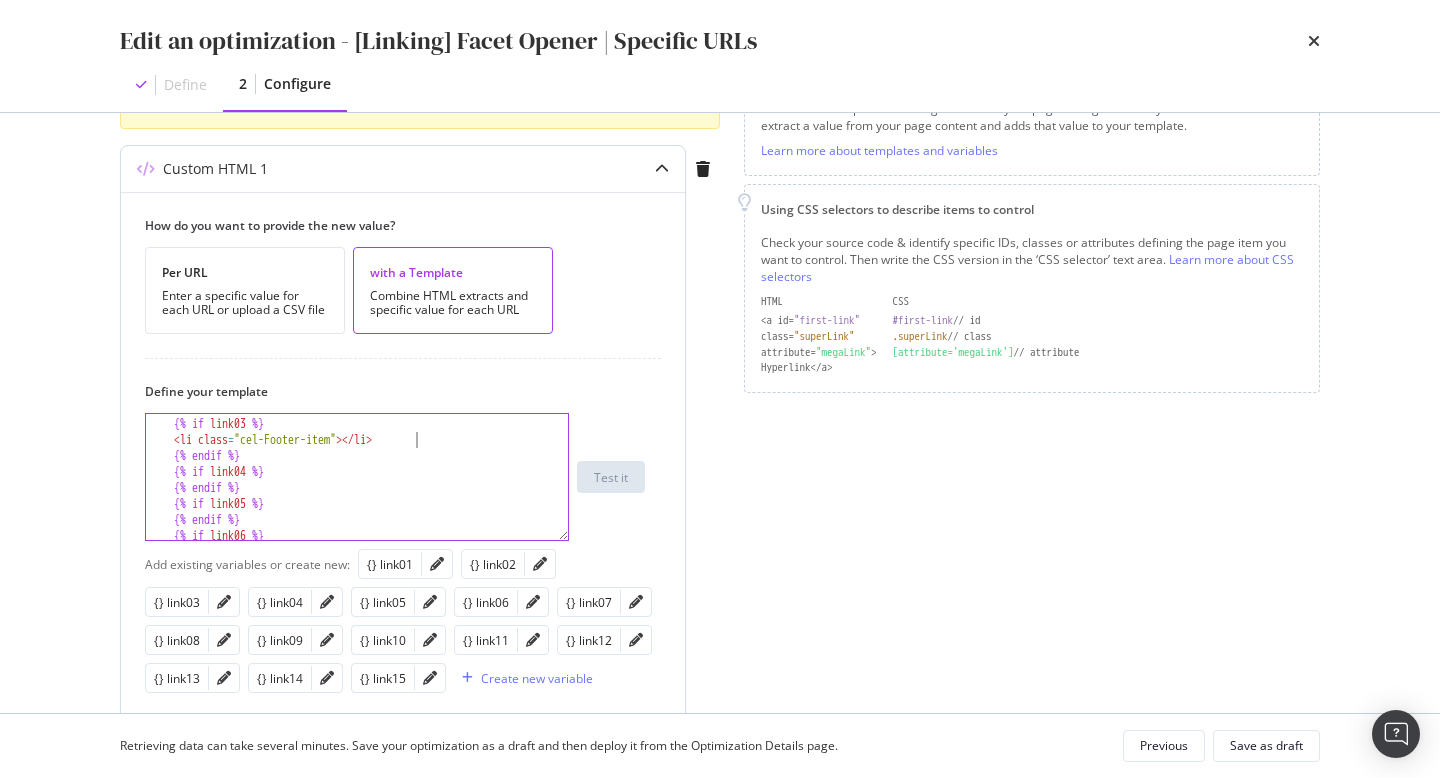 scroll, scrollTop: 94, scrollLeft: 0, axis: vertical 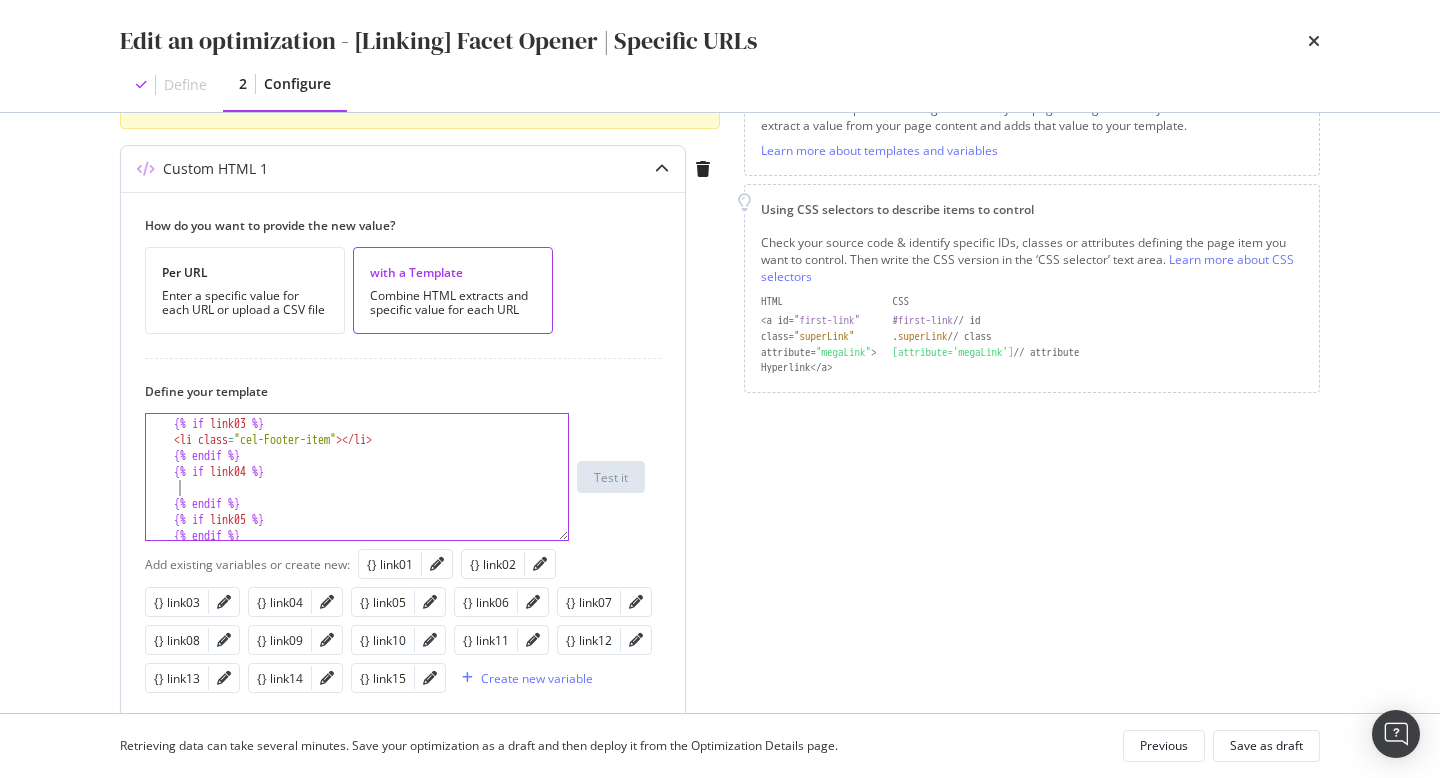 paste on "<li class="cel-Footer-item"></li>" 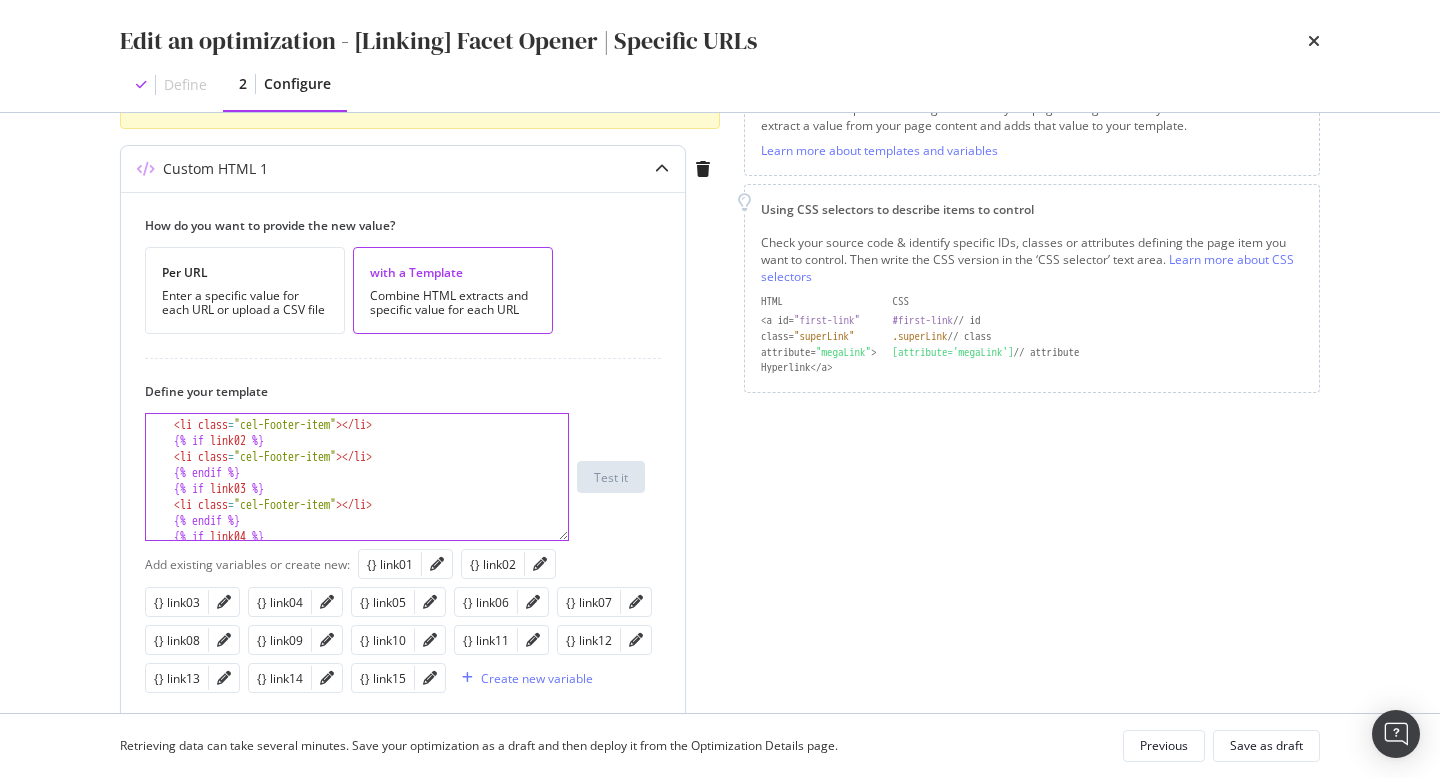 scroll, scrollTop: 0, scrollLeft: 0, axis: both 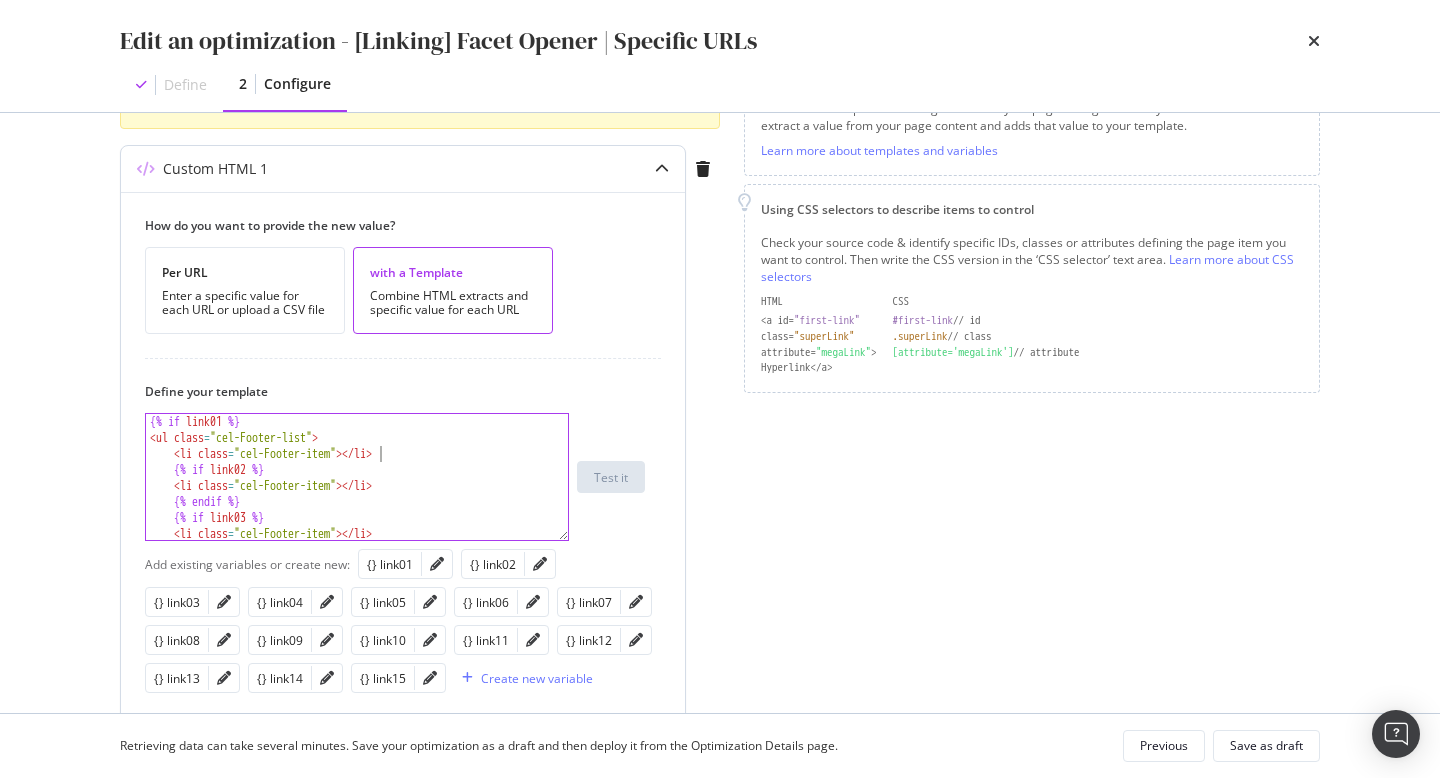 click on "{%   if   link01   %} < ul   class = "cel-Footer-list" >      < li   class = "cel-Footer-item" > </ li >      {%   if   link02   %}      < li   class = "cel-Footer-item" > </ li >      {%   endif   %}      {%   if   link03   %}      < li   class = "cel-Footer-item" > </ li >      {%   endif   %}" at bounding box center [357, 493] 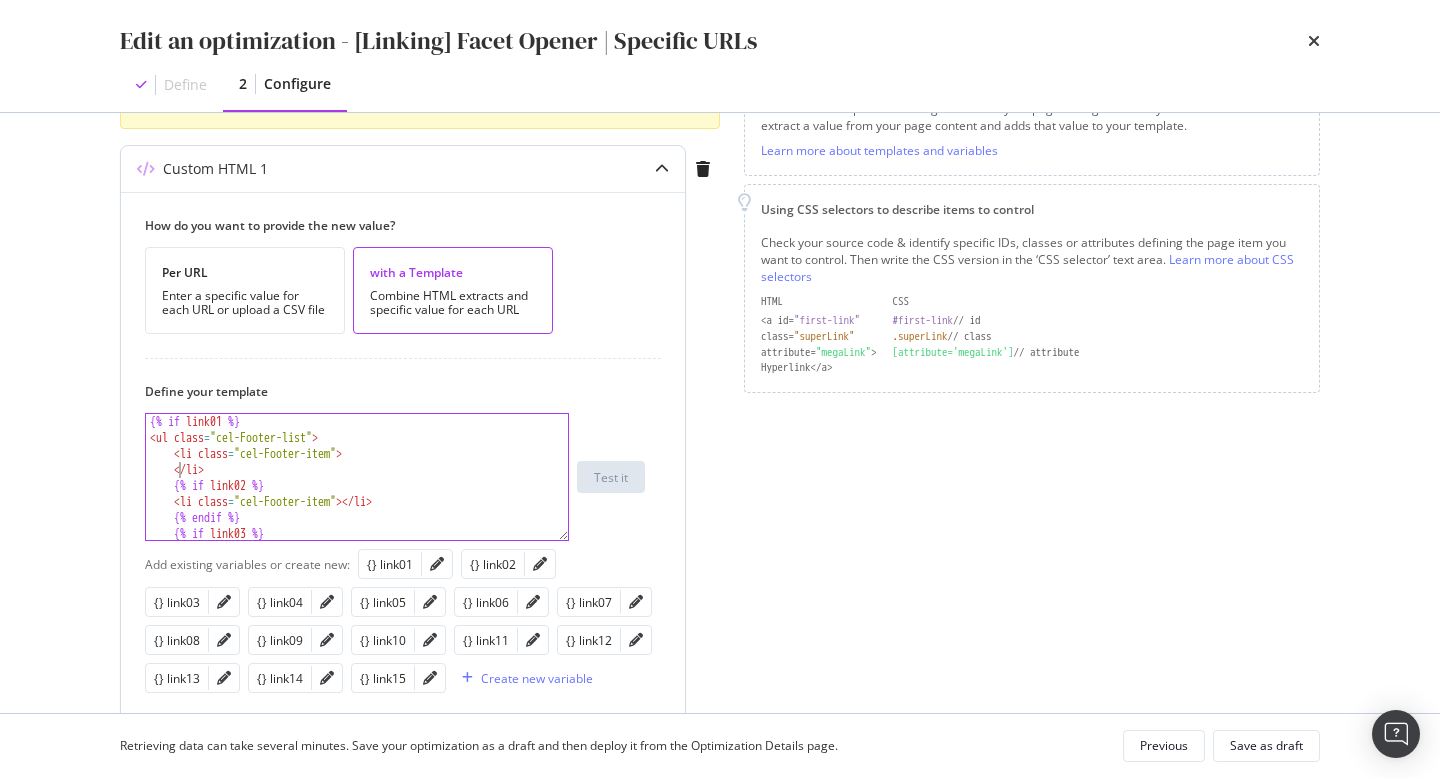 click on "{%   if   link01   %} < ul   class = "cel-Footer-list" >      < li   class = "cel-Footer-item" >      </ li >      {%   if   link02   %}      < li   class = "cel-Footer-item" > </ li >      {%   endif   %}      {%   if   link03   %}      < li   class = "cel-Footer-item" > </ li >" at bounding box center (357, 493) 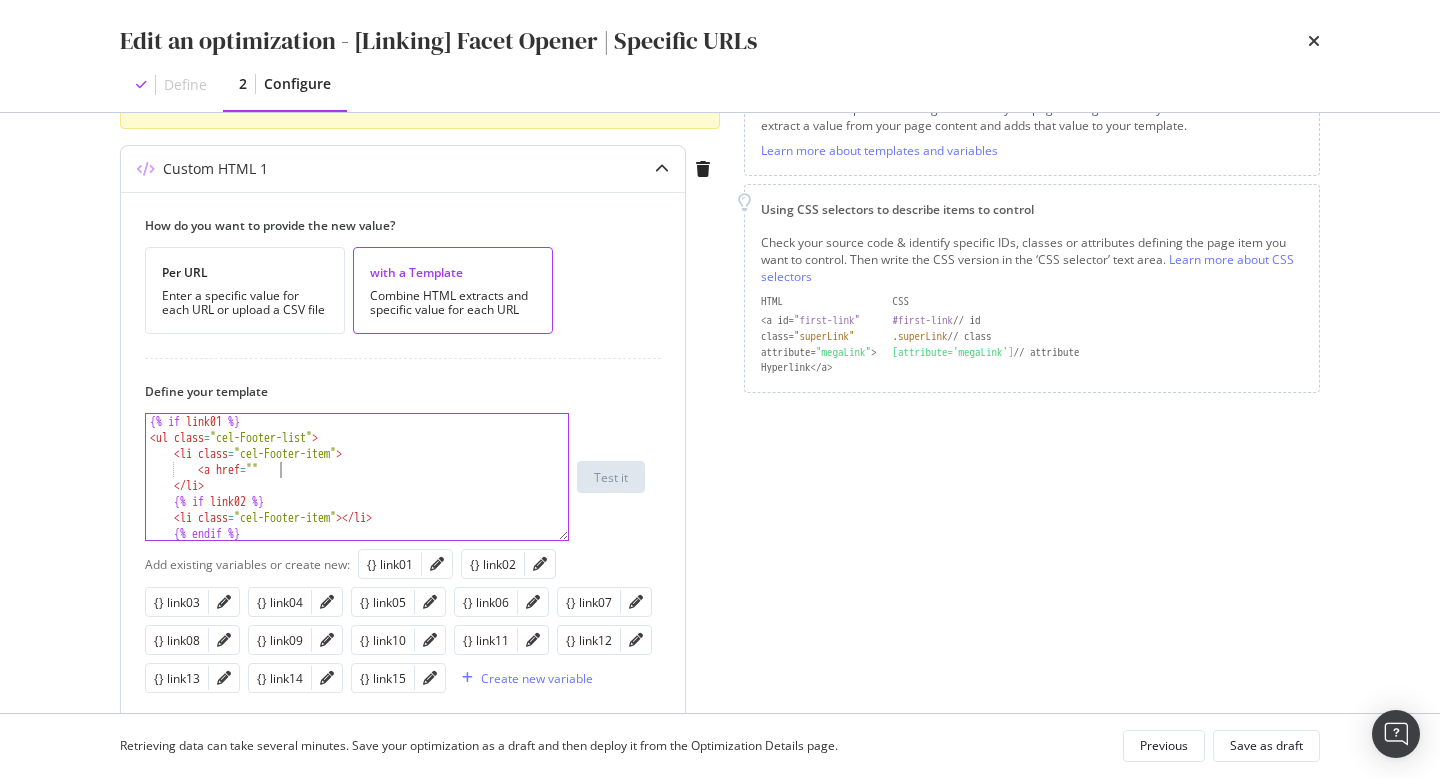 scroll, scrollTop: 0, scrollLeft: 9, axis: horizontal 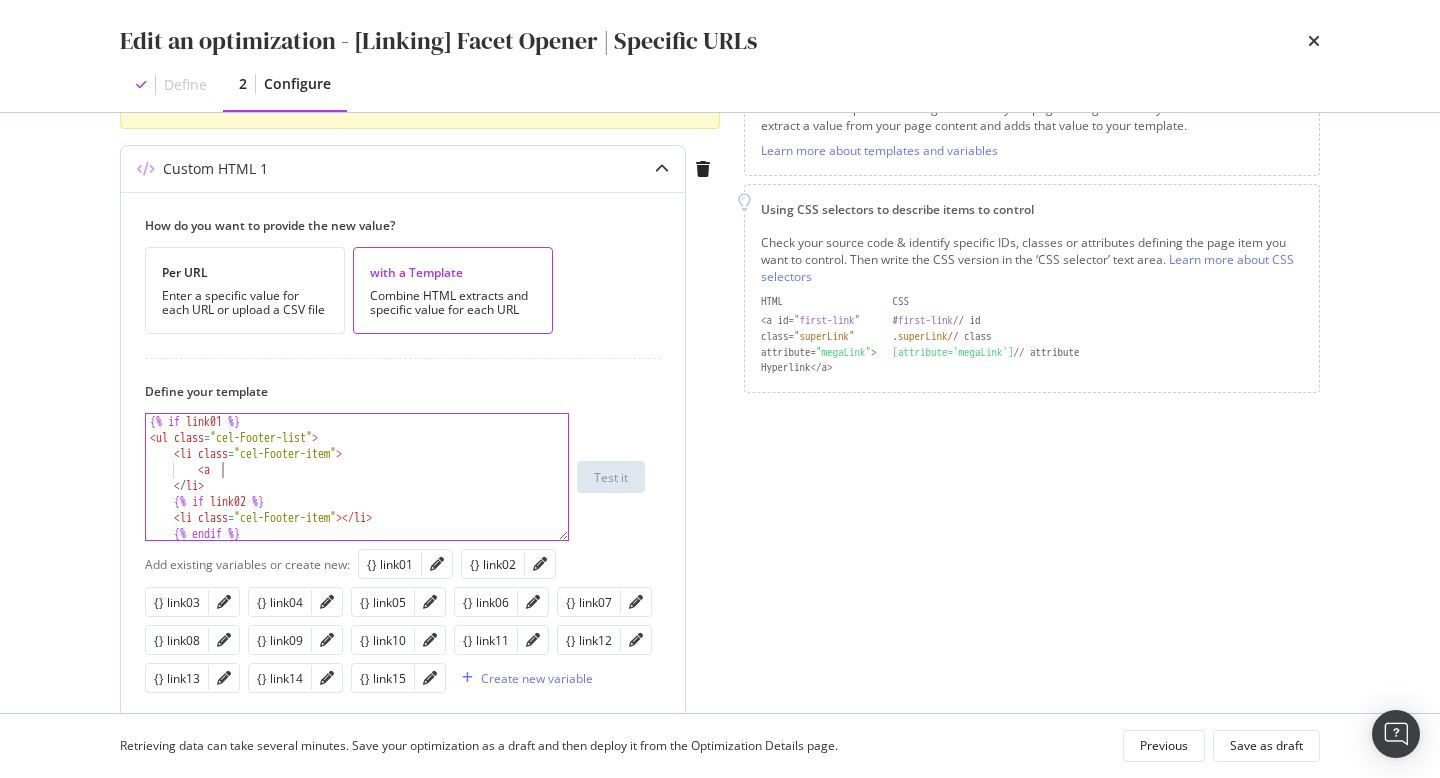 type on "<" 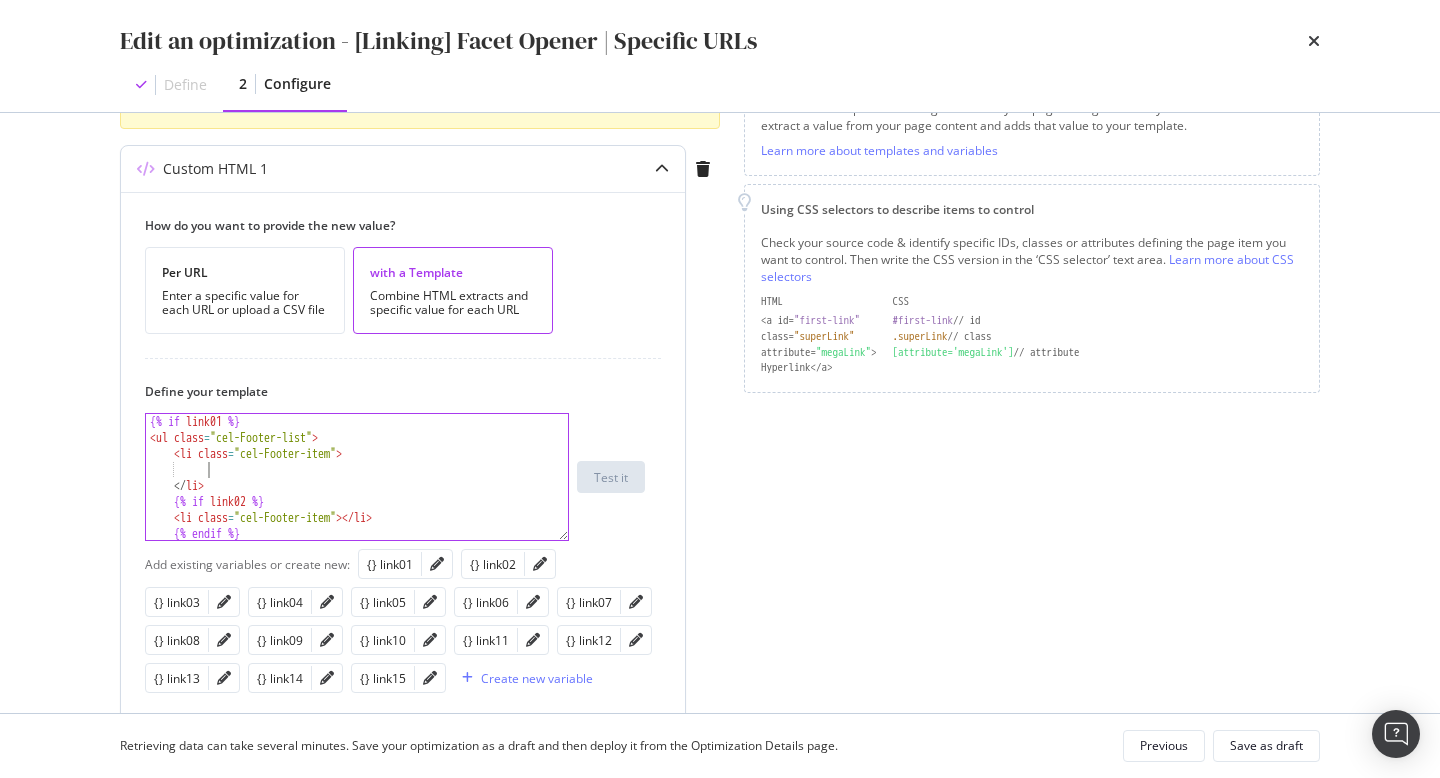 scroll, scrollTop: 0, scrollLeft: 4, axis: horizontal 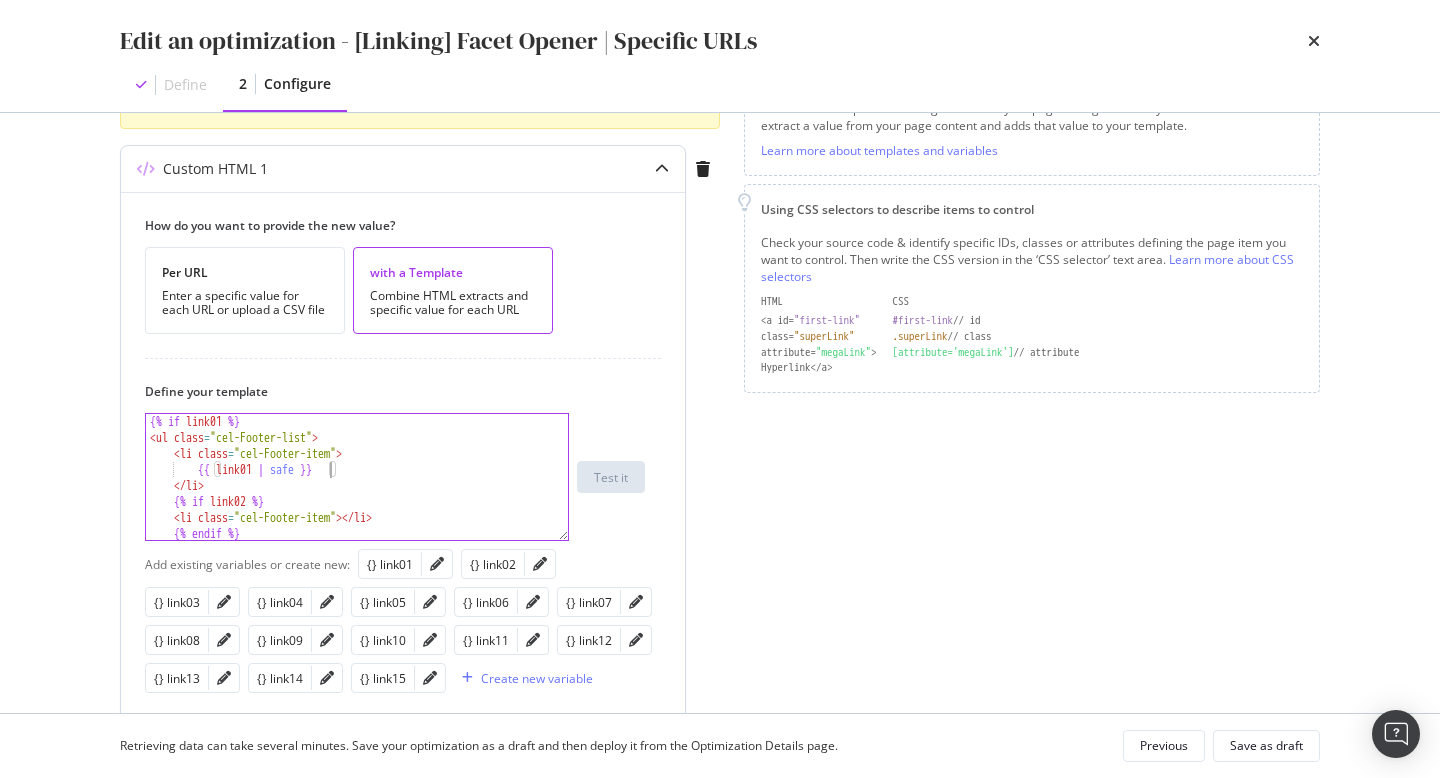 click on "{%   if   link01   %} < ul   class = "cel-Footer-list" >      < li   class = "cel-Footer-item" >           {{   link01   |   safe   }}      </ li >      {%   if   link02   %}      < li   class = "cel-Footer-item" > </ li >      {%   endif   %}      {%   if   link03   %}" at bounding box center [357, 493] 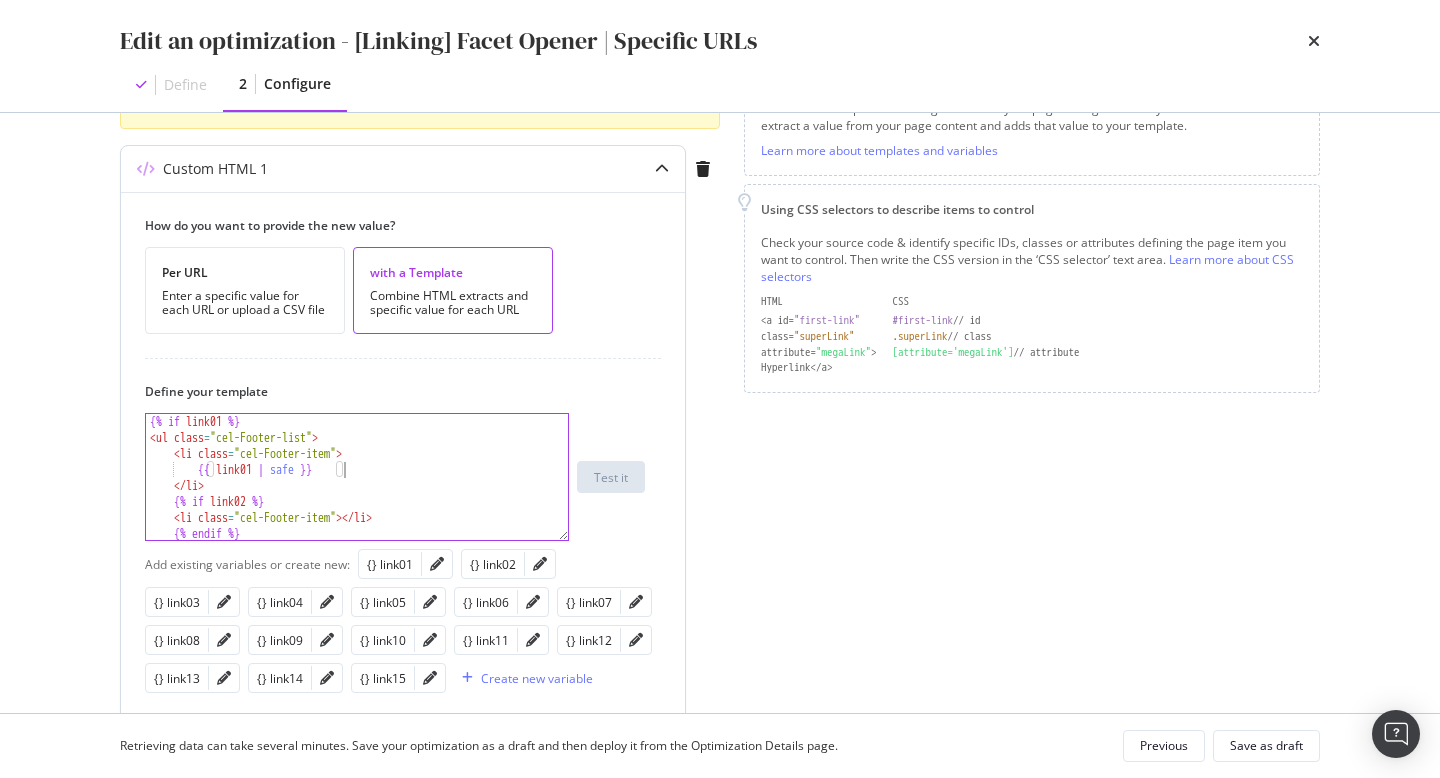 click on "{%   if   link01   %} < ul   class = "cel-Footer-list" >      < li   class = "cel-Footer-item" >           {{   link01   |   safe   }}      </ li >      {%   if   link02   %}      < li   class = "cel-Footer-item" > </ li >      {%   endif   %}      {%   if   link03   %}" at bounding box center (357, 493) 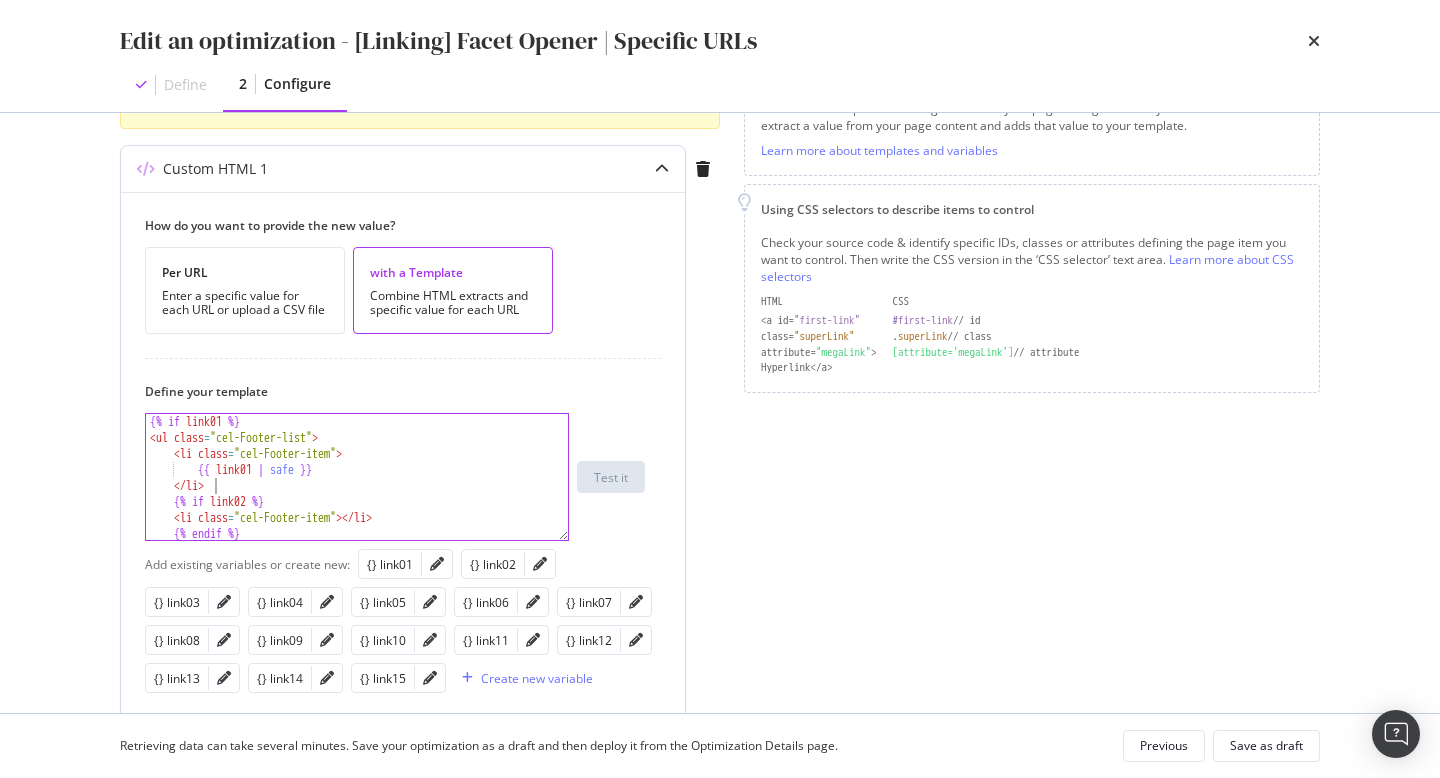 click on "{%   if   link01   %} < ul   class = "cel-Footer-list" >      < li   class = "cel-Footer-item" >           {{   link01   |   safe   }}      </ li >      {%   if   link02   %}      < li   class = "cel-Footer-item" > </ li >      {%   endif   %}      {%   if   link03   %}" at bounding box center (357, 493) 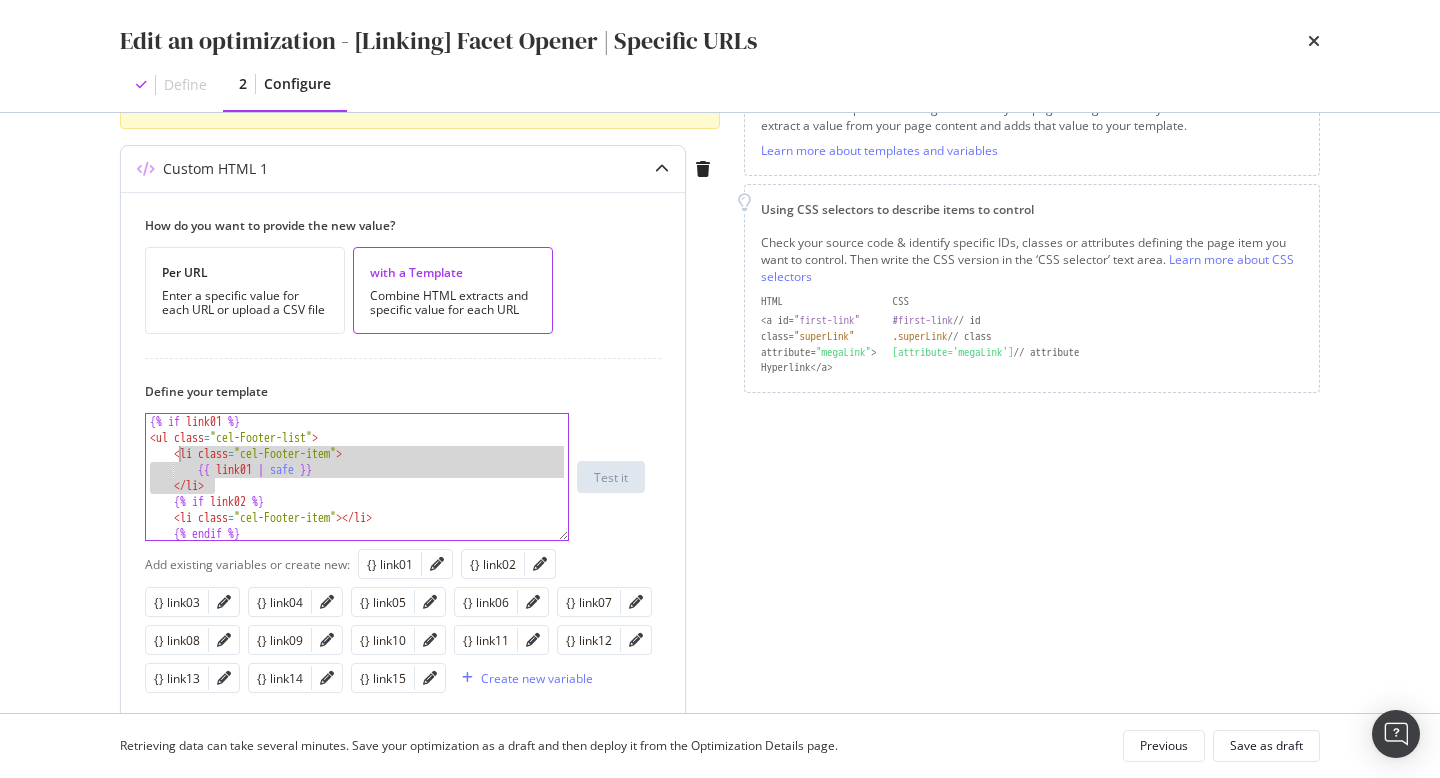 click on "{%   if   link01   %} < ul   class = "cel-Footer-list" >      < li   class = "cel-Footer-item" >           {{   link01   |   safe   }}      </ li >      {%   if   link02   %}      < li   class = "cel-Footer-item" > </ li >      {%   endif   %}      {%   if   link03   %}" at bounding box center [357, 493] 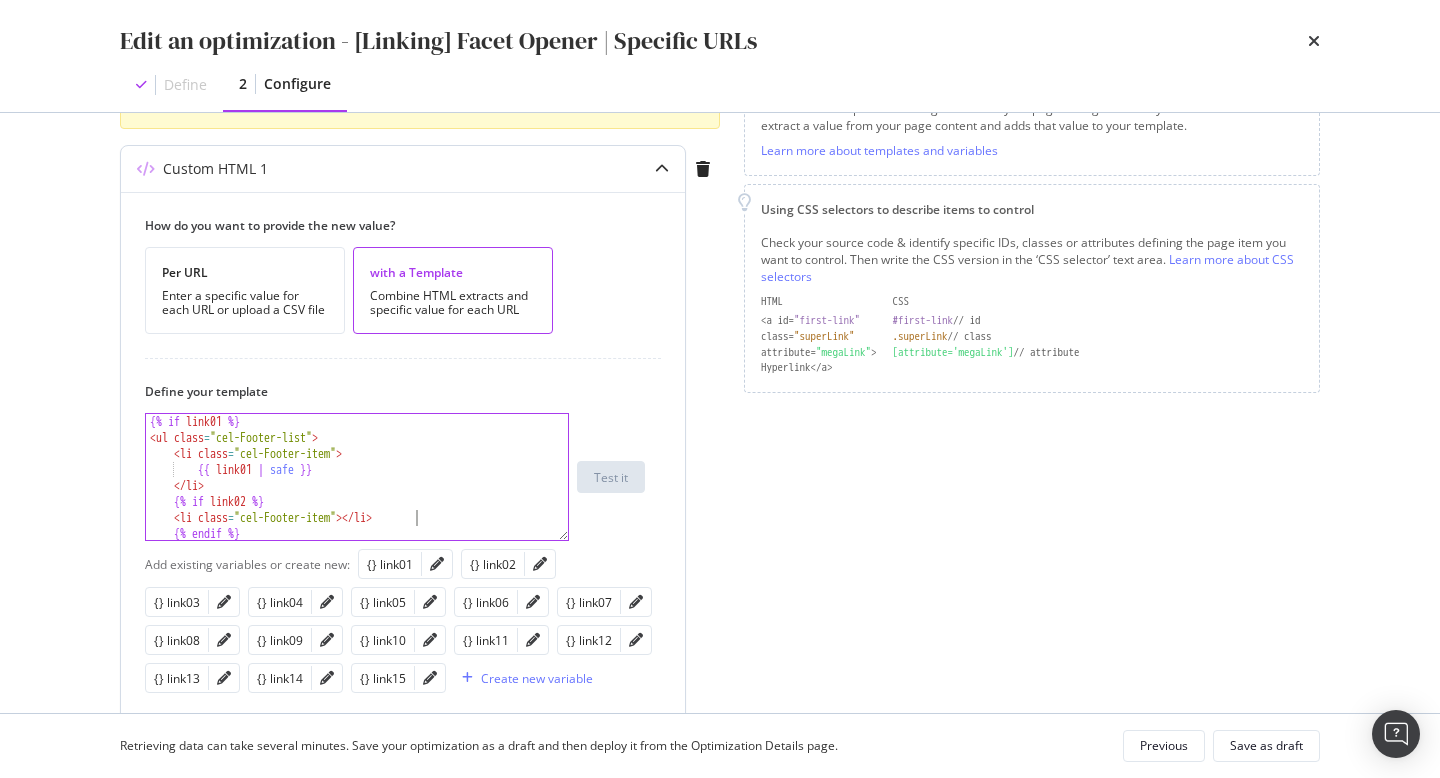 paste 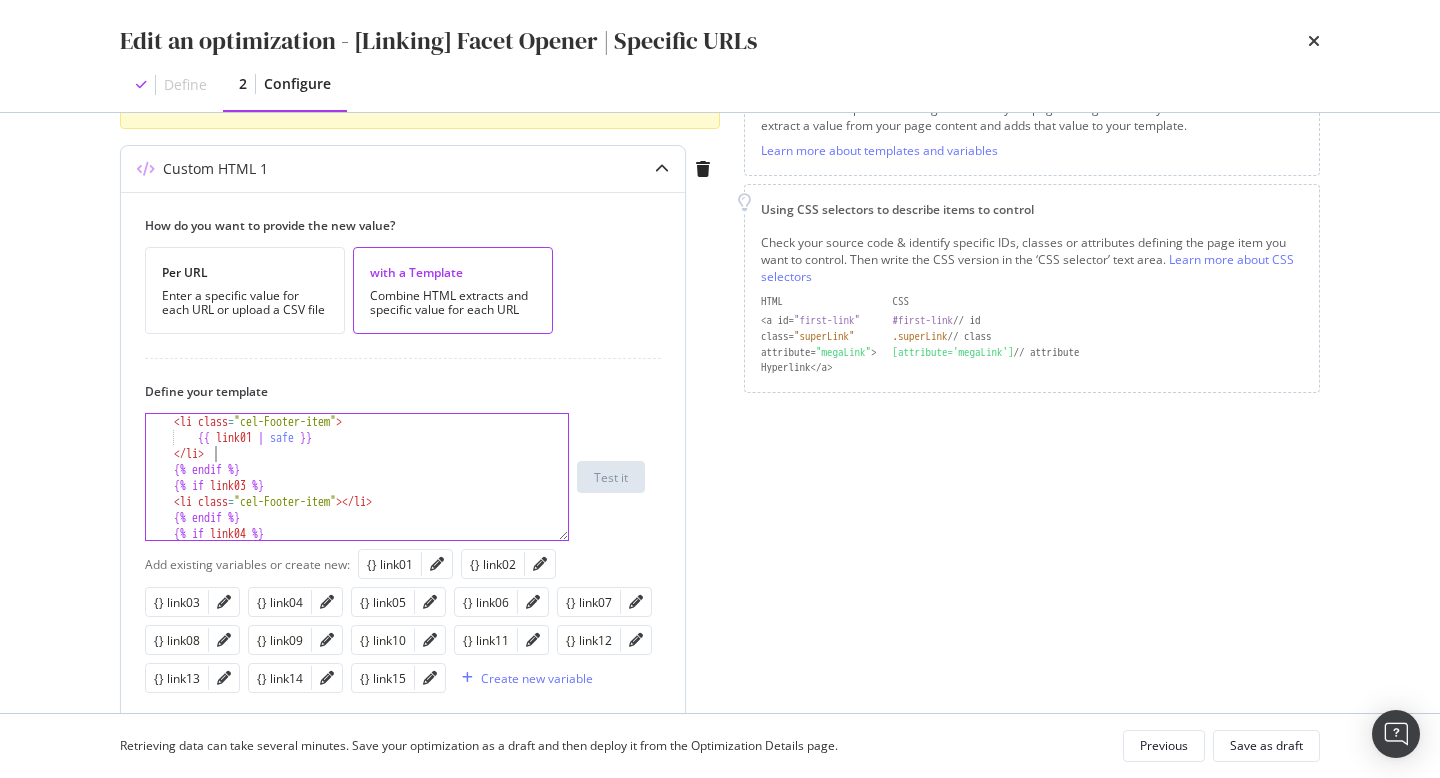 scroll, scrollTop: 131, scrollLeft: 0, axis: vertical 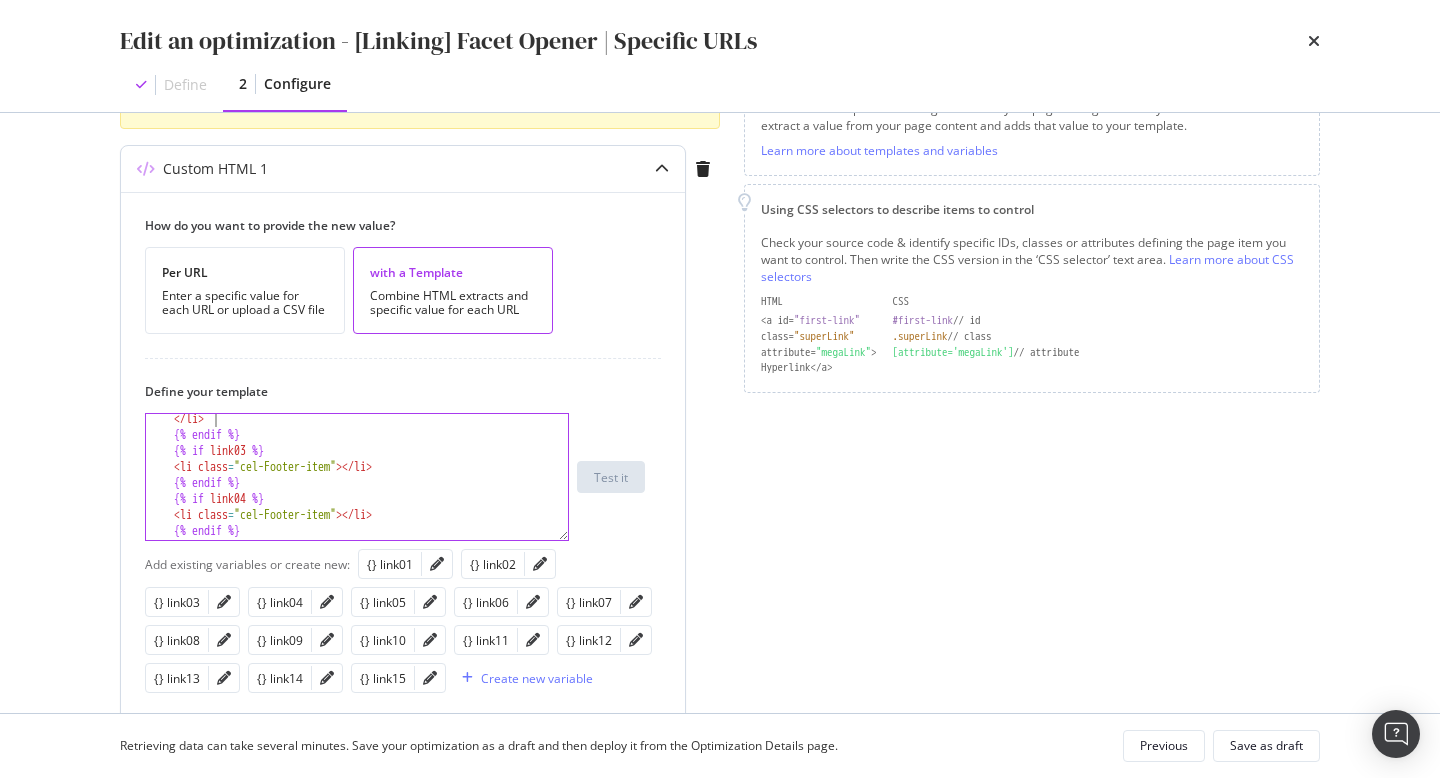 click on "</ li >      {%   endif   %}      {%   if   link03   %}      < li   class = "cel-Footer-item" > </ li >      {%   endif   %}      {%   if   link04   %}      < li   class = "cel-Footer-item" > </ li >      {%   endif   %}      {%   if   link05   %}" at bounding box center [357, 490] 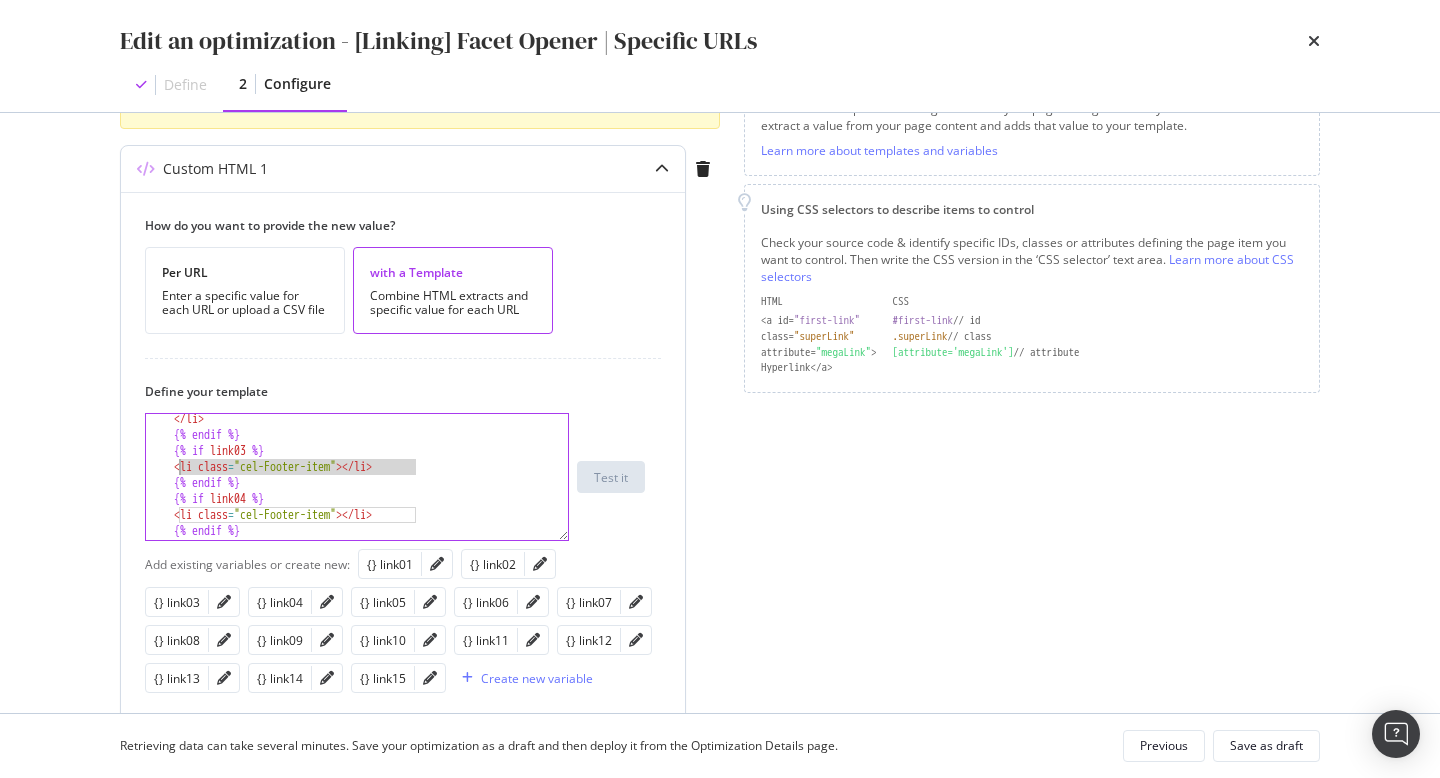 paste 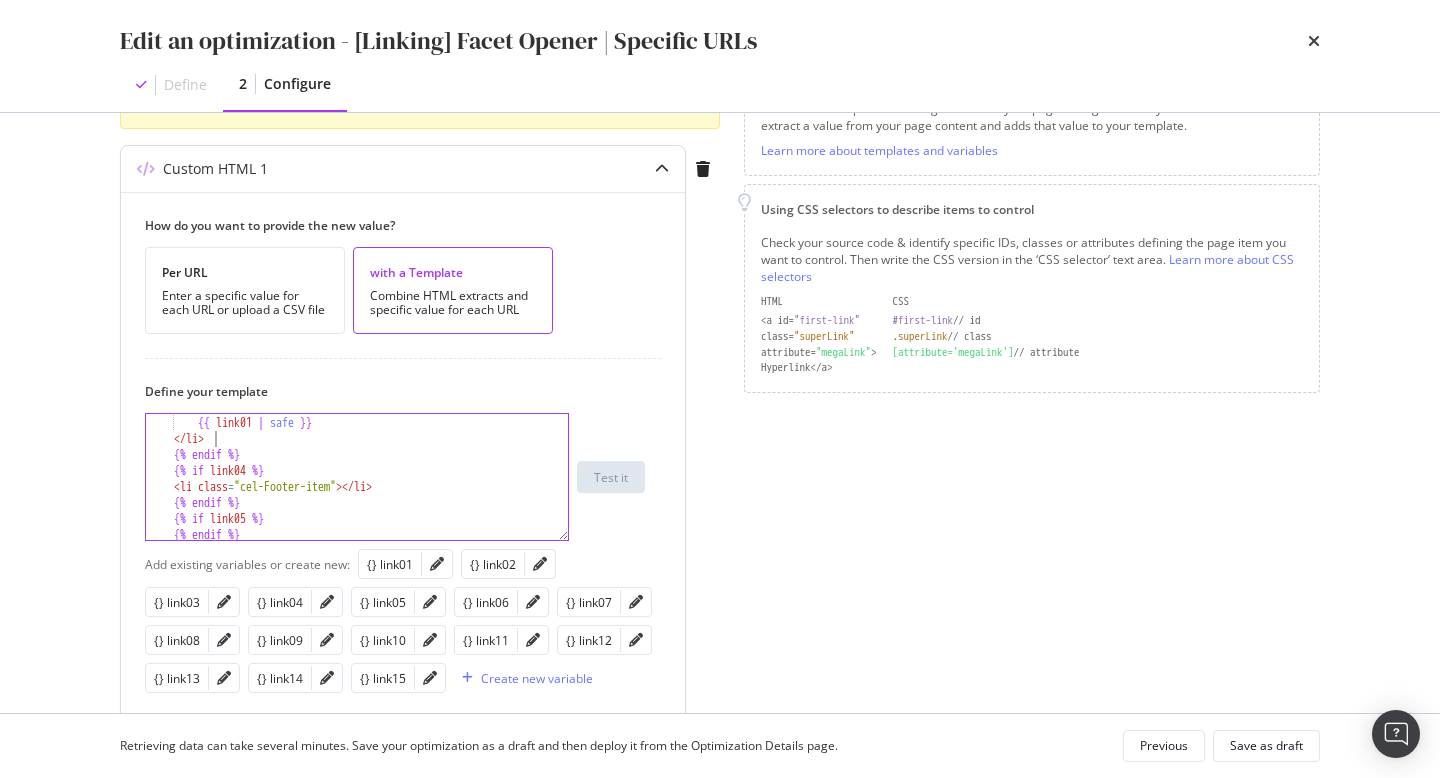 scroll, scrollTop: 191, scrollLeft: 0, axis: vertical 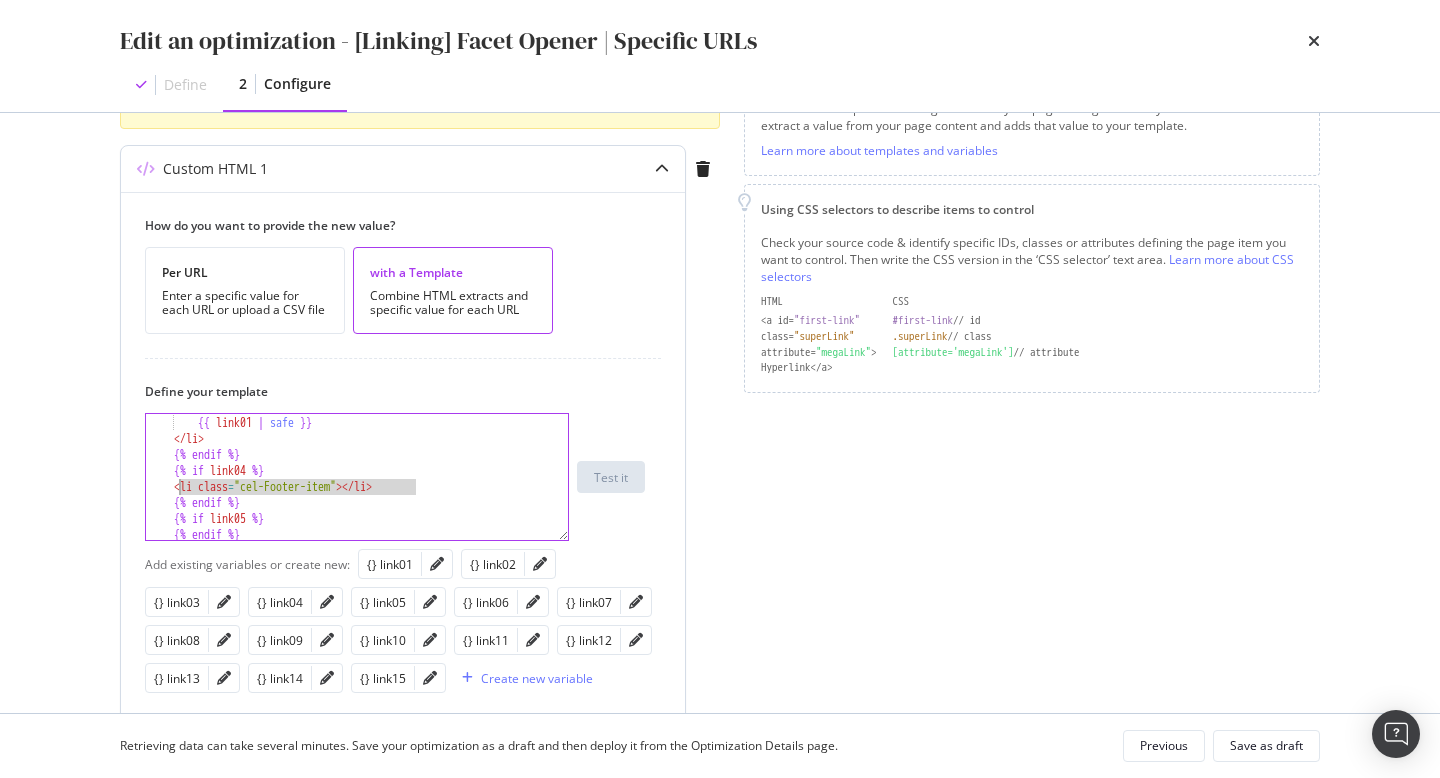 paste 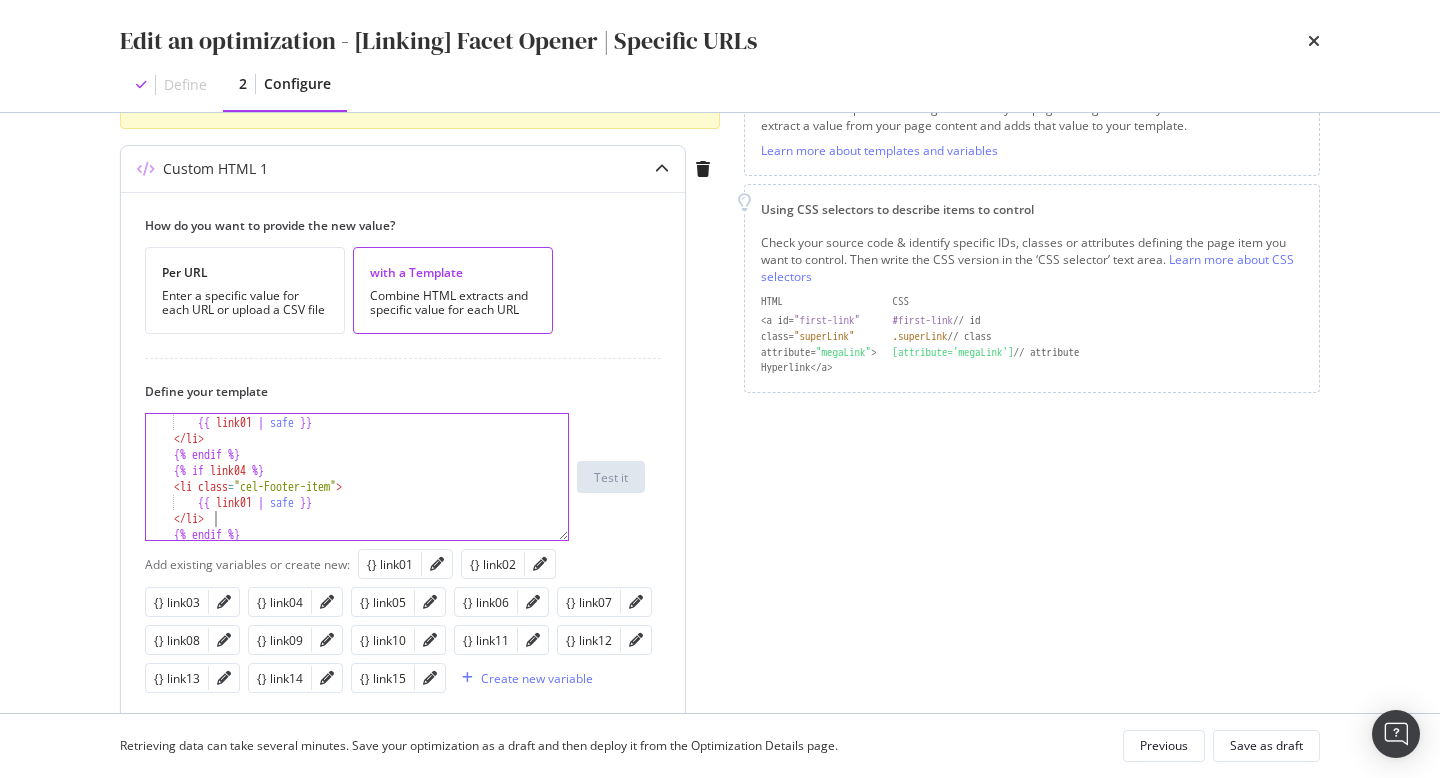 click on "< li   class = "cel-Footer-item" >           {{   link01   |   safe   }}      </ li >      {%   endif   %}      {%   if   link04   %}      < li   class = "cel-Footer-item" >           {{   link01   |   safe   }}      </ li >      {%   endif   %}" at bounding box center (357, 478) 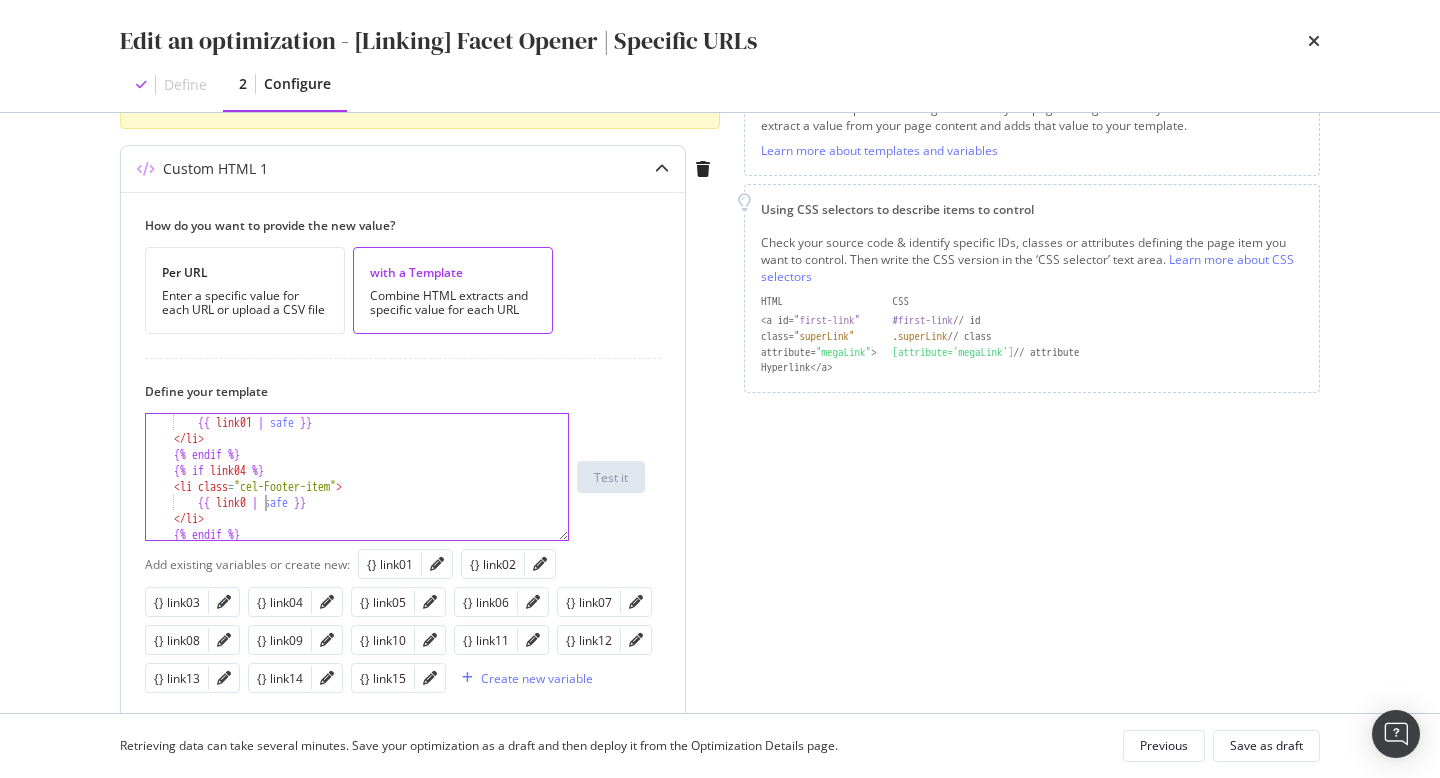 scroll, scrollTop: 0, scrollLeft: 9, axis: horizontal 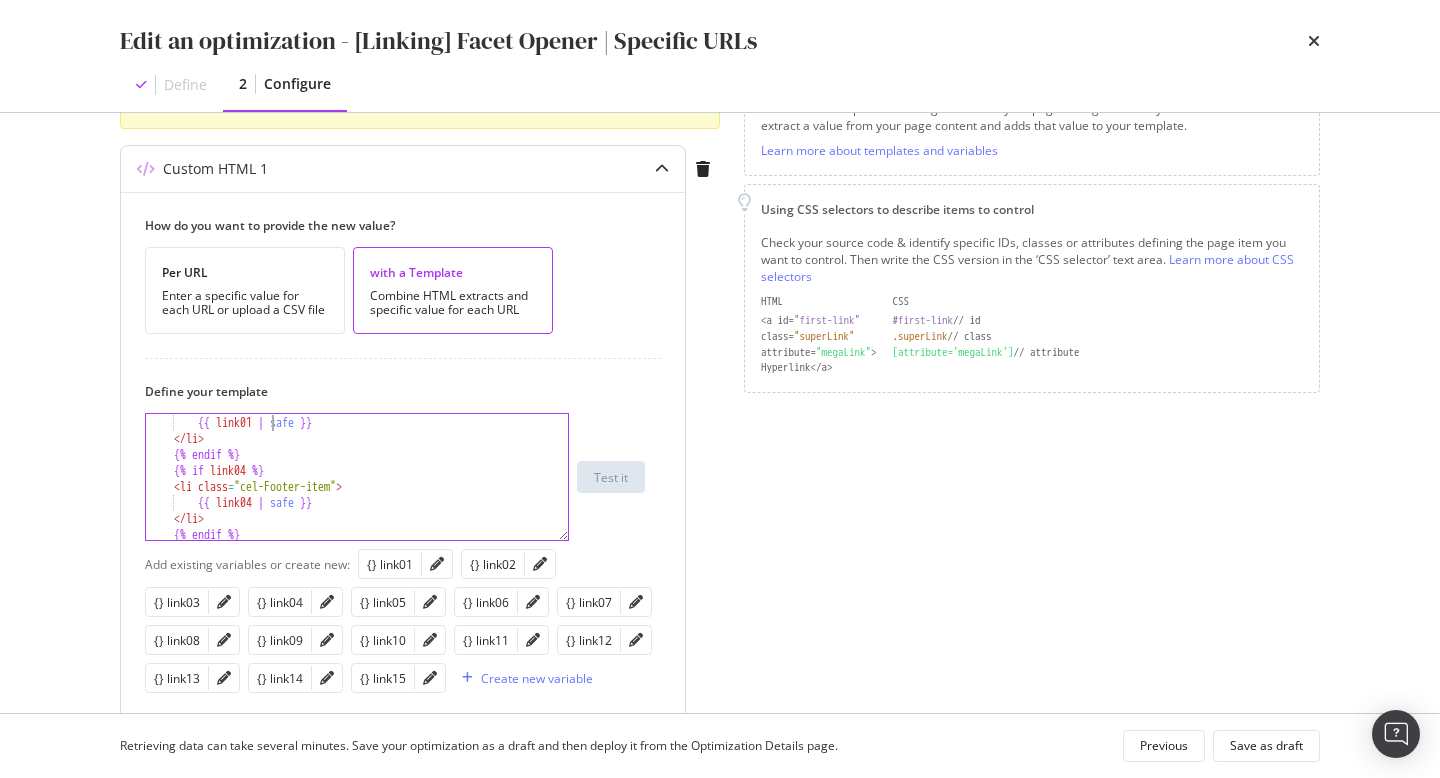 click on "< li   class = "cel-Footer-item" >           {{   link01   |   safe   }}      </ li >      {%   endif   %}      {%   if   link04   %}      < li   class = "cel-Footer-item" >           {{   link04   |   safe   }}      </ li >      {%   endif   %}" at bounding box center [357, 478] 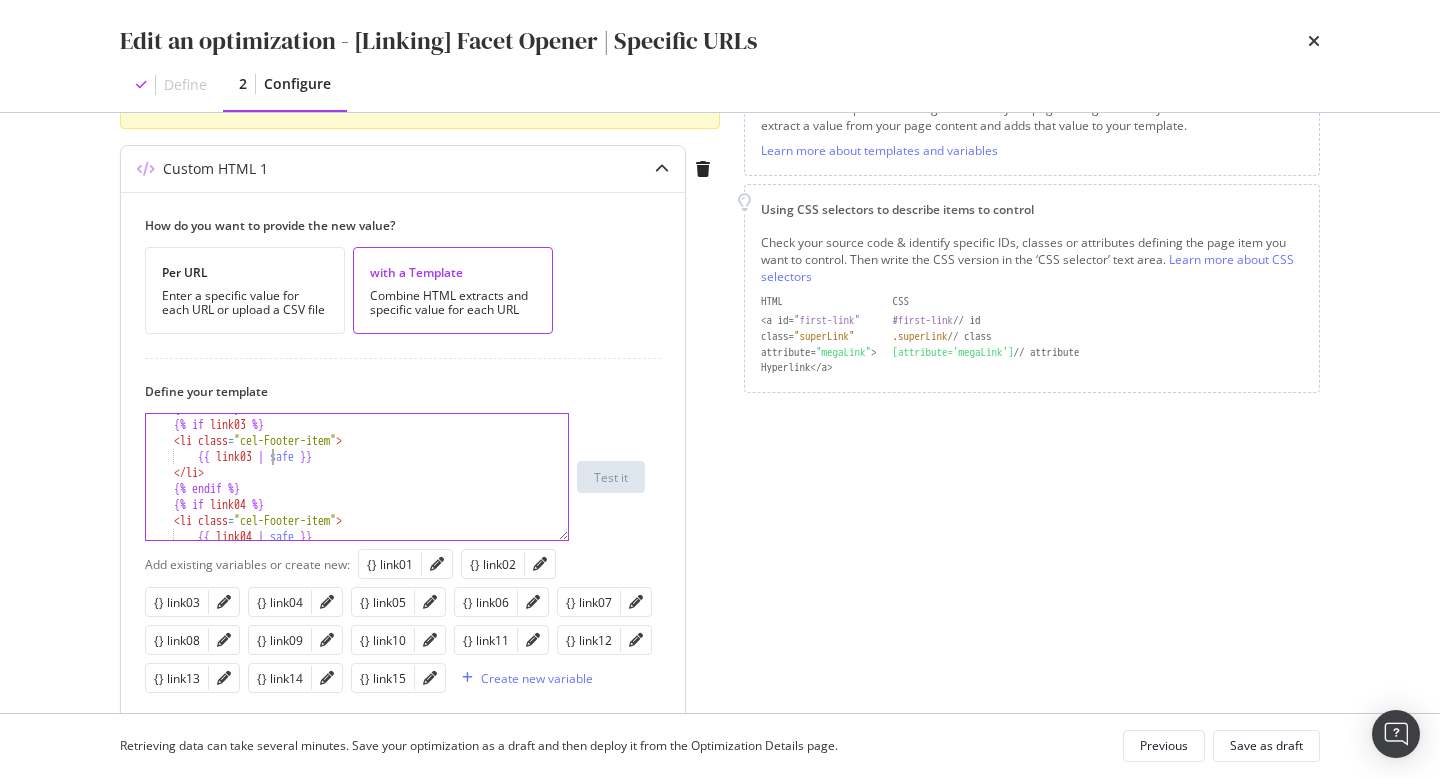 scroll, scrollTop: 134, scrollLeft: 0, axis: vertical 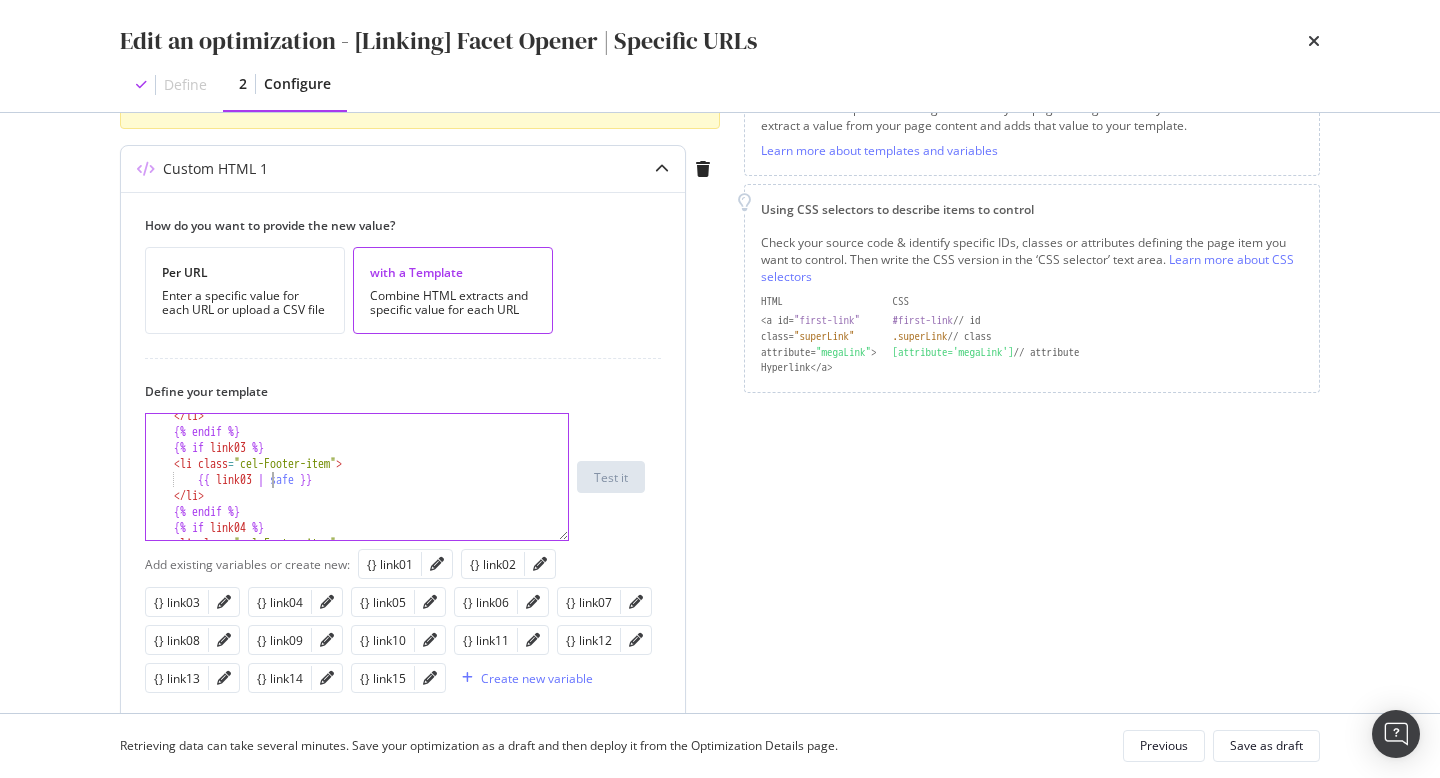 click on "</ li >      {%   endif   %}      {%   if   link03   %}      < li   class = "cel-Footer-item" >           {{   link03   |   safe   }}      </ li >      {%   endif   %}      {%   if   link04   %}      < li   class = "cel-Footer-item" >" at bounding box center (357, 487) 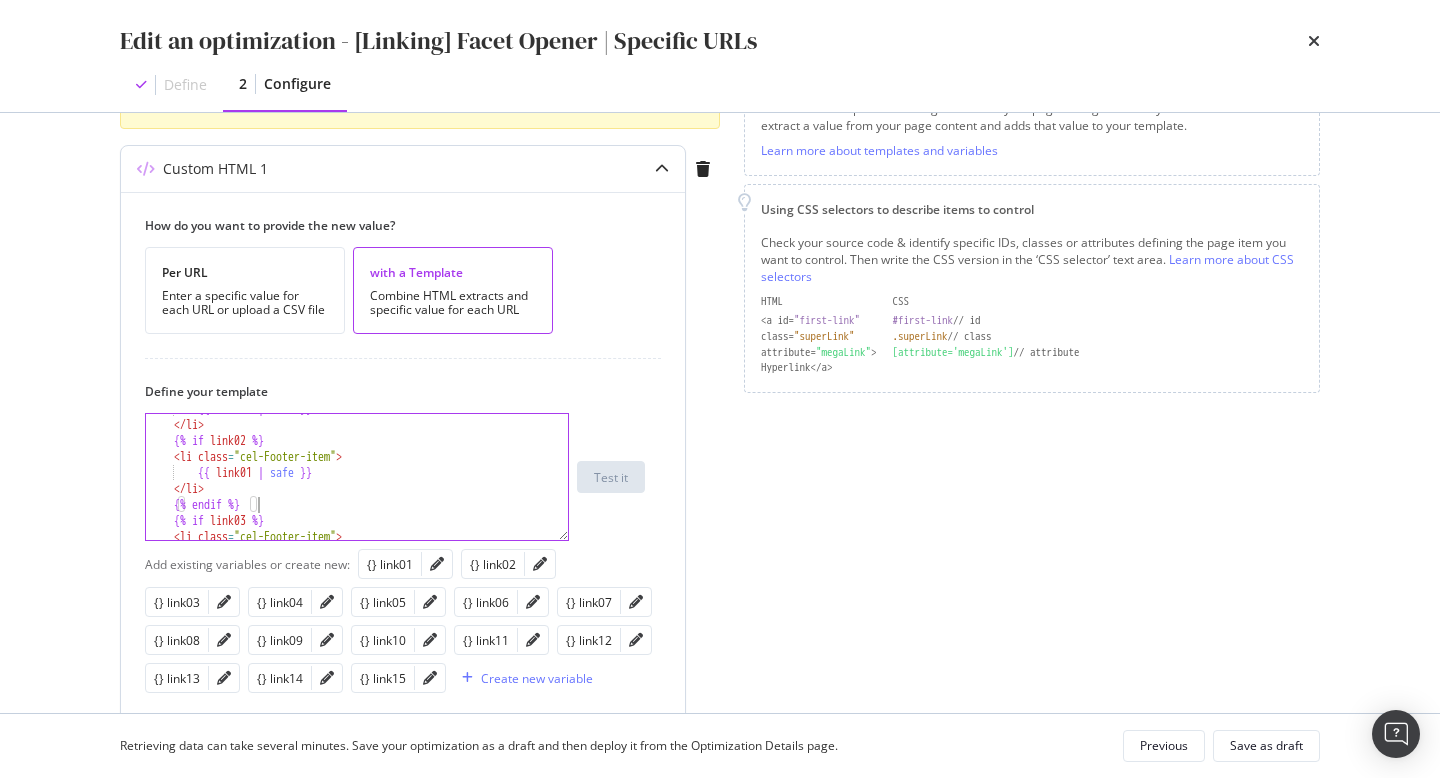 scroll, scrollTop: 56, scrollLeft: 0, axis: vertical 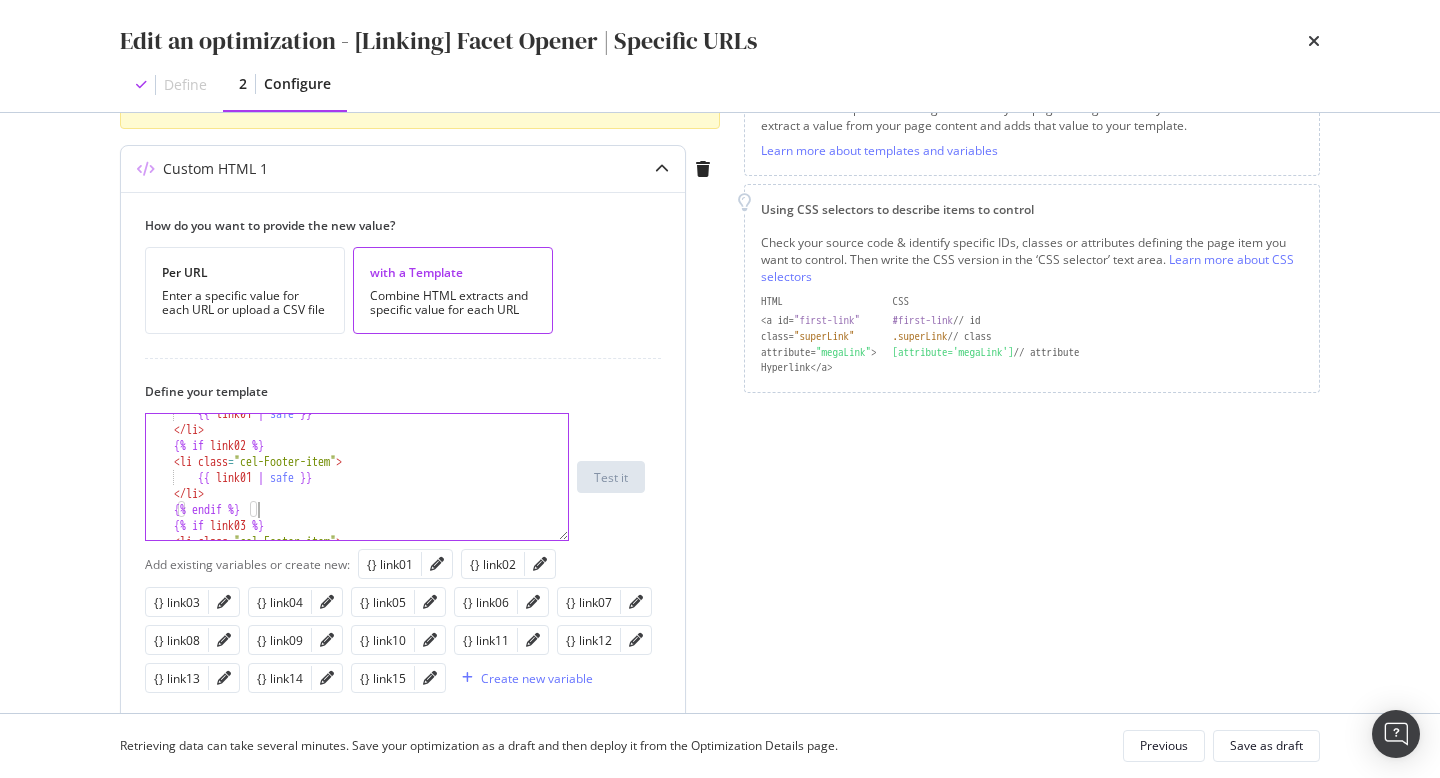 click on "{{   link01   |   safe   }}      </ li >      {%   if   link02   %}      < li   class = "cel-Footer-item" >           {{   link01   |   safe   }}      </ li >      {%   endif   %}      {%   if   link03   %}      < li   class = "cel-Footer-item" >" at bounding box center (357, 485) 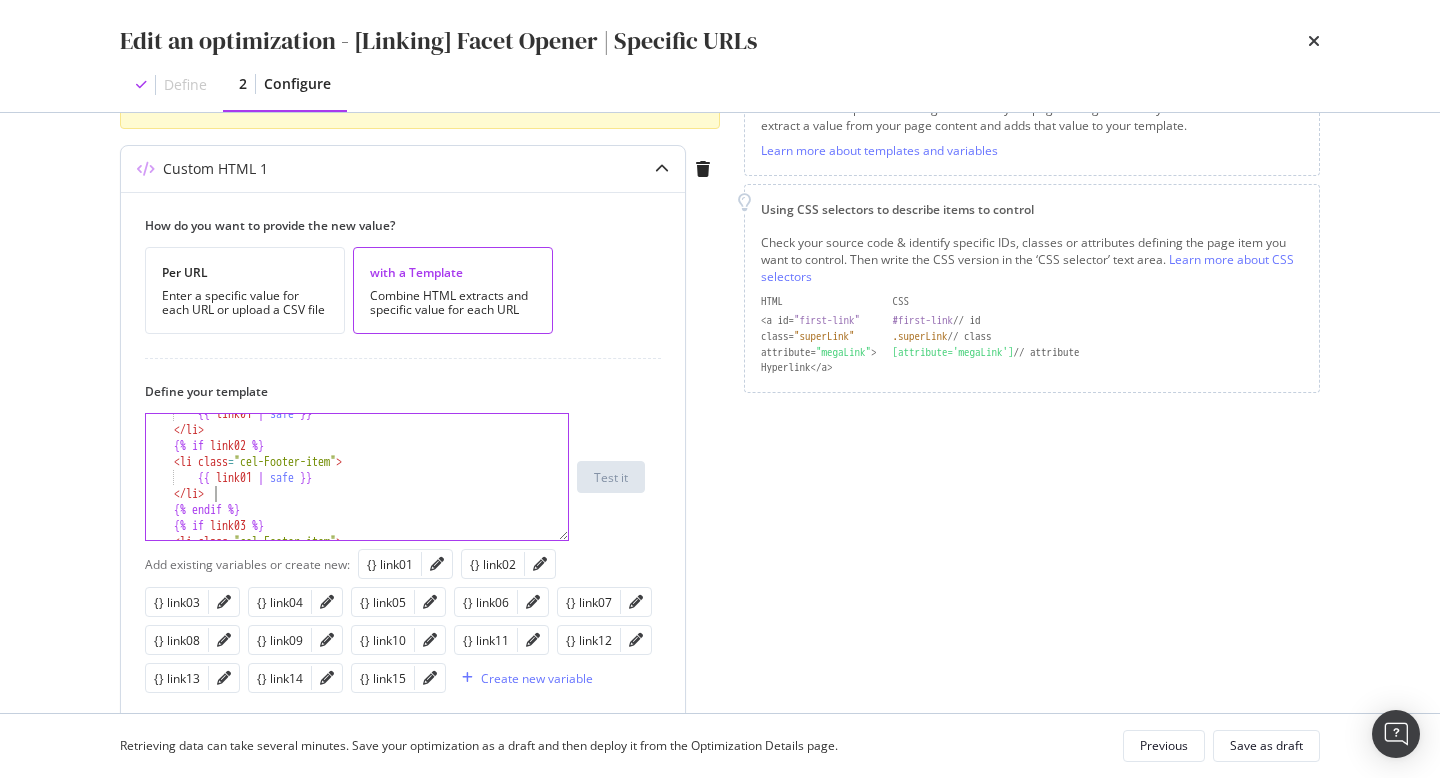 scroll, scrollTop: 0, scrollLeft: 4, axis: horizontal 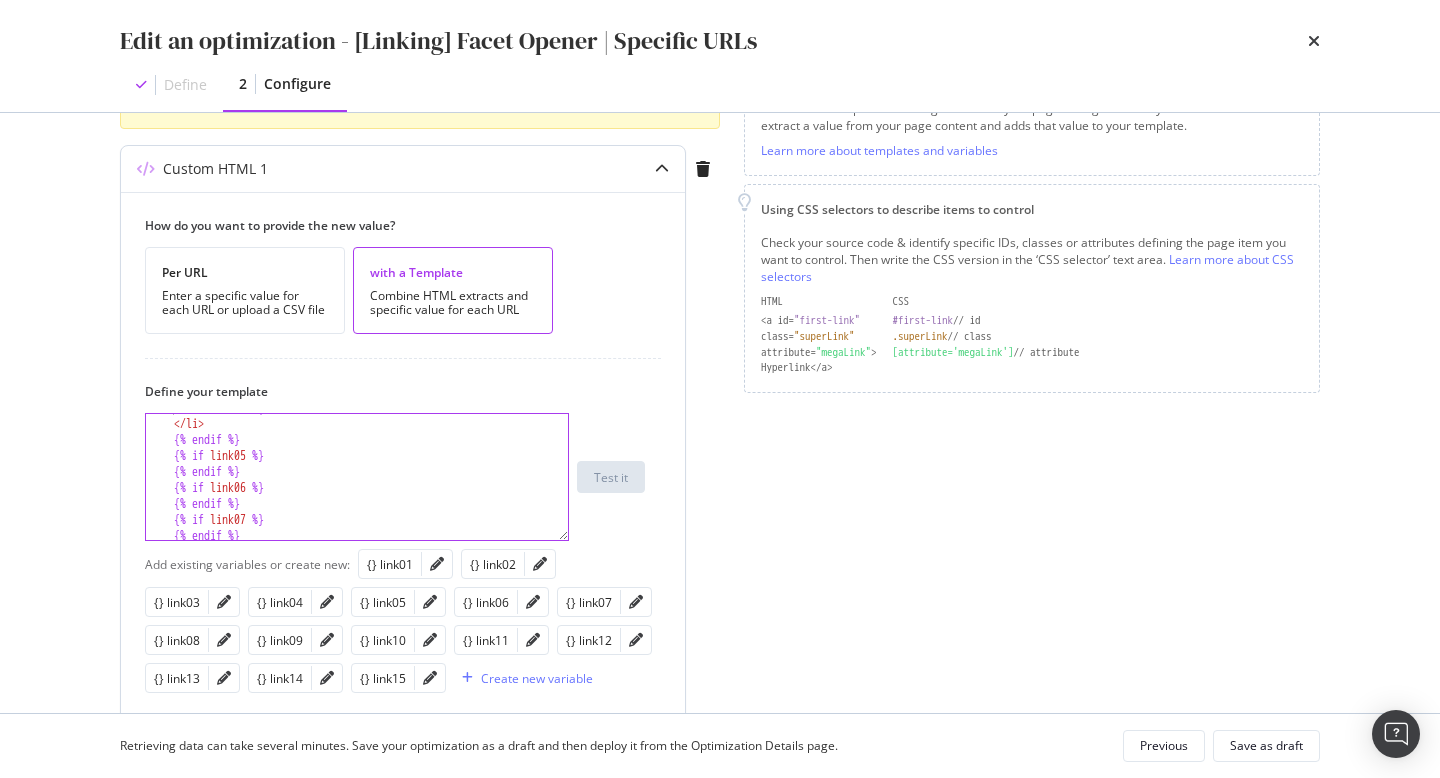 click on "{{   link04   |   safe   }}      </ li >      {%   endif   %}      {%   if   link05   %}      {%   endif   %}      {%   if   link06   %}      {%   endif   %}      {%   if   link07   %}      {%   endif   %}" at bounding box center (357, 479) 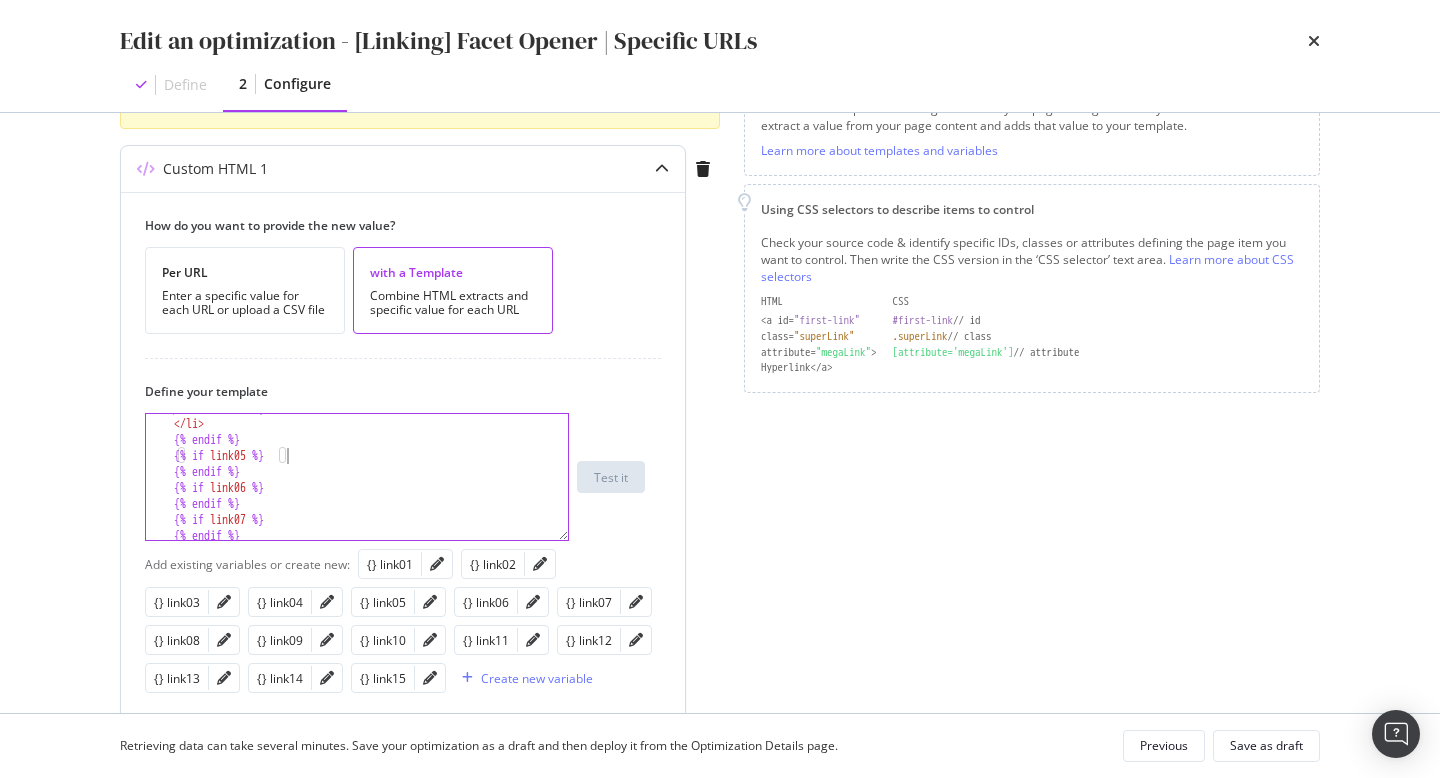 scroll, scrollTop: 0, scrollLeft: 1, axis: horizontal 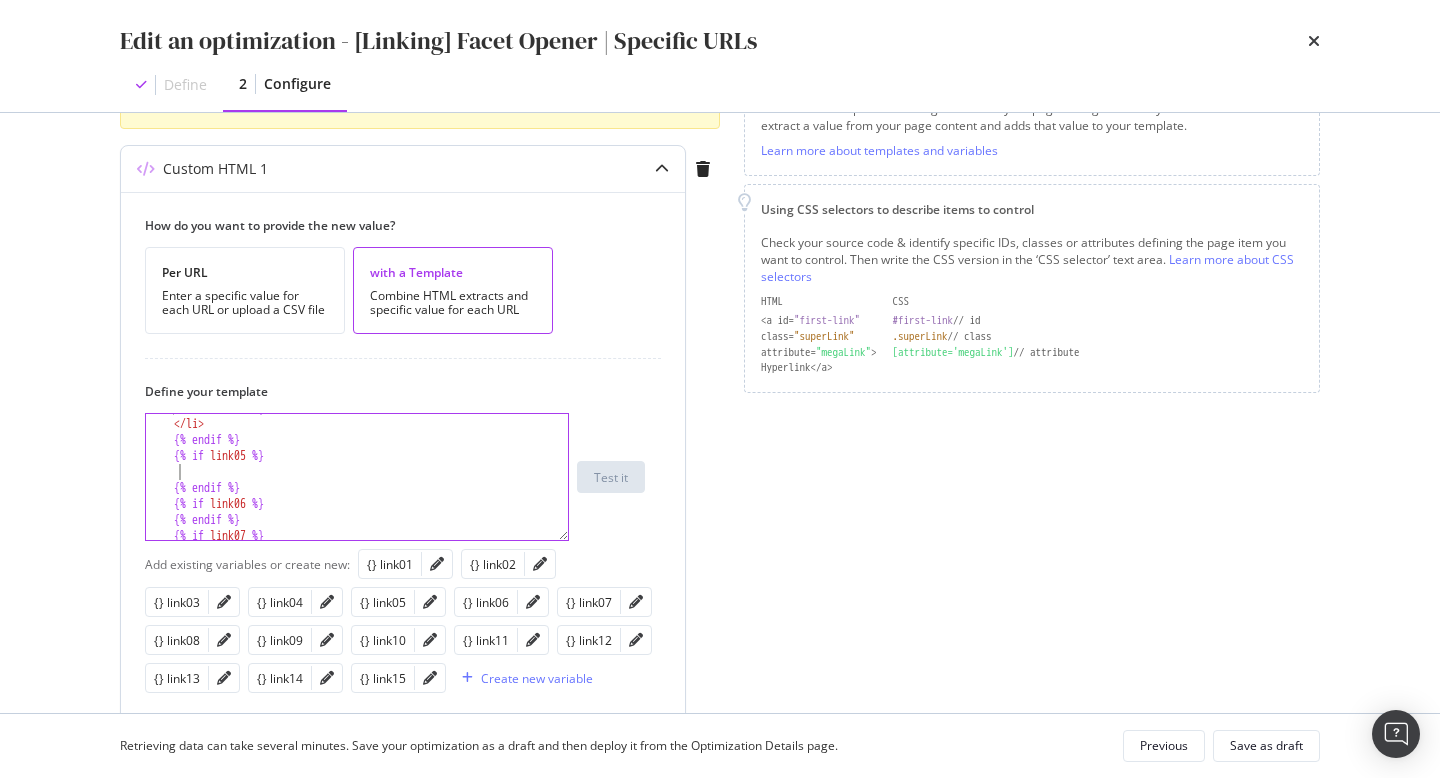 paste on "</li>" 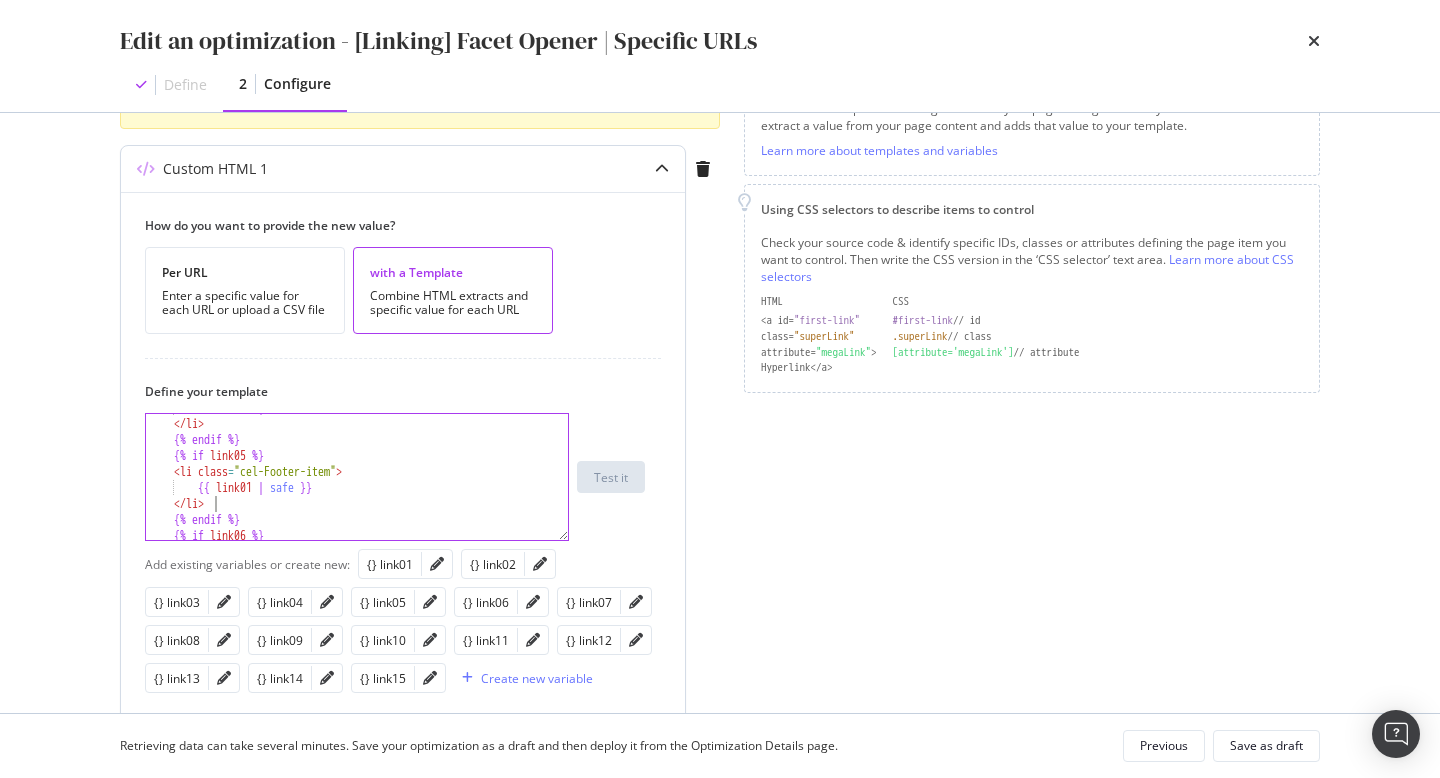 click on "{{   link04   |   safe   }}      </ li >      {%   endif   %}      {%   if   link05   %}      < li   class = "cel-Footer-item" >           {{   link01   |   safe   }}      </ li >      {%   endif   %}      {%   if   link06   %}" at bounding box center (357, 479) 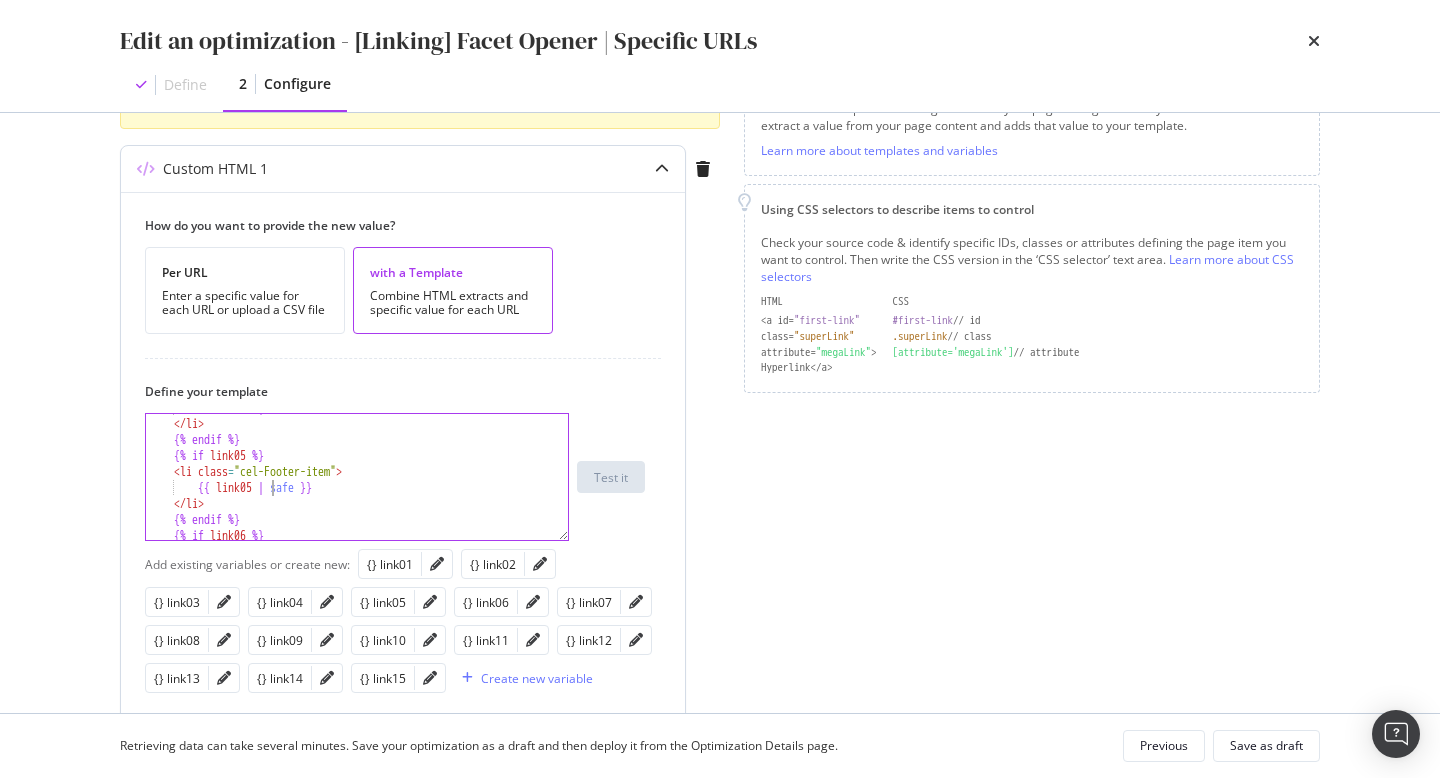 scroll, scrollTop: 0, scrollLeft: 9, axis: horizontal 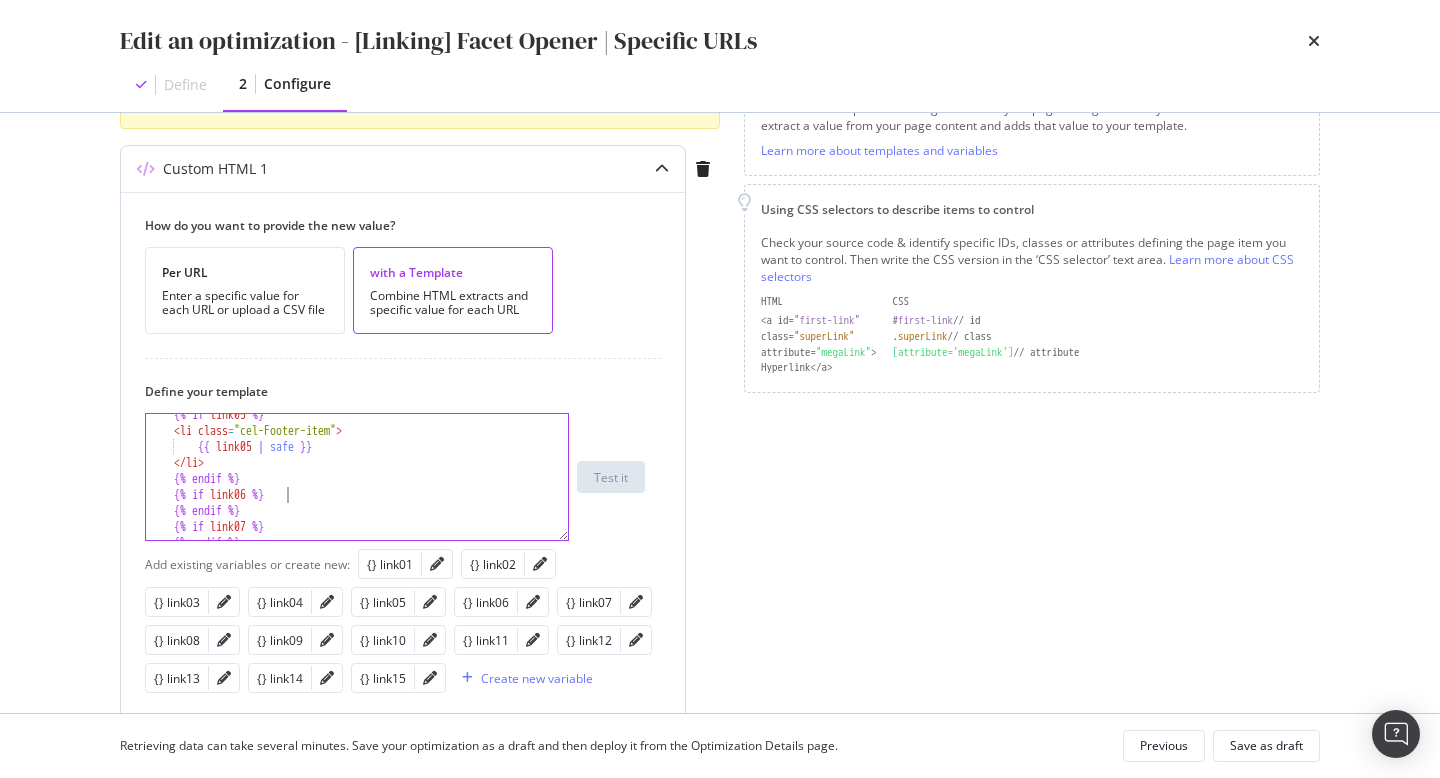 click on "{%   if   link05   %}      < li   class = "cel-Footer-item" >           {{   link05   |   safe   }}      </ li >      {%   endif   %}      {%   if   link06   %}      {%   endif   %}      {%   if   link07   %}      {%   endif   %}" at bounding box center [357, 486] 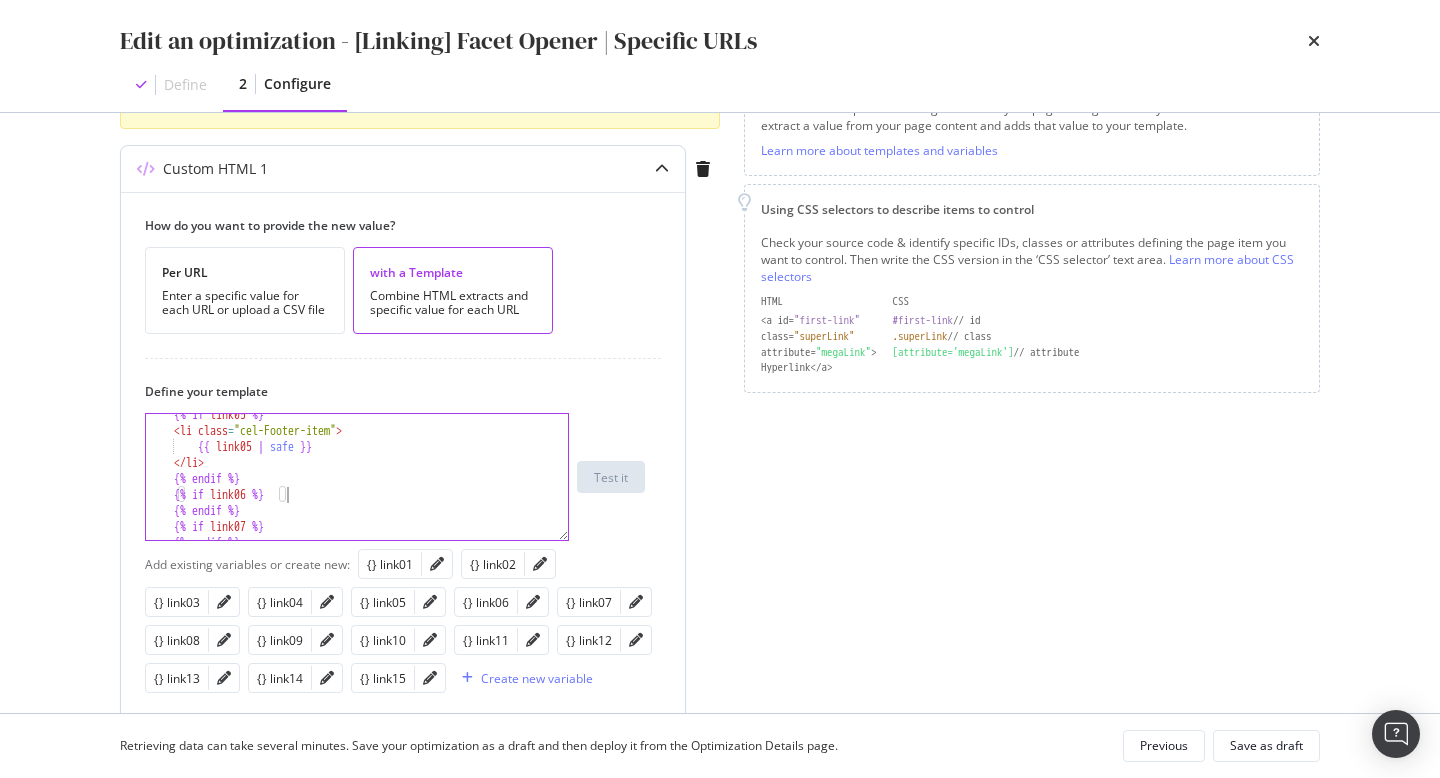 scroll, scrollTop: 0, scrollLeft: 1, axis: horizontal 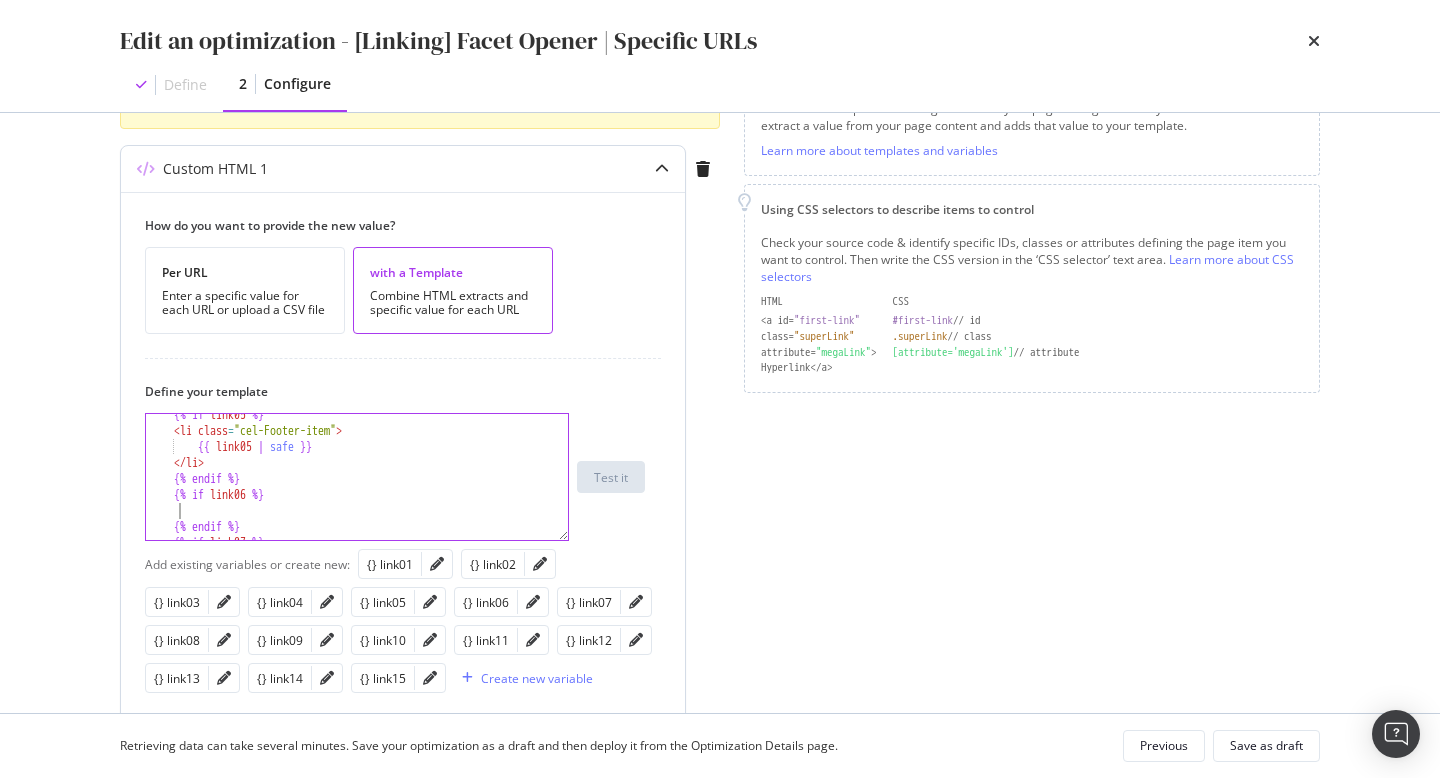 paste on "</li>" 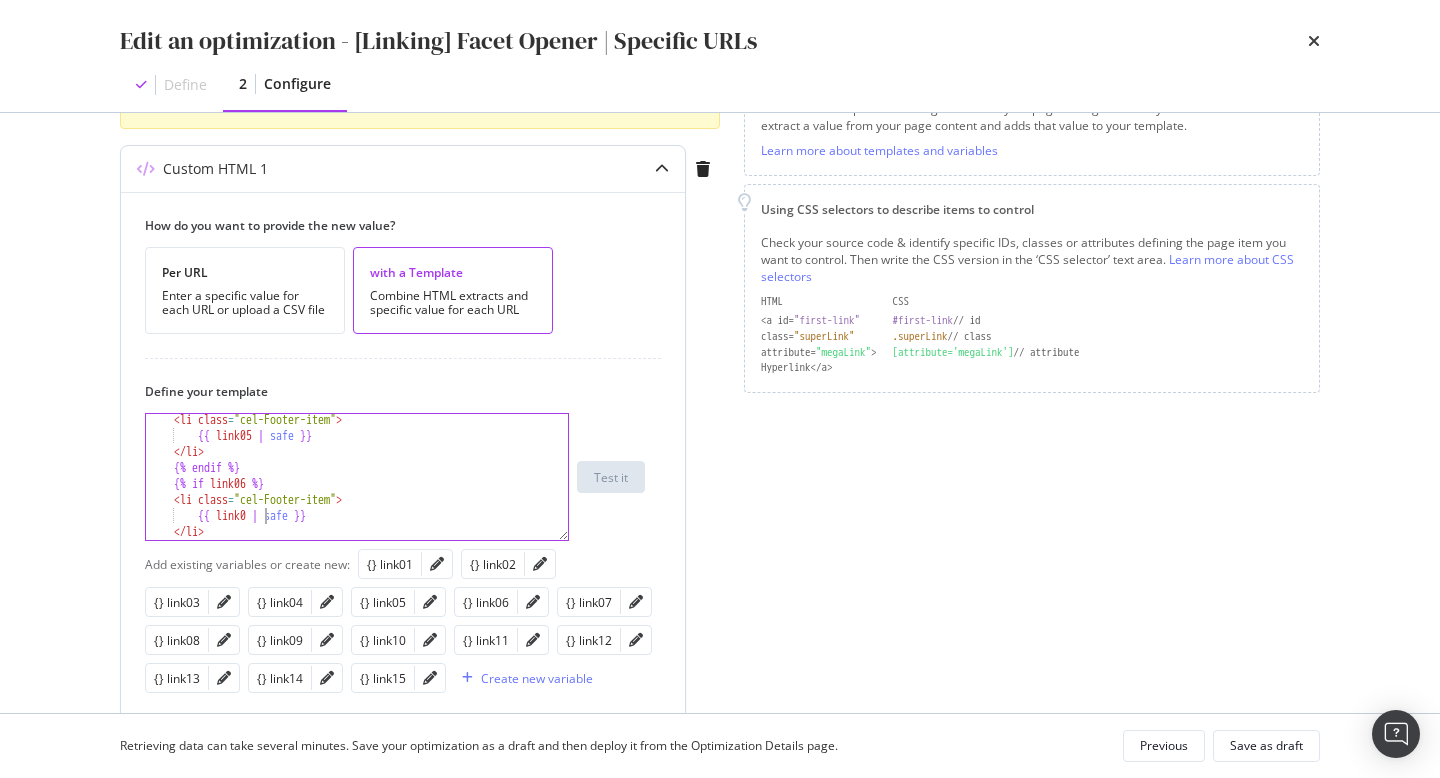 scroll, scrollTop: 0, scrollLeft: 9, axis: horizontal 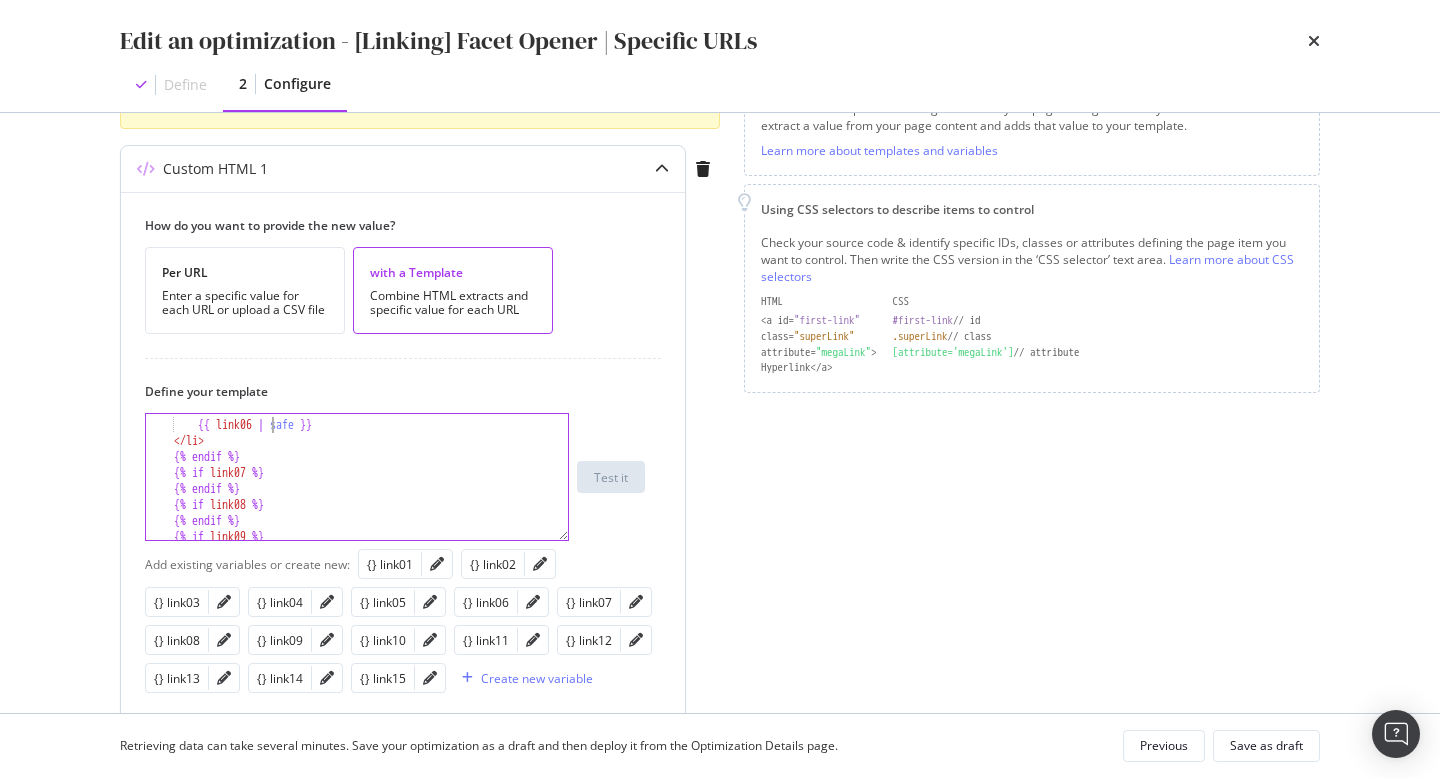 click on "< li   class = "cel-Footer-item" >           {{   link06   |   safe   }}      </ li >      {%   endif   %}      {%   if   link07   %}      {%   endif   %}      {%   if   link08   %}      {%   endif   %}      {%   if   link09   %}" at bounding box center [357, 480] 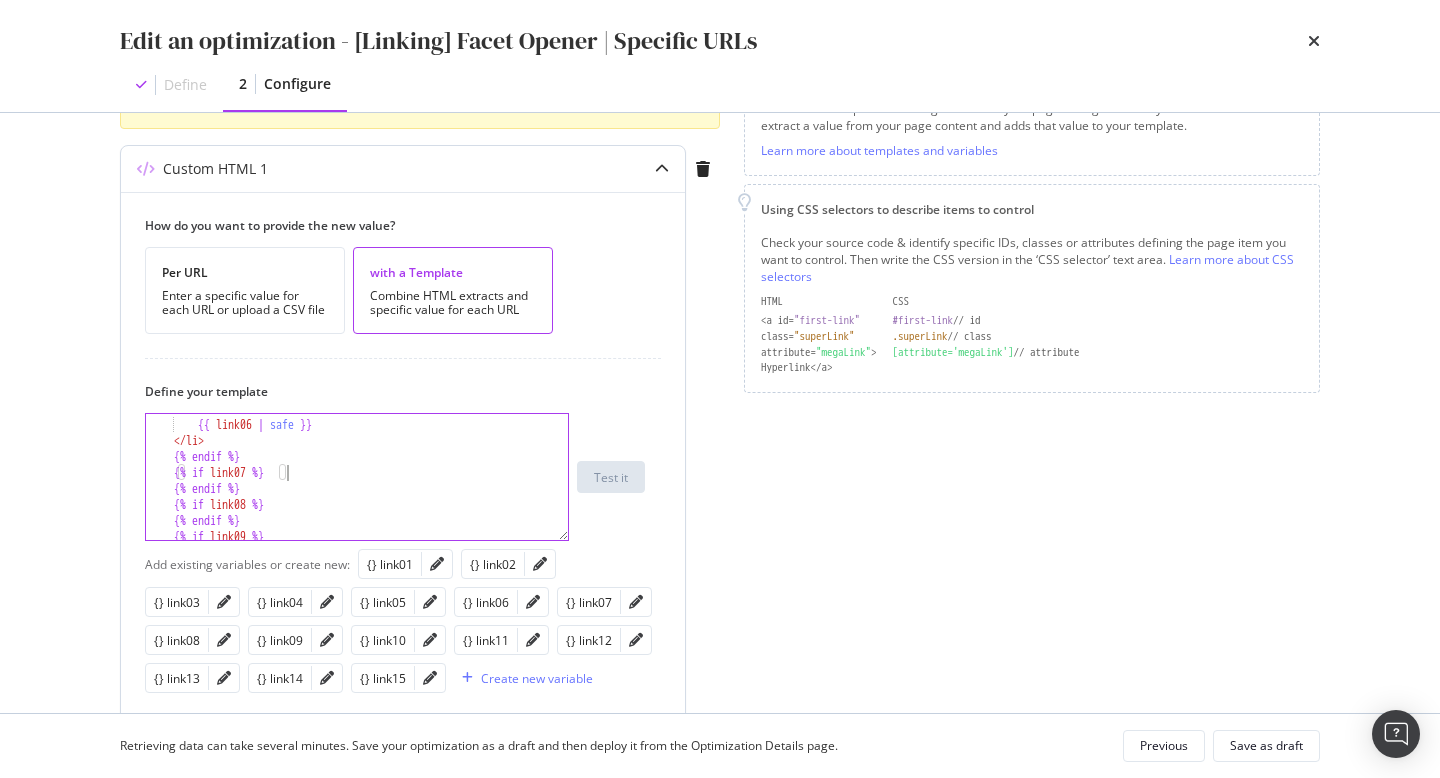 scroll, scrollTop: 0, scrollLeft: 1, axis: horizontal 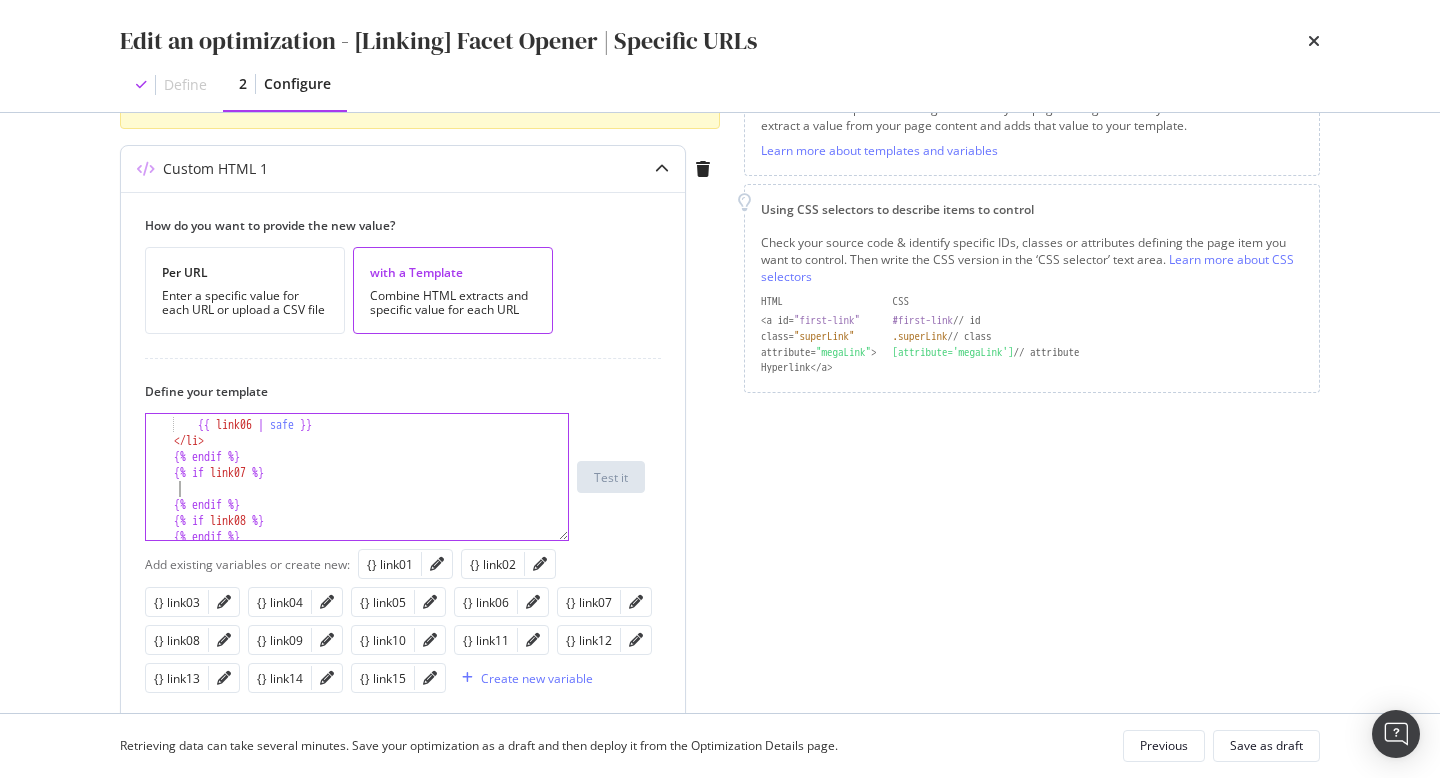 paste on "</li>" 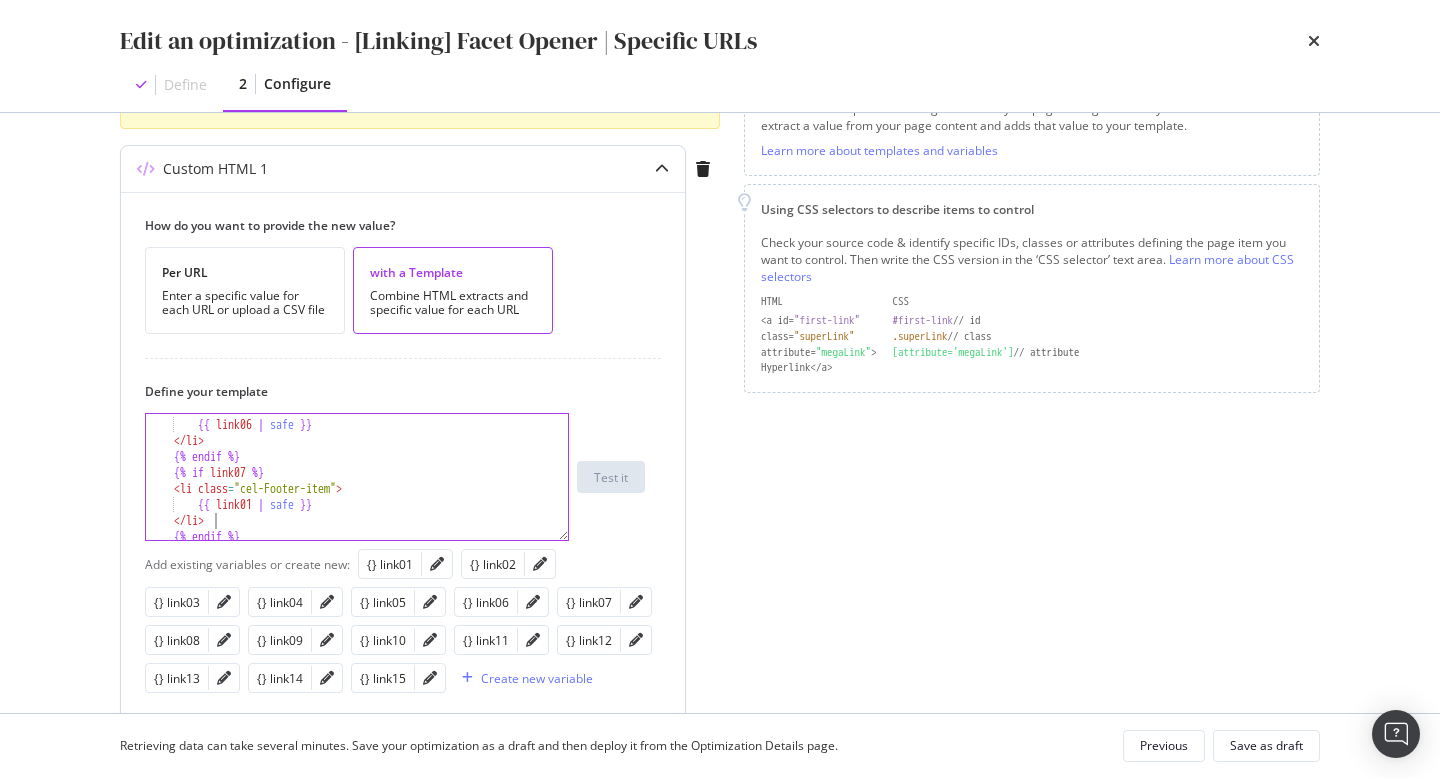 click on "< li   class = "cel-Footer-item" >           {{   link06   |   safe   }}      </ li >      {%   endif   %}      {%   if   link07   %}      < li   class = "cel-Footer-item" >           {{   link01   |   safe   }}      </ li >      {%   endif   %}" at bounding box center (357, 480) 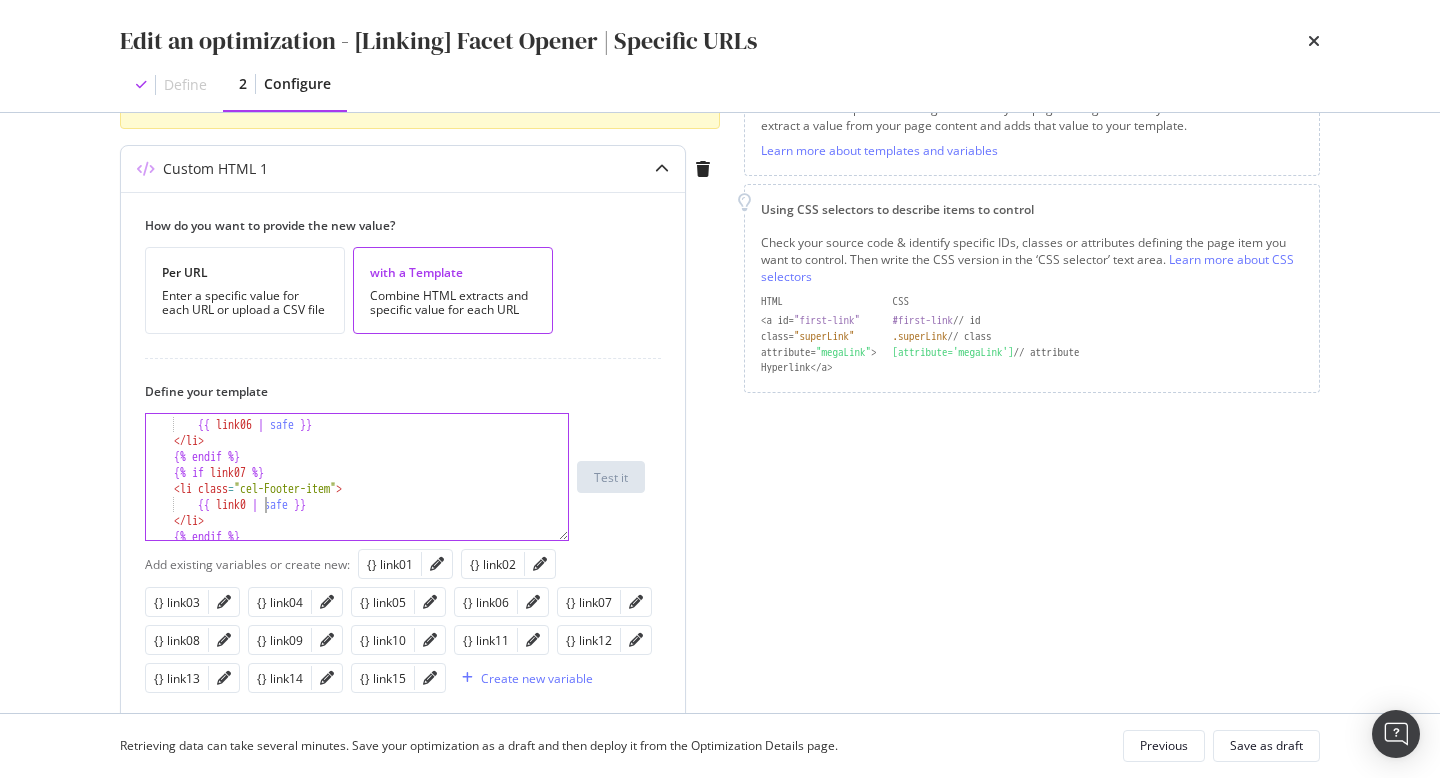 scroll, scrollTop: 0, scrollLeft: 9, axis: horizontal 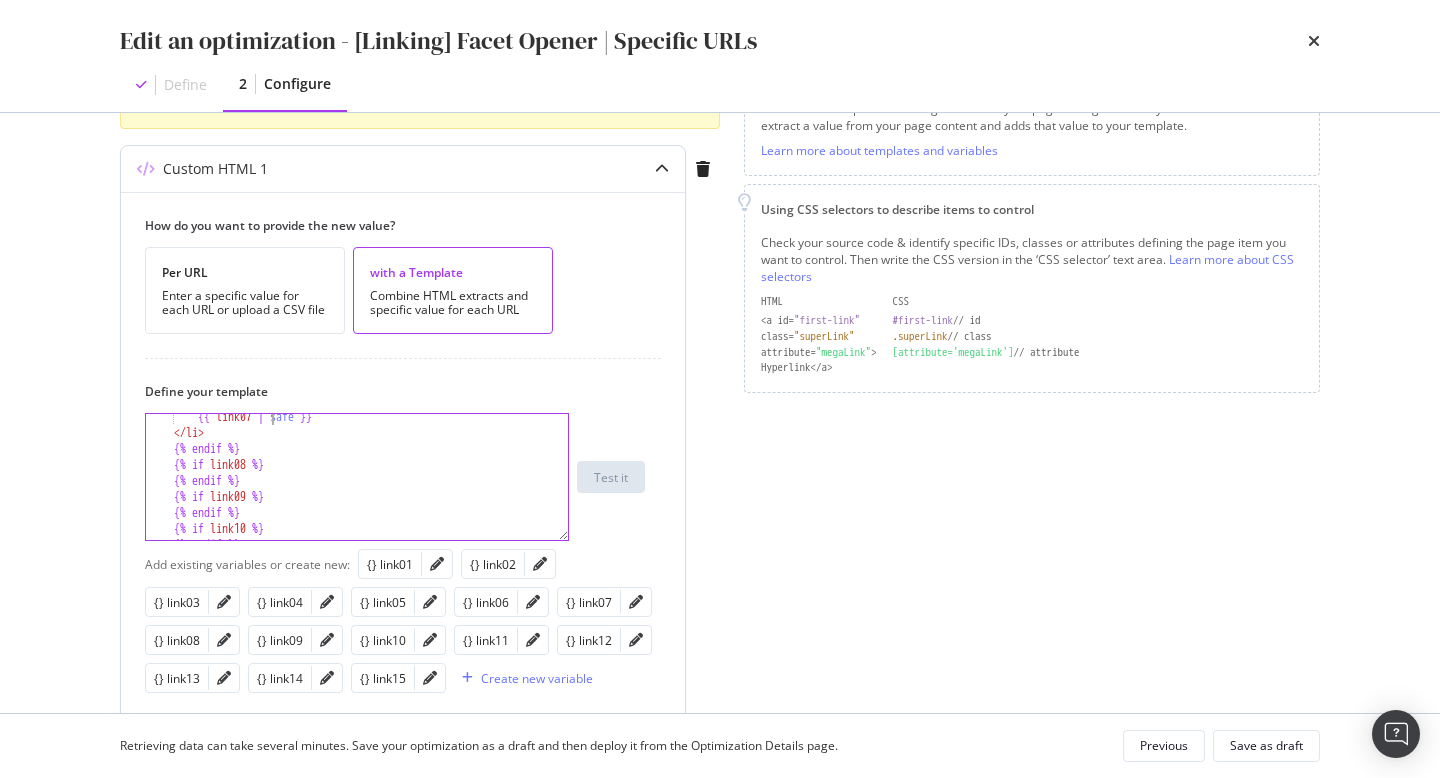 click on "{{   link07   |   safe   }}      </ li >      {%   endif   %}      {%   if   link08   %}      {%   endif   %}      {%   if   link09   %}      {%   endif   %}      {%   if   link10   %}      {%   endif   %}" at bounding box center [357, 488] 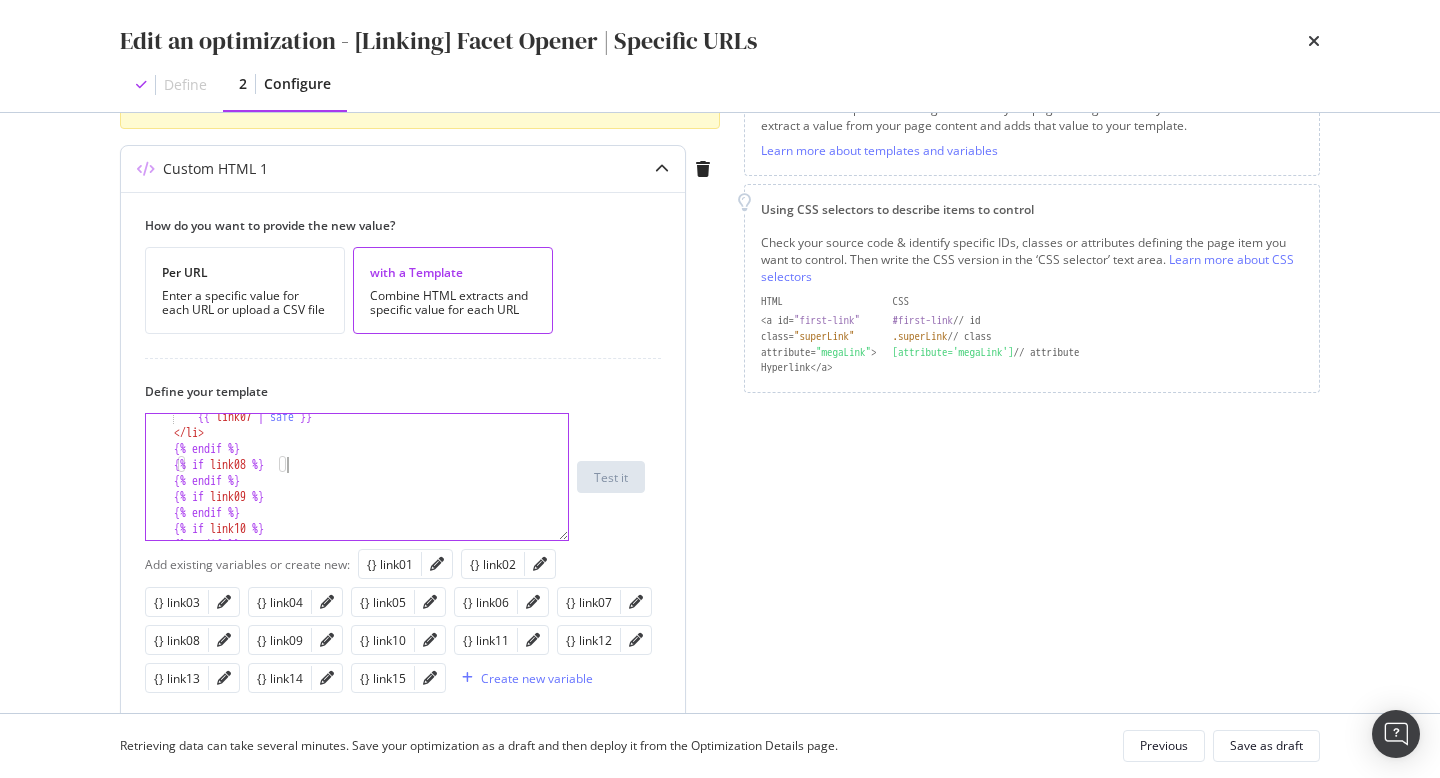 scroll, scrollTop: 0, scrollLeft: 1, axis: horizontal 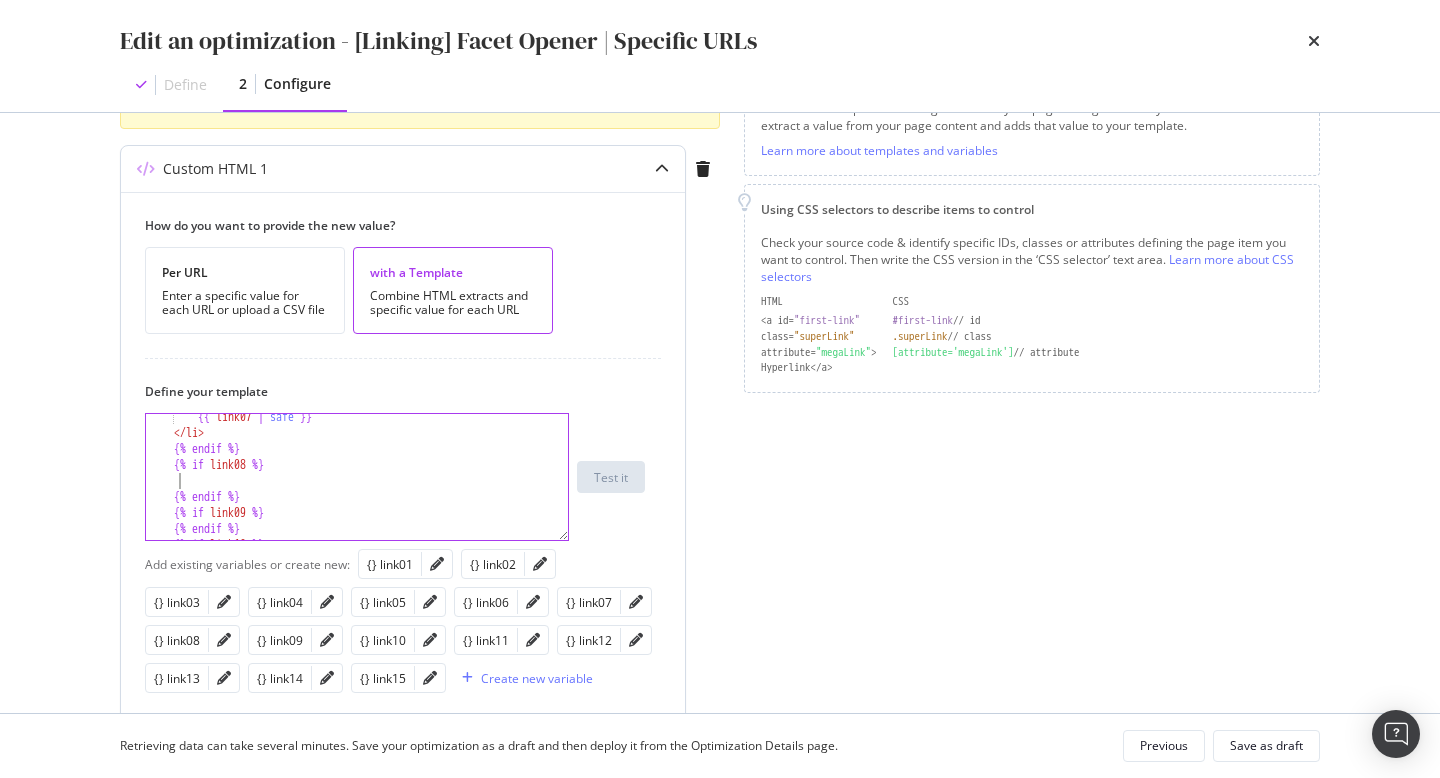 paste on "</li>" 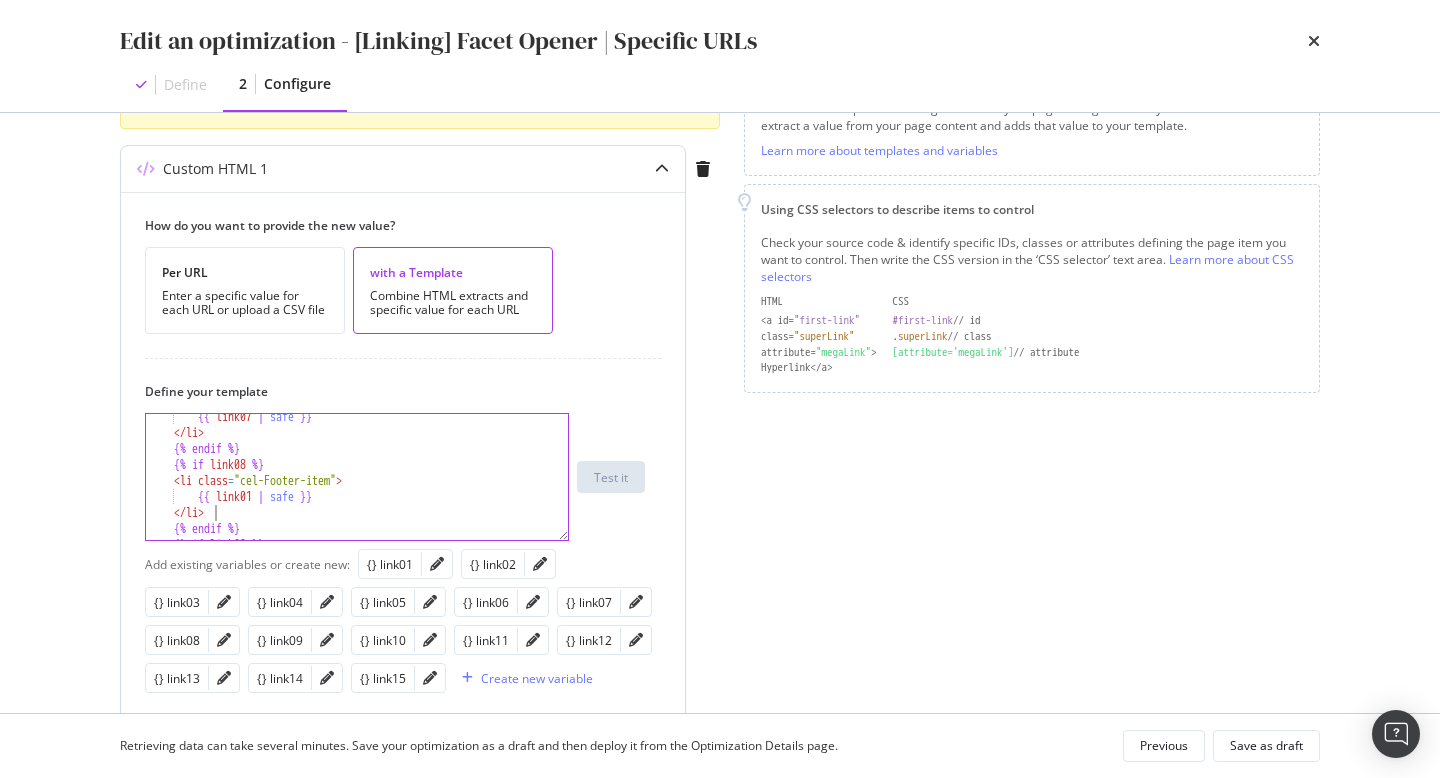 click on "{{   link07   |   safe   }}      </ li >      {%   endif   %}      {%   if   link08   %}      < li   class = "cel-Footer-item" >           {{   link01   |   safe   }}      </ li >      {%   endif   %}      {%   if   link09   %}" at bounding box center (357, 488) 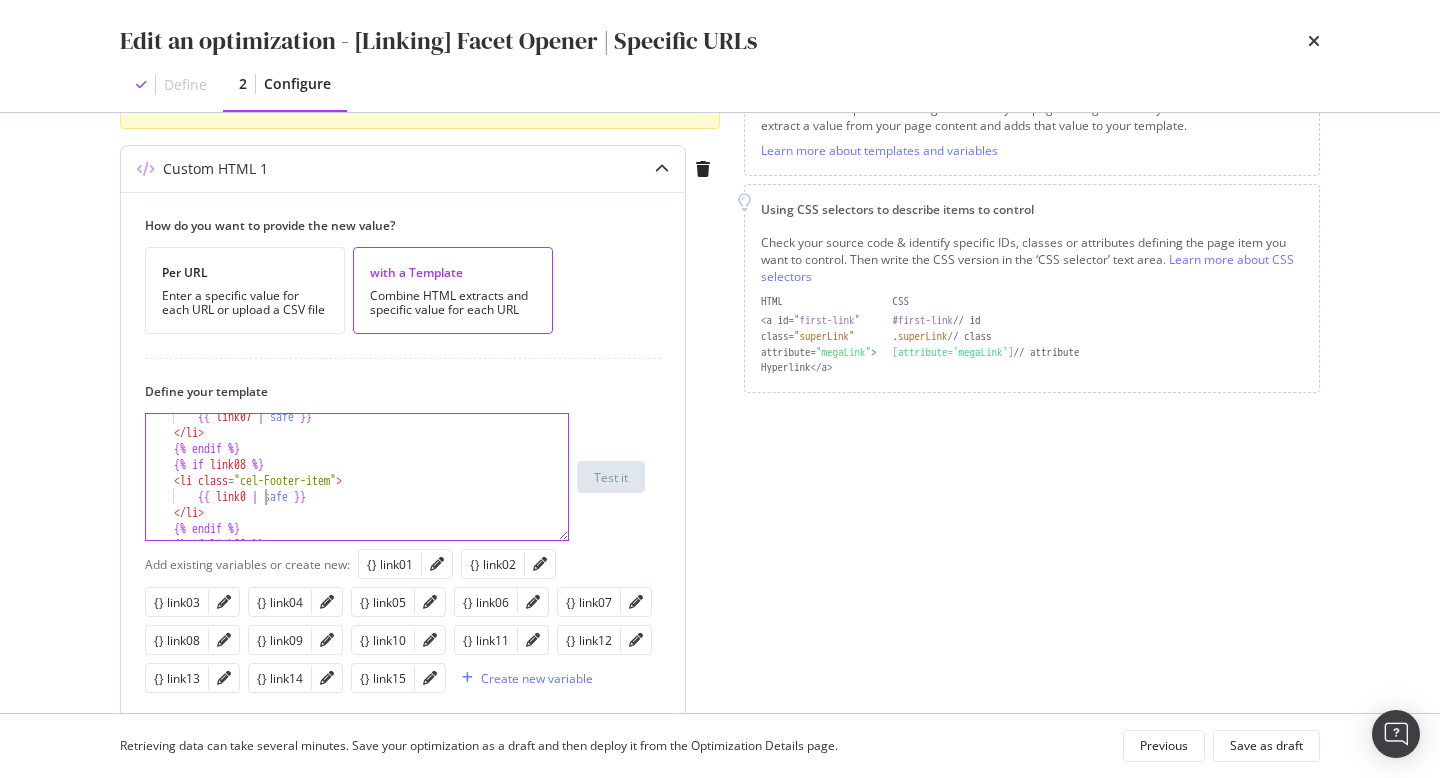 scroll, scrollTop: 0, scrollLeft: 9, axis: horizontal 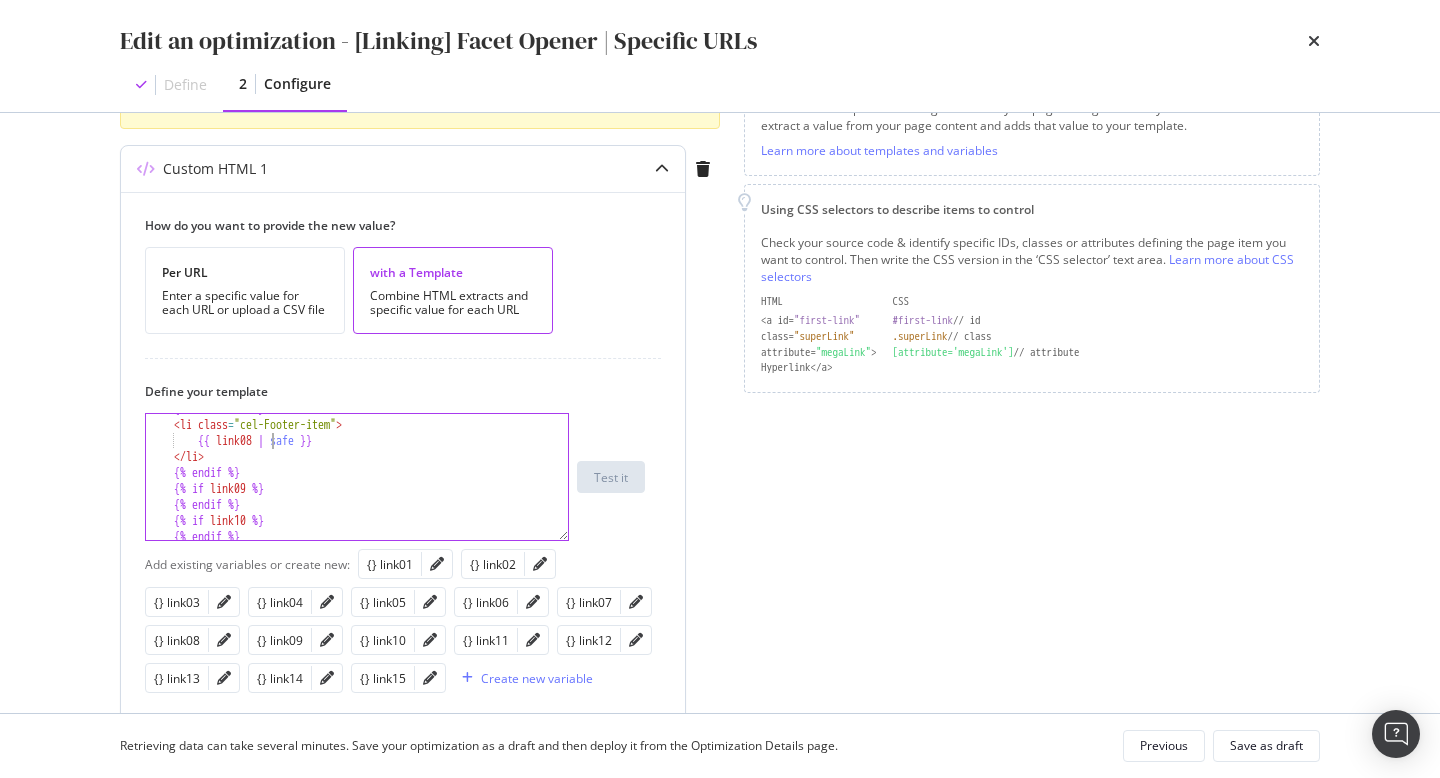 click on "{%   if   link08   %}      < li   class = "cel-Footer-item" >           {{   link08   |   safe   }}      </ li >      {%   endif   %}      {%   if   link09   %}      {%   endif   %}      {%   if   link10   %}      {%   endif   %}" at bounding box center (357, 480) 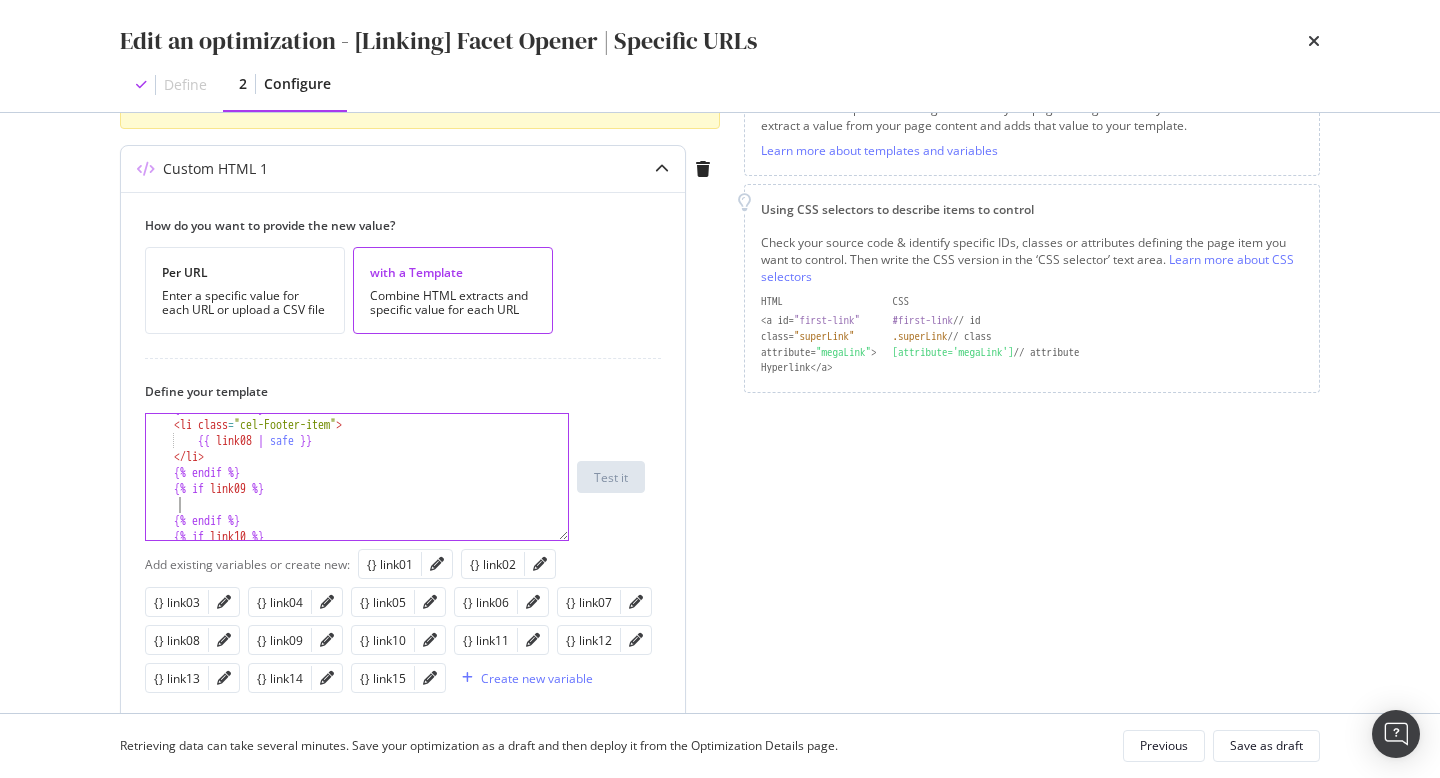paste on "</li>" 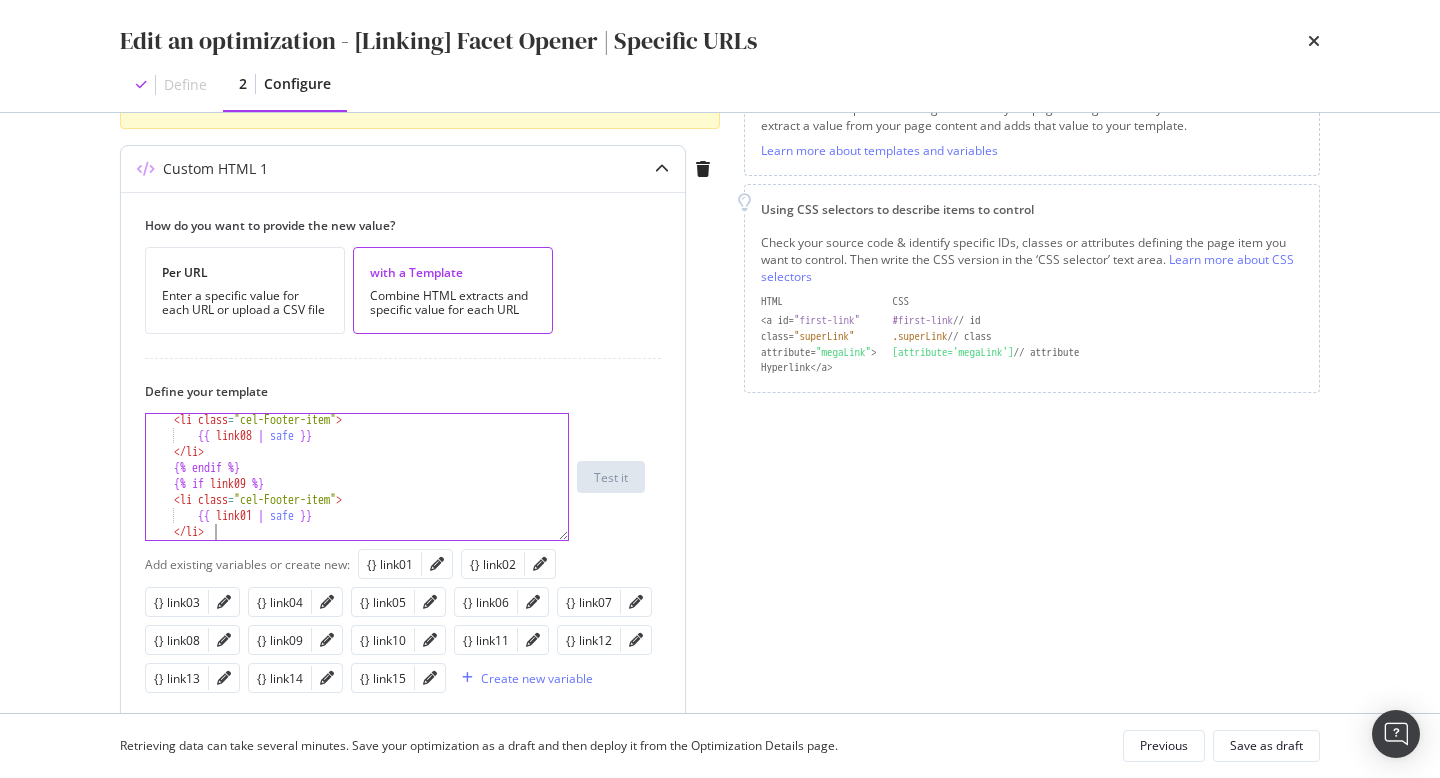 click on "< li   class = "cel-Footer-item" >           {{   link08   |   safe   }}      </ li >      {%   endif   %}      {%   if   link09   %}      < li   class = "cel-Footer-item" >           {{   link01   |   safe   }}      </ li >      {%   endif   %}" at bounding box center (357, 491) 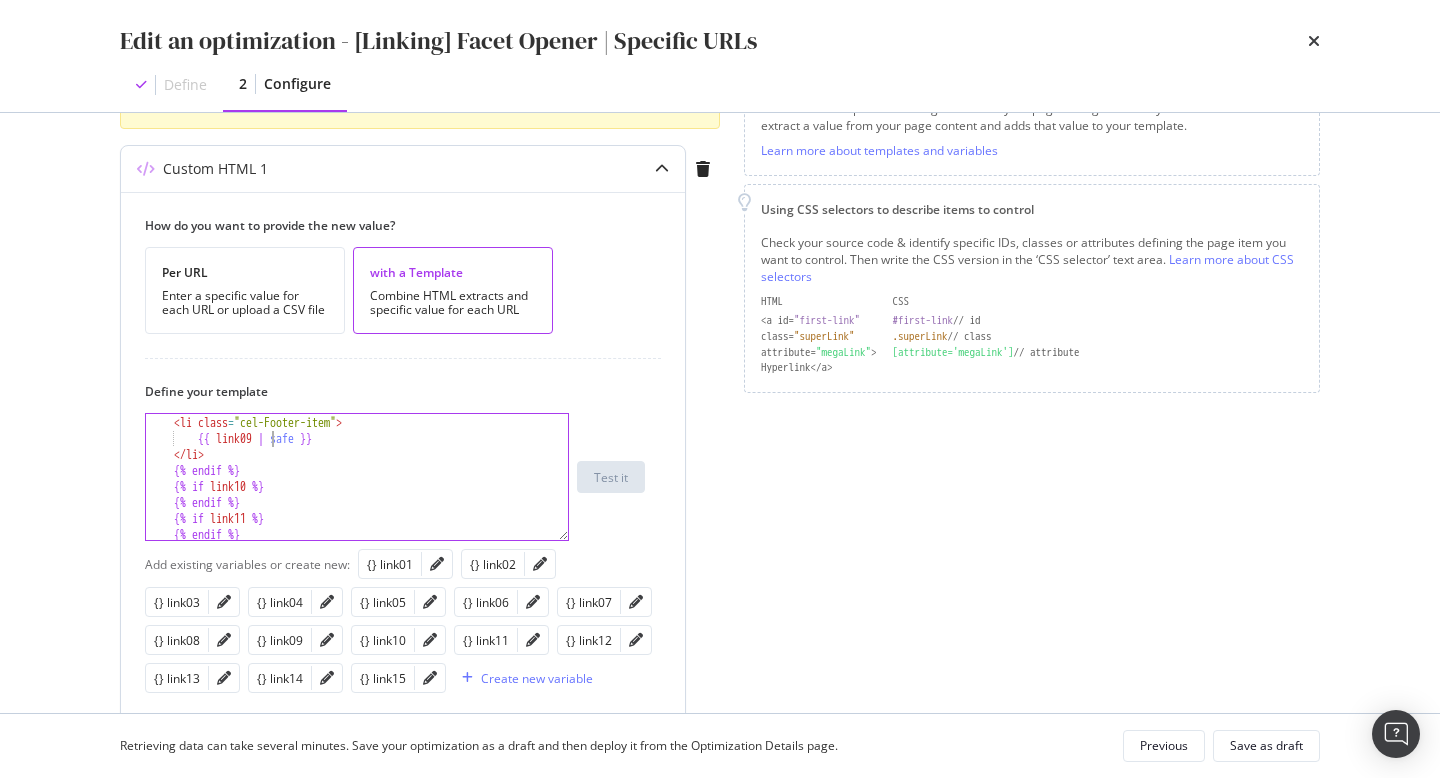 click on "{%   if   link09   %}      < li   class = "cel-Footer-item" >           {{   link09   |   safe   }}      </ li >      {%   endif   %}      {%   if   link10   %}      {%   endif   %}      {%   if   link11   %}      {%   endif   %}" at bounding box center [357, 478] 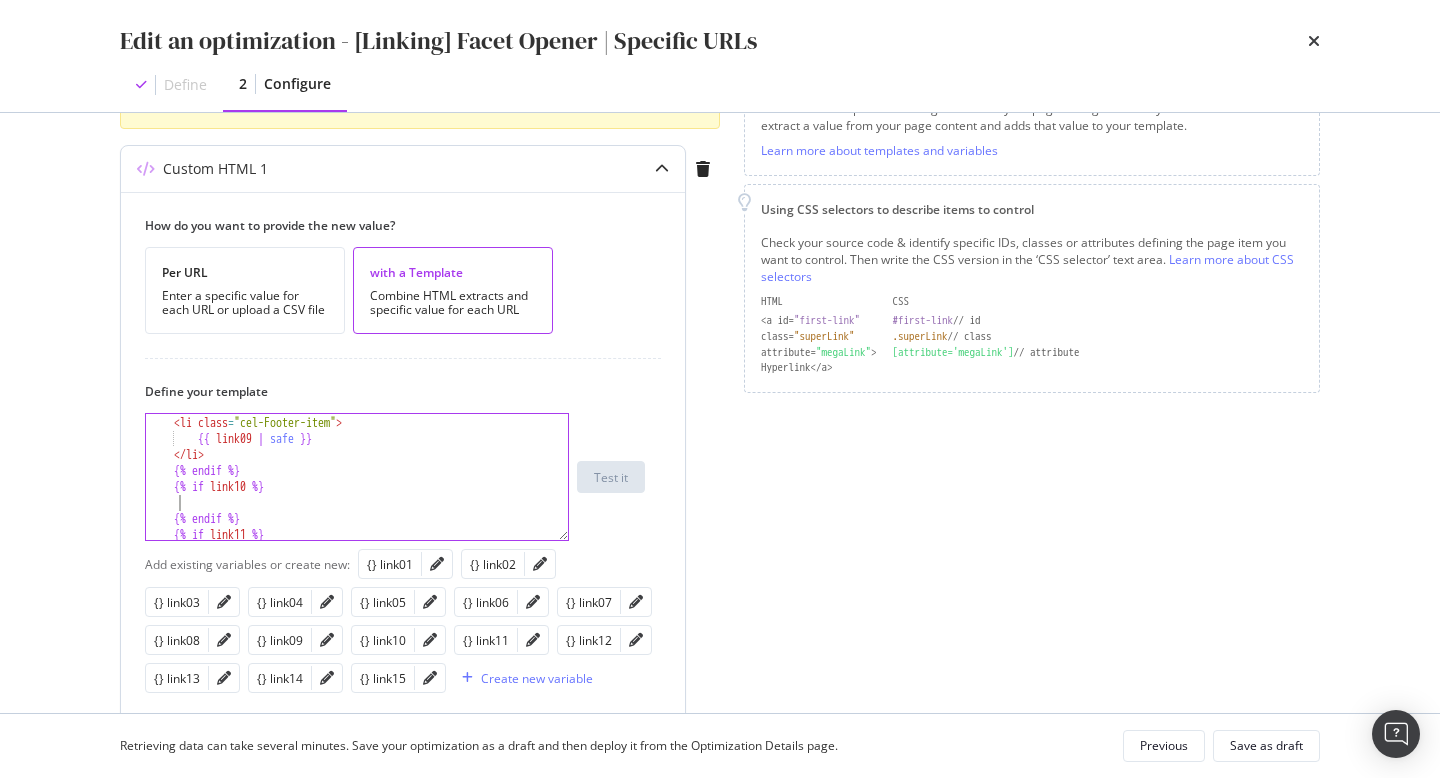 paste on "</li>" 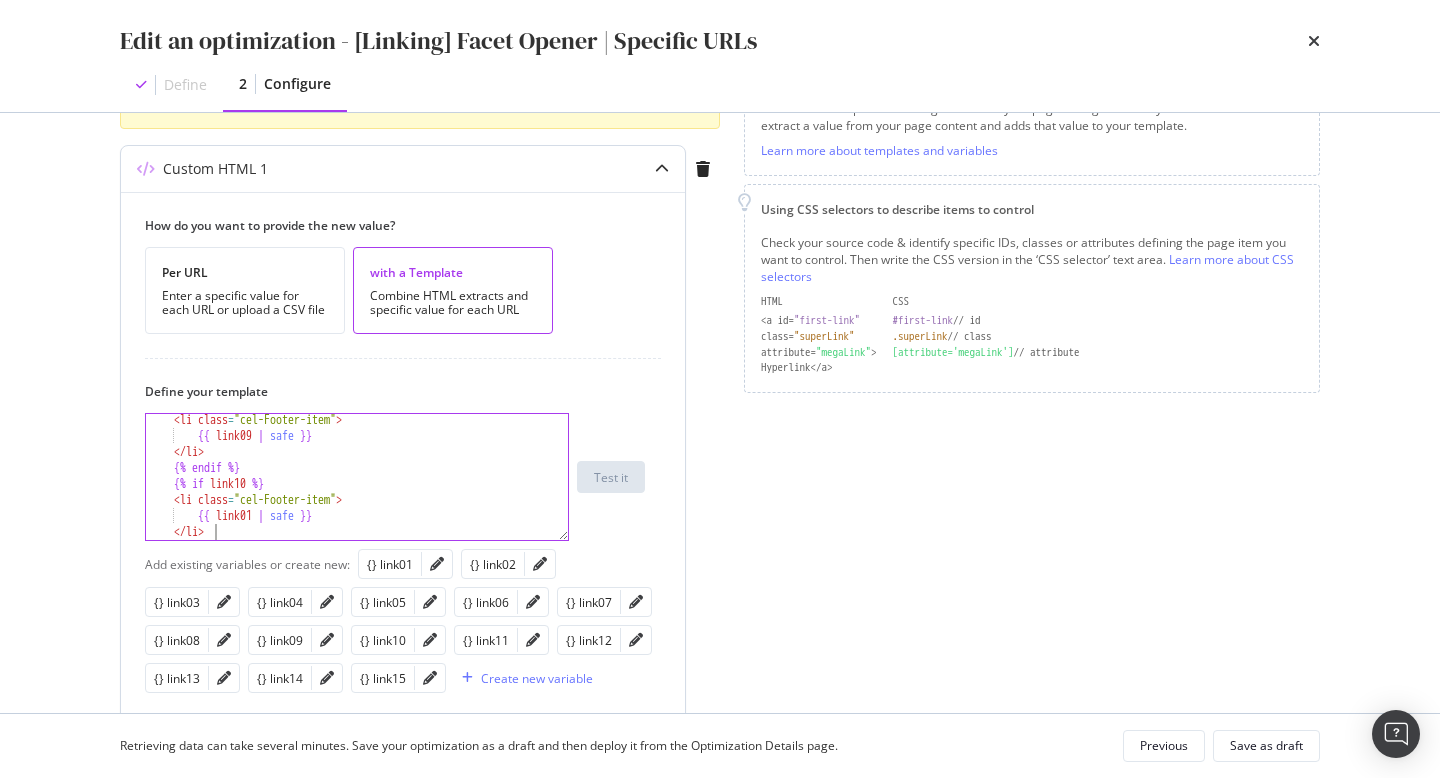 click on "< li   class = "cel-Footer-item" >           {{   link09   |   safe   }}      </ li >      {%   endif   %}      {%   if   link10   %}      < li   class = "cel-Footer-item" >           {{   link01   |   safe   }}      </ li >      {%   endif   %}" at bounding box center [357, 491] 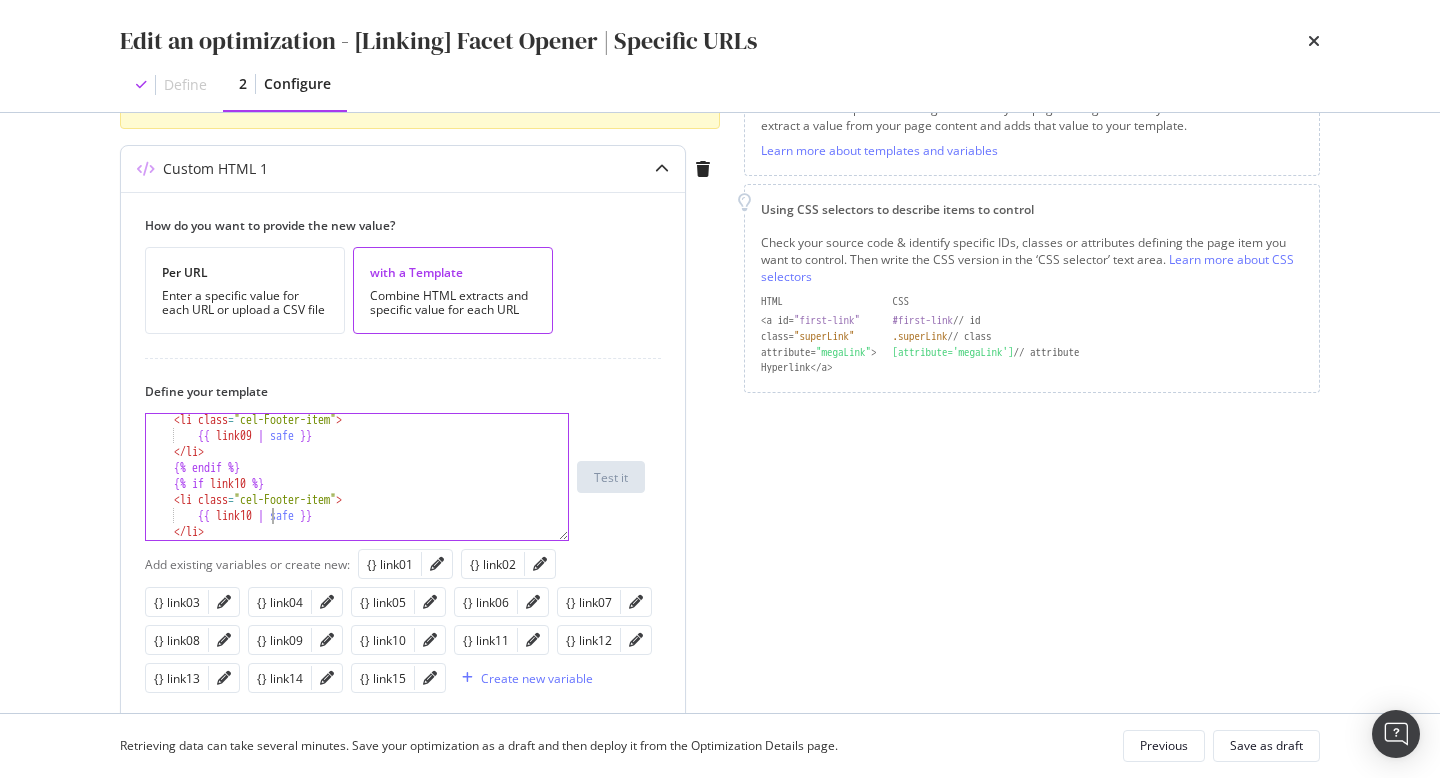 click on "< li   class = "cel-Footer-item" >           {{   link09   |   safe   }}      </ li >      {%   endif   %}      {%   if   link10   %}      < li   class = "cel-Footer-item" >           {{   link10   |   safe   }}      </ li >      {%   endif   %}" at bounding box center (357, 491) 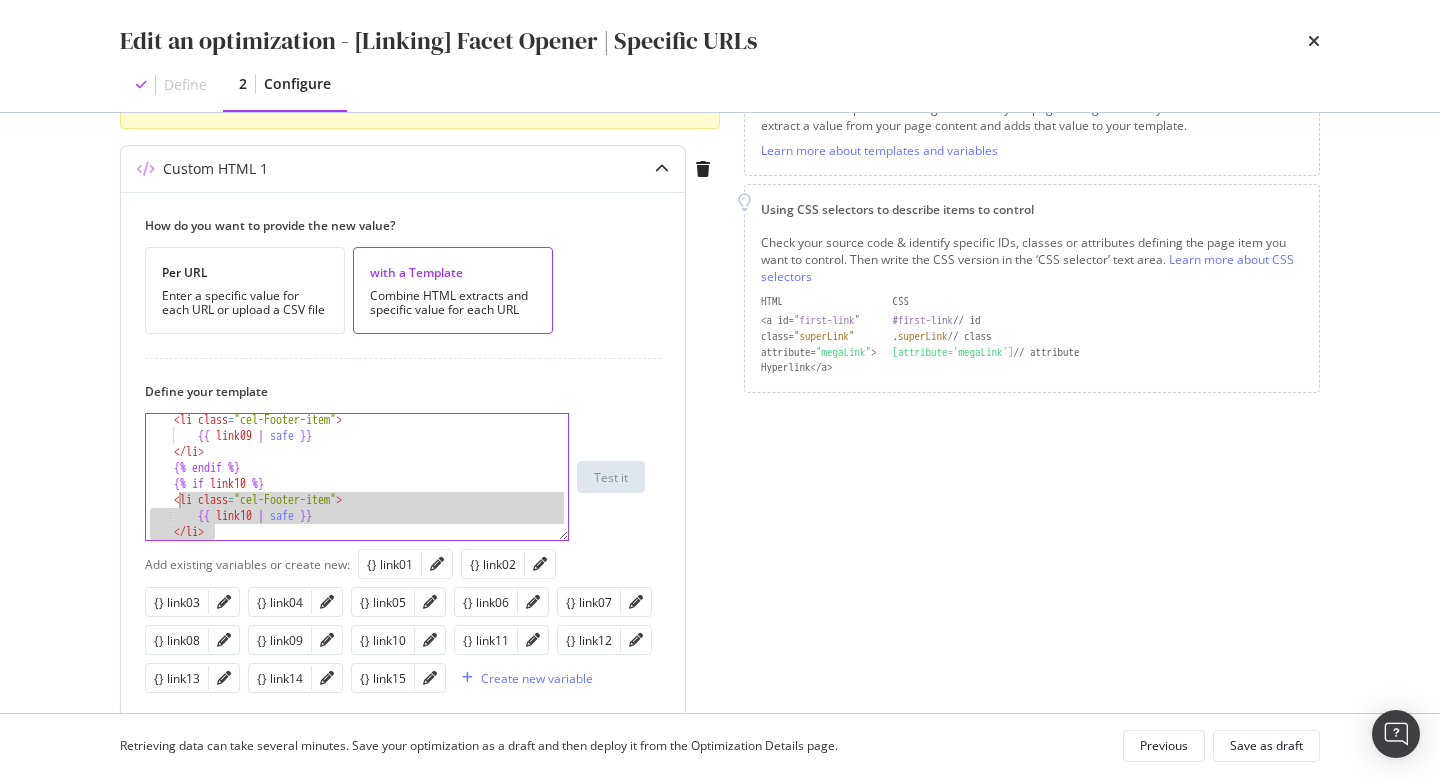 click on "< li   class = "cel-Footer-item" >           {{   link09   |   safe   }}      </ li >      {%   endif   %}      {%   if   link10   %}      < li   class = "cel-Footer-item" >           {{   link10   |   safe   }}      </ li >      {%   endif   %}" at bounding box center [357, 491] 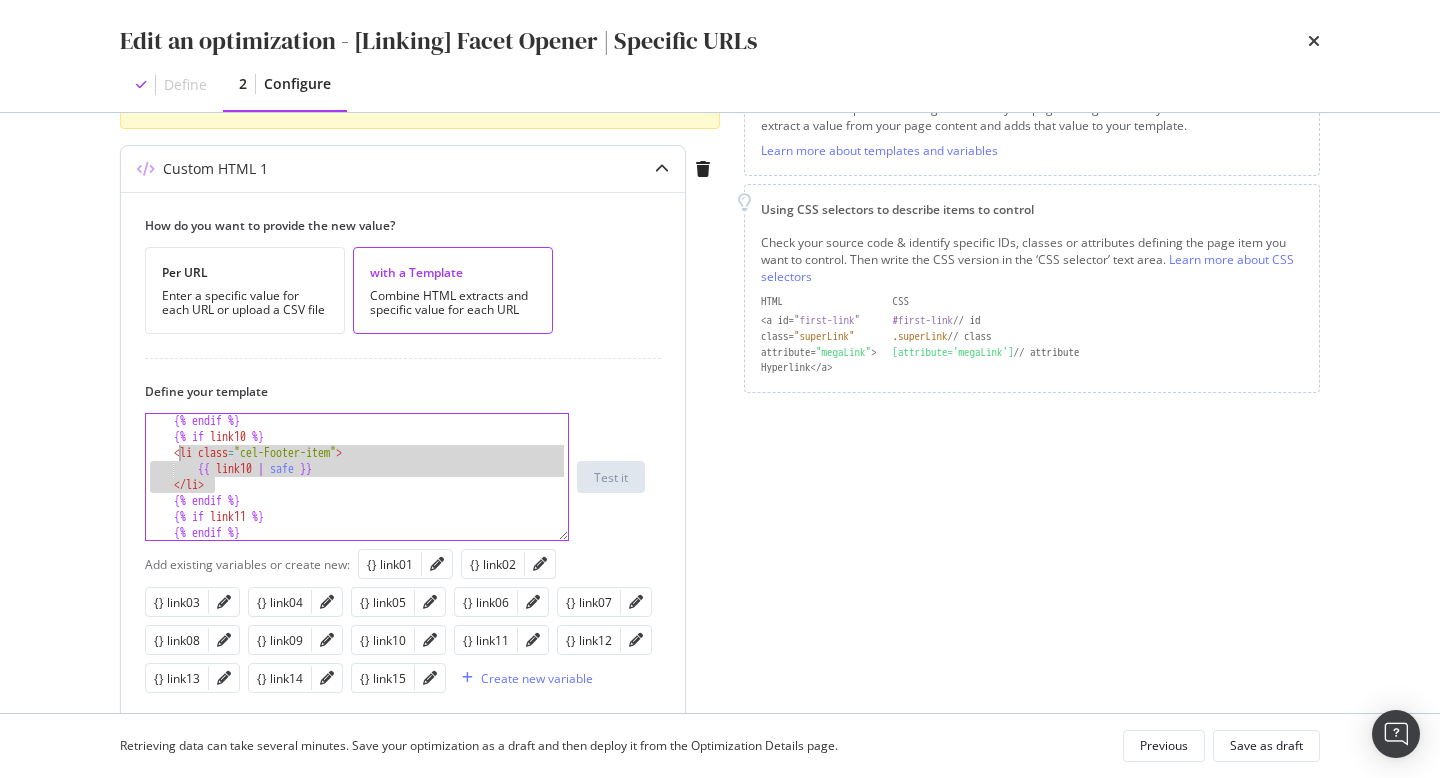click on "{%   endif   %}      {%   if   link10   %}      < li   class = "cel-Footer-item" >           {{   link10   |   safe   }}      </ li >      {%   endif   %}      {%   if   link11   %}      {%   endif   %}      {%   if   link12   %}" at bounding box center (357, 492) 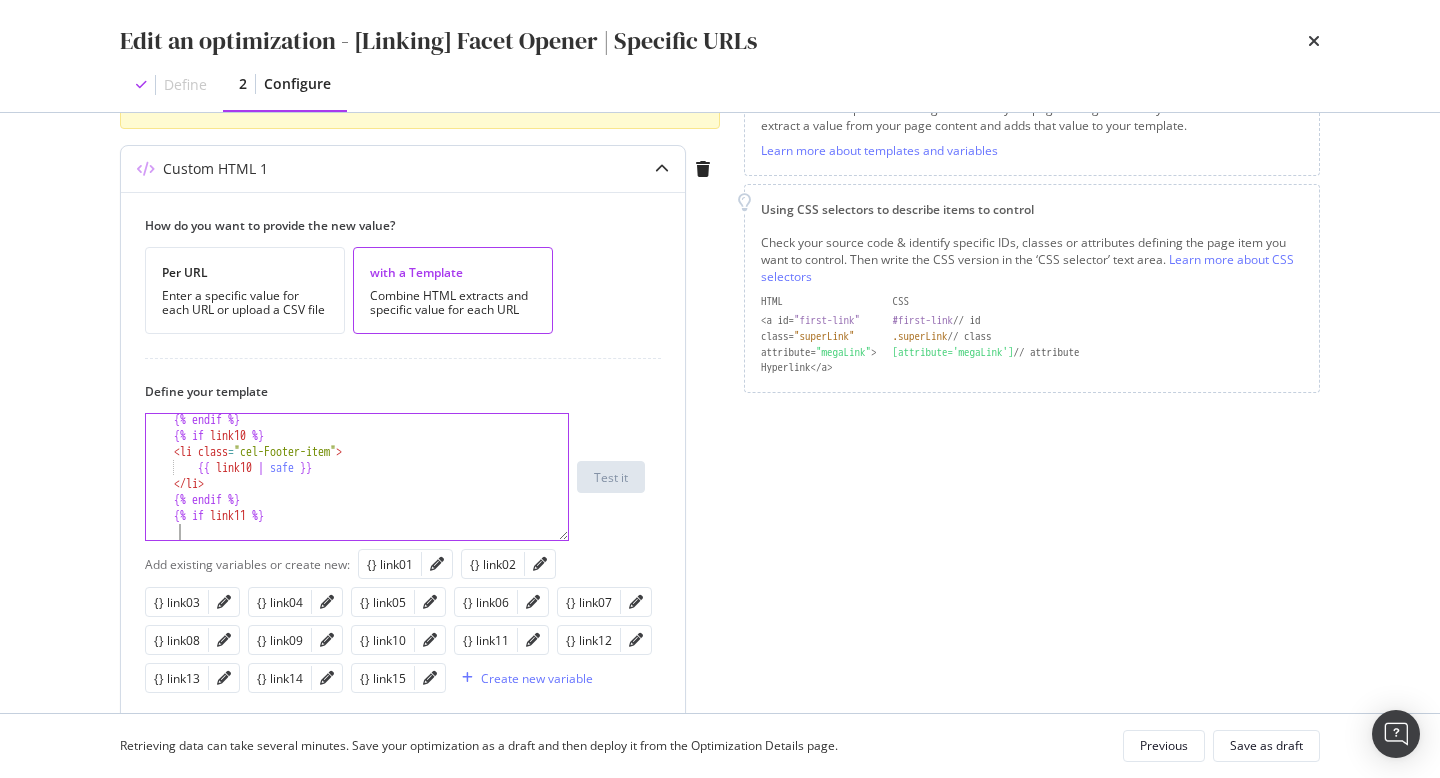 paste on "</li>" 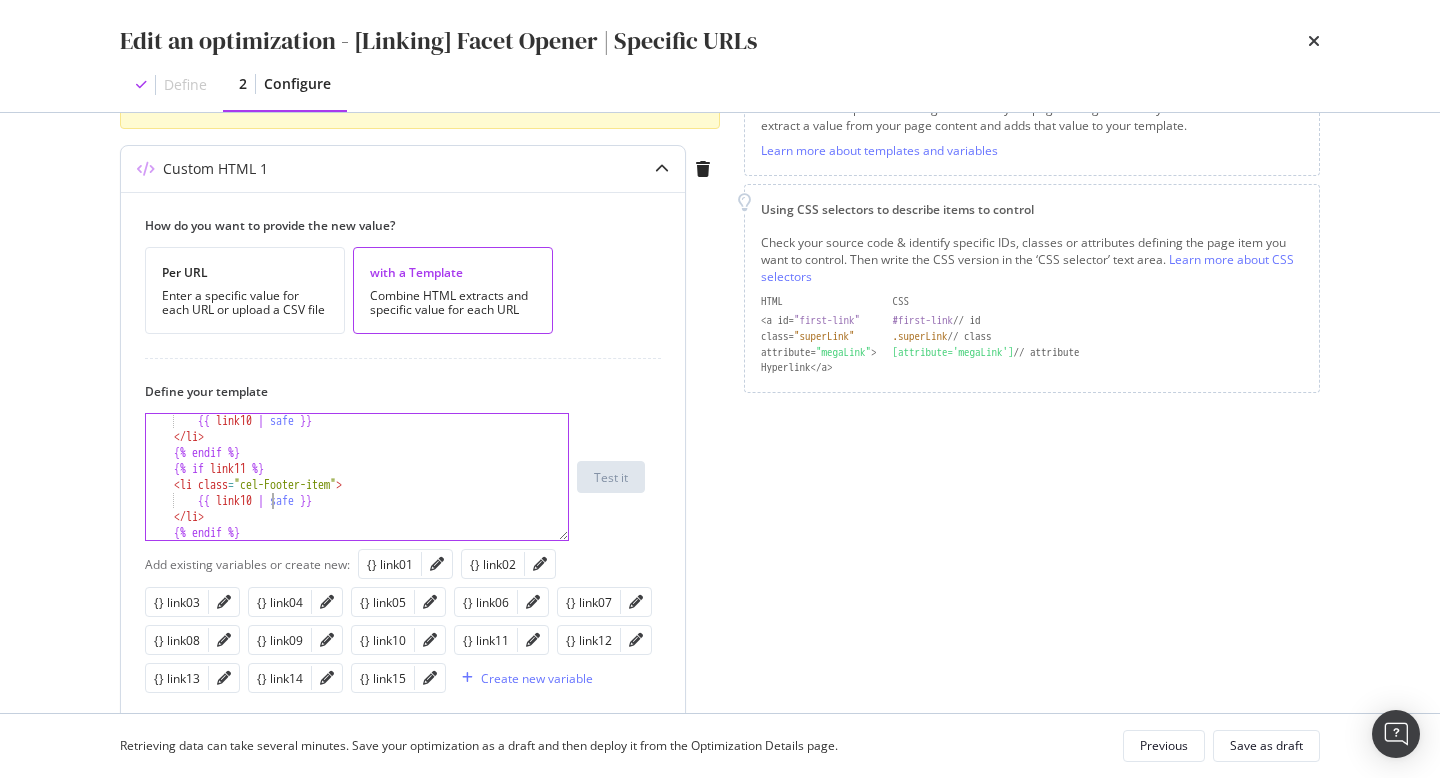 click on "{{   link10   |   safe   }}      </ li >      {%   endif   %}      {%   if   link11   %}      < li   class = "cel-Footer-item" >           {{   link10   |   safe   }}      </ li >      {%   endif   %}      {%   if   link12   %}" at bounding box center (357, 492) 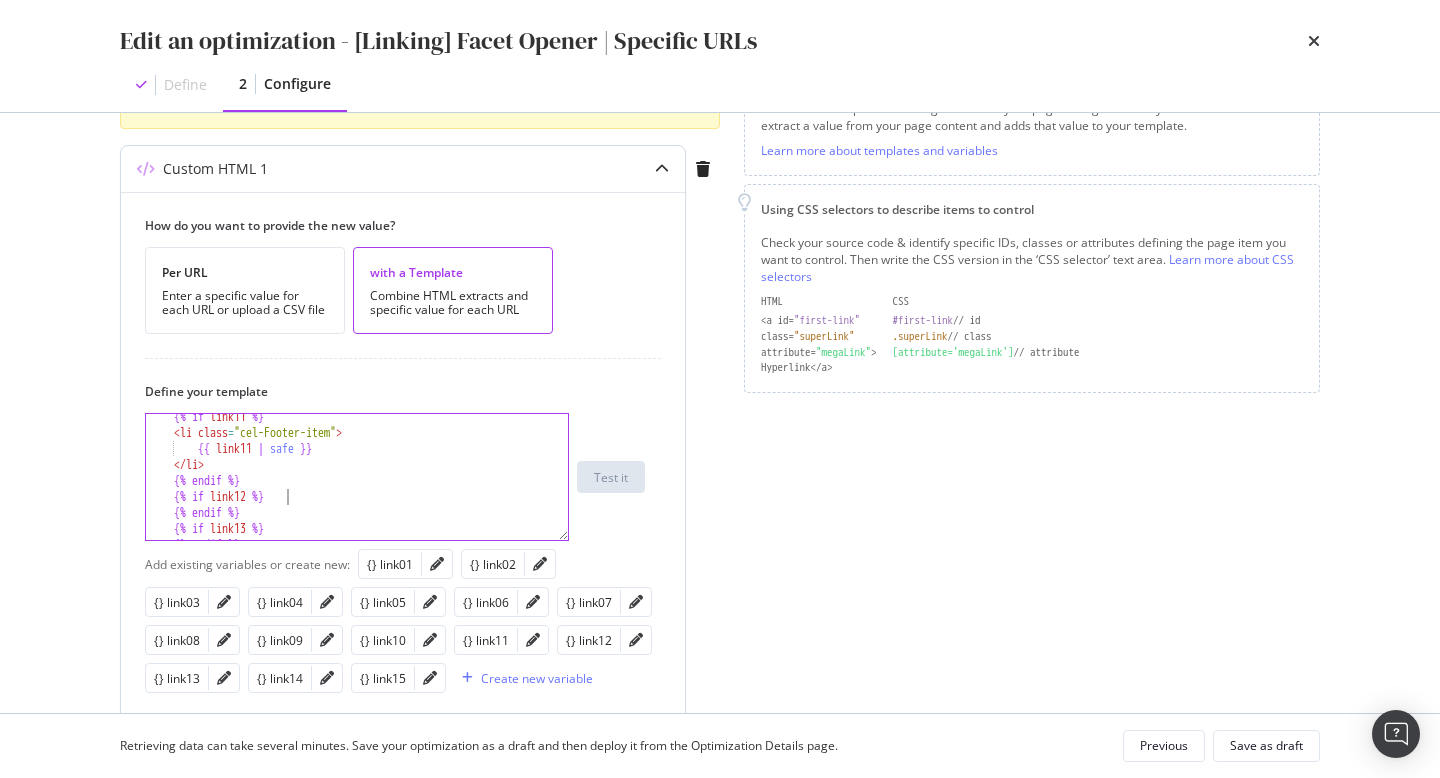 click on "{%   if   link11   %}      < li   class = "cel-Footer-item" >           {{   link11   |   safe   }}      </ li >      {%   endif   %}      {%   if   link12   %}      {%   endif   %}      {%   if   link13   %}      {%   endif   %}" at bounding box center [357, 488] 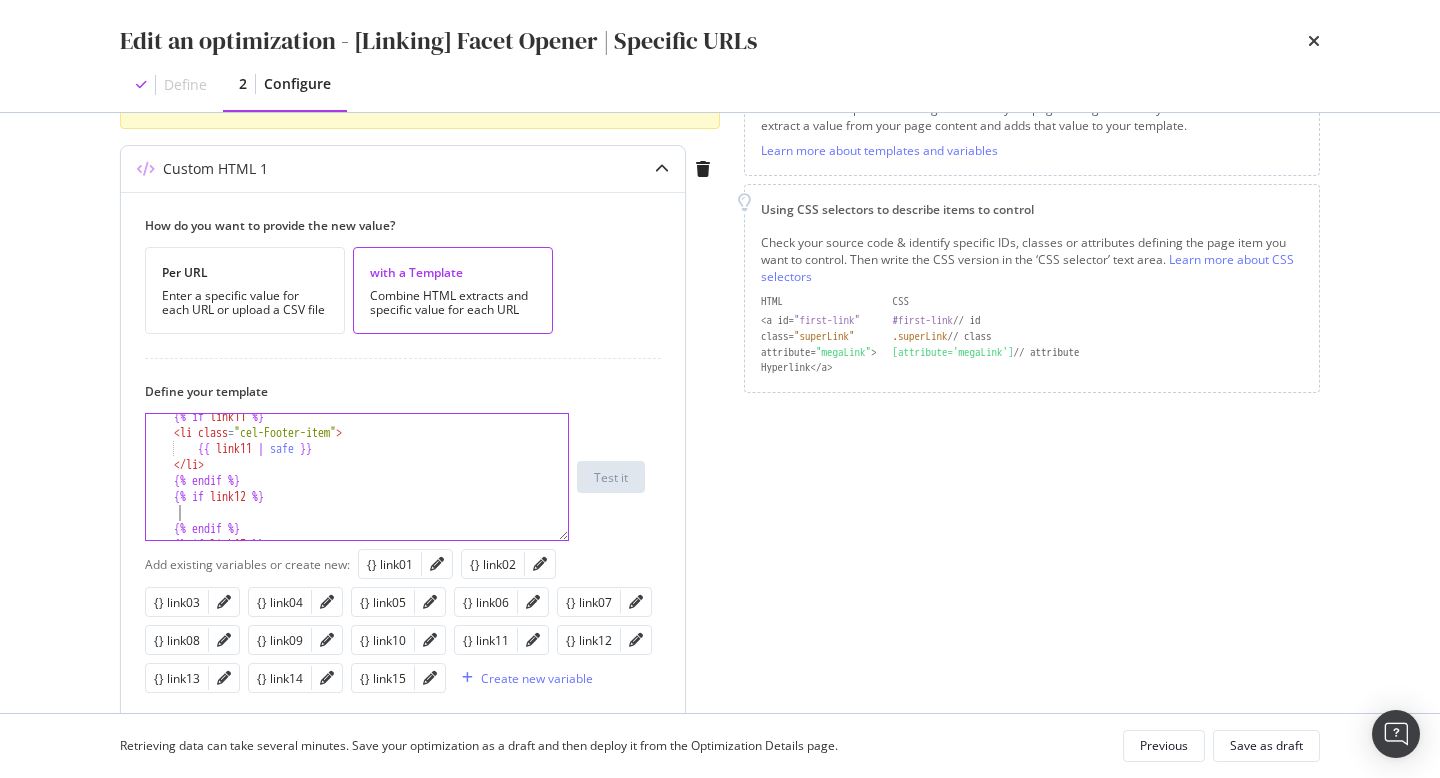 paste on "</li>" 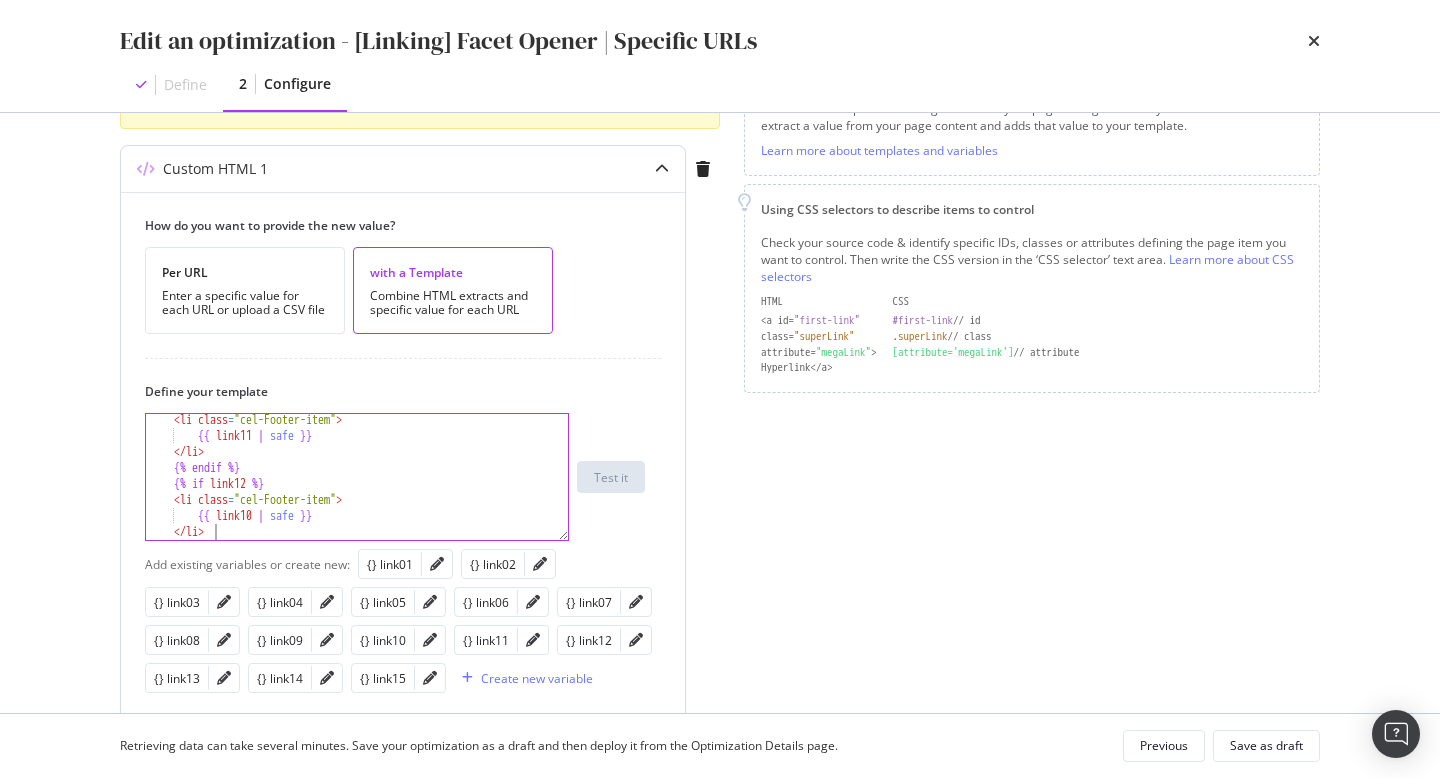 click on "< li   class = "cel-Footer-item" >           {{   link11   |   safe   }}      </ li >      {%   endif   %}      {%   if   link12   %}      < li   class = "cel-Footer-item" >           {{   link10   |   safe   }}      </ li >      {%   endif   %}" at bounding box center (357, 491) 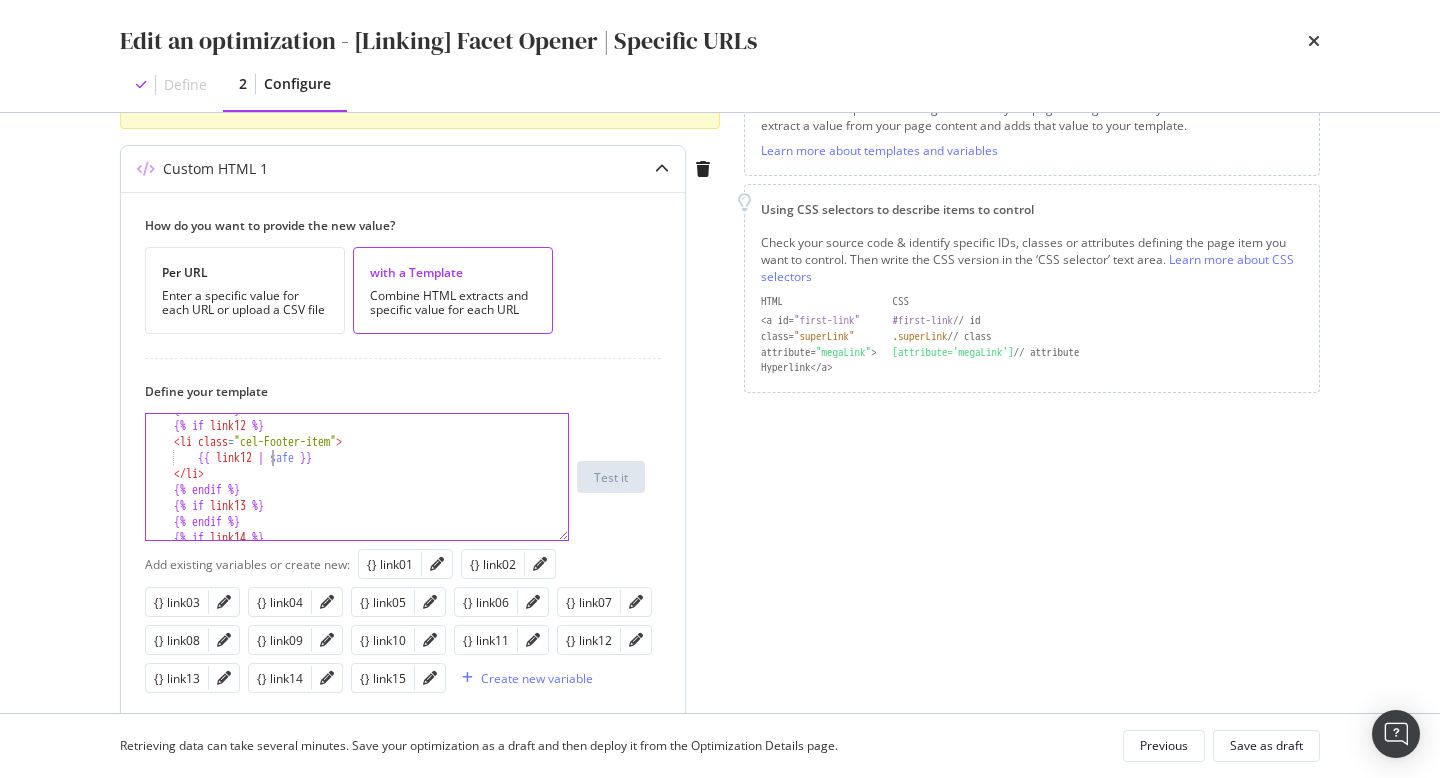 click on "{%   endif   %}      {%   if   link12   %}      < li   class = "cel-Footer-item" >           {{   link12   |   safe   }}      </ li >      {%   endif   %}      {%   if   link13   %}      {%   endif   %}      {%   if   link14   %}" at bounding box center (357, 481) 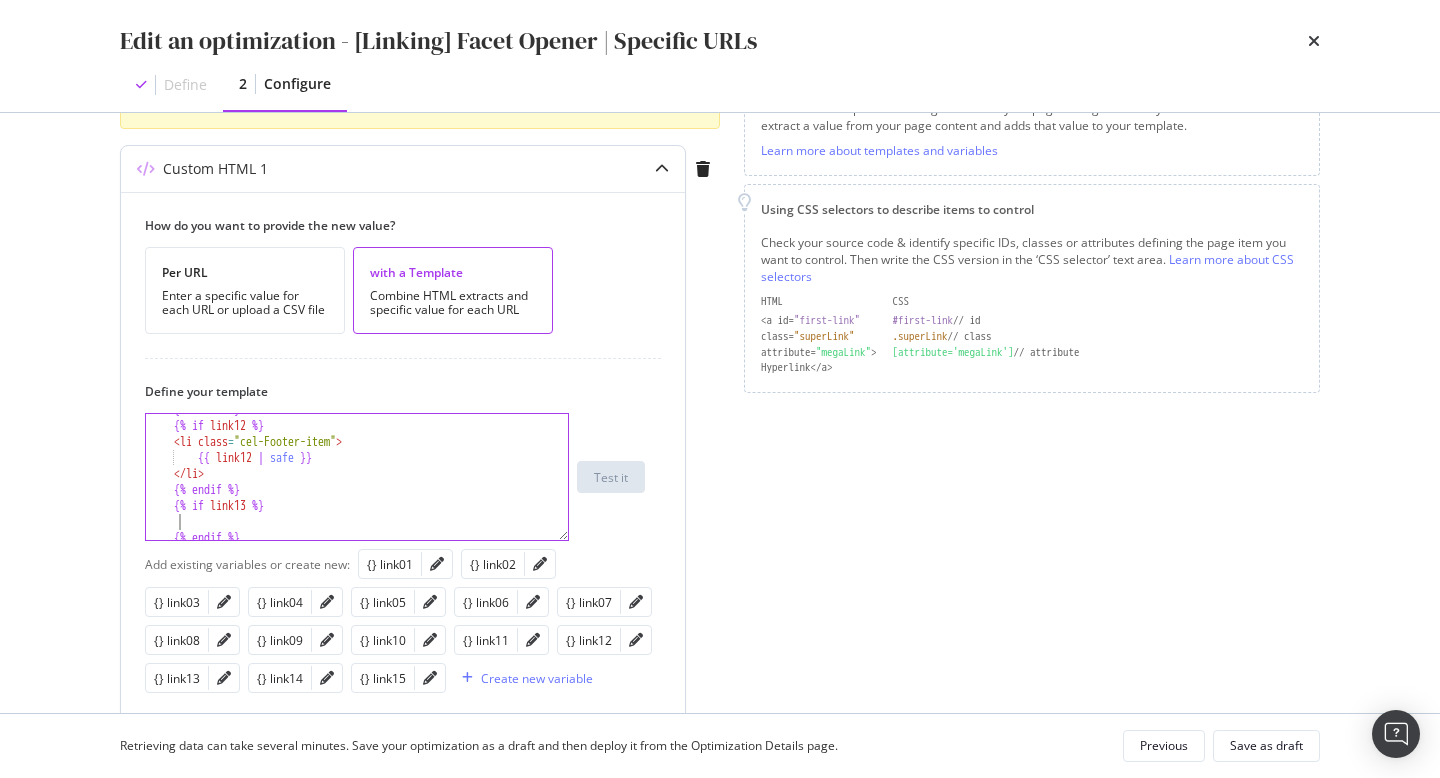 paste on "</li>" 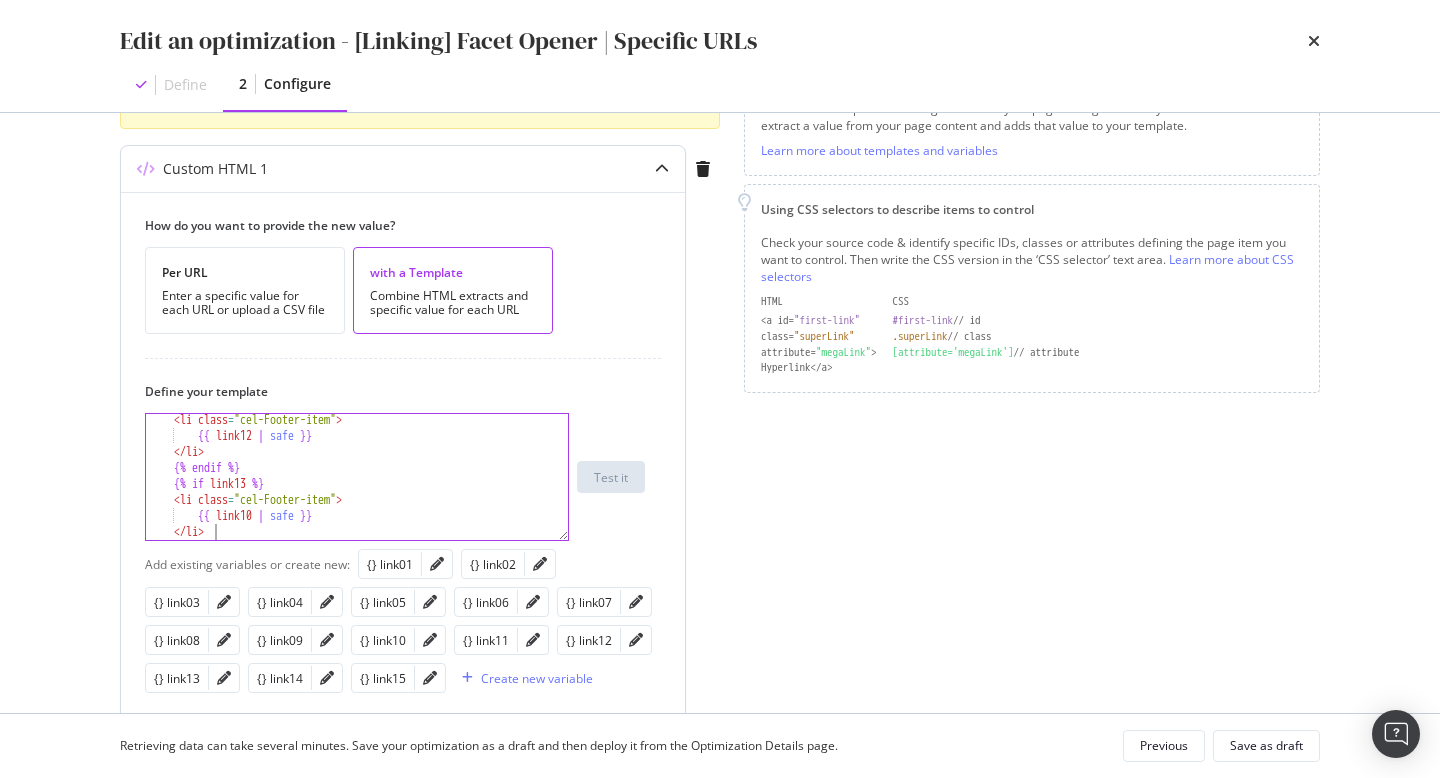 click on "< li   class = "cel-Footer-item" >           {{   link12   |   safe   }}      </ li >      {%   endif   %}      {%   if   link13   %}      < li   class = "cel-Footer-item" >           {{   link10   |   safe   }}      </ li >      {%   endif   %}" at bounding box center (357, 491) 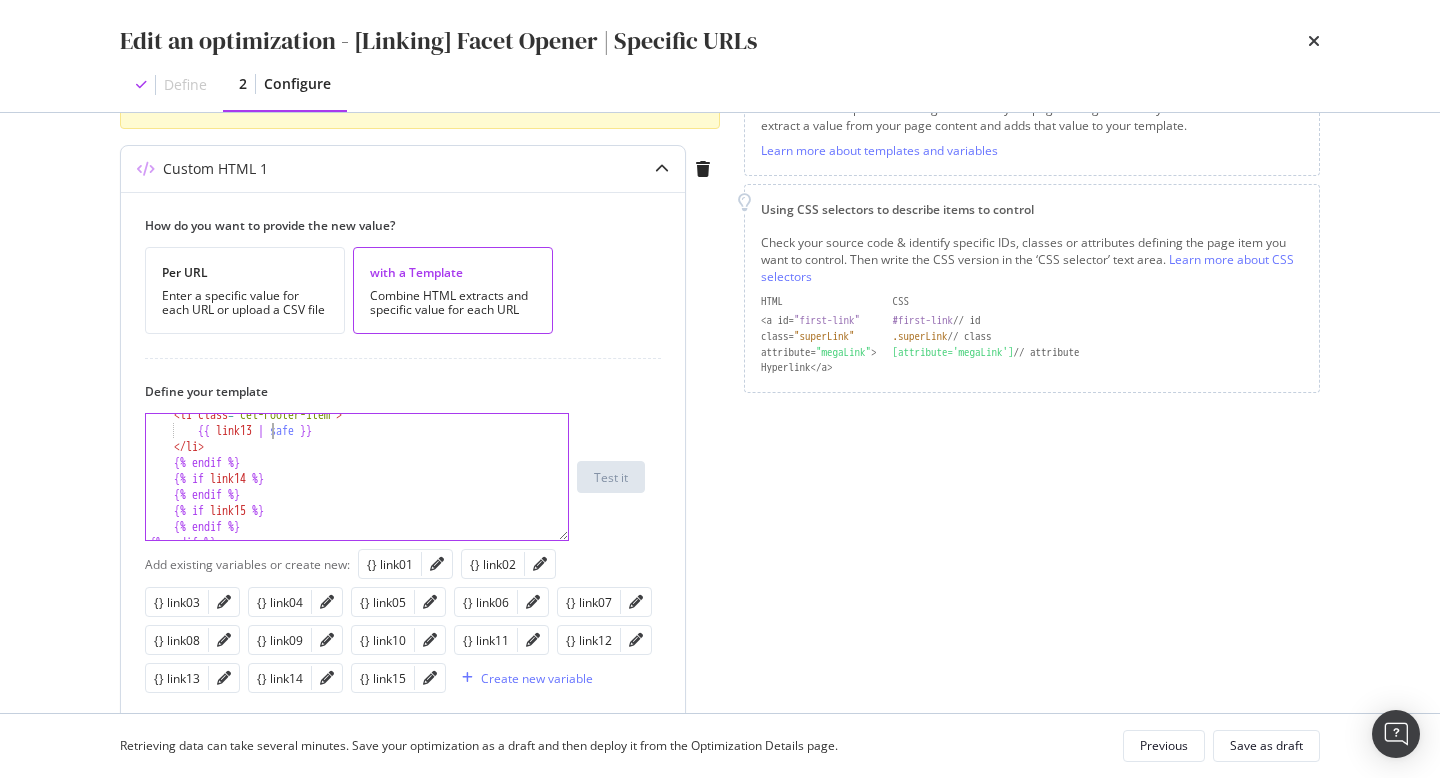click on "< li   class = "cel-Footer-item" >           {{   link13   |   safe   }}      </ li >      {%   endif   %}      {%   if   link14   %}      {%   endif   %}      {%   if   link15   %}      {%   endif   %} {%   endif   %}" at bounding box center [357, 486] 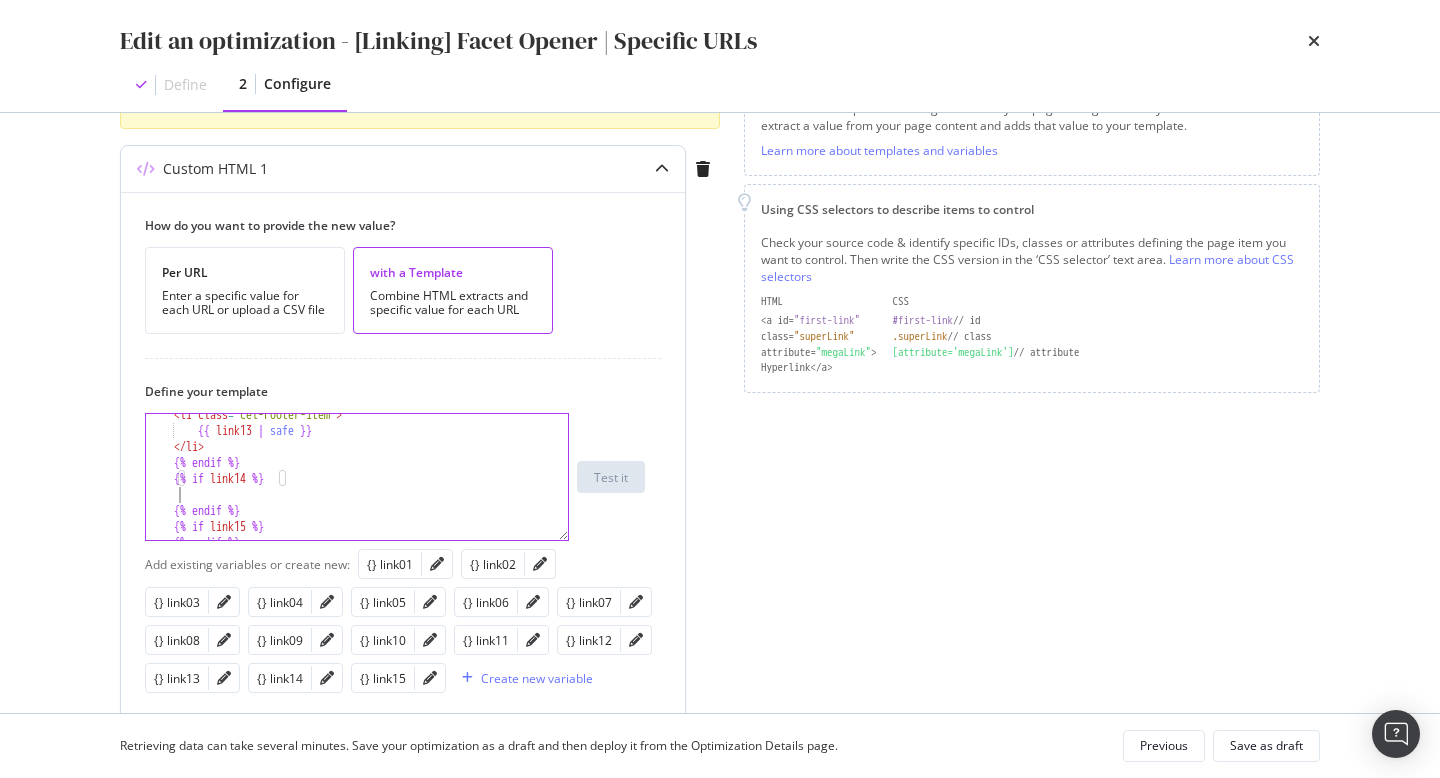 paste on "</li>" 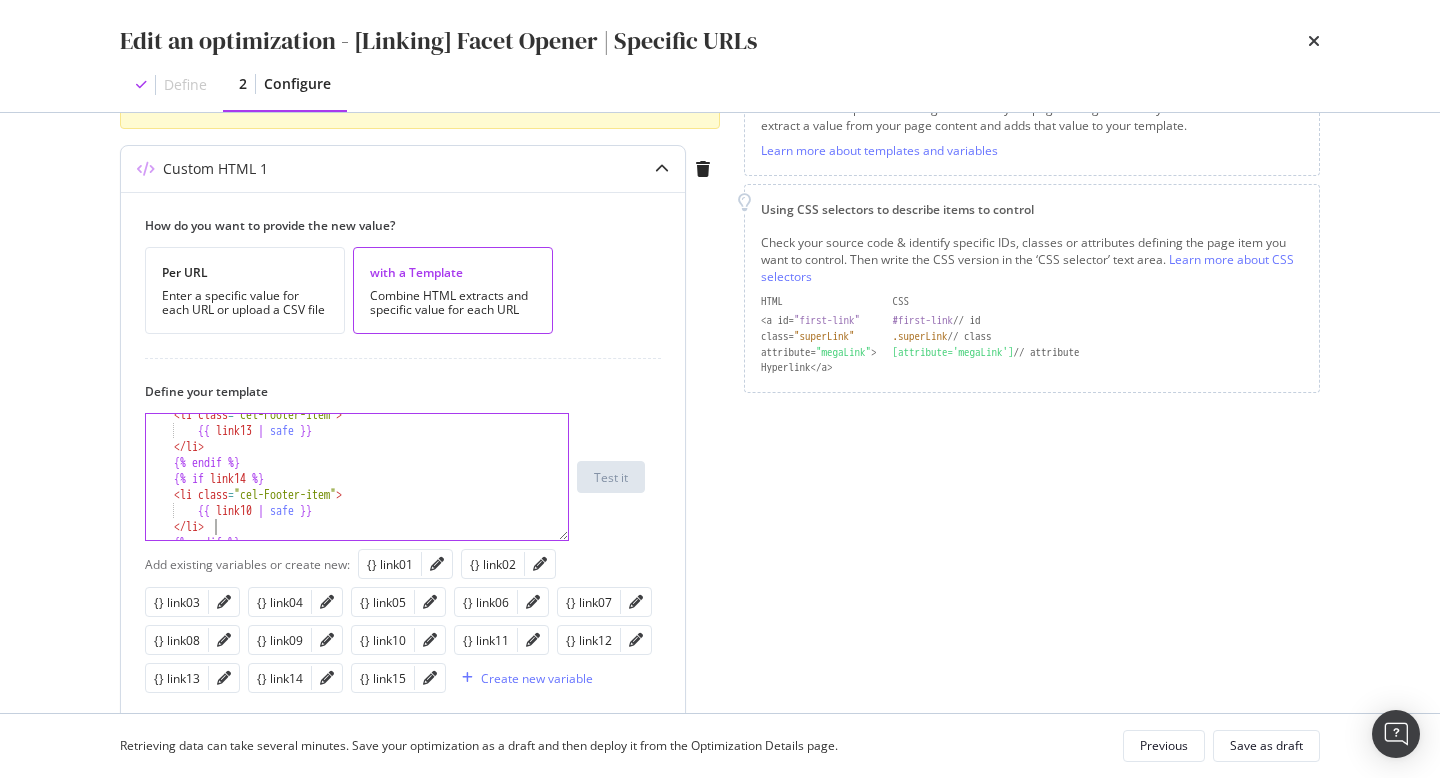 click on "< li   class = "cel-Footer-item" >           {{   link13   |   safe   }}      </ li >      {%   endif   %}      {%   if   link14   %}      < li   class = "cel-Footer-item" >           {{   link10   |   safe   }}      </ li >      {%   endif   %}" at bounding box center [357, 486] 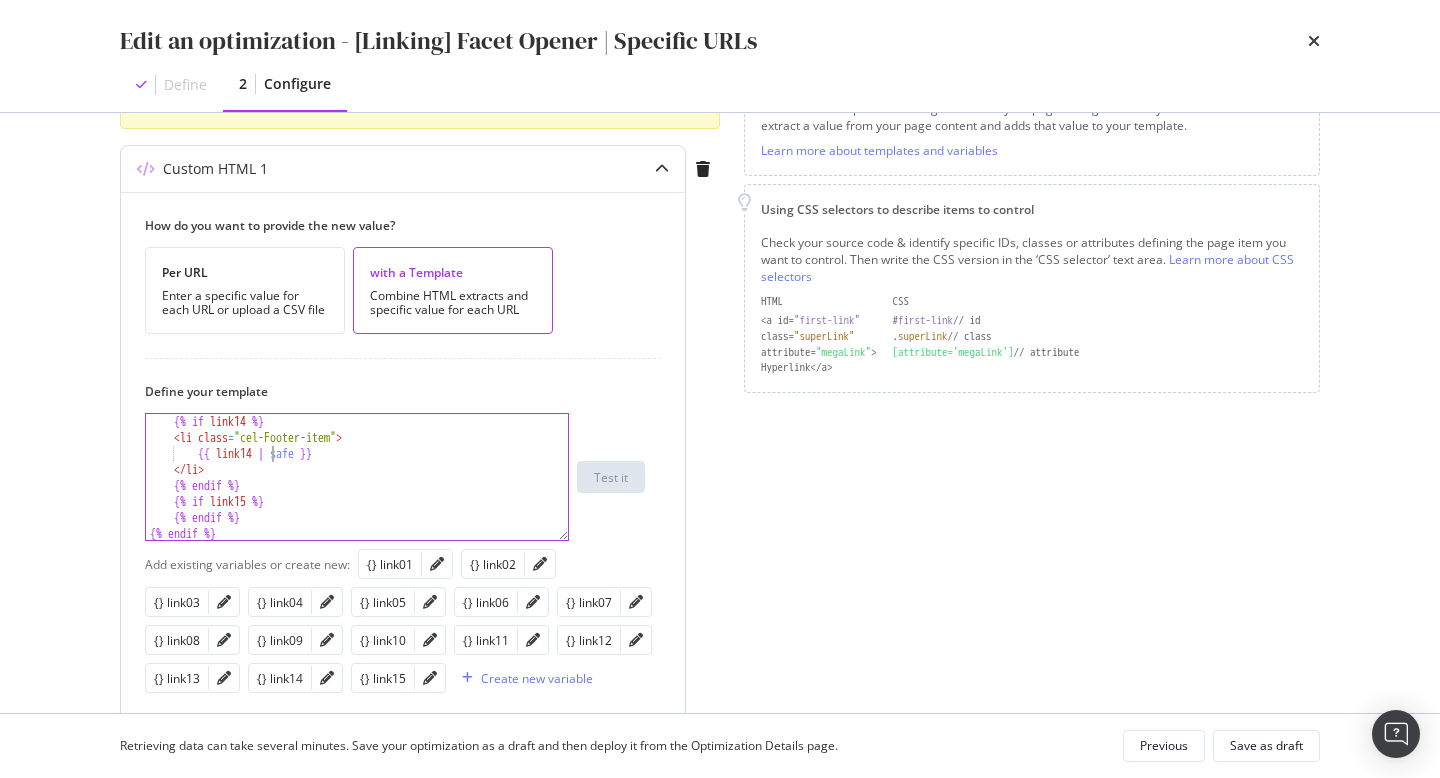 click on "{%   endif   %}      {%   if   link14   %}      < li   class = "cel-Footer-item" >           {{   link14   |   safe   }}      </ li >      {%   endif   %}      {%   if   link15   %}      {%   endif   %} {%   endif   %}" at bounding box center [357, 477] 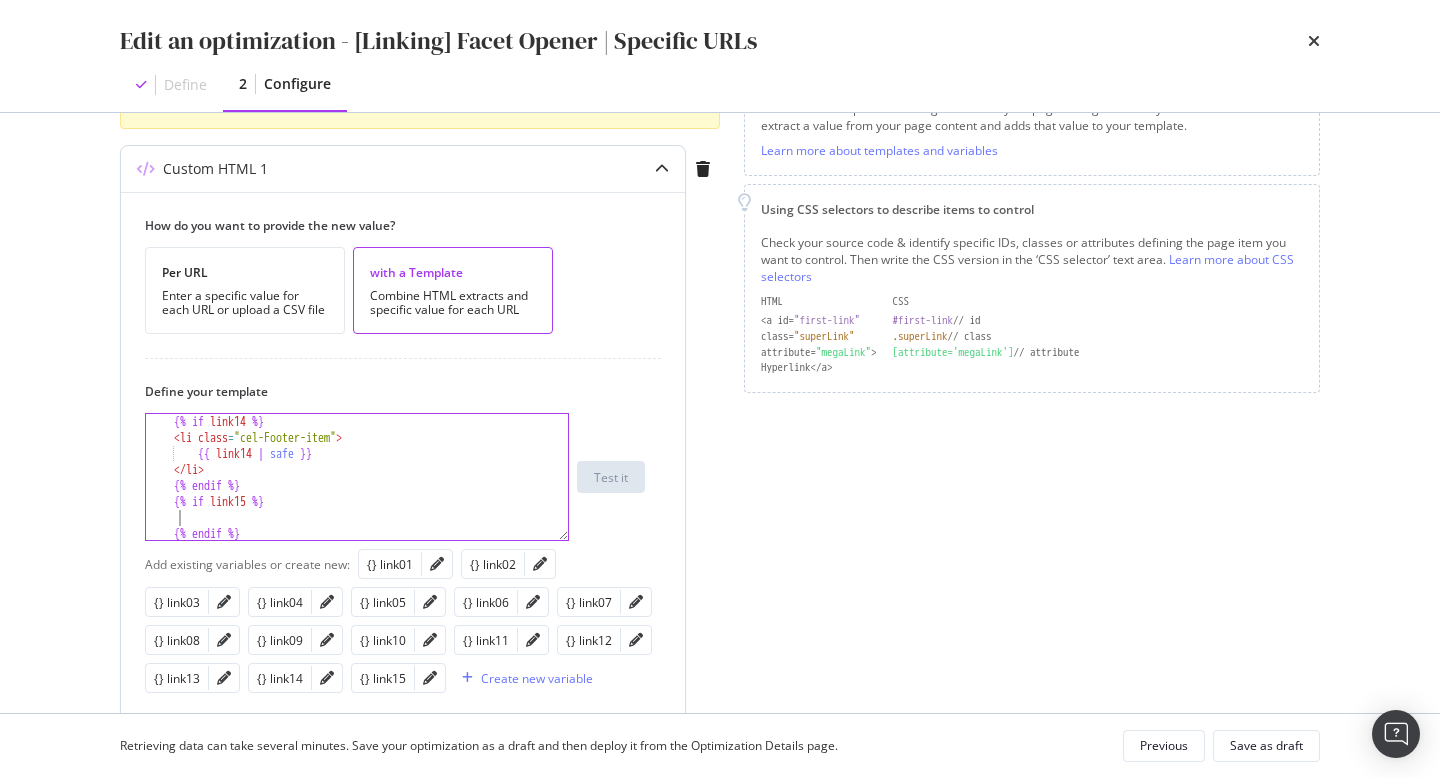 paste on "</li>" 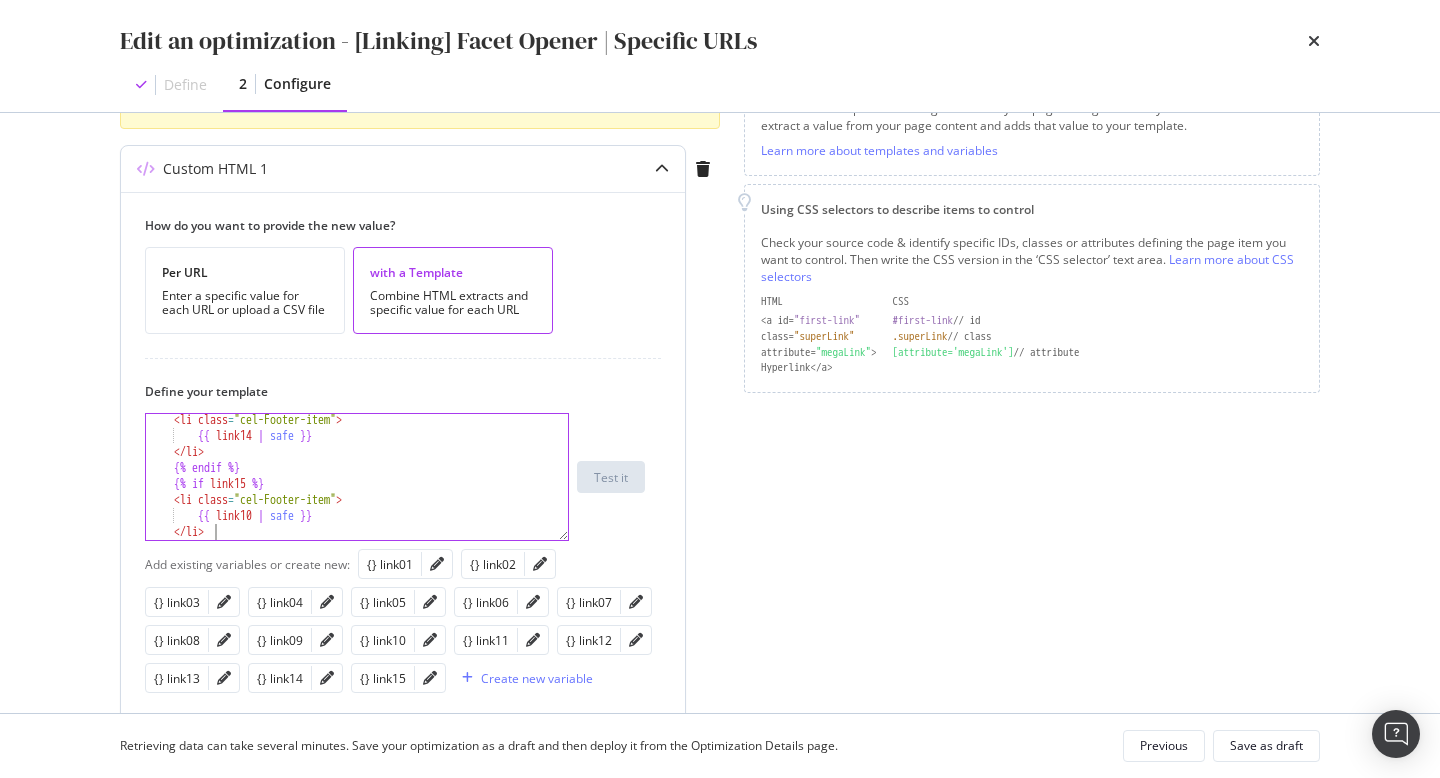 click on "< li   class = "cel-Footer-item" >           {{   link14   |   safe   }}      </ li >      {%   endif   %}      {%   if   link15   %}      < li   class = "cel-Footer-item" >           {{   link10   |   safe   }}      </ li >      {%   endif   %}" at bounding box center [357, 491] 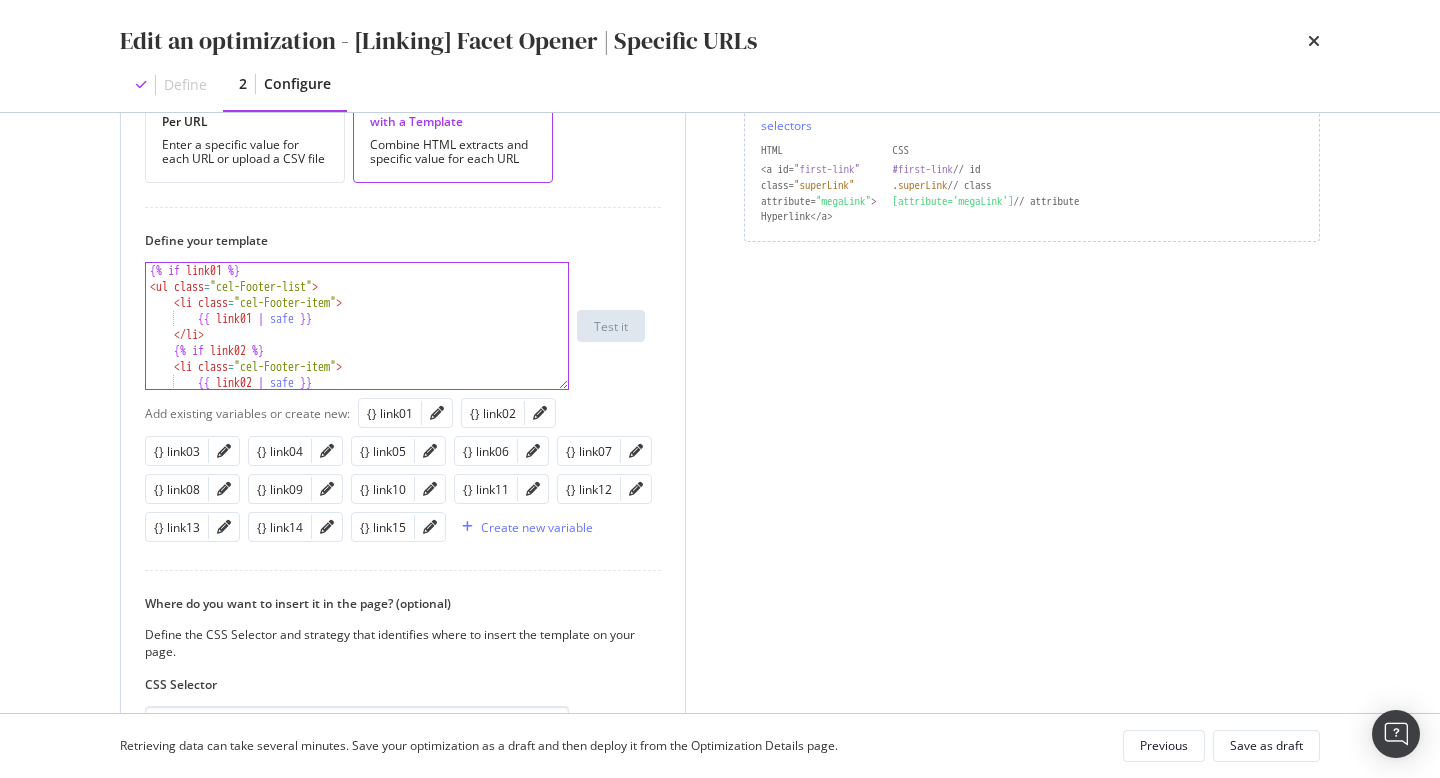 click on "{%   if   link01   %} < ul   class = "cel-Footer-list" >      < li   class = "cel-Footer-item" >           {{   link01   |   safe   }}      </ li >      {%   if   link02   %}      < li   class = "cel-Footer-item" >           {{   link02   |   safe   }}      </ li >" at bounding box center (357, 342) 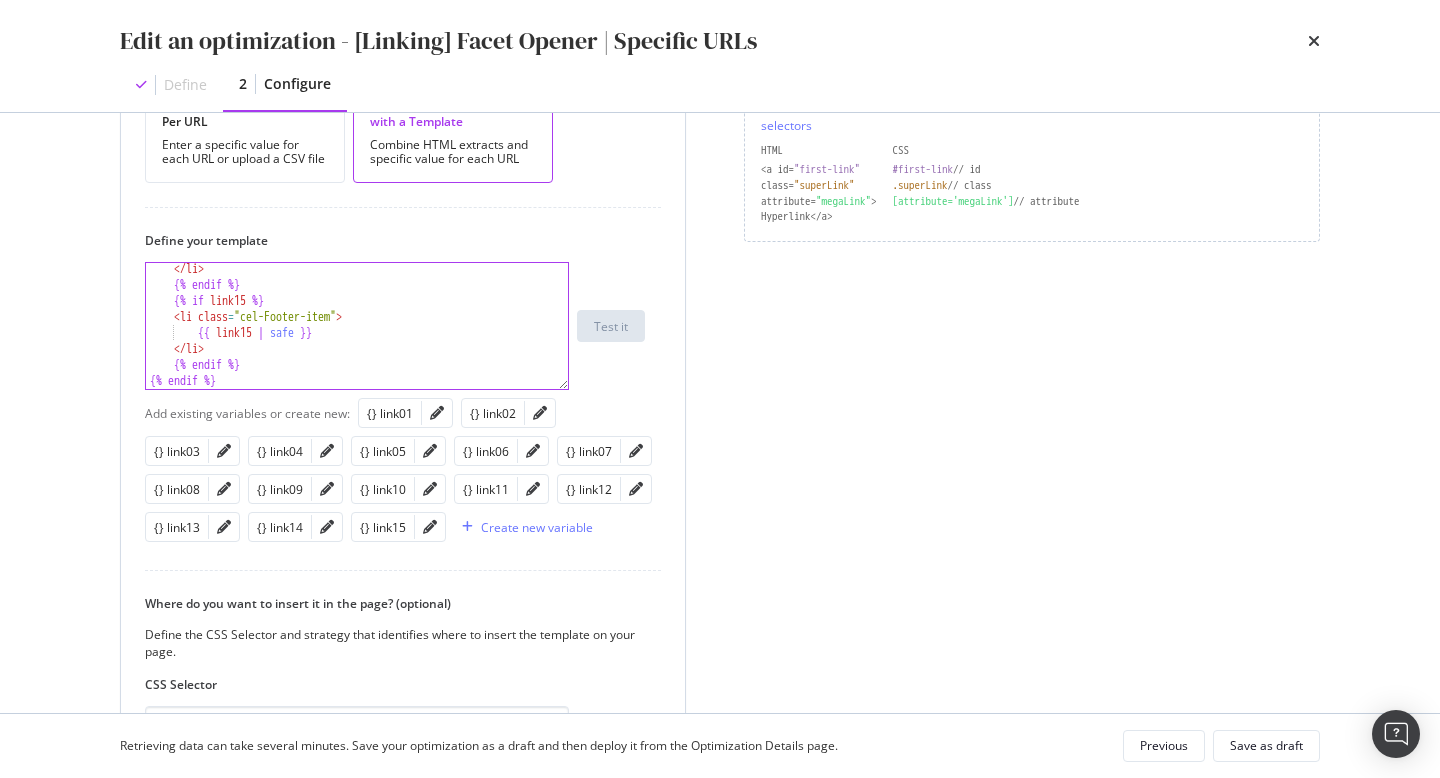 click on "</ li >      {%   endif   %}      {%   if   link15   %}      < li   class = "cel-Footer-item" >           {{   link15   |   safe   }}      </ li >      {%   endif   %} {%   endif   %}" at bounding box center [357, 340] 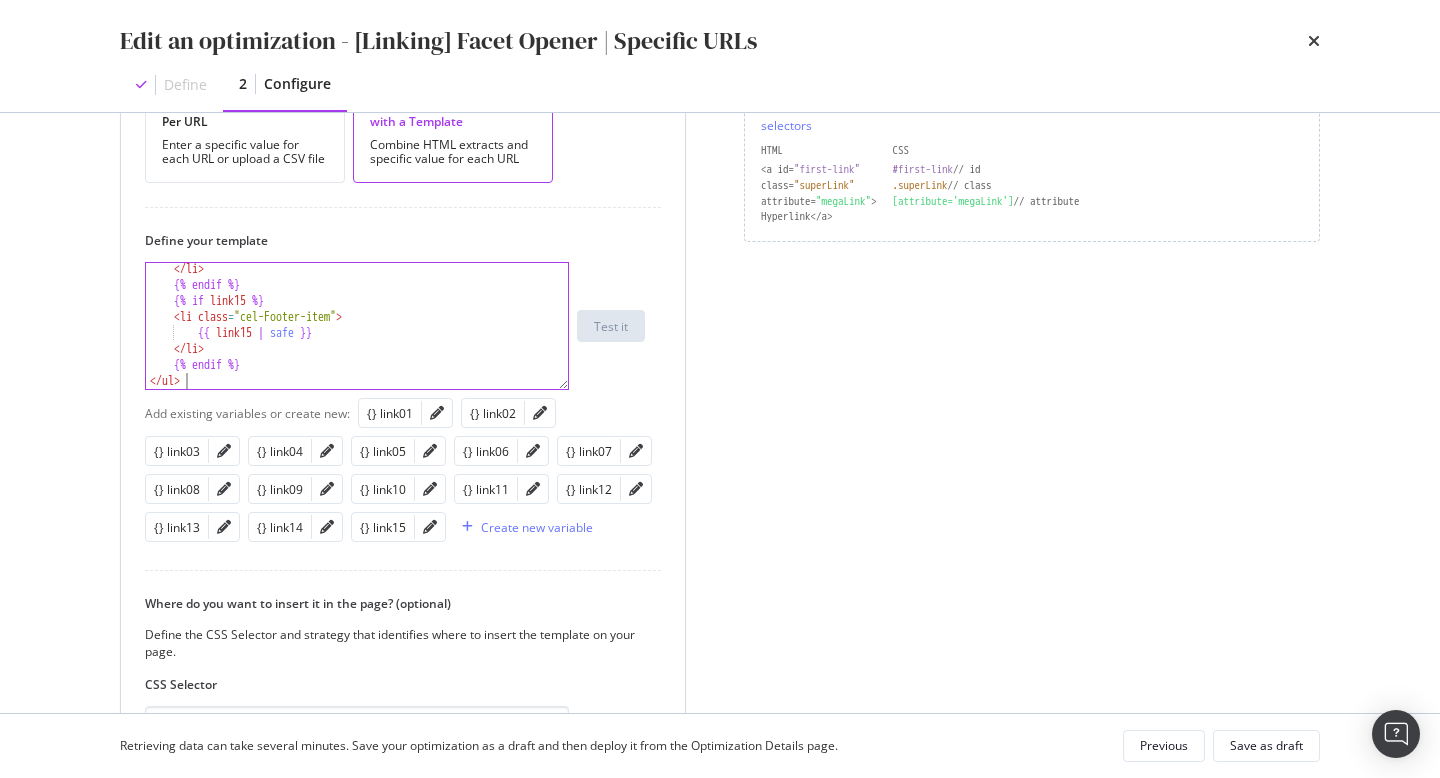 paste on "<div>" 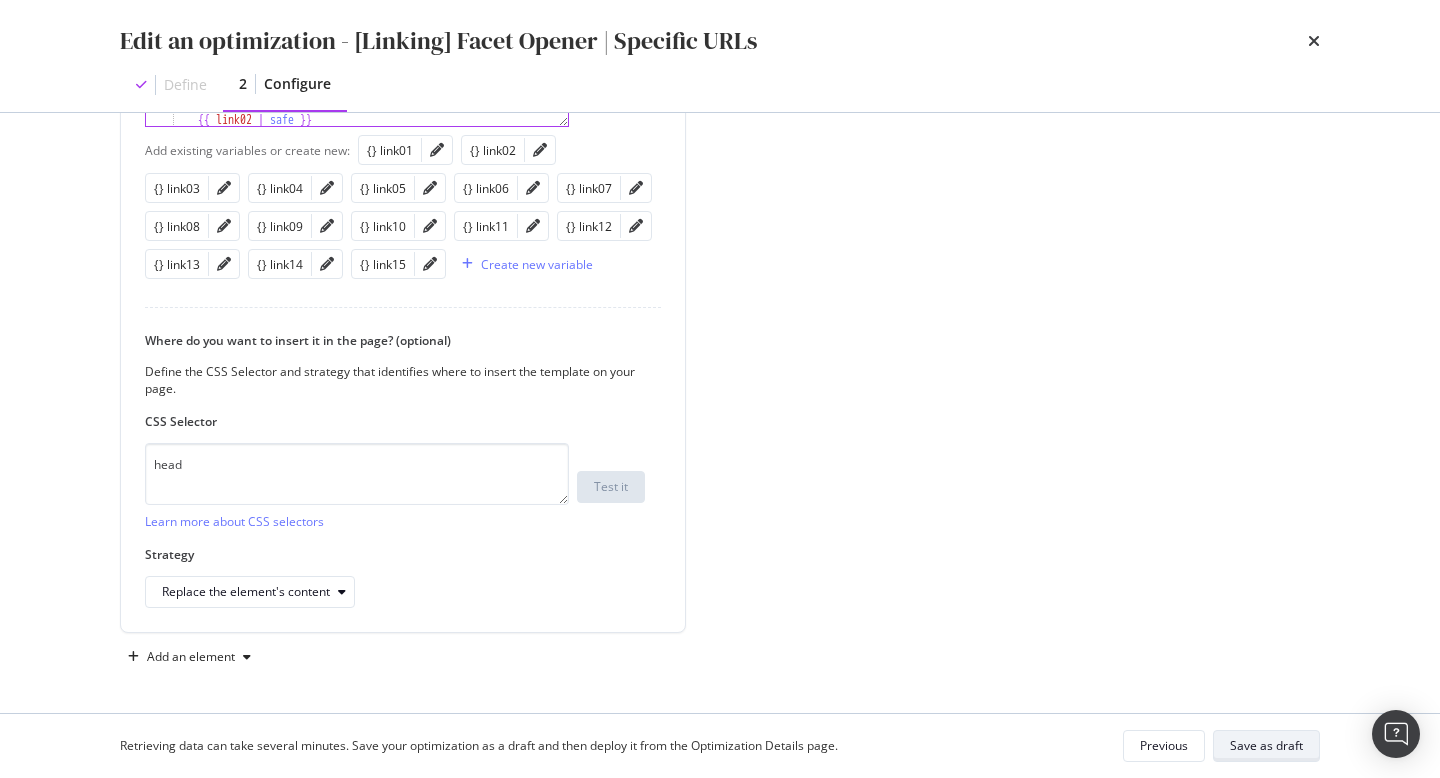type on "</ul></div>" 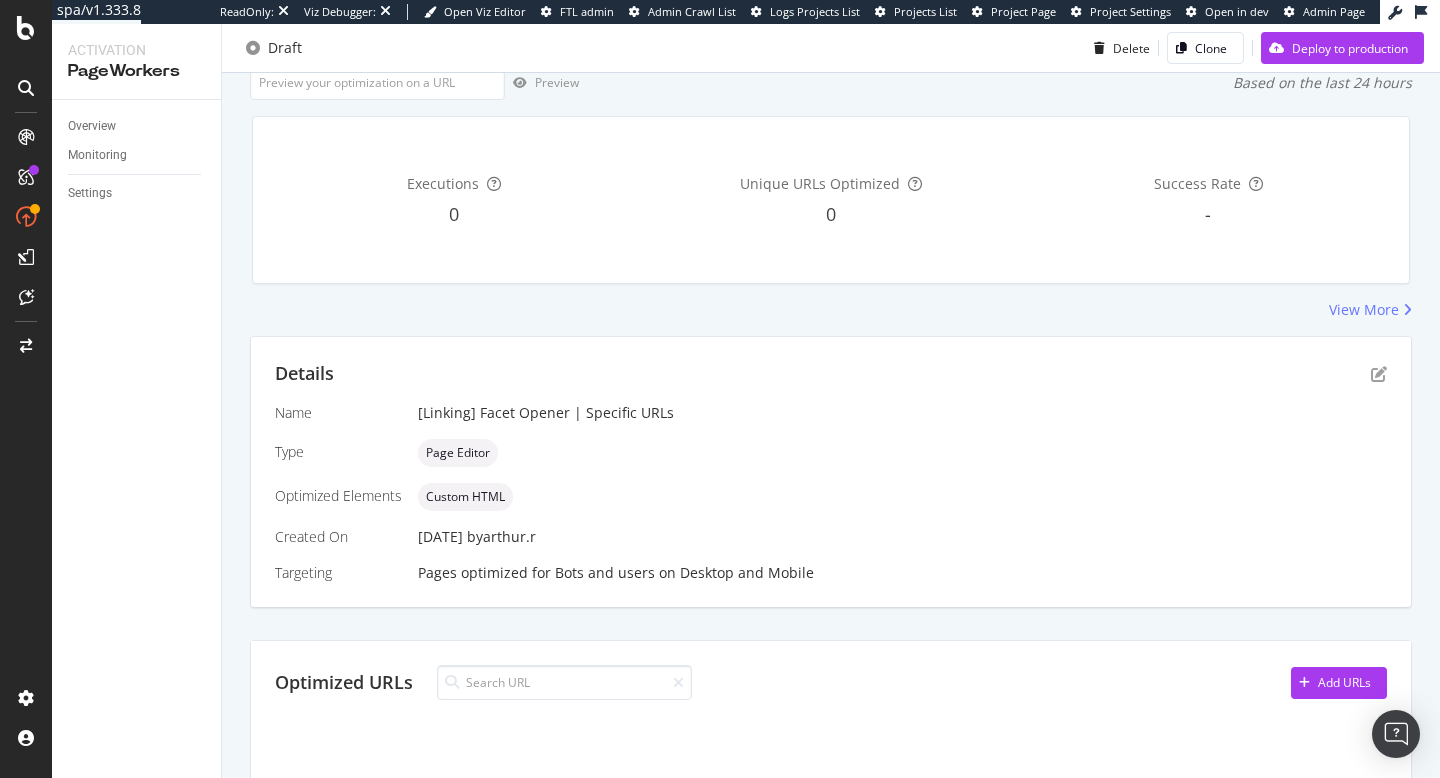 scroll, scrollTop: 0, scrollLeft: 0, axis: both 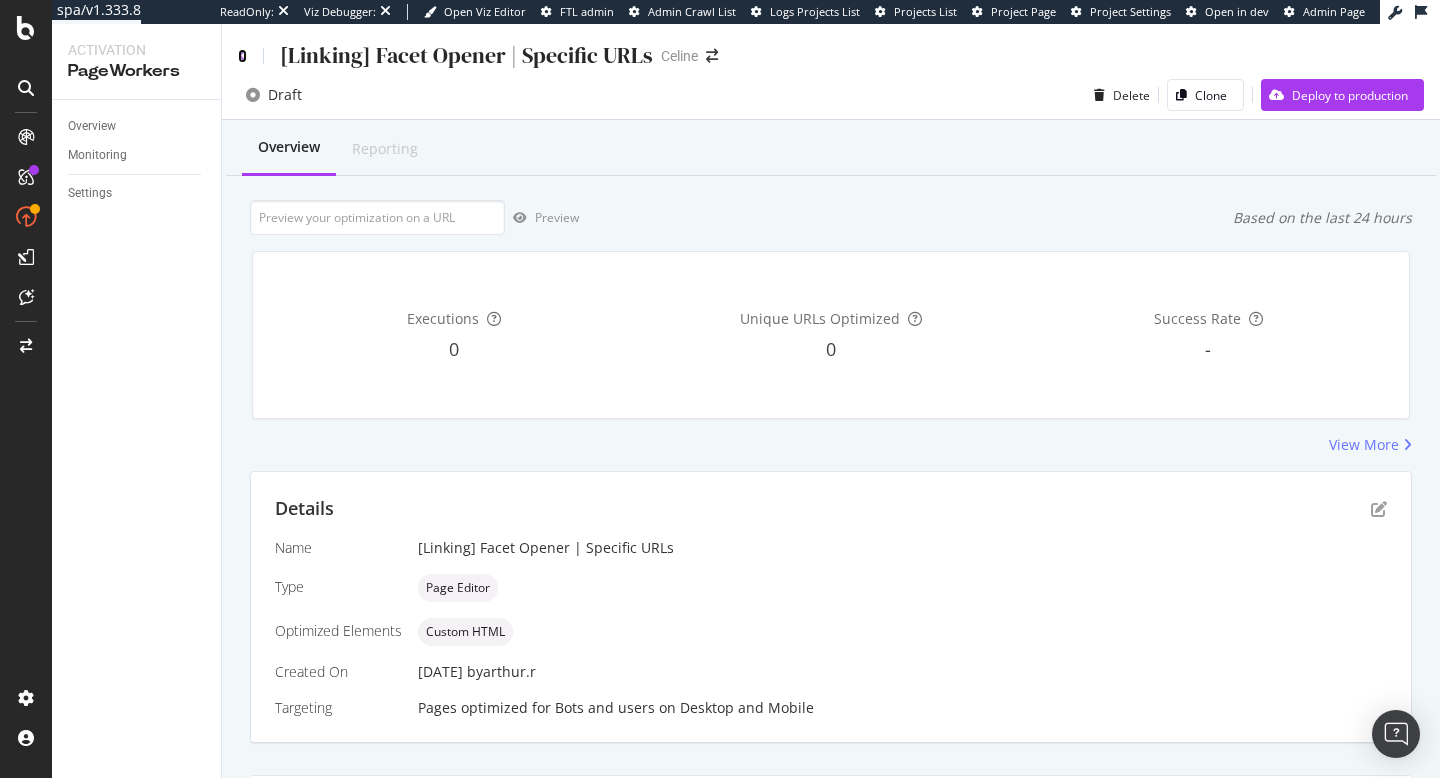 click at bounding box center (242, 56) 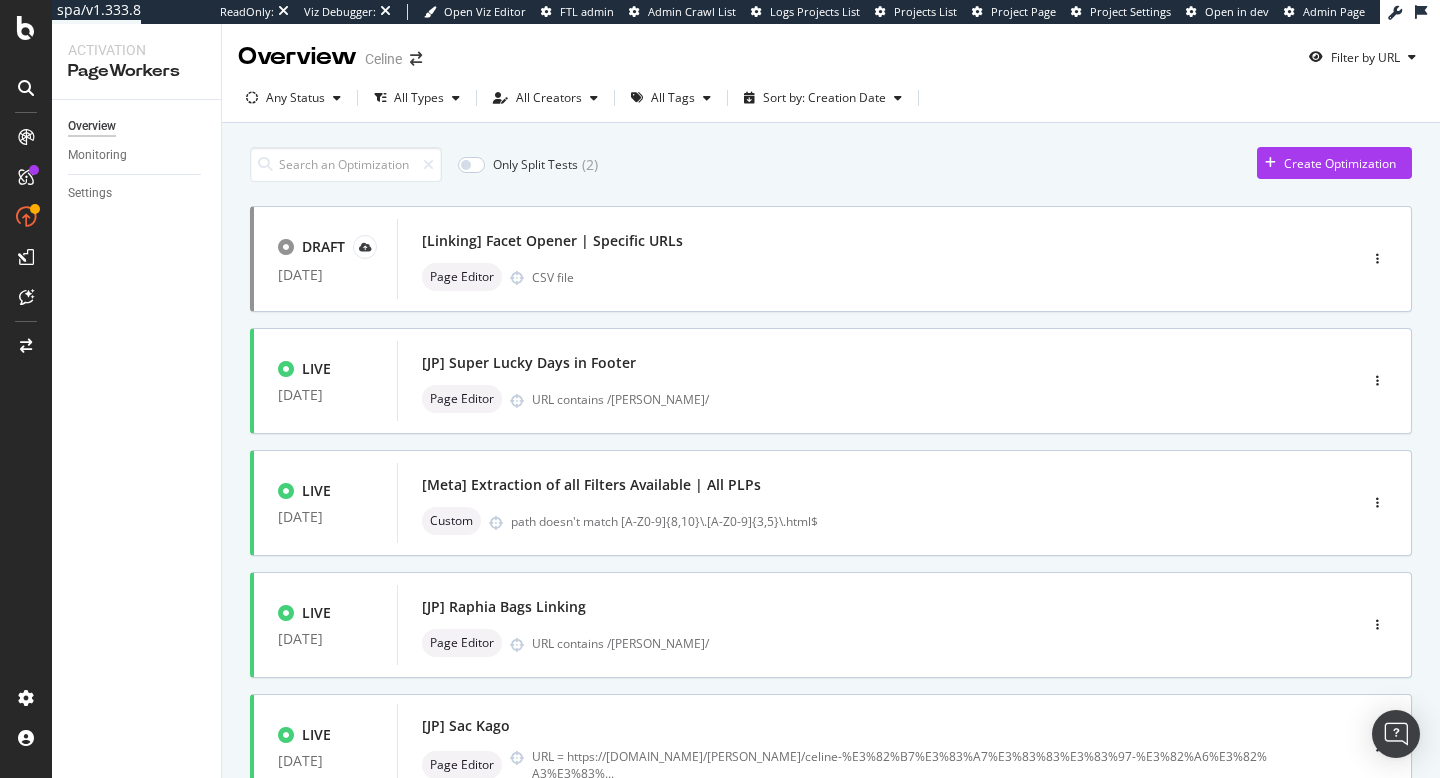 click on "Overview Celine Filter by URL" at bounding box center [831, 49] 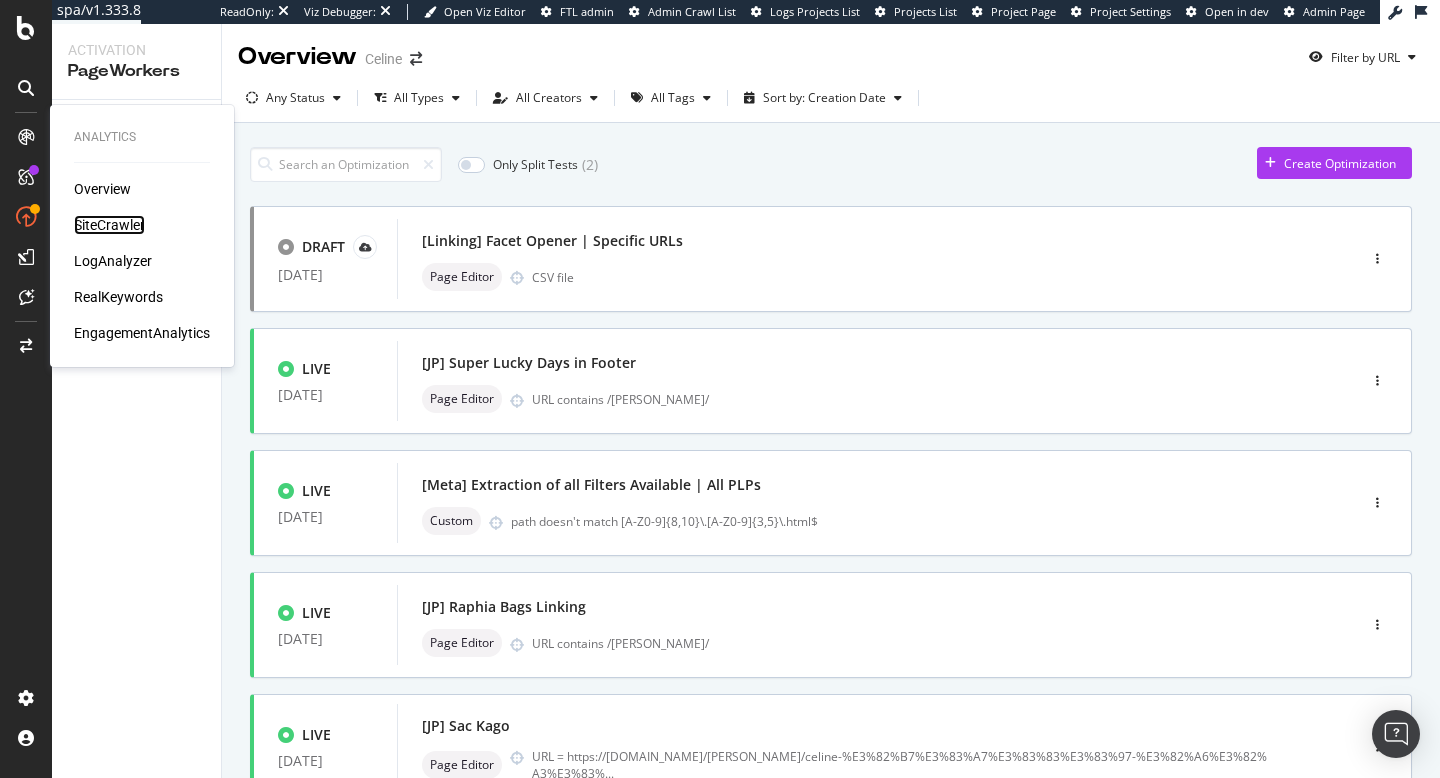 click on "SiteCrawler" at bounding box center [109, 225] 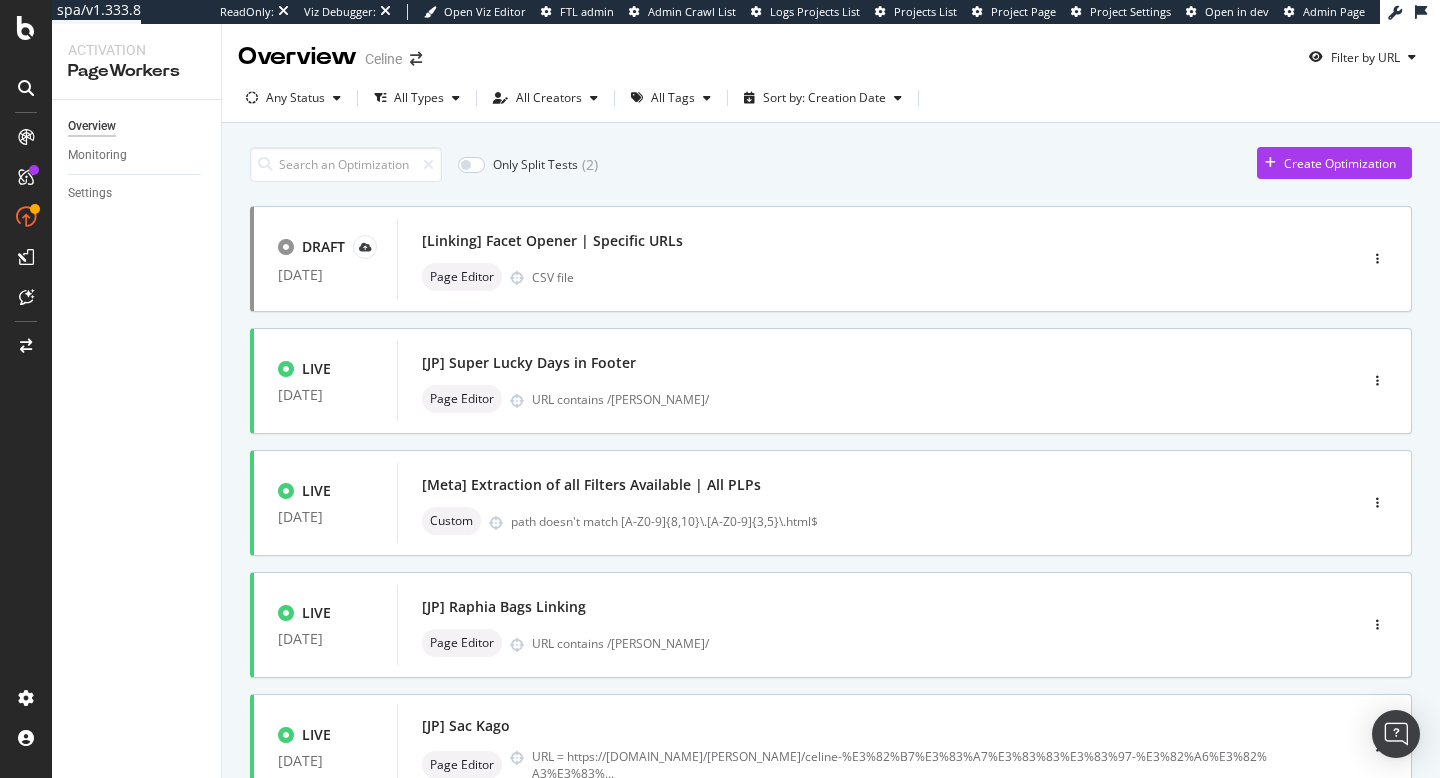 scroll, scrollTop: 38, scrollLeft: 0, axis: vertical 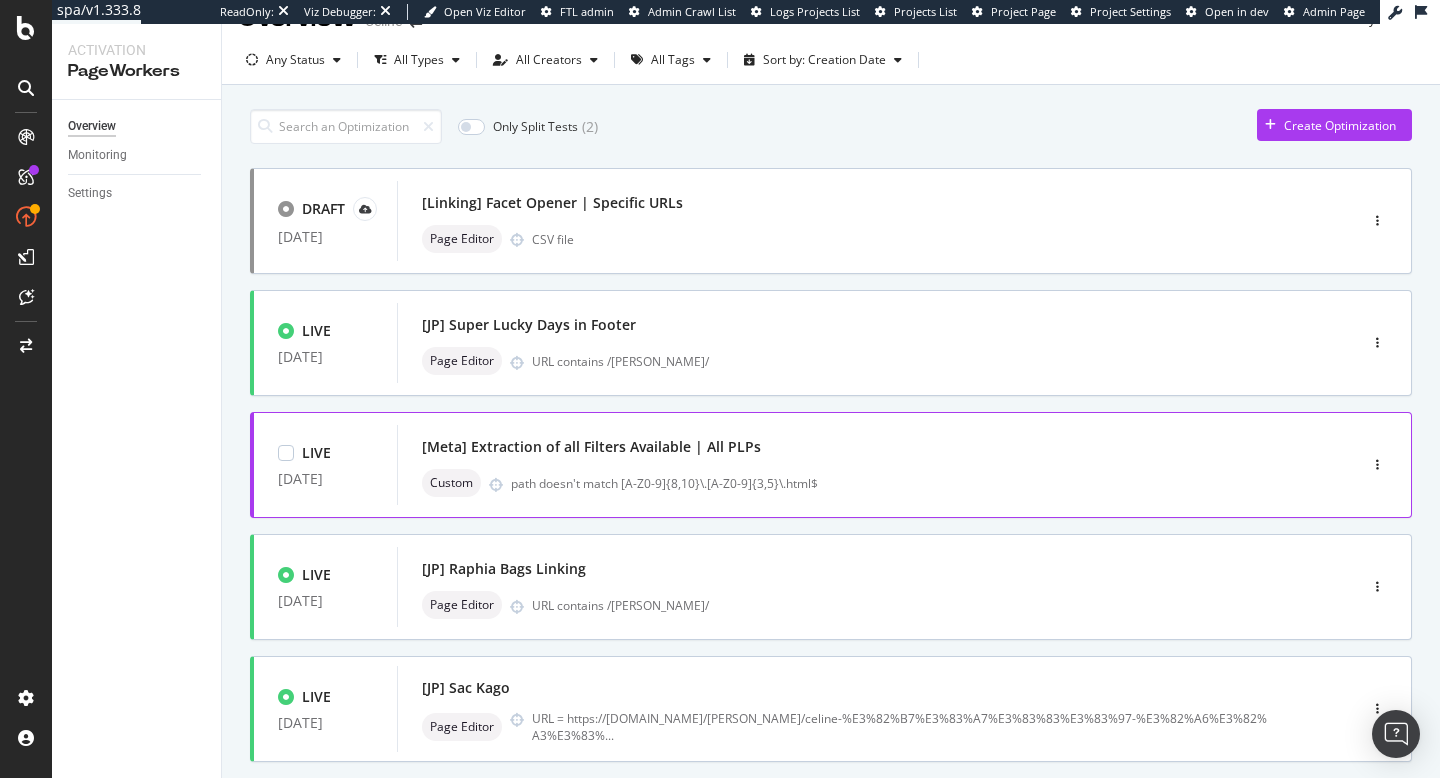 click on "[Meta] Extraction of all Filters Available | All PLPs" at bounding box center [591, 447] 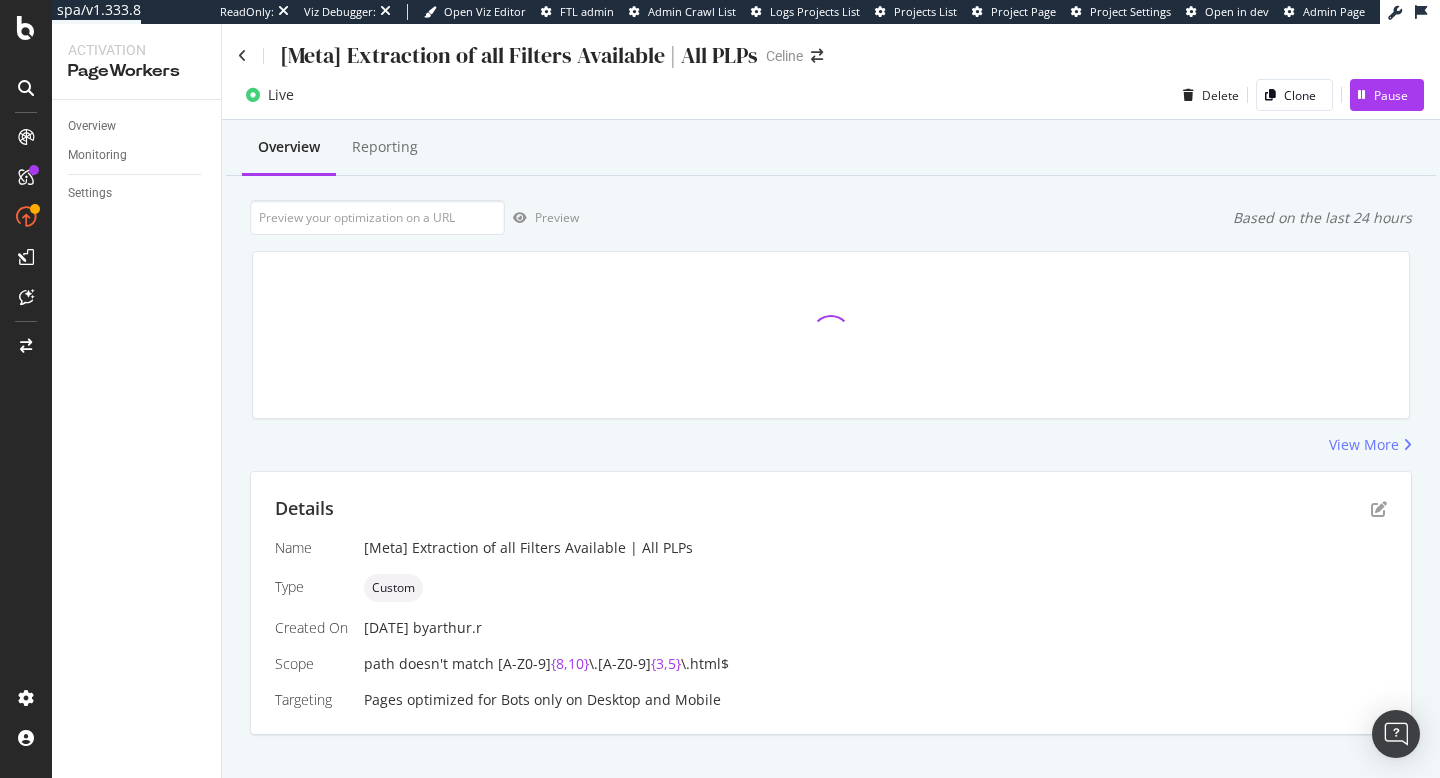 scroll, scrollTop: 27, scrollLeft: 0, axis: vertical 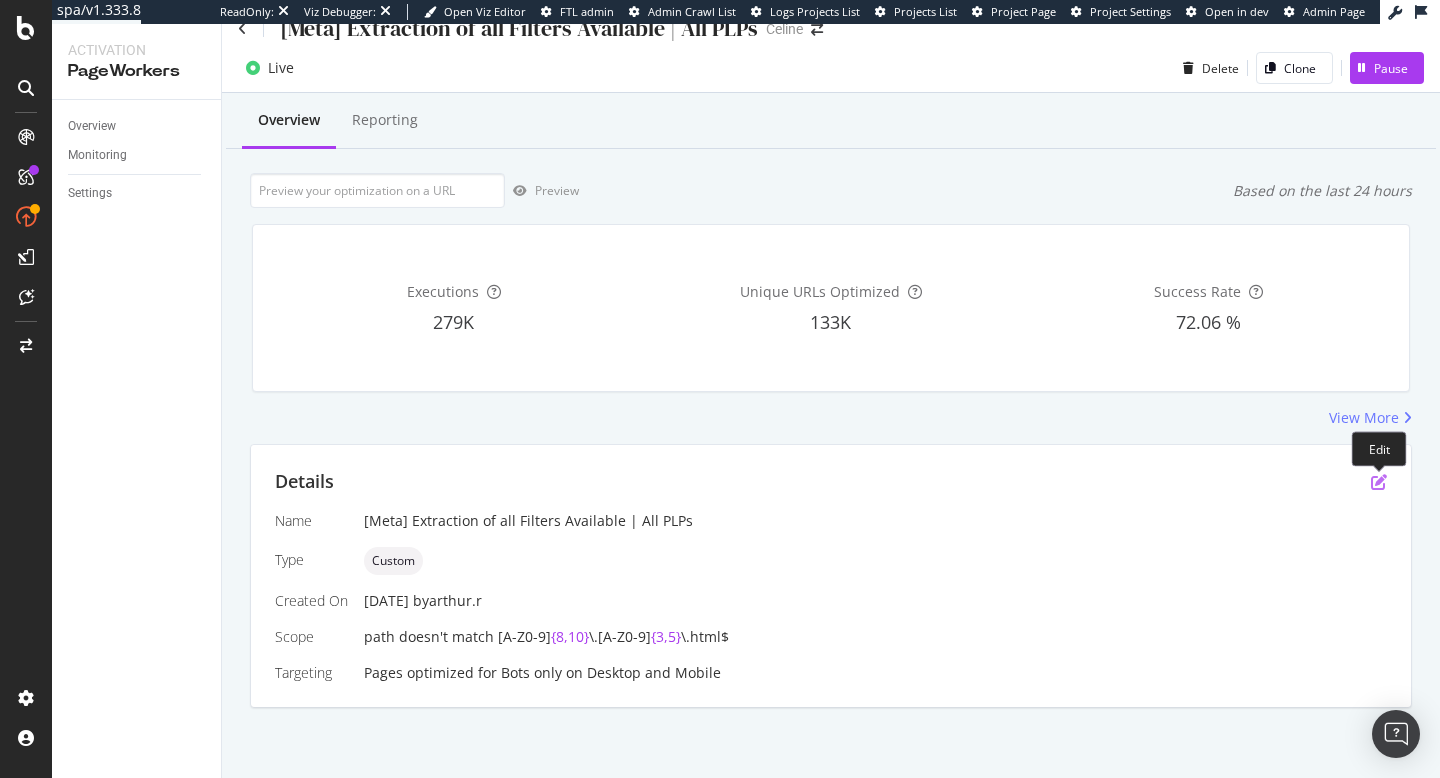 click at bounding box center [1379, 482] 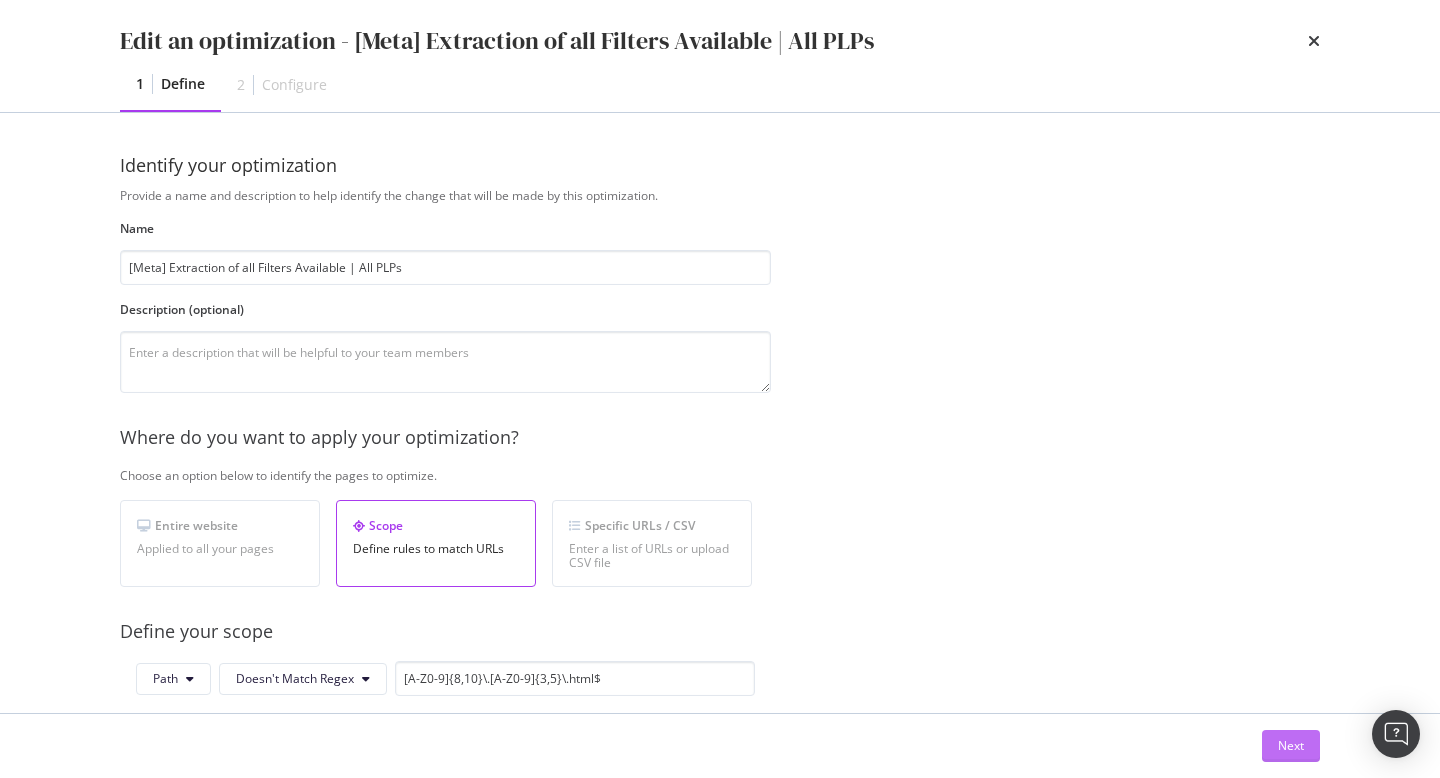 click on "Next" at bounding box center [1291, 746] 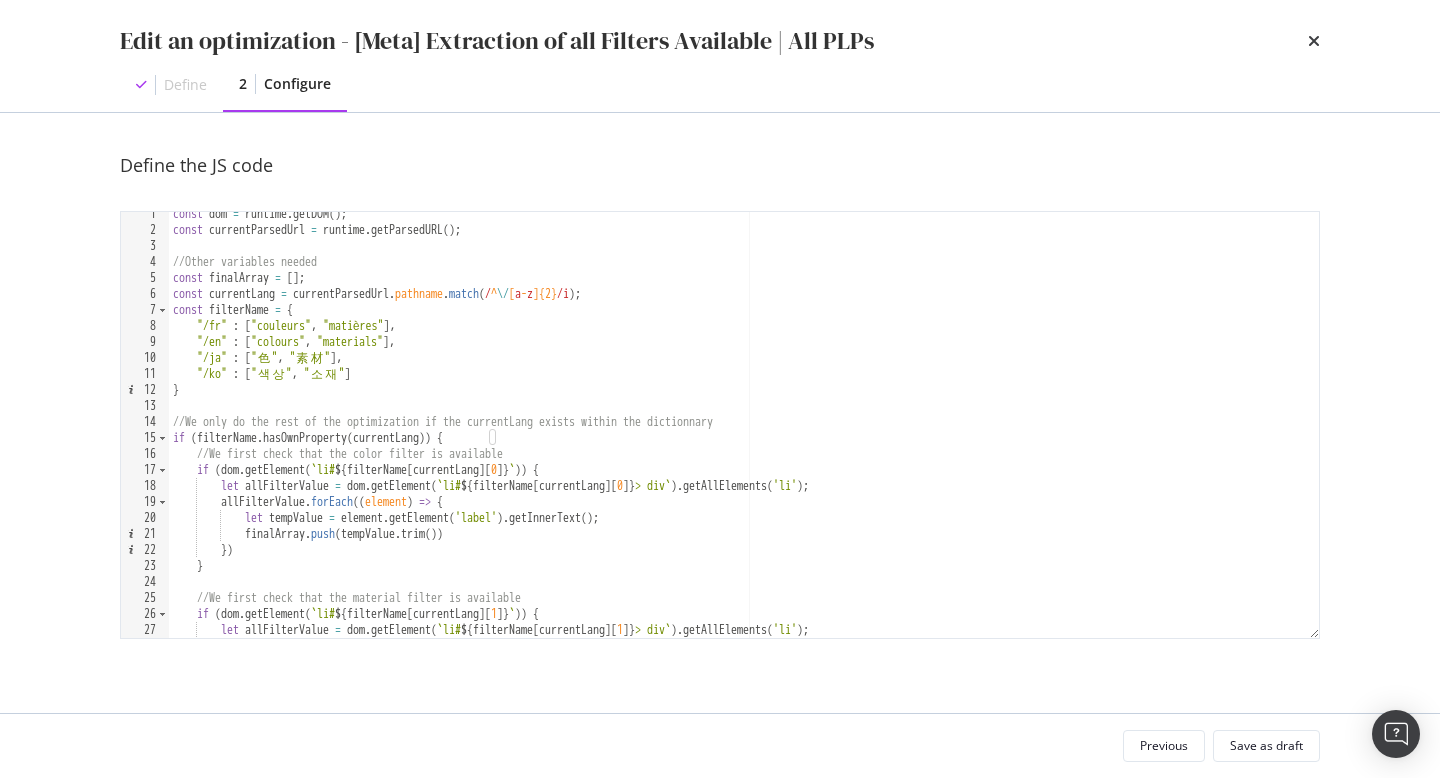 scroll, scrollTop: 0, scrollLeft: 0, axis: both 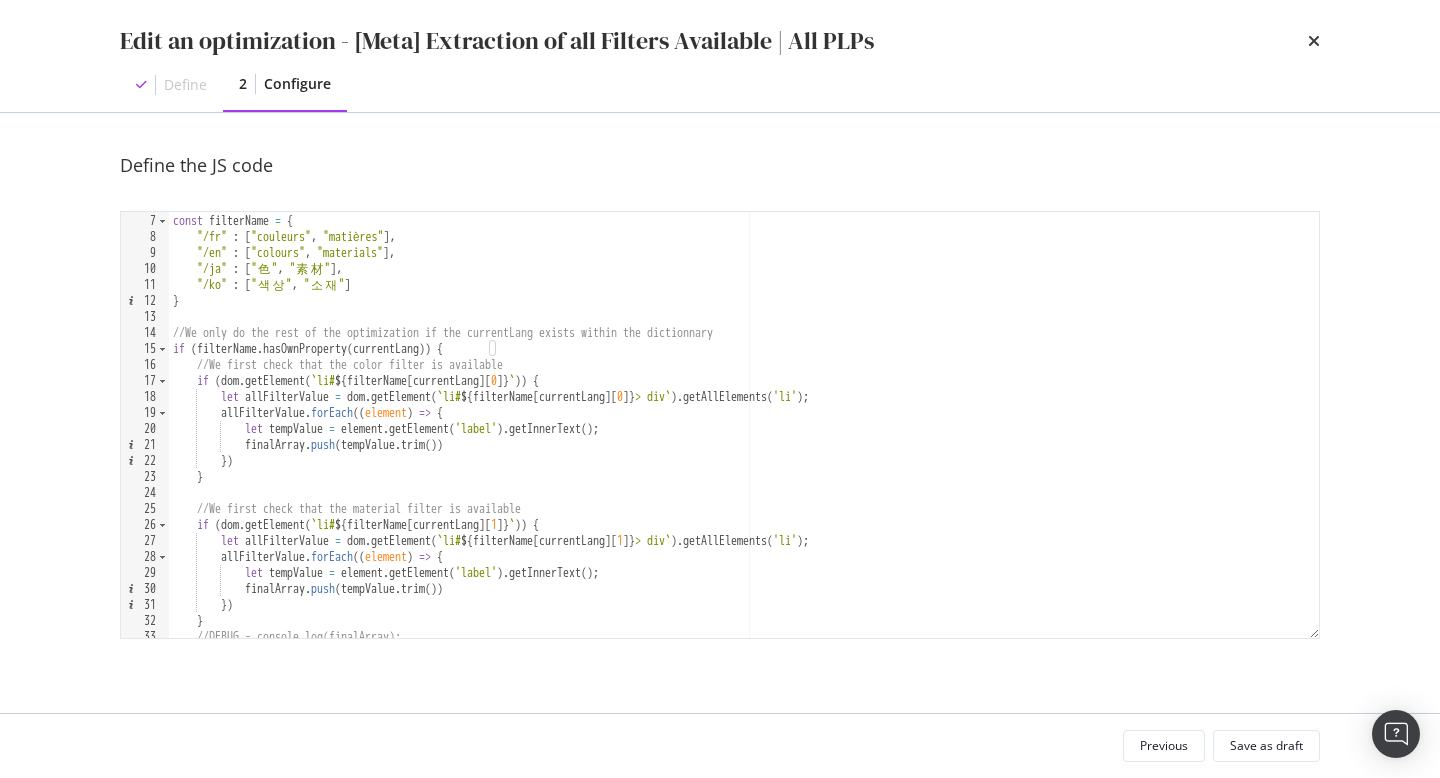click on "const   currentLang   =   currentParsedUrl . pathname . match ( / ^ \/ [ a - z ]{2} /i ) ; const   filterName   =   {      "/fr"   :   [ "couleurs" ,   "matières" ] ,      "/en"   :   [ "colours" ,   "materials" ] ,      "/ja"   :   [ " 色 " ,   " 素 材 " ] ,      "/ko"   :   [ " 색 상 " ,   " 소 재 " ] } //We only do the rest of the optimization if the currentLang exists within the dictionnary if   ( filterName . hasOwnProperty ( currentLang ))   {      //We first check that the color filter is available      if   ( dom . getElement ( ` li# ${ filterName [ currentLang ] [ 0 ] } ` ))   {           let   allFilterValue   =   dom . getElement ( ` li# ${ filterName [ currentLang ] [ 0 ] }  > div ` ) . getAllElements ( 'li' ) ;           allFilterValue . forEach (( element )   =>   {                let   tempValue   =   element . getElement ( 'label' ) . getInnerText ( ) ;                finalArray . push ( tempValue . trim ( ))           })      }                if   ( dom . getElement ( ` li# ${ [ ] [ 1" at bounding box center [744, 426] 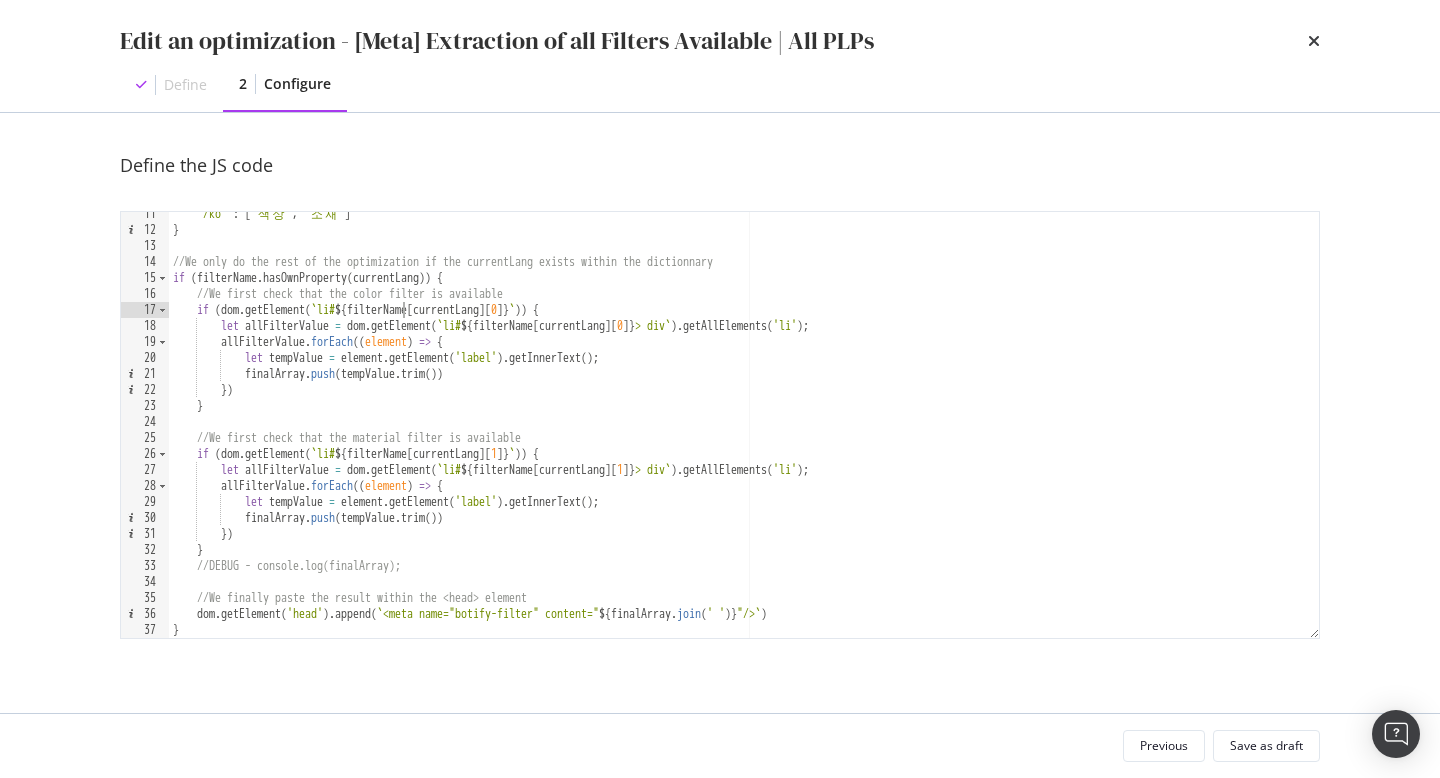scroll, scrollTop: 166, scrollLeft: 0, axis: vertical 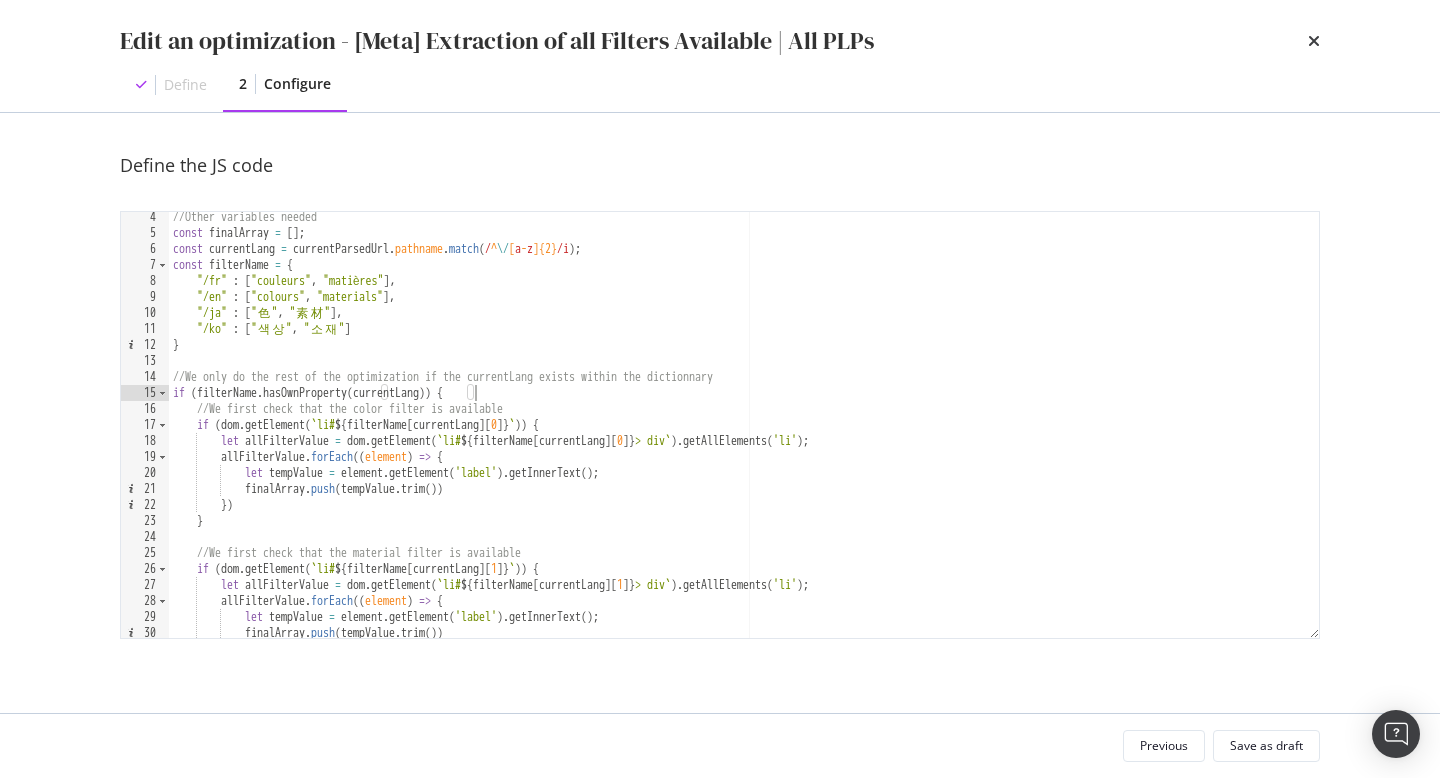 click on "//Other variables needed const   finalArray   =   [ ] ; const   currentLang   =   currentParsedUrl . pathname . match ( / ^ \/ [ a - z ]{2} /i ) ; const   filterName   =   {      "/fr"   :   [ "couleurs" ,   "matières" ] ,      "/en"   :   [ "colours" ,   "materials" ] ,      "/ja"   :   [ " 色 " ,   " 素 材 " ] ,      "/ko"   :   [ " 색 상 " ,   " 소 재 " ] } //We only do the rest of the optimization if the currentLang exists within the dictionnary if   ( filterName . hasOwnProperty ( currentLang ))   {      //We first check that the color filter is available      if   ( dom . getElement ( ` li# ${ filterName [ currentLang ] [ 0 ] } ` ))   {           let   allFilterValue   =   dom . getElement ( ` li# ${ filterName [ currentLang ] [ 0 ] }  > div ` ) . getAllElements ( 'li' ) ;           allFilterValue . forEach (( element )   =>   {                let   tempValue   =   element . getElement ( 'label' ) . getInnerText ( ) ;                finalArray . push ( tempValue . trim ( ))           })      }" at bounding box center (744, 438) 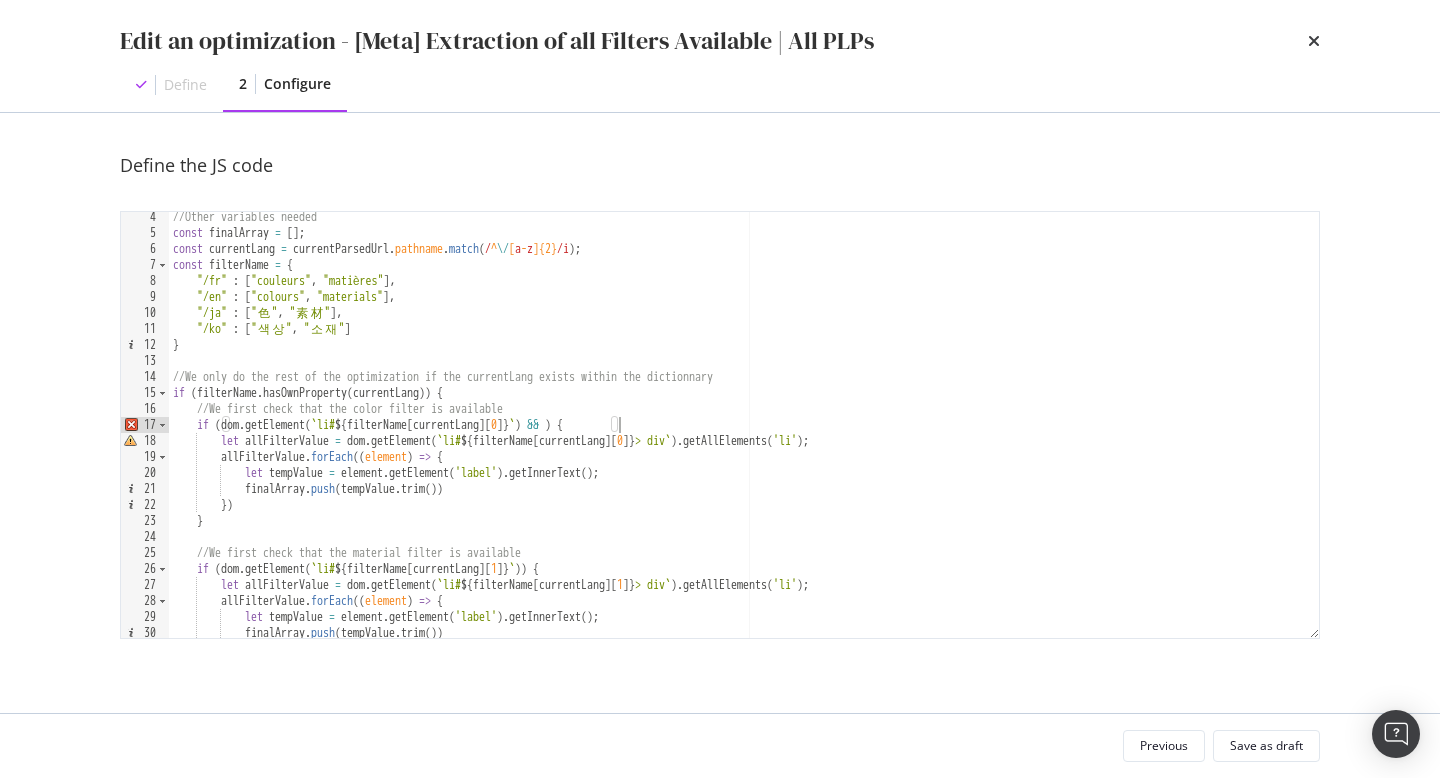scroll, scrollTop: 0, scrollLeft: 36, axis: horizontal 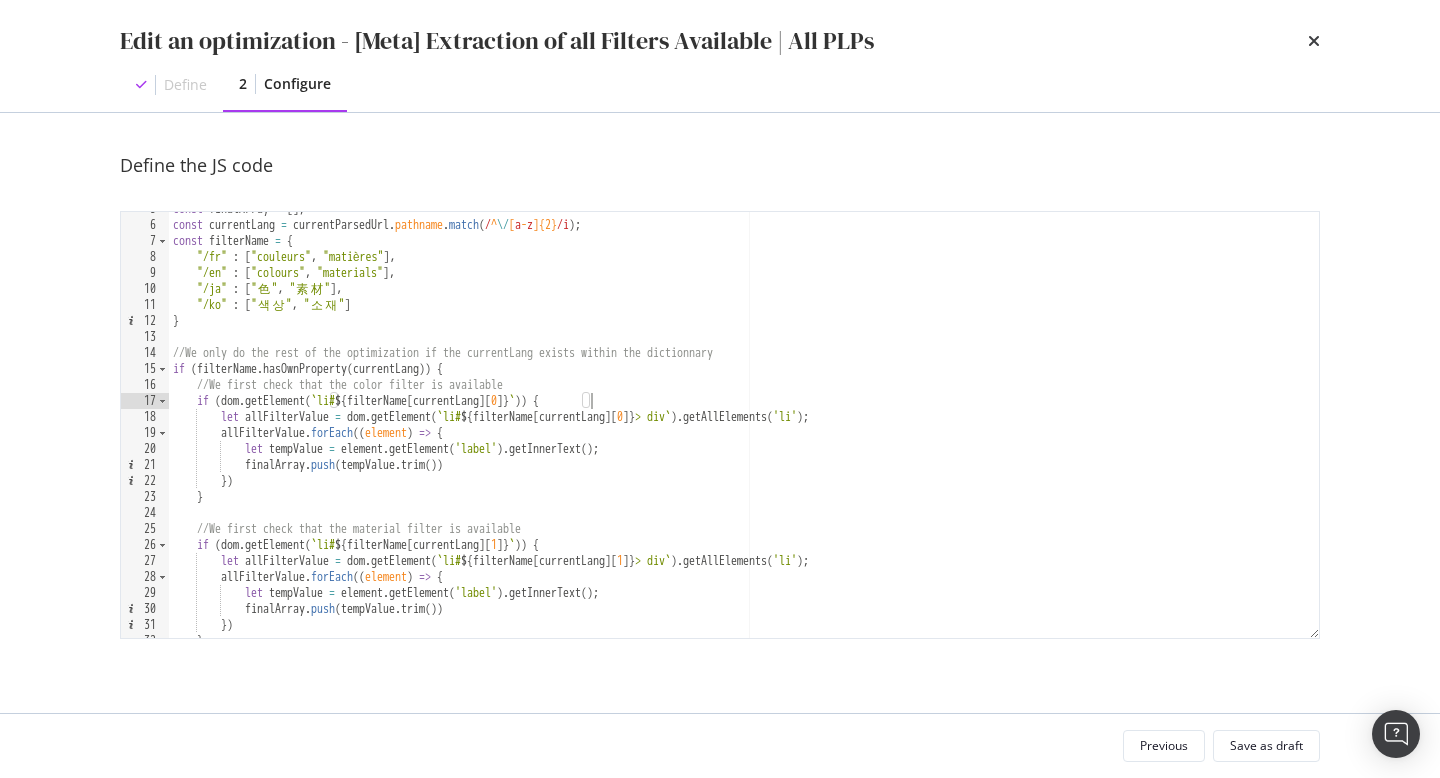 click on "const   finalArray   =   [ ] ; const   currentLang   =   currentParsedUrl . pathname . match ( / ^ \/ [ a - z ]{2} /i ) ; const   filterName   =   {      "/fr"   :   [ "couleurs" ,   "matières" ] ,      "/en"   :   [ "colours" ,   "materials" ] ,      "/ja"   :   [ " 色 " ,   " 素 材 " ] ,      "/ko"   :   [ " 색 상 " ,   " 소 재 " ] } //We only do the rest of the optimization if the currentLang exists within the dictionnary if   ( filterName . hasOwnProperty ( currentLang ))   {      //We first check that the color filter is available      if   ( dom . getElement ( ` li# ${ filterName [ currentLang ] [ 0 ] } ` ))   {           let   allFilterValue   =   dom . getElement ( ` li# ${ filterName [ currentLang ] [ 0 ] }  > div ` ) . getAllElements ( 'li' ) ;           allFilterValue . forEach (( element )   =>   {                let   tempValue   =   element . getElement ( 'label' ) . getInnerText ( ) ;                finalArray . push ( tempValue . trim ( ))           })      }                if   ( dom" at bounding box center [744, 430] 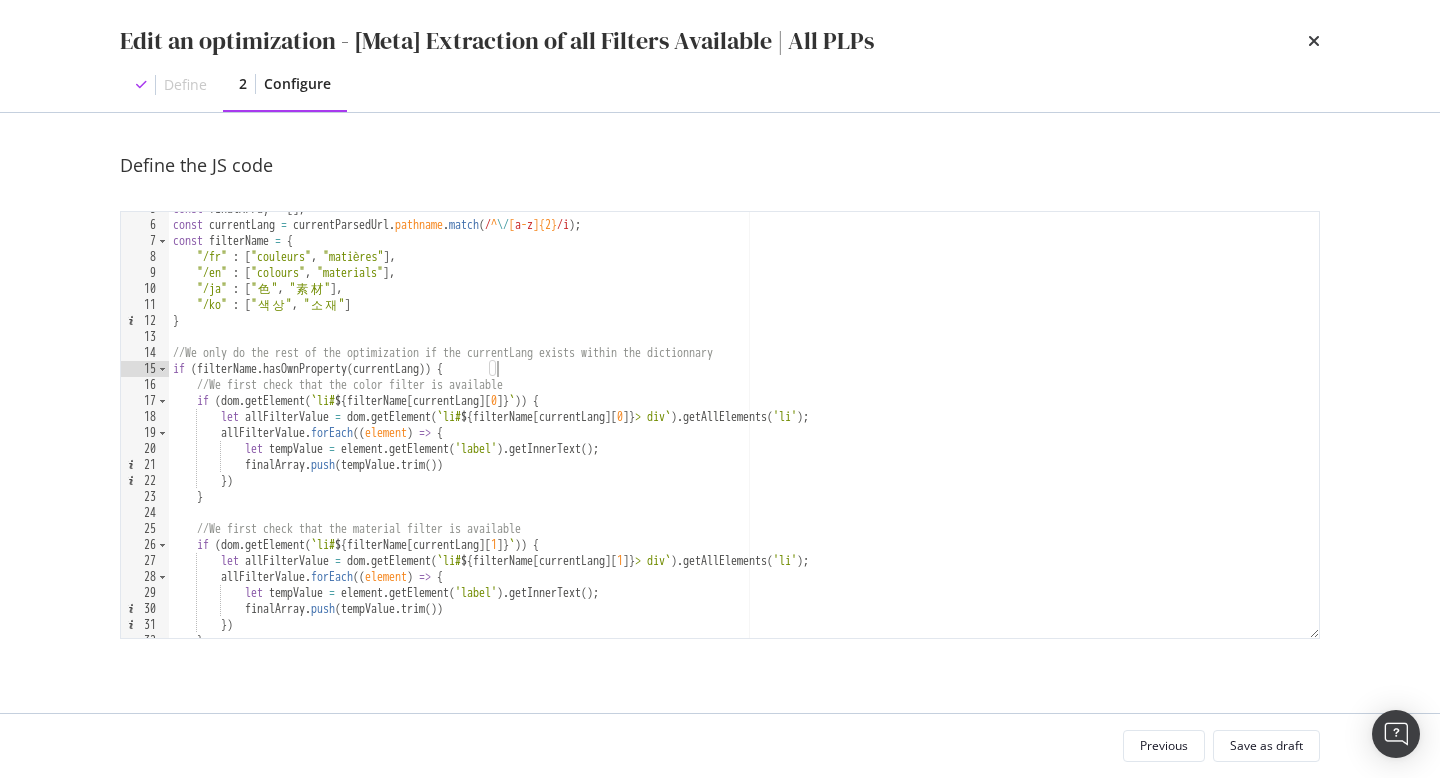 scroll, scrollTop: 0, scrollLeft: 26, axis: horizontal 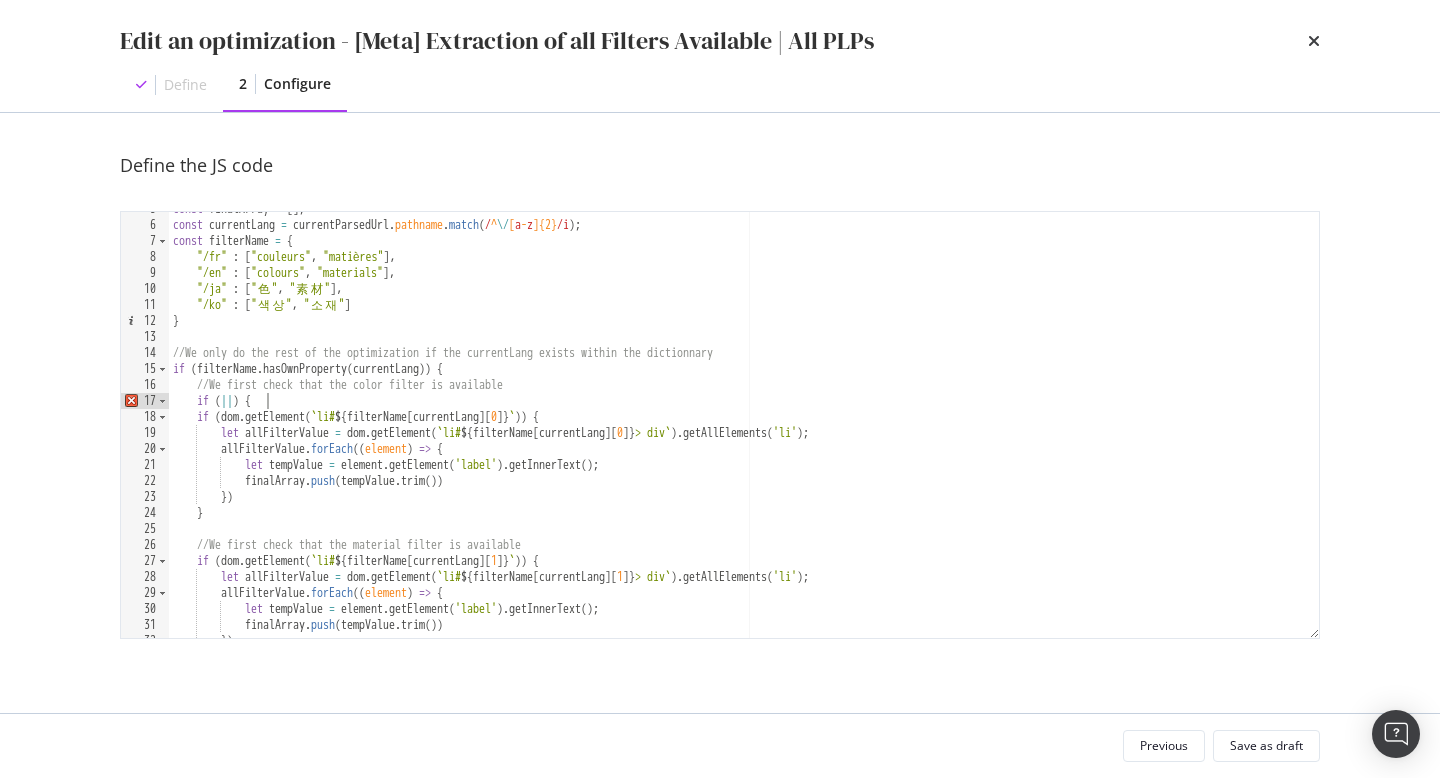 type on "if (||) {}" 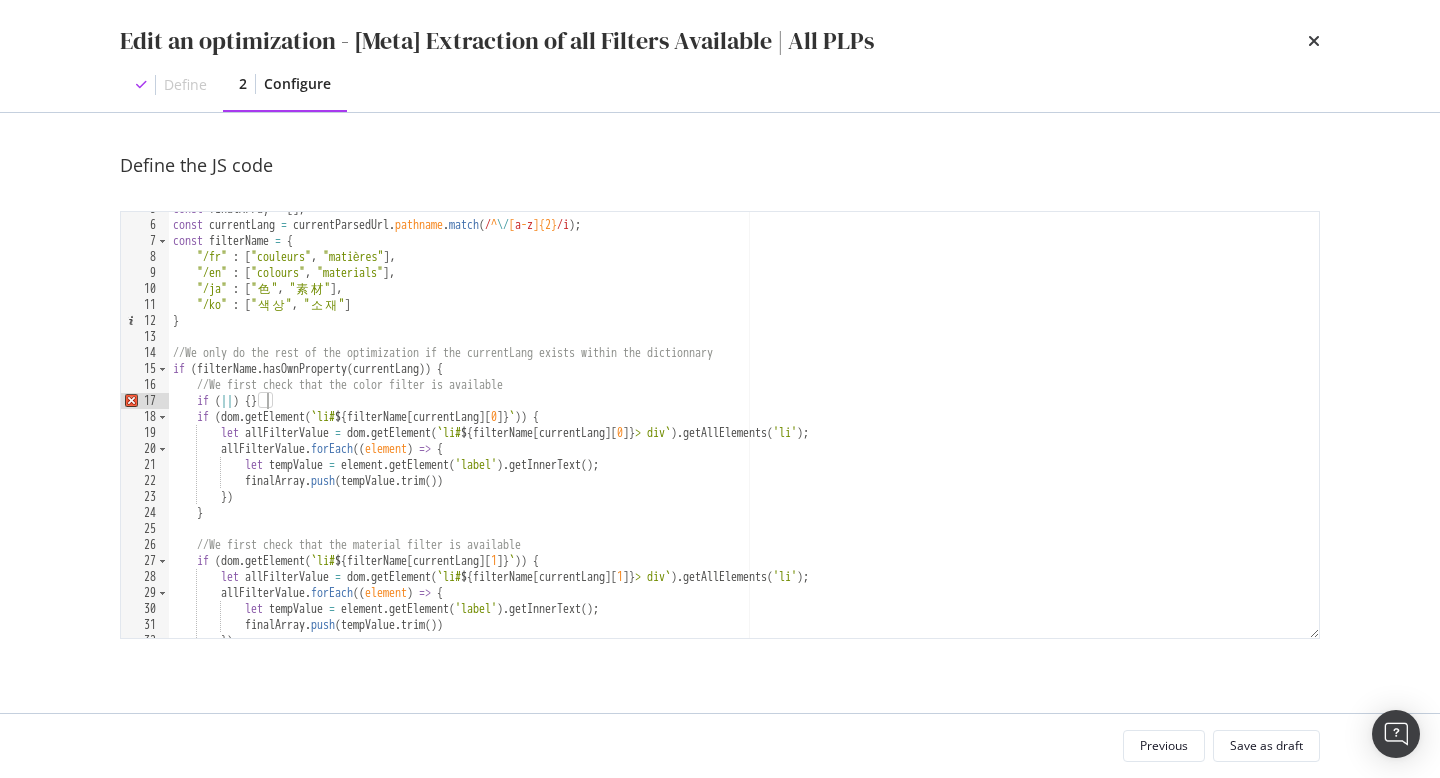 scroll, scrollTop: 0, scrollLeft: 4, axis: horizontal 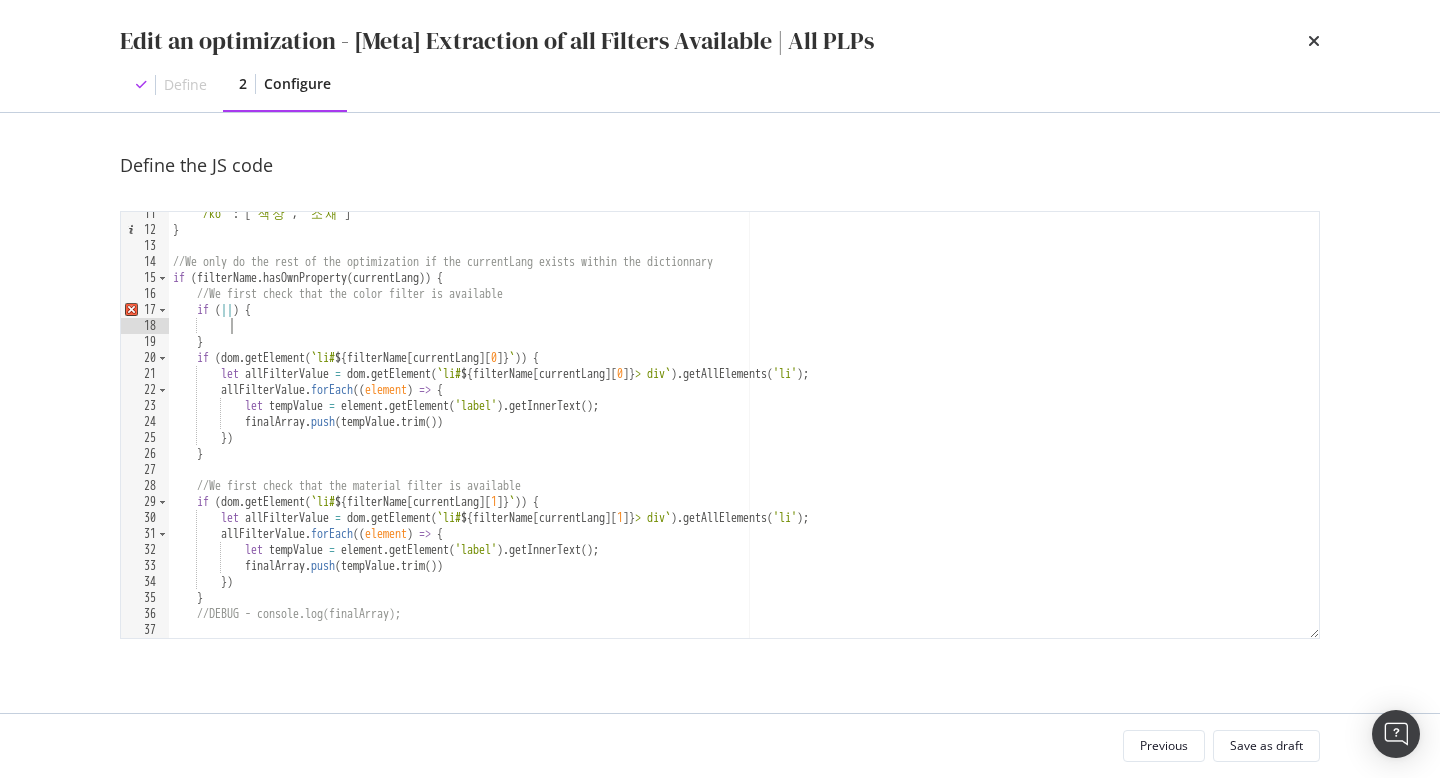 click on ""/ko"   :   [ " 색 상 " ,   " 소 재 " ] } //We only do the rest of the optimization if the currentLang exists within the dictionnary if   ( filterName . hasOwnProperty ( currentLang ))   {      //We first check that the color filter is available      if   ( || )   {                }      if   ( dom . getElement ( ` li# ${ filterName [ currentLang ] [ 0 ] } ` ))   {           let   allFilterValue   =   dom . getElement ( ` li# ${ filterName [ currentLang ] [ 0 ] }  > div ` ) . getAllElements ( 'li' ) ;           allFilterValue . forEach (( element )   =>   {                let   tempValue   =   element . getElement ( 'label' ) . getInnerText ( ) ;                finalArray . push ( tempValue . trim ( ))           })      }           //We first check that the material filter is available      if   ( dom . getElement ( ` li# ${ filterName [ currentLang ] [ 1 ] } ` ))   {           let   allFilterValue   =   dom . getElement ( ` li# ${ filterName [ currentLang ] [ 1 ] }  > div ` ) . getAllElements ( 'li'" at bounding box center (744, 435) 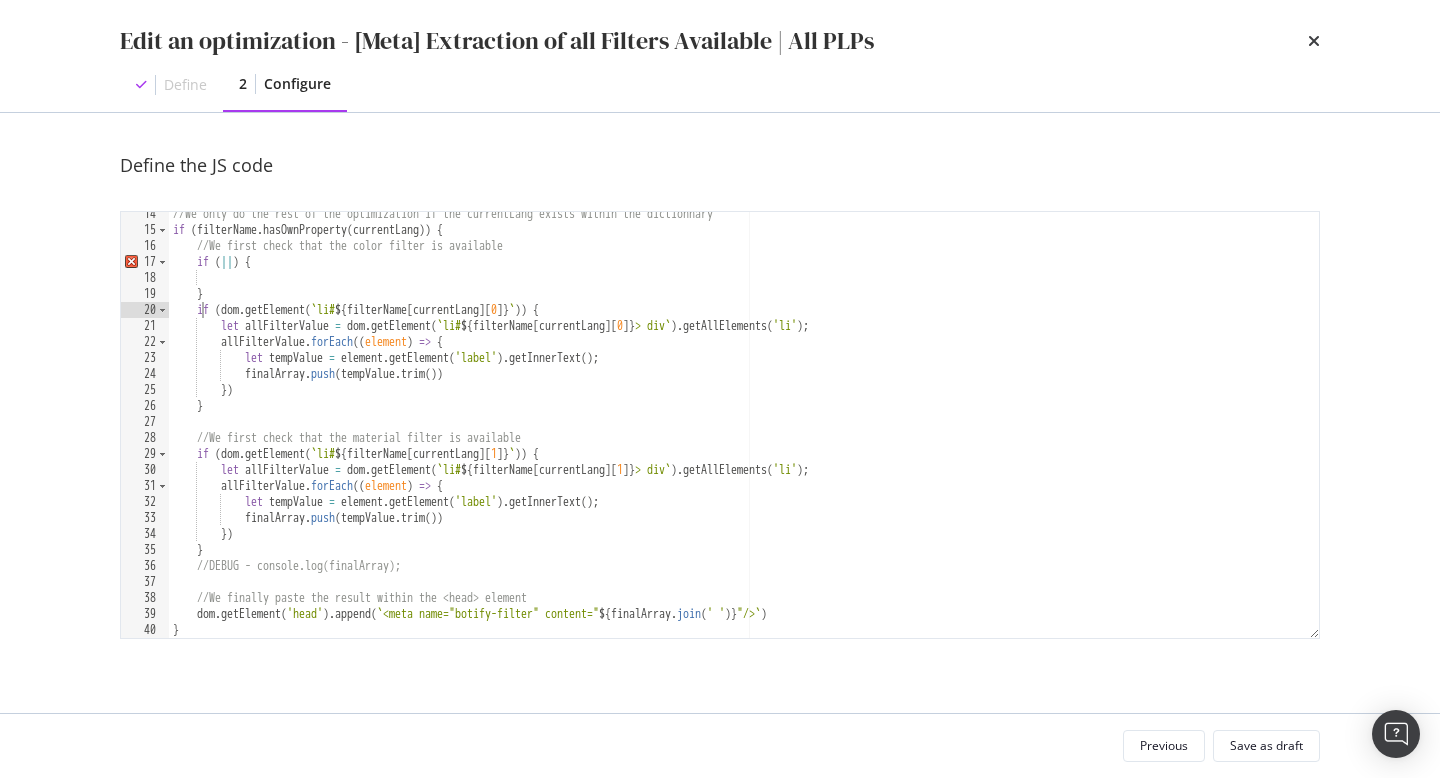 scroll, scrollTop: 214, scrollLeft: 0, axis: vertical 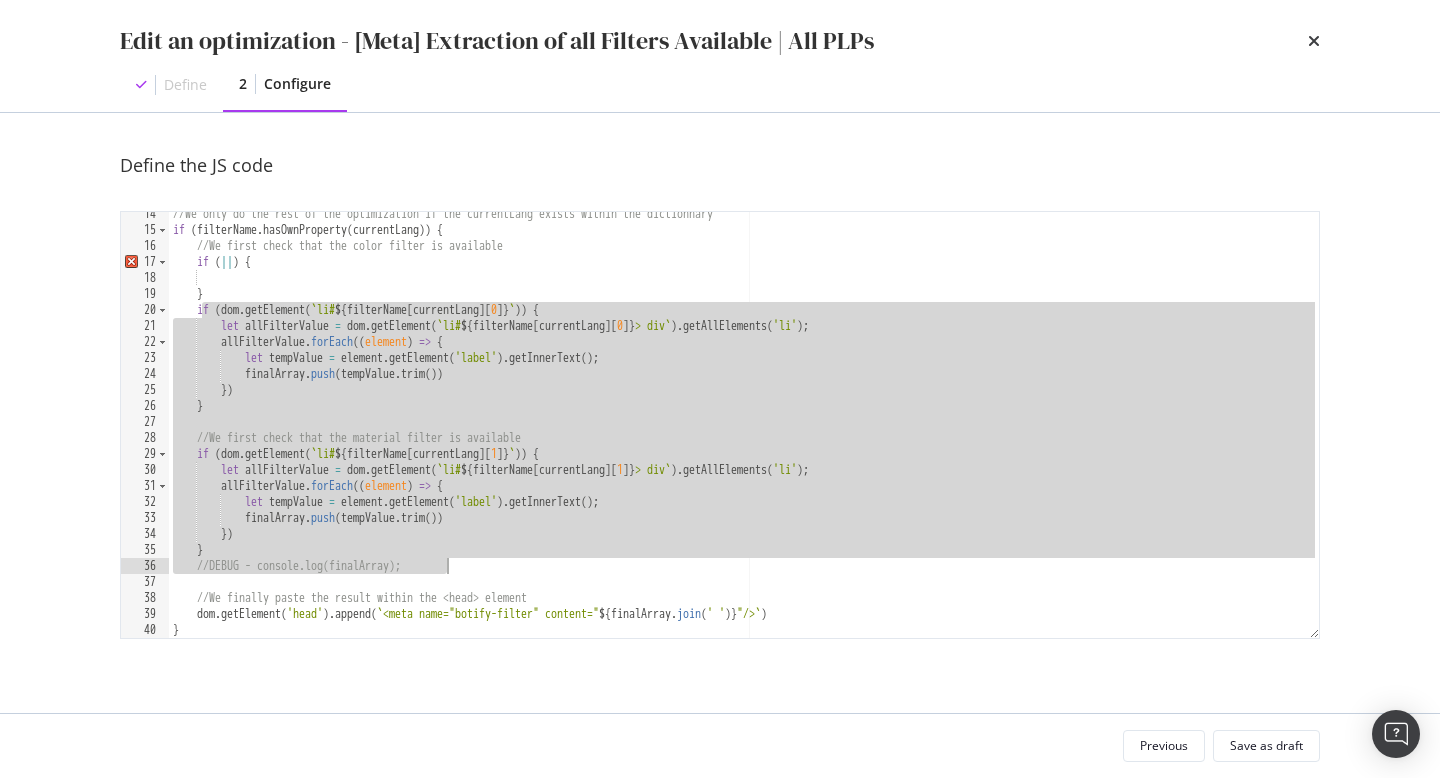 click on "//We only do the rest of the optimization if the currentLang exists within the dictionnary if   ( filterName . hasOwnProperty ( currentLang ))   {      //We first check that the color filter is available      if   ( || )   {                }      if   ( dom . getElement ( ` li# ${ filterName [ currentLang ] [ 0 ] } ` ))   {           let   allFilterValue   =   dom . getElement ( ` li# ${ filterName [ currentLang ] [ 0 ] }  > div ` ) . getAllElements ( 'li' ) ;           allFilterValue . forEach (( element )   =>   {                let   tempValue   =   element . getElement ( 'label' ) . getInnerText ( ) ;                finalArray . push ( tempValue . trim ( ))           })      }           //We first check that the material filter is available      if   ( dom . getElement ( ` li# ${ filterName [ currentLang ] [ 1 ] } ` ))   {           let   allFilterValue   =   dom . getElement ( ` li# ${ filterName [ currentLang ] [ 1 ] }  > div ` ) . getAllElements ( 'li' ) ;           allFilterValue . forEach (( element" at bounding box center [744, 435] 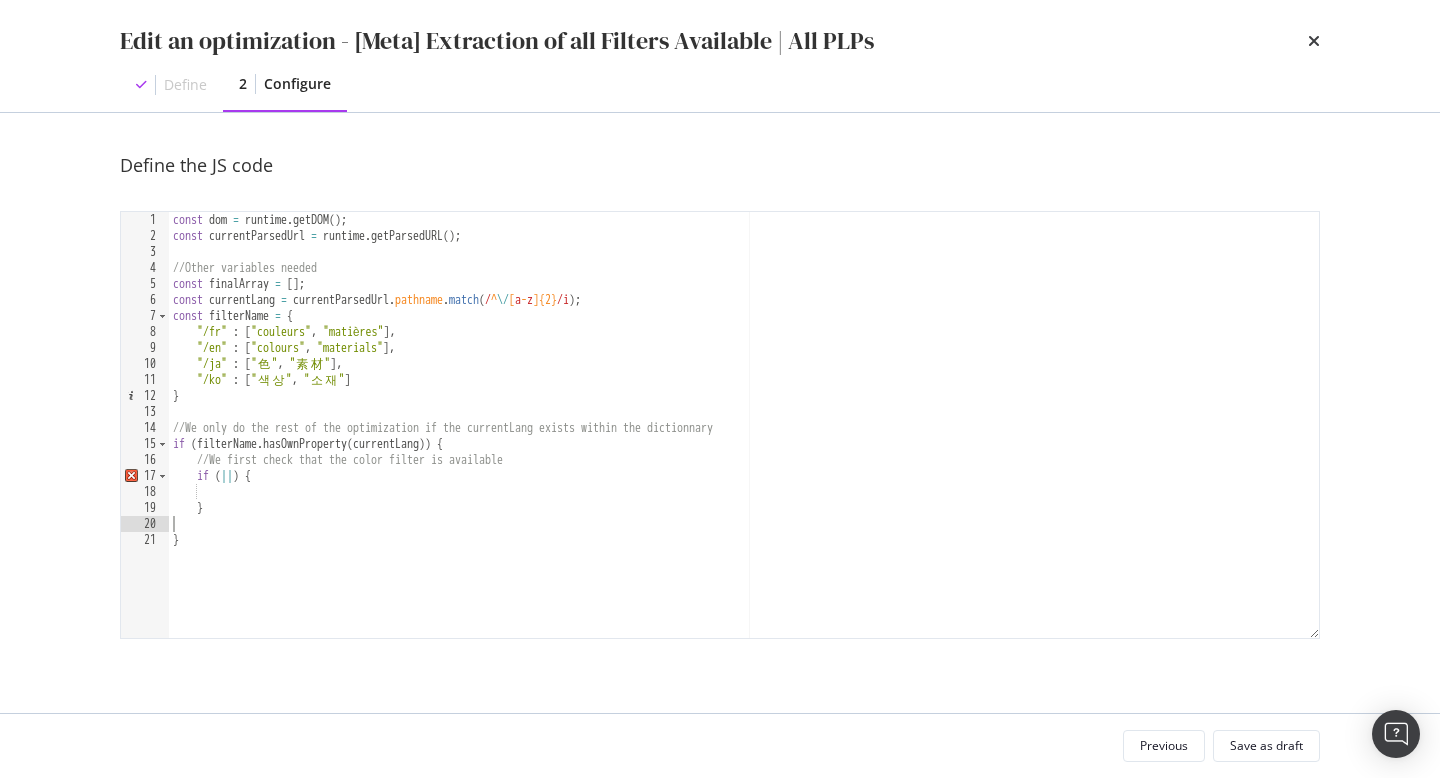 scroll, scrollTop: 0, scrollLeft: 0, axis: both 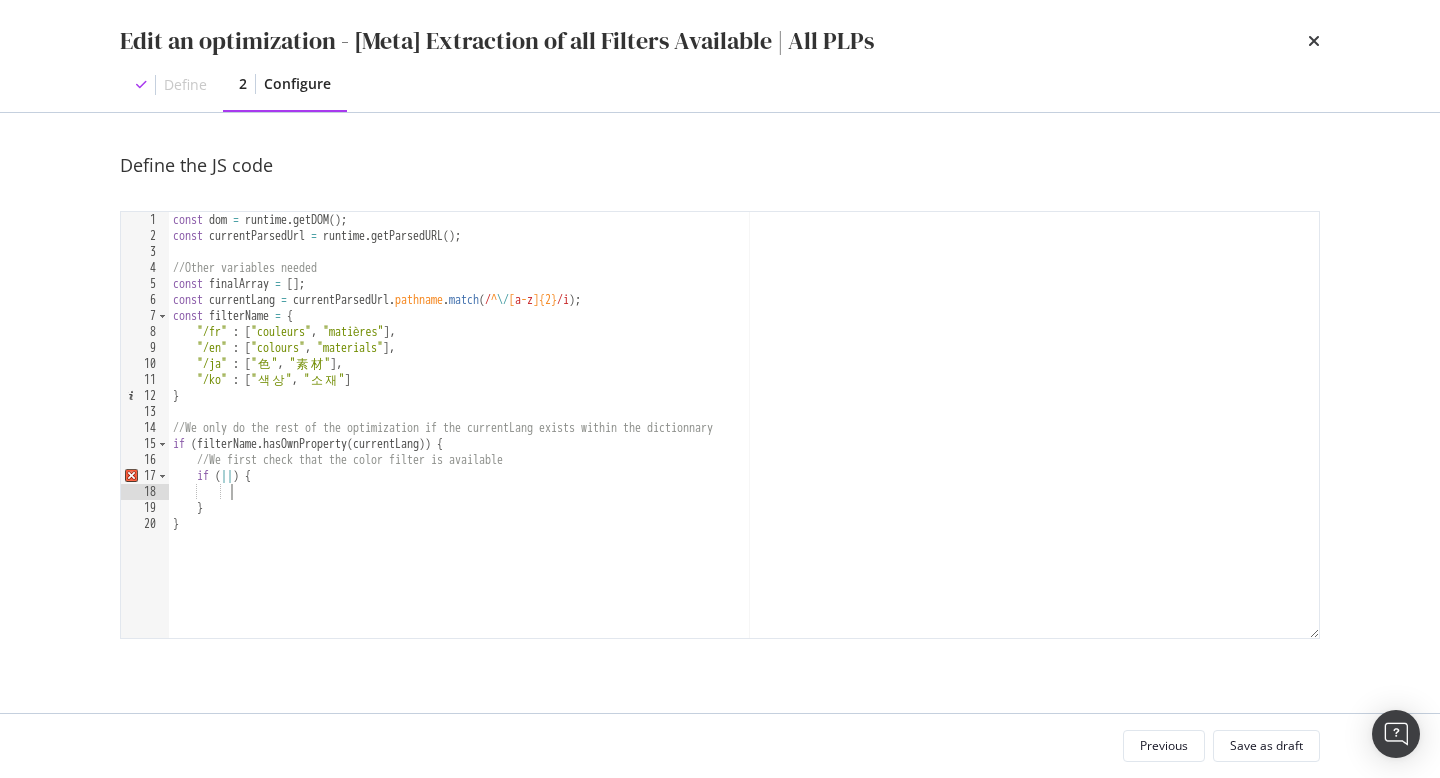 paste on "dom.getElement('head').append(`<meta name="botify-filter" content="${finalArray.join(' ')}"/>`)" 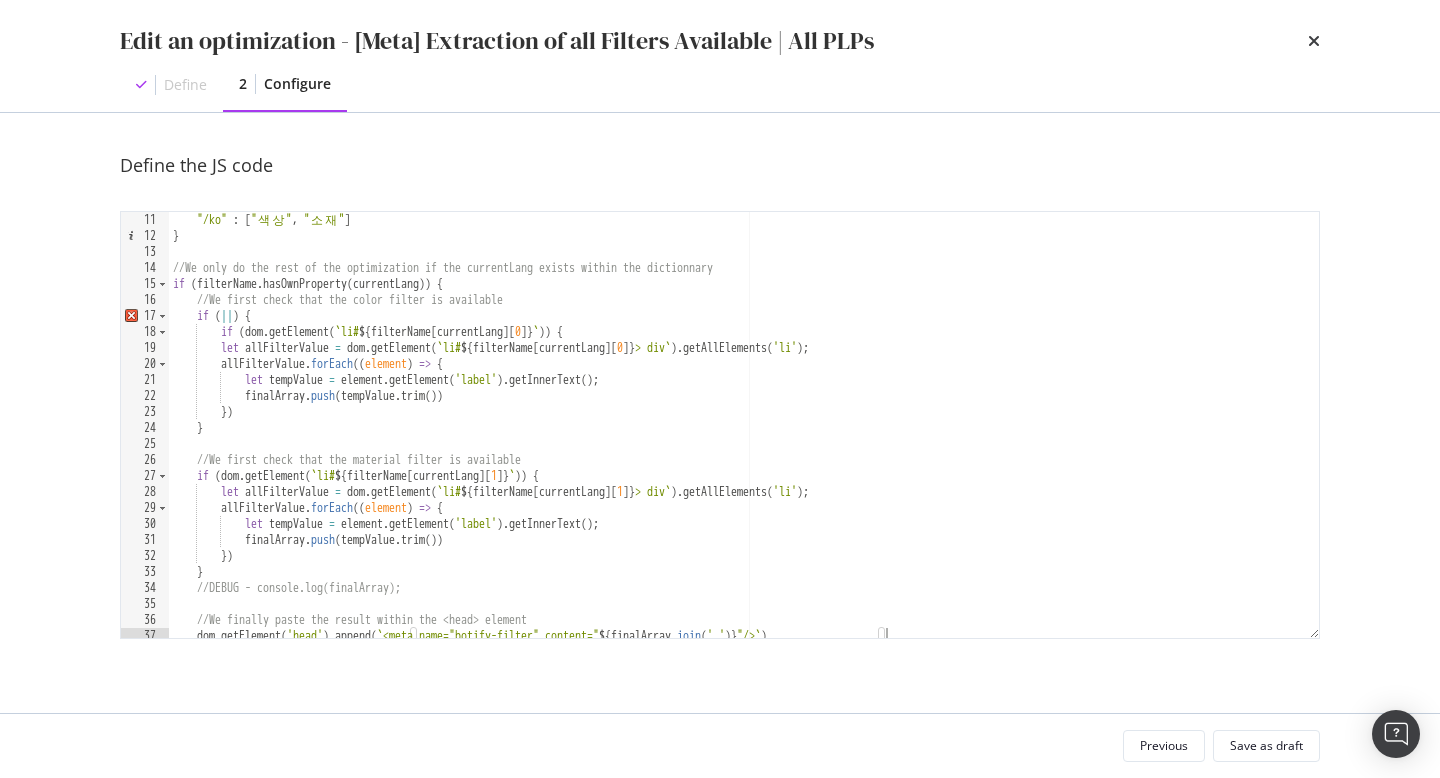scroll, scrollTop: 129, scrollLeft: 0, axis: vertical 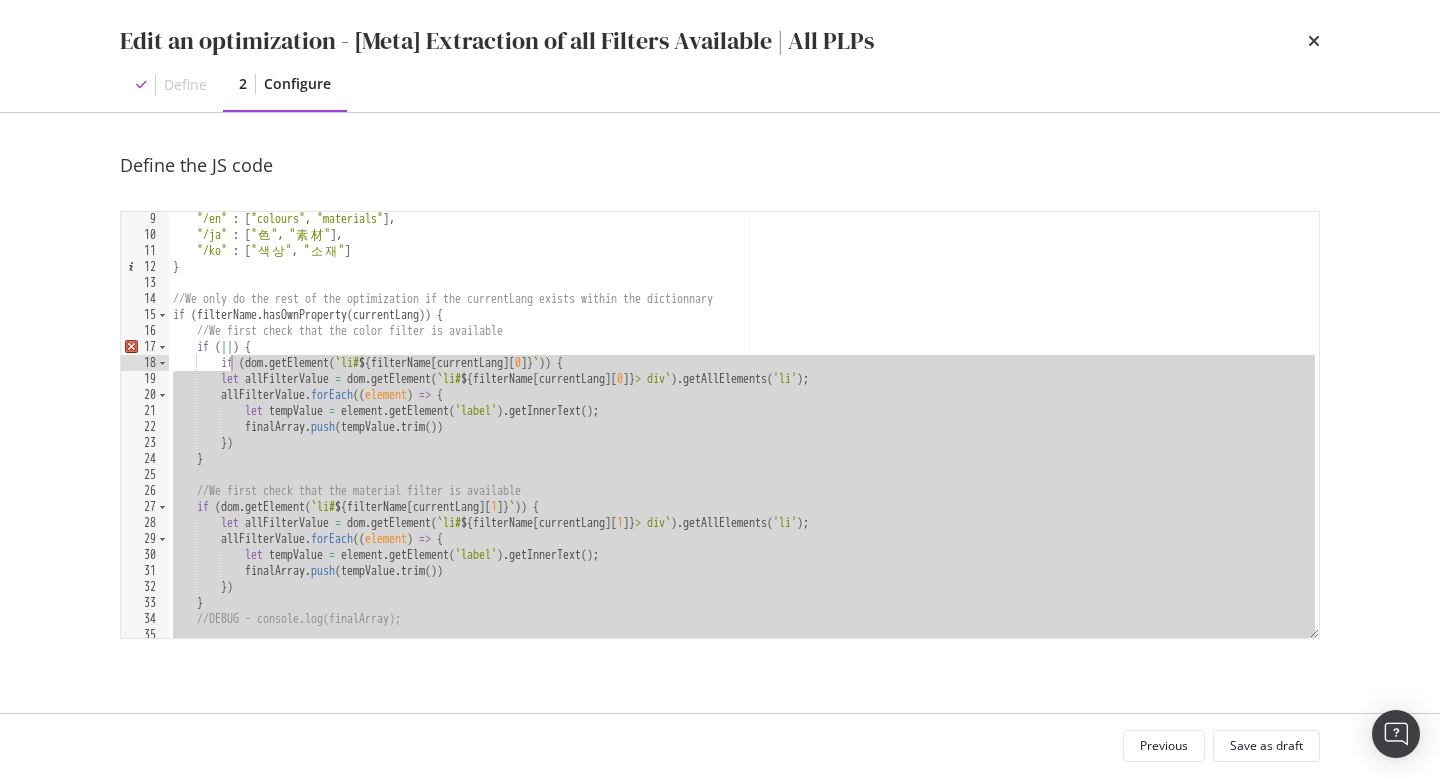 click on ""/en"   :   [ "colours" ,   "materials" ] ,      "/ja"   :   [ " 色 " ,   " 素 材 " ] ,      "/ko"   :   [ " 색 상 " ,   " 소 재 " ] } //We only do the rest of the optimization if the currentLang exists within the dictionnary if   ( filterName . hasOwnProperty ( currentLang ))   {      //We first check that the color filter is available      if   ( || )   {           if   ( dom . getElement ( ` li# ${ filterName [ currentLang ] [ 0 ] } ` ))   {           let   allFilterValue   =   dom . getElement ( ` li# ${ filterName [ currentLang ] [ 0 ] }  > div ` ) . getAllElements ( 'li' ) ;           allFilterValue . forEach (( element )   =>   {                let   tempValue   =   element . getElement ( 'label' ) . getInnerText ( ) ;                finalArray . push ( tempValue . trim ( ))           })      }           //We first check that the material filter is available      if   ( dom . getElement ( ` li# ${ filterName [ currentLang ] [ 1 ] } ` ))   {           let   allFilterValue   =   dom . ( ` li#" at bounding box center [744, 440] 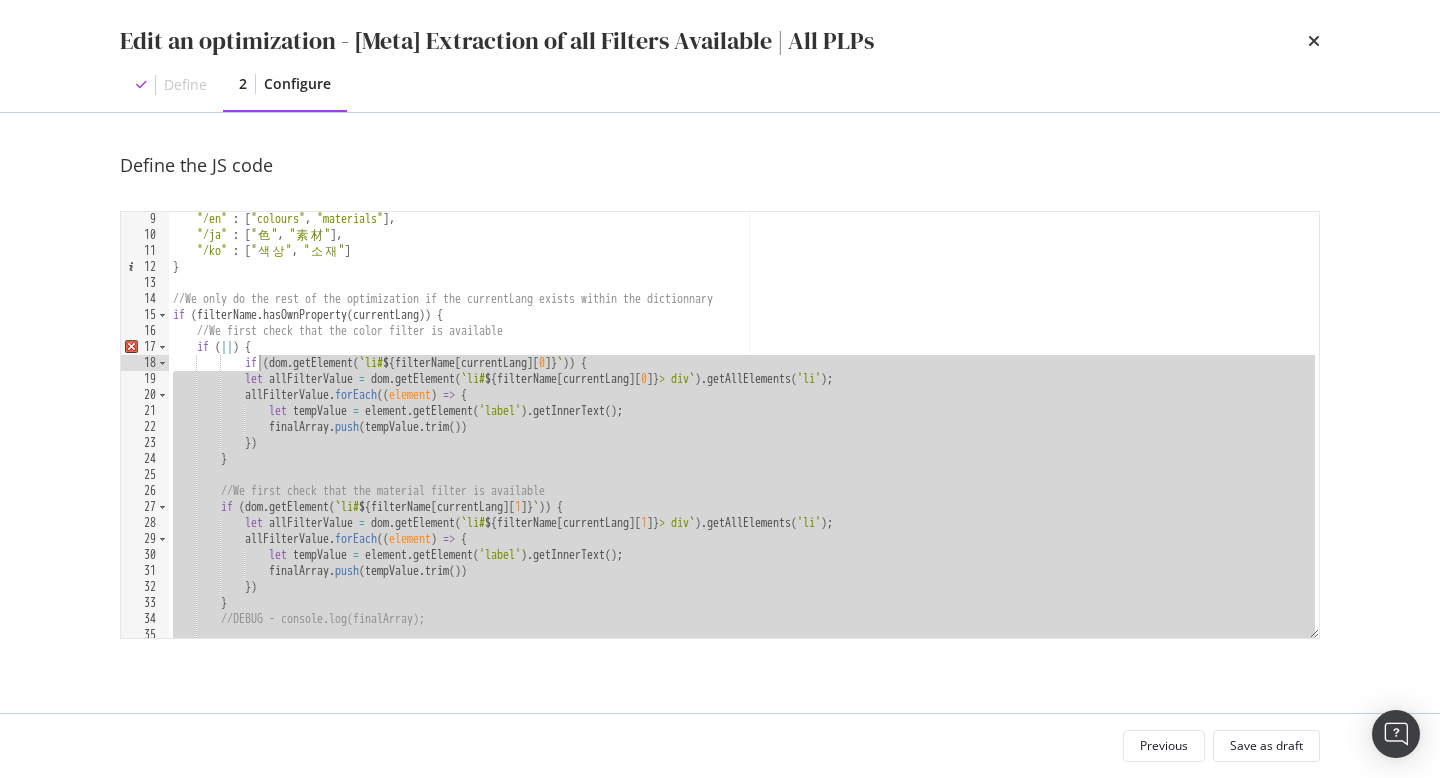type on "Z" 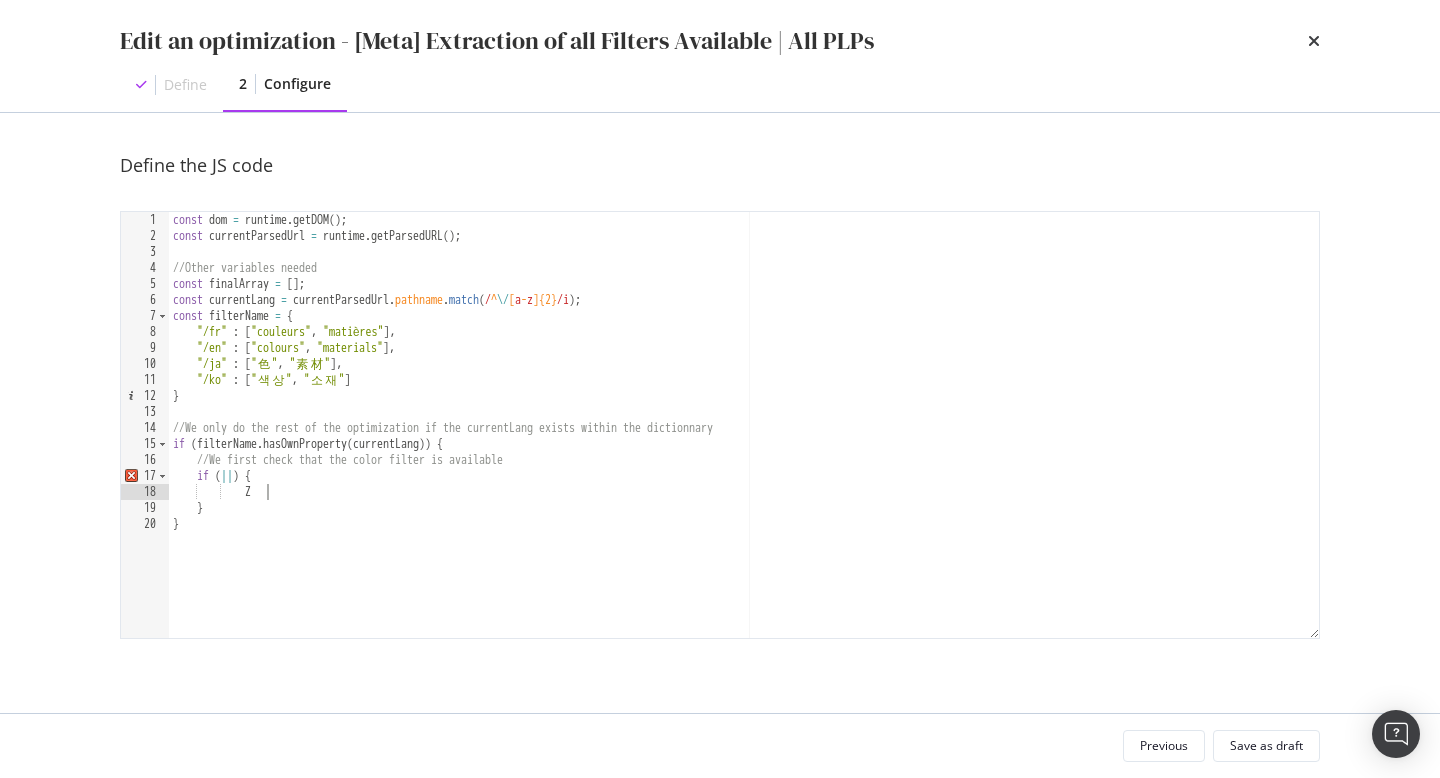 scroll, scrollTop: 0, scrollLeft: 6, axis: horizontal 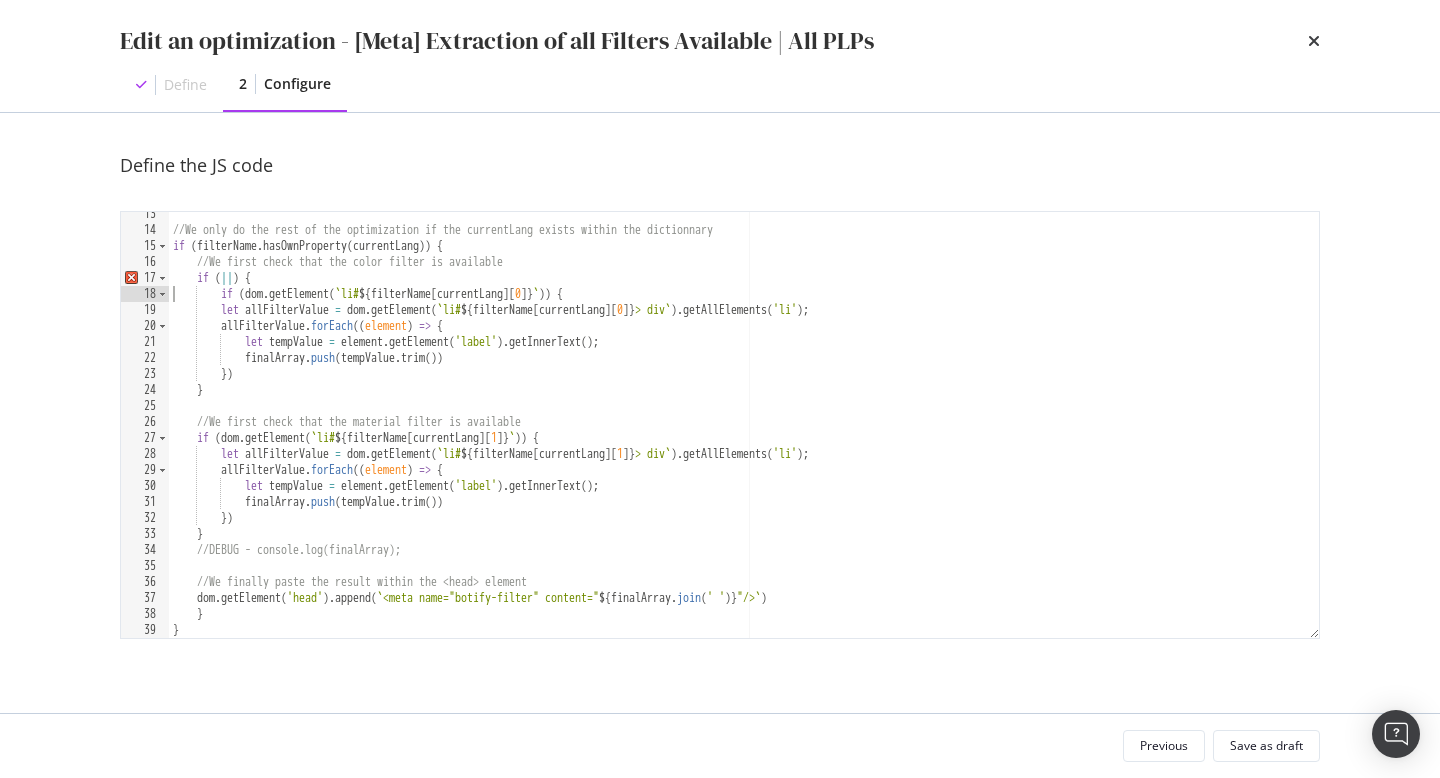 click on "//We only do the rest of the optimization if the currentLang exists within the dictionnary if   ( filterName . hasOwnProperty ( currentLang ))   {      //We first check that the color filter is available      if   ( || )   {           if   ( dom . getElement ( ` li# ${ filterName [ currentLang ] [ 0 ] } ` ))   {           let   allFilterValue   =   dom . getElement ( ` li# ${ filterName [ currentLang ] [ 0 ] }  > div ` ) . getAllElements ( 'li' ) ;           allFilterValue . forEach (( element )   =>   {                let   tempValue   =   element . getElement ( 'label' ) . getInnerText ( ) ;                finalArray . push ( tempValue . trim ( ))           })      }           //We first check that the material filter is available      if   ( dom . getElement ( ` li# ${ filterName [ currentLang ] [ 1 ] } ` ))   {           let   allFilterValue   =   dom . getElement ( ` li# ${ filterName [ currentLang ] [ 1 ] }  > div ` ) . getAllElements ( 'li' ) ;           allFilterValue . forEach (( element )   =>   {" at bounding box center (744, 435) 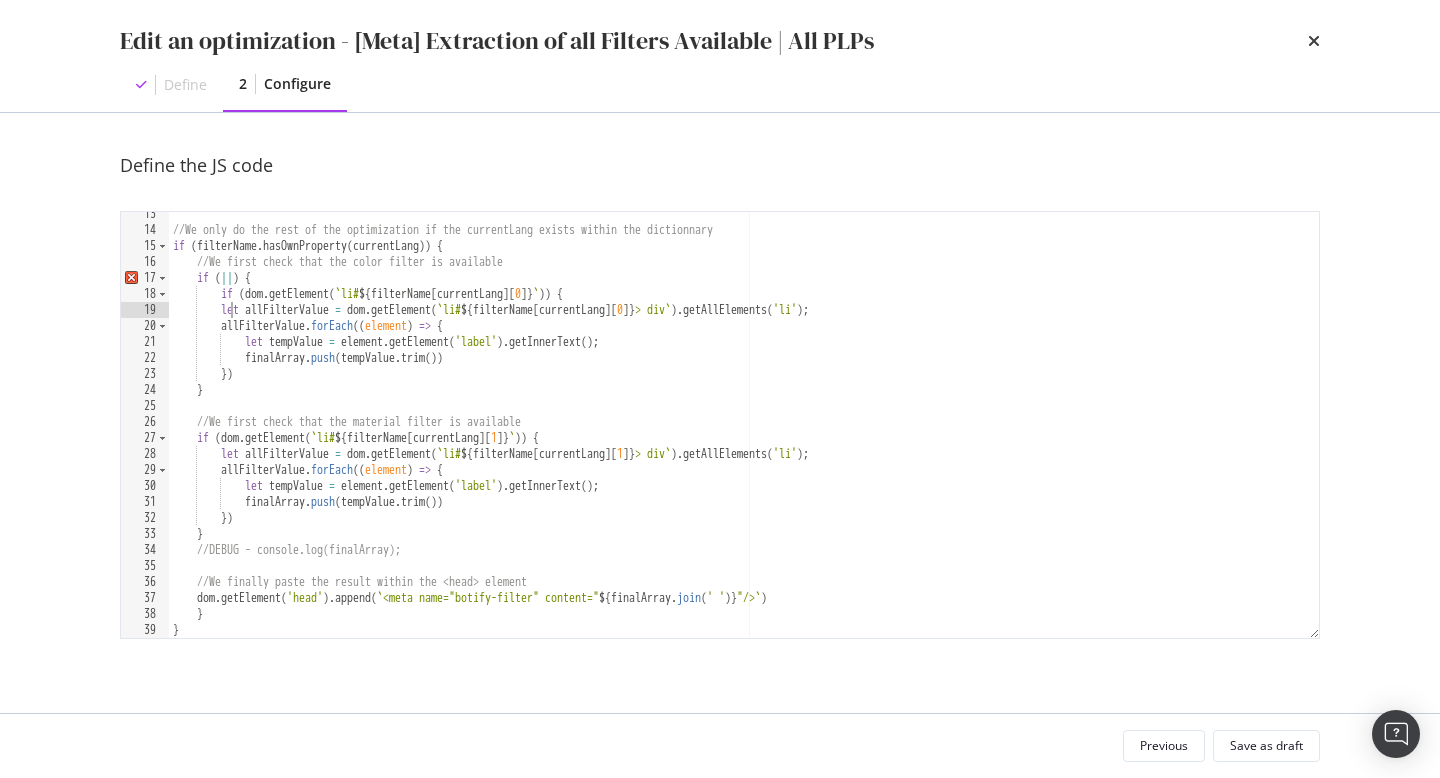 click on "//We only do the rest of the optimization if the currentLang exists within the dictionnary if   ( filterName . hasOwnProperty ( currentLang ))   {      //We first check that the color filter is available      if   ( || )   {           if   ( dom . getElement ( ` li# ${ filterName [ currentLang ] [ 0 ] } ` ))   {           let   allFilterValue   =   dom . getElement ( ` li# ${ filterName [ currentLang ] [ 0 ] }  > div ` ) . getAllElements ( 'li' ) ;           allFilterValue . forEach (( element )   =>   {                let   tempValue   =   element . getElement ( 'label' ) . getInnerText ( ) ;                finalArray . push ( tempValue . trim ( ))           })      }           //We first check that the material filter is available      if   ( dom . getElement ( ` li# ${ filterName [ currentLang ] [ 1 ] } ` ))   {           let   allFilterValue   =   dom . getElement ( ` li# ${ filterName [ currentLang ] [ 1 ] }  > div ` ) . getAllElements ( 'li' ) ;           allFilterValue . forEach (( element )   =>   {" at bounding box center [744, 435] 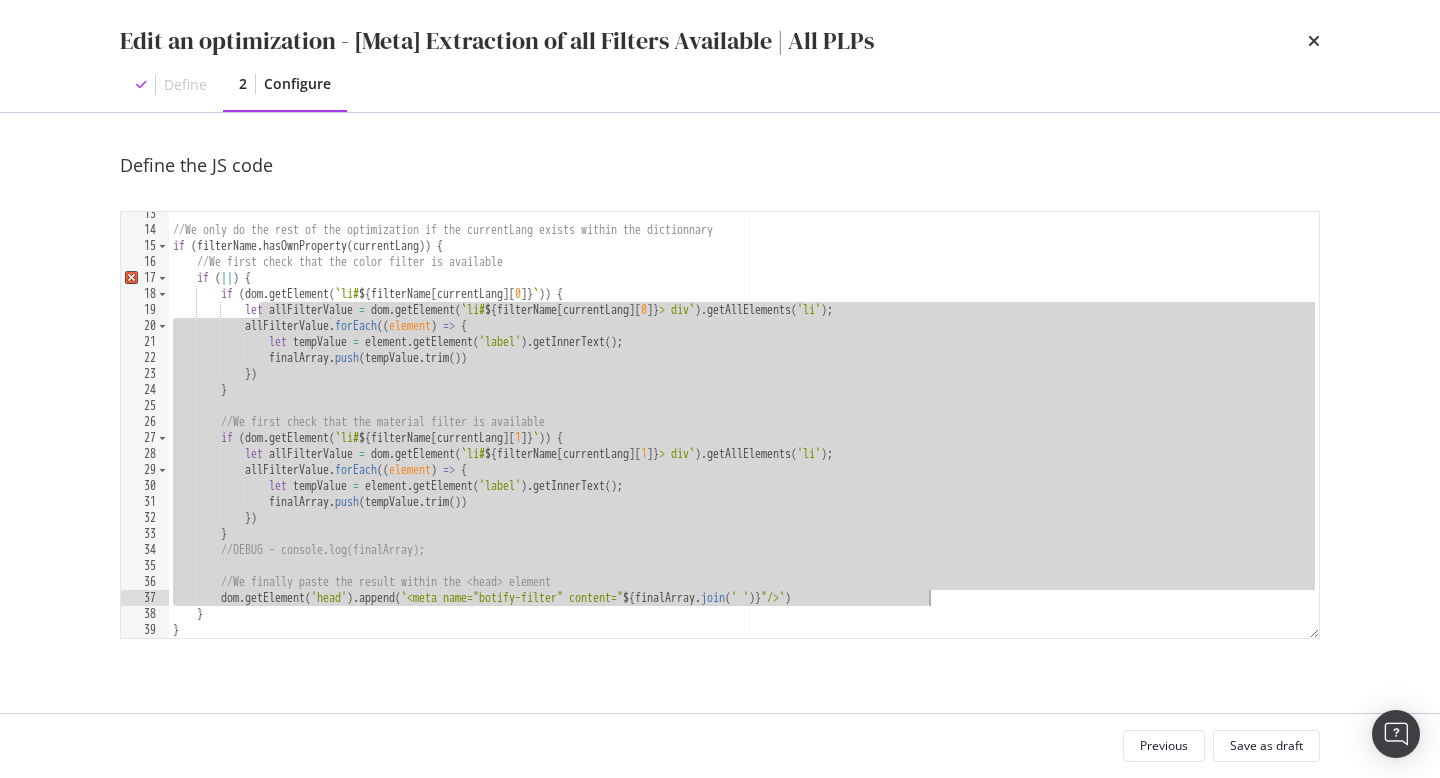 type on "//We finally paste the result within the <head> element
dom.getElement('head').append(`<meta name="botify-filter" content="${finalArray.join(' ')}"/>`)" 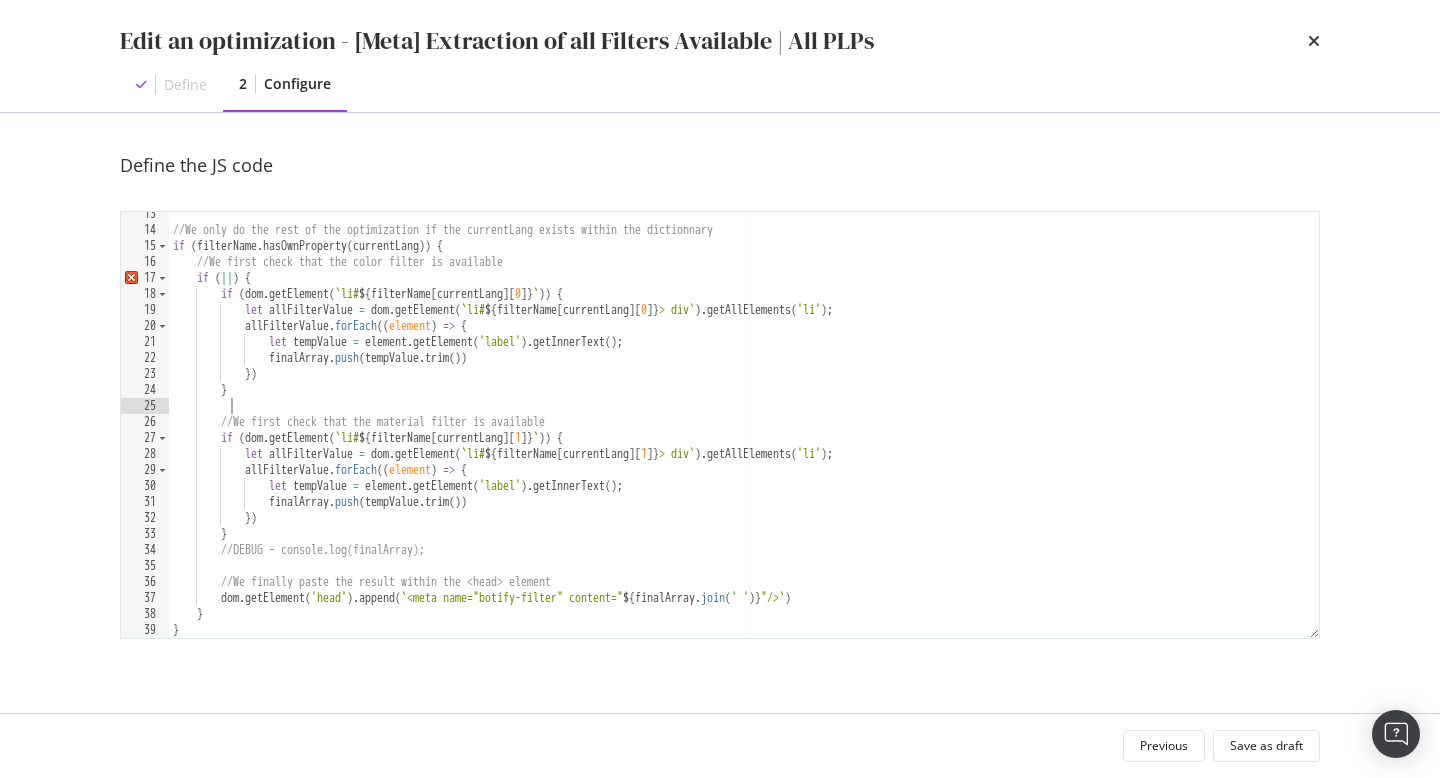 scroll, scrollTop: 0, scrollLeft: 4, axis: horizontal 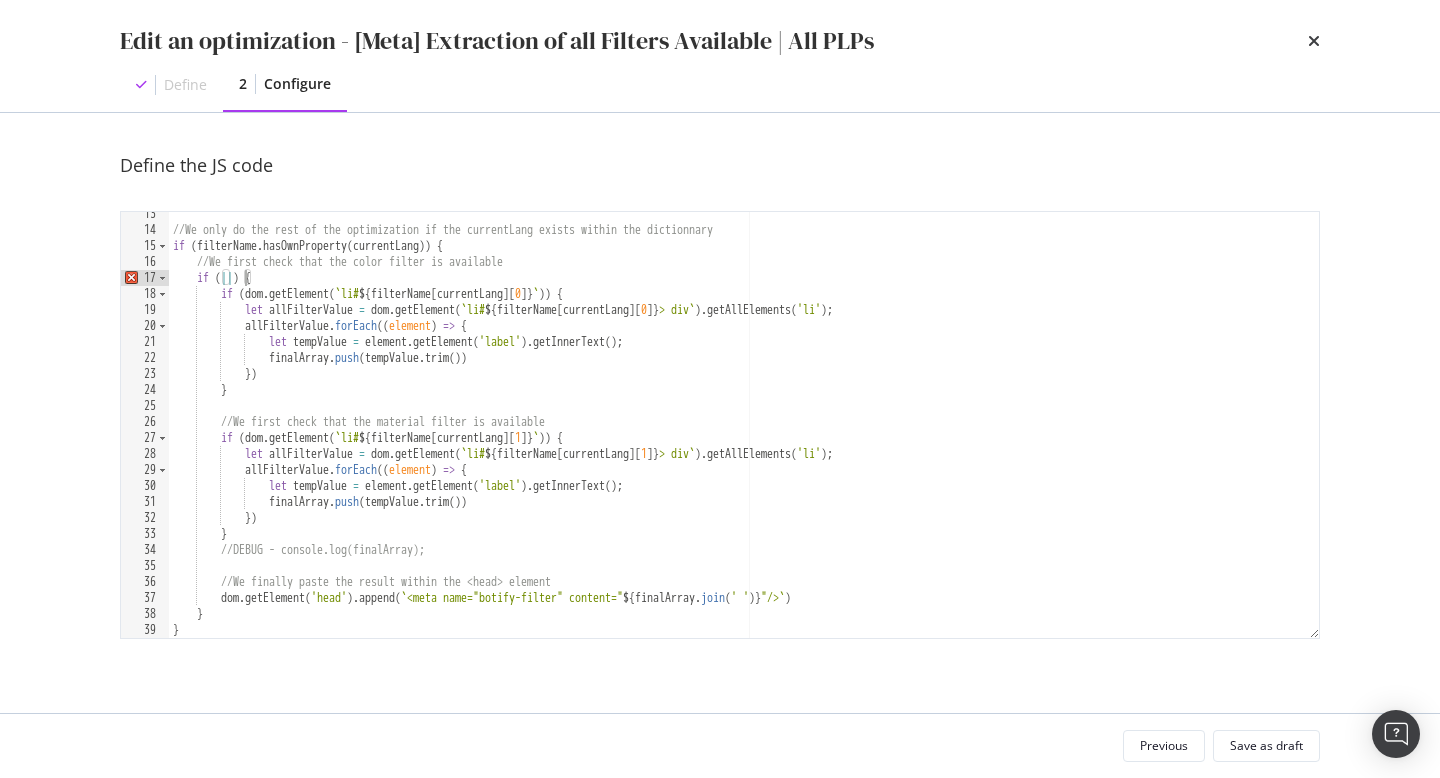click on "//We only do the rest of the optimization if the currentLang exists within the dictionnary if   ( filterName . hasOwnProperty ( currentLang ))   {      //We first check that the color filter is available      if   ( || )   {           if   ( dom . getElement ( ` li# ${ filterName [ currentLang ] [ 0 ] } ` ))   {                let   allFilterValue   =   dom . getElement ( ` li# ${ filterName [ currentLang ] [ 0 ] }  > div ` ) . getAllElements ( 'li' ) ;                allFilterValue . forEach (( element )   =>   {                     let   tempValue   =   element . getElement ( 'label' ) . getInnerText ( ) ;                     finalArray . push ( tempValue . trim ( ))                })           }                     //We first check that the material filter is available           if   ( dom . getElement ( ` li# ${ filterName [ currentLang ] [ 1 ] } ` ))   {                let   allFilterValue   =   dom . getElement ( ` li# ${ filterName [ currentLang ] [ 1 ] }  > div ` ) . getAllElements ( 'li' ) ;      . )" at bounding box center (744, 435) 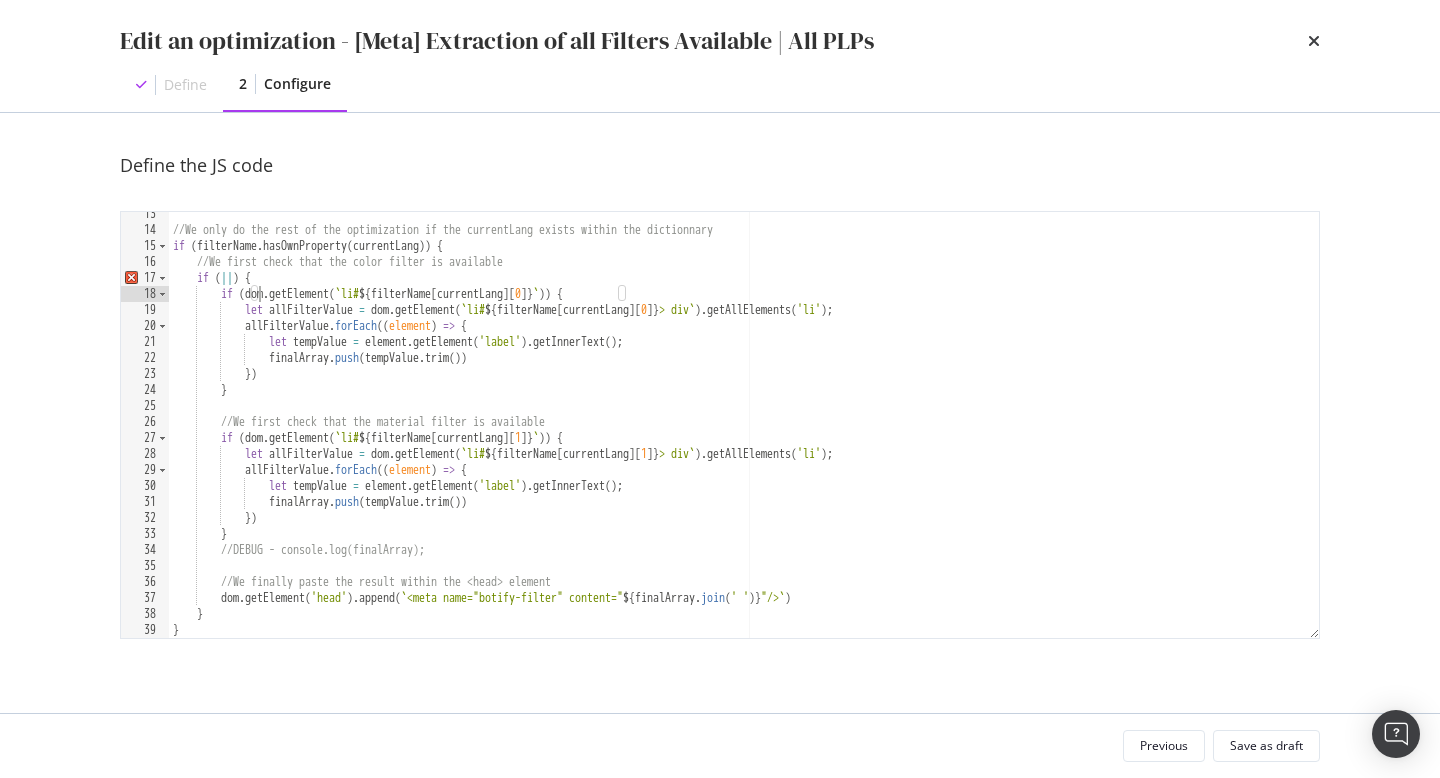 click on "//We only do the rest of the optimization if the currentLang exists within the dictionnary if   ( filterName . hasOwnProperty ( currentLang ))   {      //We first check that the color filter is available      if   ( || )   {           if   ( dom . getElement ( ` li# ${ filterName [ currentLang ] [ 0 ] } ` ))   {                let   allFilterValue   =   dom . getElement ( ` li# ${ filterName [ currentLang ] [ 0 ] }  > div ` ) . getAllElements ( 'li' ) ;                allFilterValue . forEach (( element )   =>   {                     let   tempValue   =   element . getElement ( 'label' ) . getInnerText ( ) ;                     finalArray . push ( tempValue . trim ( ))                })           }                     //We first check that the material filter is available           if   ( dom . getElement ( ` li# ${ filterName [ currentLang ] [ 1 ] } ` ))   {                let   allFilterValue   =   dom . getElement ( ` li# ${ filterName [ currentLang ] [ 1 ] }  > div ` ) . getAllElements ( 'li' ) ;      . )" at bounding box center (744, 435) 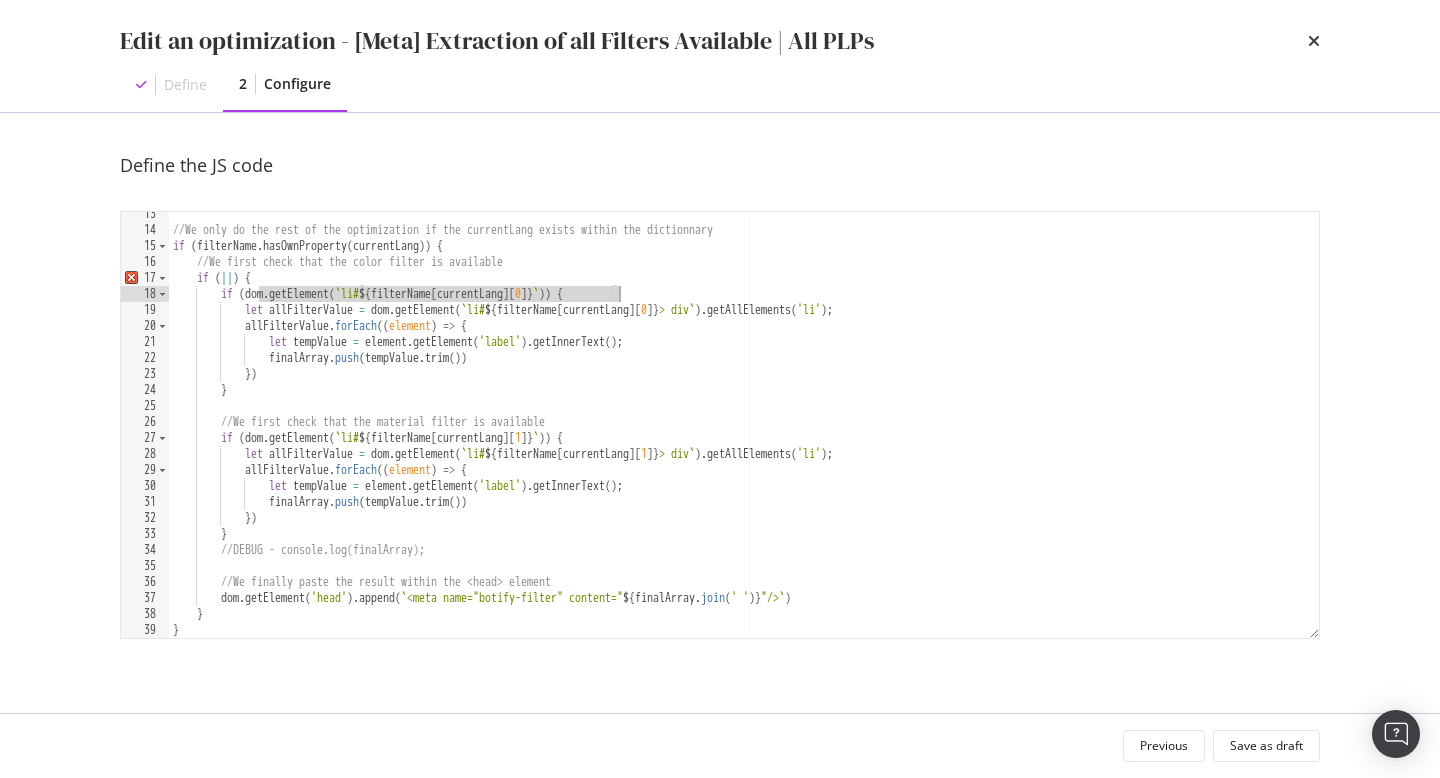click on "//We only do the rest of the optimization if the currentLang exists within the dictionnary if   ( filterName . hasOwnProperty ( currentLang ))   {      //We first check that the color filter is available      if   ( || )   {           if   ( dom . getElement ( ` li# ${ filterName [ currentLang ] [ 0 ] } ` ))   {                let   allFilterValue   =   dom . getElement ( ` li# ${ filterName [ currentLang ] [ 0 ] }  > div ` ) . getAllElements ( 'li' ) ;                allFilterValue . forEach (( element )   =>   {                     let   tempValue   =   element . getElement ( 'label' ) . getInnerText ( ) ;                     finalArray . push ( tempValue . trim ( ))                })           }                     //We first check that the material filter is available           if   ( dom . getElement ( ` li# ${ filterName [ currentLang ] [ 1 ] } ` ))   {                let   allFilterValue   =   dom . getElement ( ` li# ${ filterName [ currentLang ] [ 1 ] }  > div ` ) . getAllElements ( 'li' ) ;      . )" at bounding box center (744, 435) 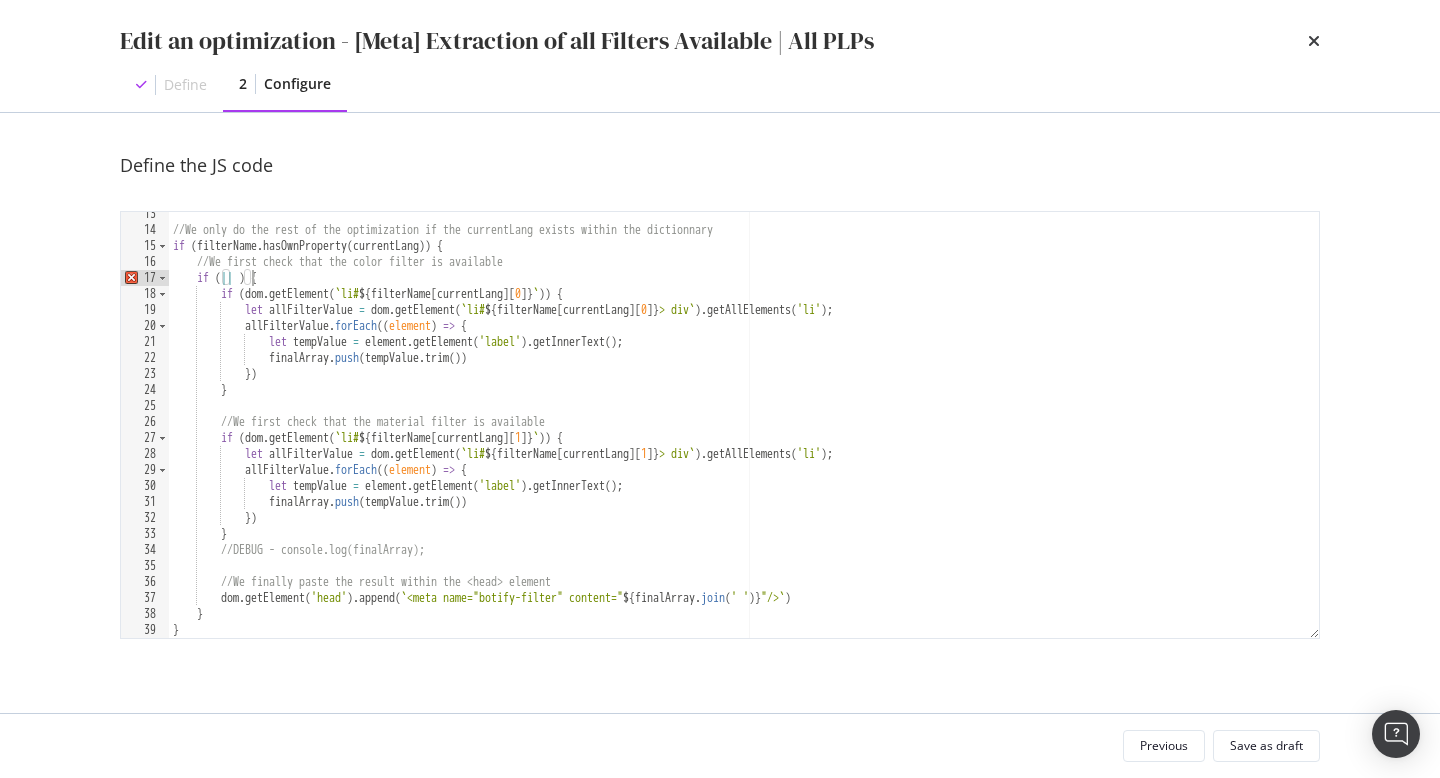 scroll, scrollTop: 0, scrollLeft: 6, axis: horizontal 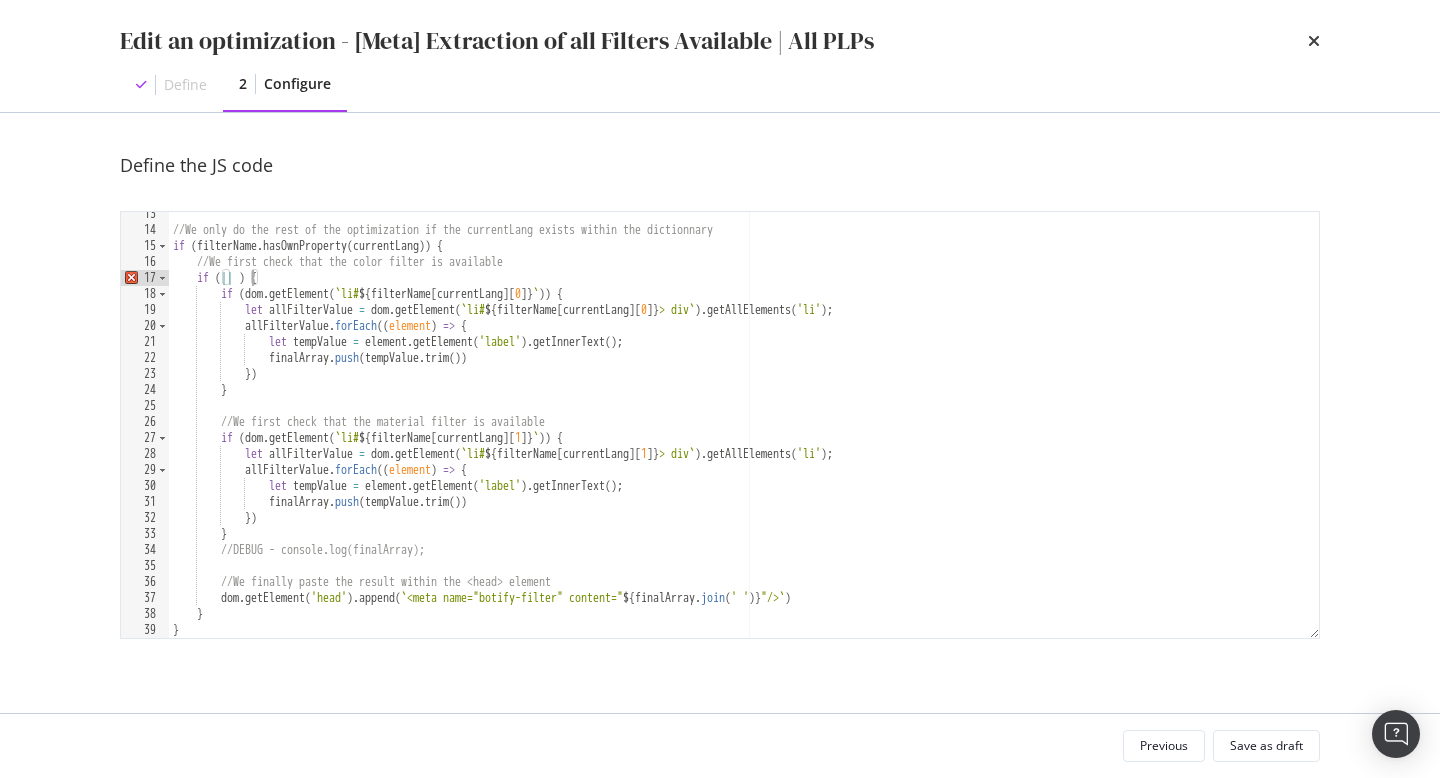 paste on "dom.getElement(`li#${filterName[currentLang][0]}`)" 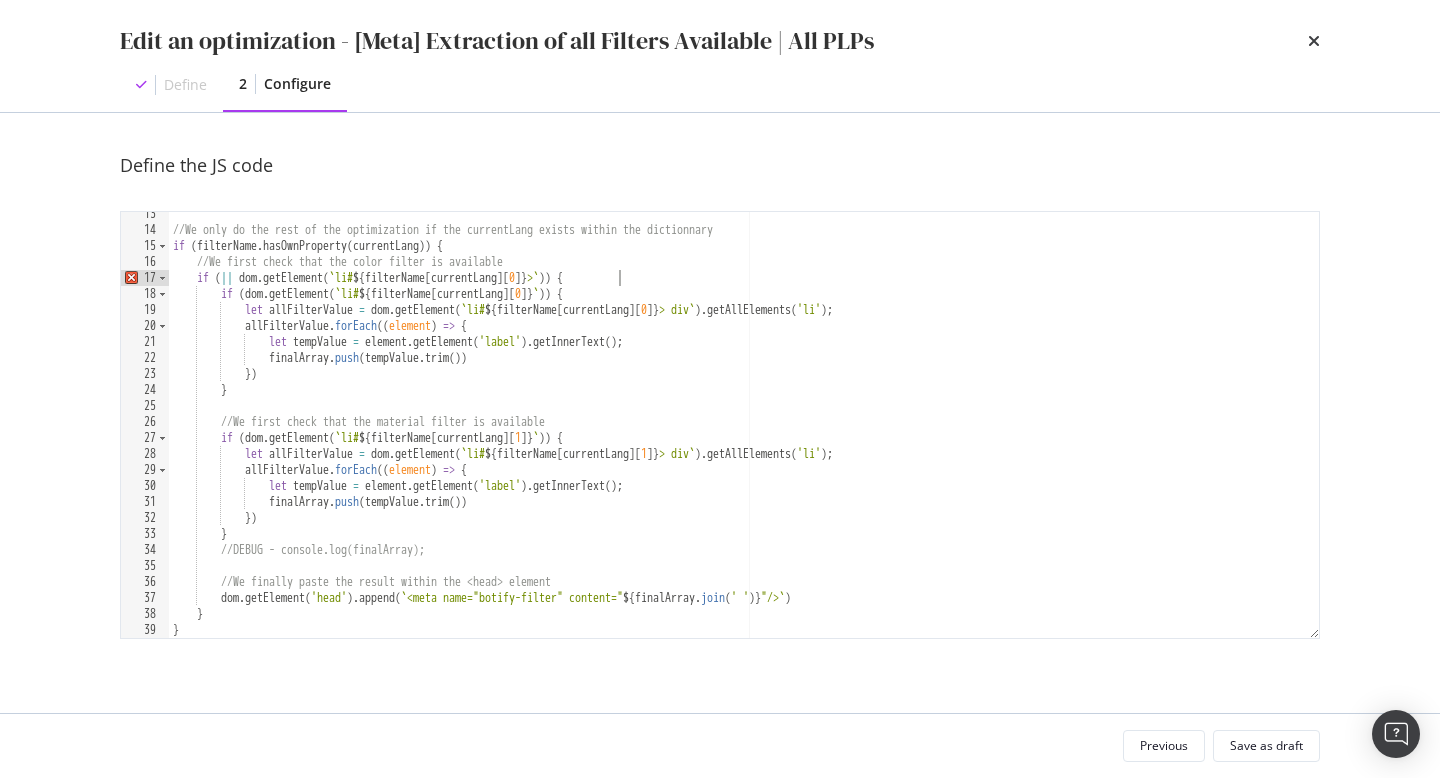 scroll, scrollTop: 0, scrollLeft: 36, axis: horizontal 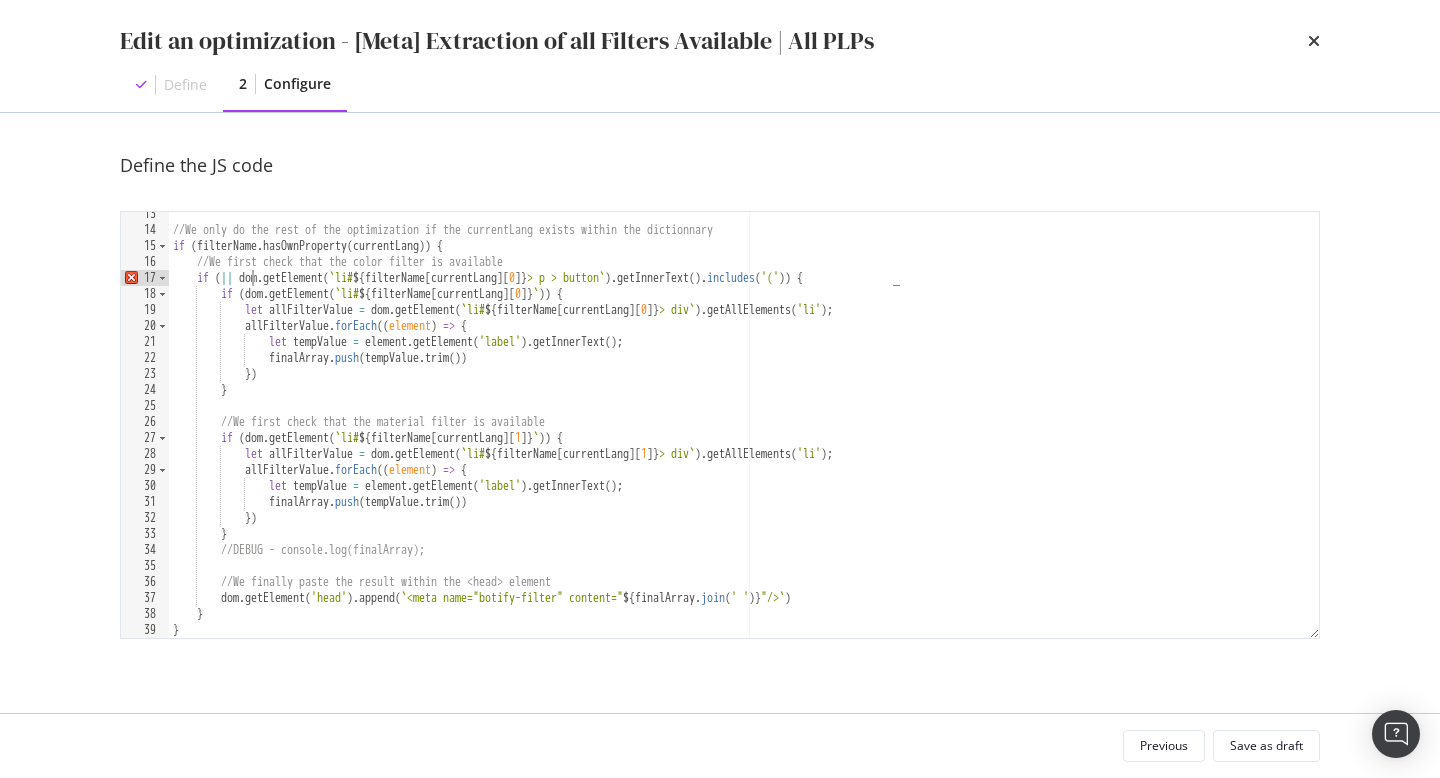 click on "//We only do the rest of the optimization if the currentLang exists within the dictionnary if   ( filterName . hasOwnProperty ( currentLang ))   {      //We first check that the color filter is available      if   ( ||   dom . getElement ( ` li# ${ filterName [ currentLang ] [ 0 ] }  > p > button ` ) . getInnerText ( ) . includes ( '(' ))   {           if   ( dom . getElement ( ` li# ${ filterName [ currentLang ] [ 0 ] } ` ))   {                let   allFilterValue   =   dom . getElement ( ` li# ${ filterName [ currentLang ] [ 0 ] }  > div ` ) . getAllElements ( 'li' ) ;                allFilterValue . forEach (( element )   =>   {                     let   tempValue   =   element . getElement ( 'label' ) . getInnerText ( ) ;                     finalArray . push ( tempValue . trim ( ))                })           }                     //We first check that the material filter is available           if   ( dom . getElement ( ` li# ${ filterName [ currentLang ] [ 1 ] } ` ))   {                let     =   dom ." at bounding box center [744, 435] 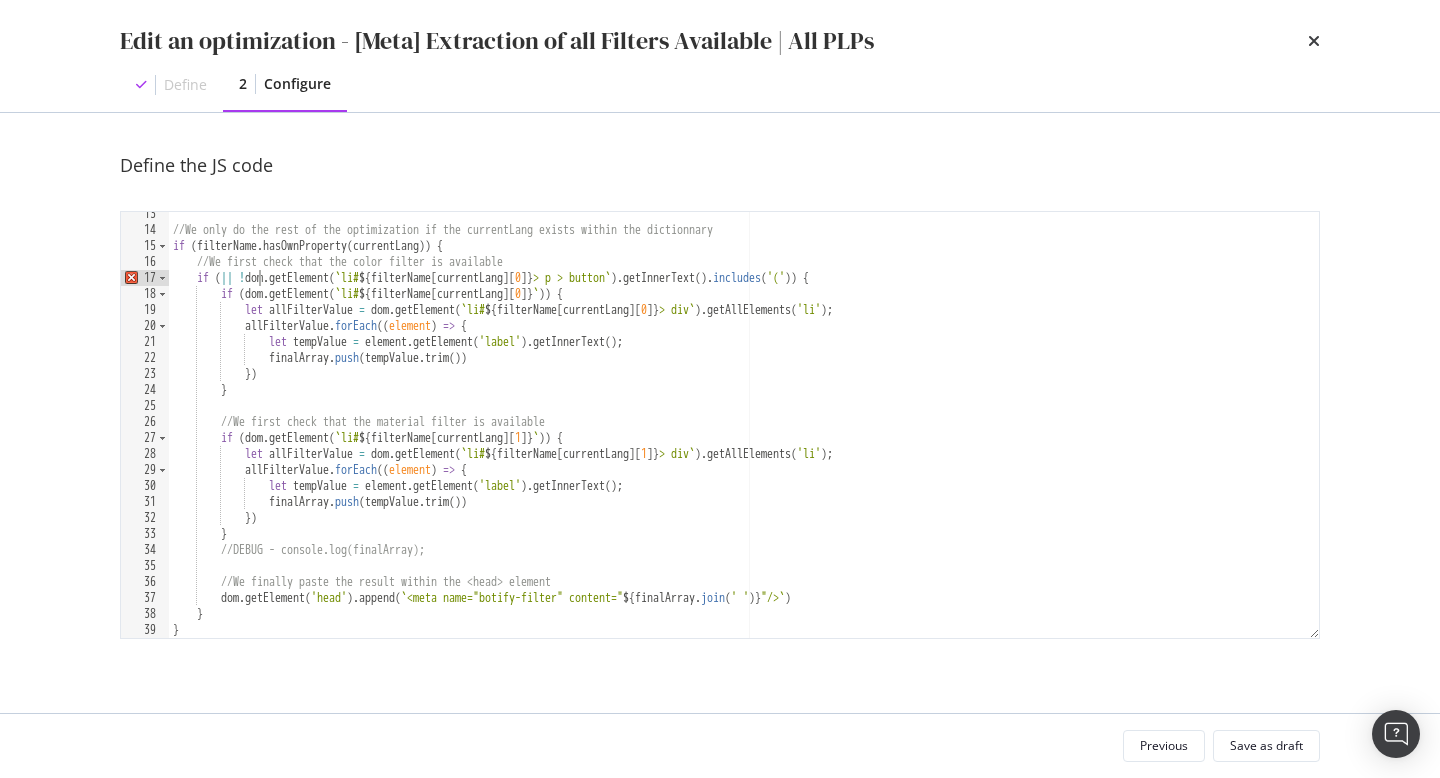 scroll, scrollTop: 0, scrollLeft: 7, axis: horizontal 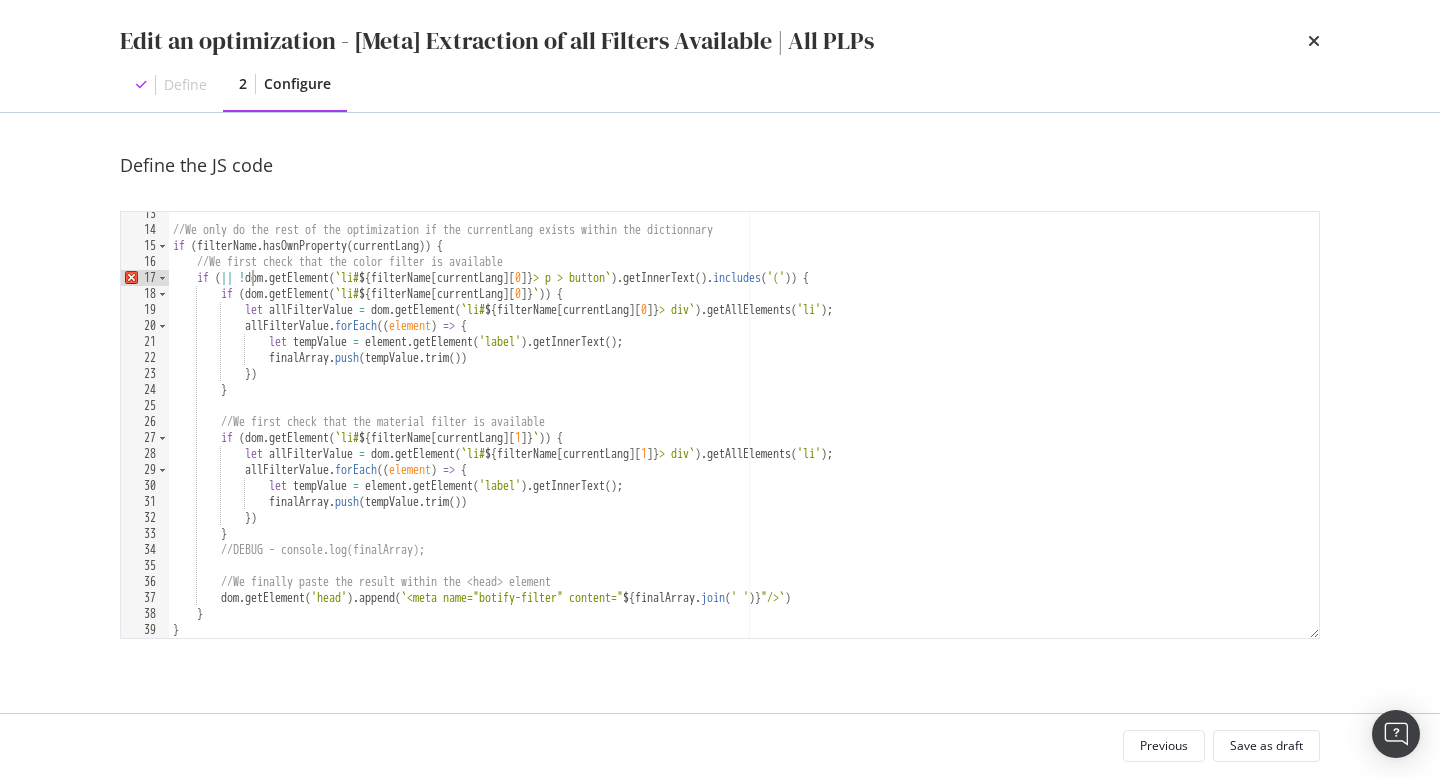 click on "//We only do the rest of the optimization if the currentLang exists within the dictionnary if   ( filterName . hasOwnProperty ( currentLang ))   {      //We first check that the color filter is available      if   ( ||   ! dom . getElement ( ` li# ${ filterName [ currentLang ] [ 0 ] }  > p > button ` ) . getInnerText ( ) . includes ( '(' ))   {           if   ( dom . getElement ( ` li# ${ filterName [ currentLang ] [ 0 ] } ` ))   {                let   allFilterValue   =   dom . getElement ( ` li# ${ filterName [ currentLang ] [ 0 ] }  > div ` ) . getAllElements ( 'li' ) ;                allFilterValue . forEach (( element )   =>   {                     let   tempValue   =   element . getElement ( 'label' ) . getInnerText ( ) ;                     finalArray . push ( tempValue . trim ( ))                })           }                     //We first check that the material filter is available           if   ( dom . getElement ( ` li# ${ filterName [ currentLang ] [ 1 ] } ` ))   {                let     =   dom" at bounding box center (744, 435) 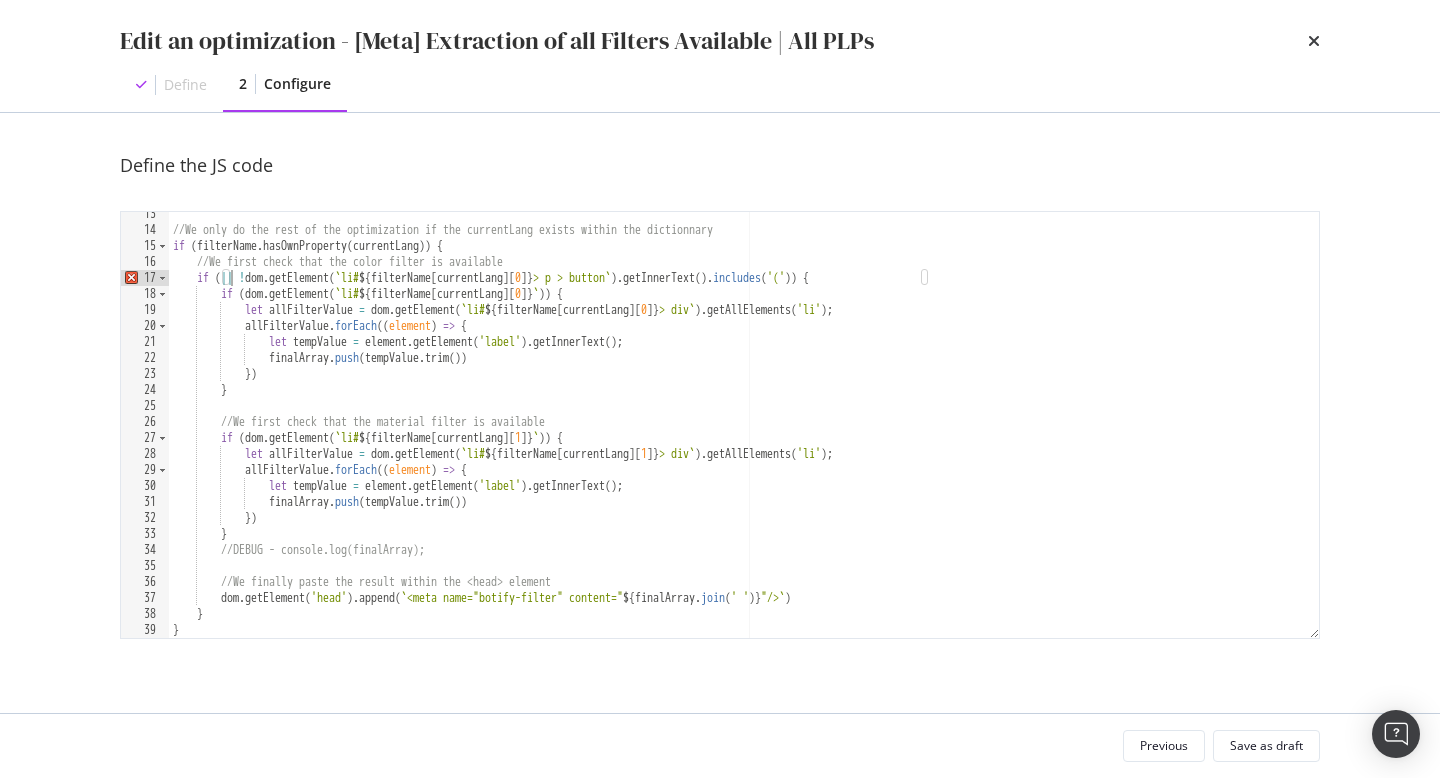 click on "//We only do the rest of the optimization if the currentLang exists within the dictionnary if   ( filterName . hasOwnProperty ( currentLang ))   {      //We first check that the color filter is available      if   ( ||   ! dom . getElement ( ` li# ${ filterName [ currentLang ] [ 0 ] }  > p > button ` ) . getInnerText ( ) . includes ( '(' ))   {           if   ( dom . getElement ( ` li# ${ filterName [ currentLang ] [ 0 ] } ` ))   {                let   allFilterValue   =   dom . getElement ( ` li# ${ filterName [ currentLang ] [ 0 ] }  > div ` ) . getAllElements ( 'li' ) ;                allFilterValue . forEach (( element )   =>   {                     let   tempValue   =   element . getElement ( 'label' ) . getInnerText ( ) ;                     finalArray . push ( tempValue . trim ( ))                })           }                     //We first check that the material filter is available           if   ( dom . getElement ( ` li# ${ filterName [ currentLang ] [ 1 ] } ` ))   {                let     =   dom" at bounding box center [744, 435] 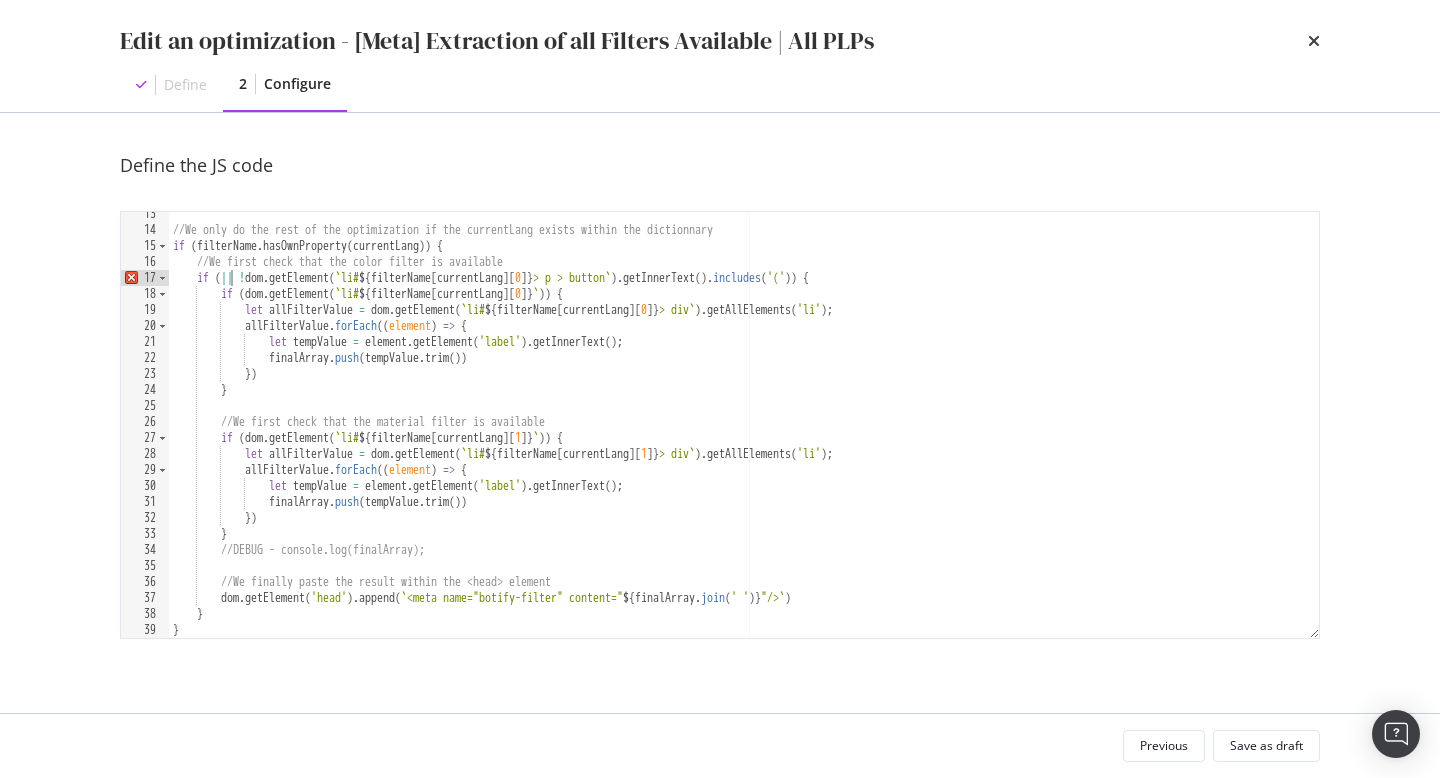 paste on "!dom.getElement(`li#${filterName[currentLang][0]} > p > button`).getInnerText().includes('(')" 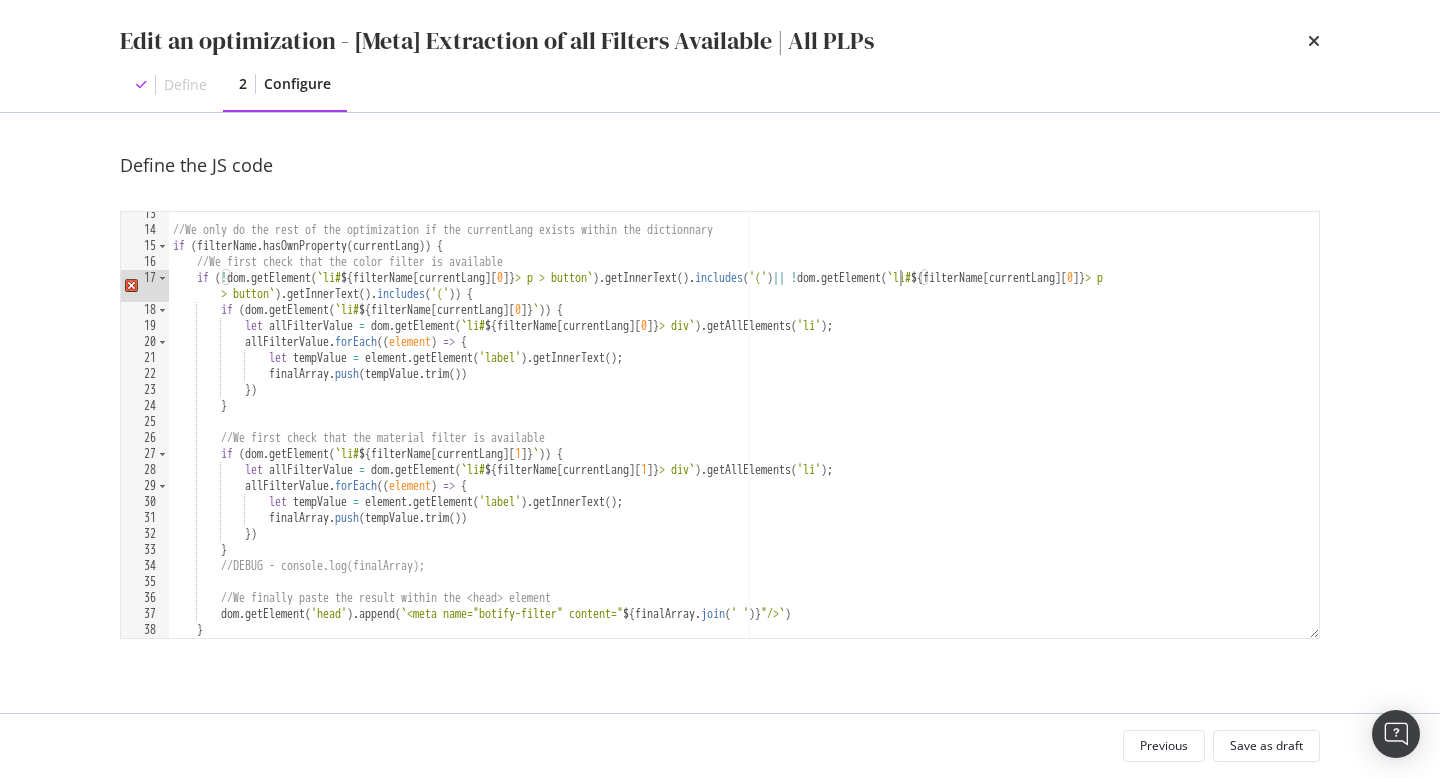scroll, scrollTop: 0, scrollLeft: 60, axis: horizontal 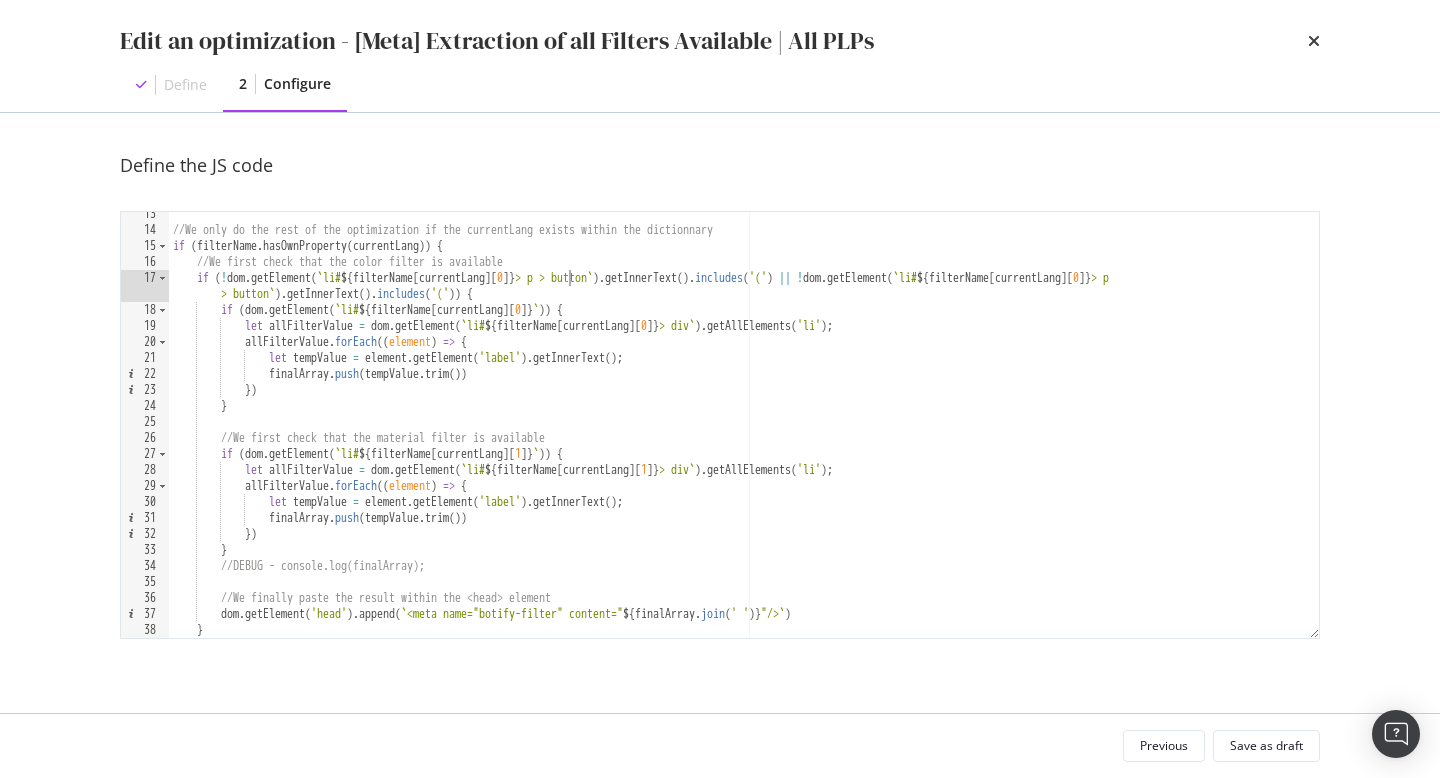 click on "//We only do the rest of the optimization if the currentLang exists within the dictionnary if   ( filterName . hasOwnProperty ( currentLang ))   {      //We first check that the color filter is available      if   ( ! dom . getElement ( ` li# ${ filterName [ currentLang ] [ 0 ] }  > p > button ` ) . getInnerText ( ) . includes ( '(' )   ||   ! dom . getElement ( ` li# ${ filterName [ currentLang ] [ 0 ] }  > p           > button ` ) . getInnerText ( ) . includes ( '(' ))   {           if   ( dom . getElement ( ` li# ${ filterName [ currentLang ] [ 0 ] } ` ))   {                let   allFilterValue   =   dom . getElement ( ` li# ${ filterName [ currentLang ] [ 0 ] }  > div ` ) . getAllElements ( 'li' ) ;                allFilterValue . forEach (( element )   =>   {                     let   tempValue   =   element . getElement ( 'label' ) . getInnerText ( ) ;                     finalArray . push ( tempValue . trim ( ))                })           }                               if   ( dom . getElement" at bounding box center (744, 435) 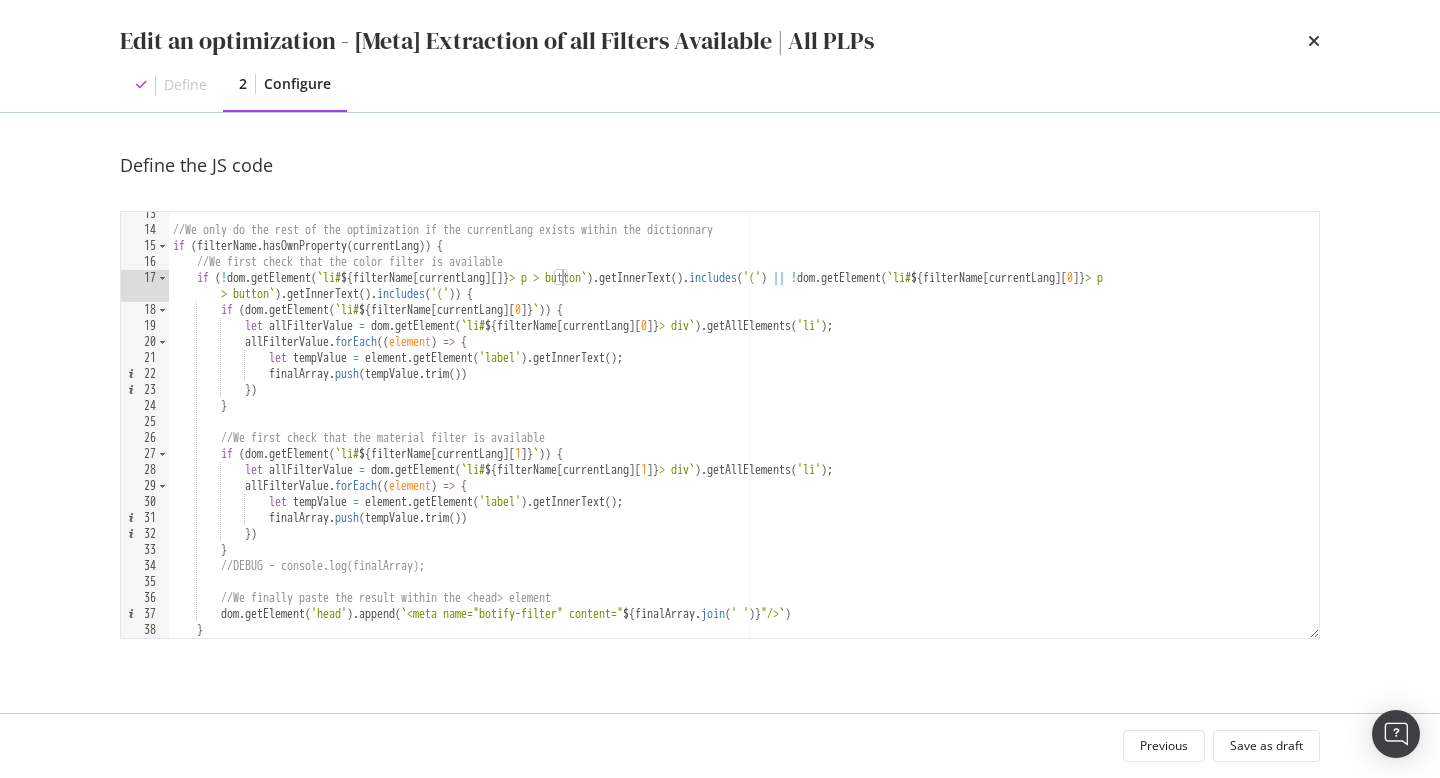 scroll, scrollTop: 0, scrollLeft: 33, axis: horizontal 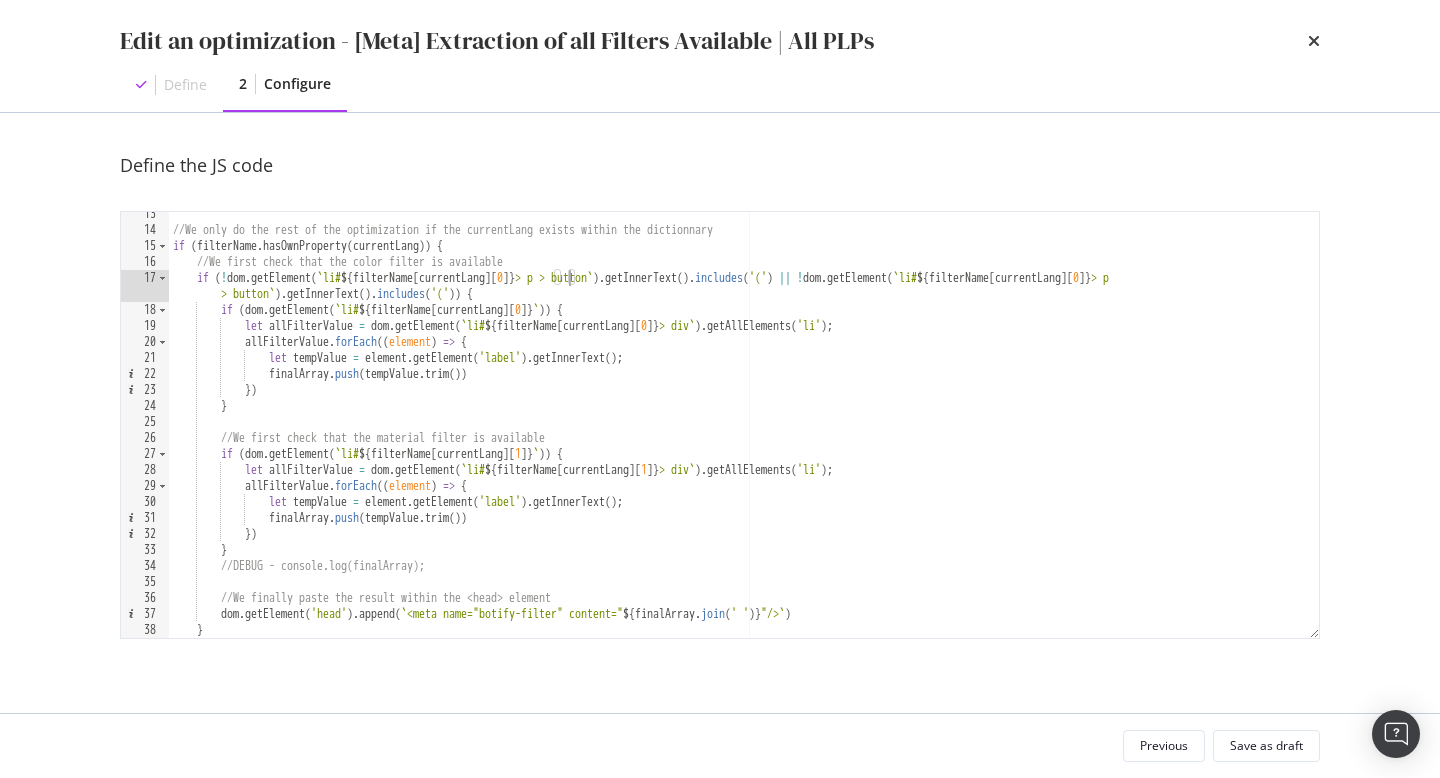 click on "//We only do the rest of the optimization if the currentLang exists within the dictionnary if   ( filterName . hasOwnProperty ( currentLang ))   {      //We first check that the color filter is available      if   ( ! dom . getElement ( ` li# ${ filterName [ currentLang ] [ 0 ] }  > p > button ` ) . getInnerText ( ) . includes ( '(' )   ||   ! dom . getElement ( ` li# ${ filterName [ currentLang ] [ 0 ] }  > p           > button ` ) . getInnerText ( ) . includes ( '(' ))   {           if   ( dom . getElement ( ` li# ${ filterName [ currentLang ] [ 0 ] } ` ))   {                let   allFilterValue   =   dom . getElement ( ` li# ${ filterName [ currentLang ] [ 0 ] }  > div ` ) . getAllElements ( 'li' ) ;                allFilterValue . forEach (( element )   =>   {                     let   tempValue   =   element . getElement ( 'label' ) . getInnerText ( ) ;                     finalArray . push ( tempValue . trim ( ))                })           }                               if   ( dom . getElement" at bounding box center [744, 435] 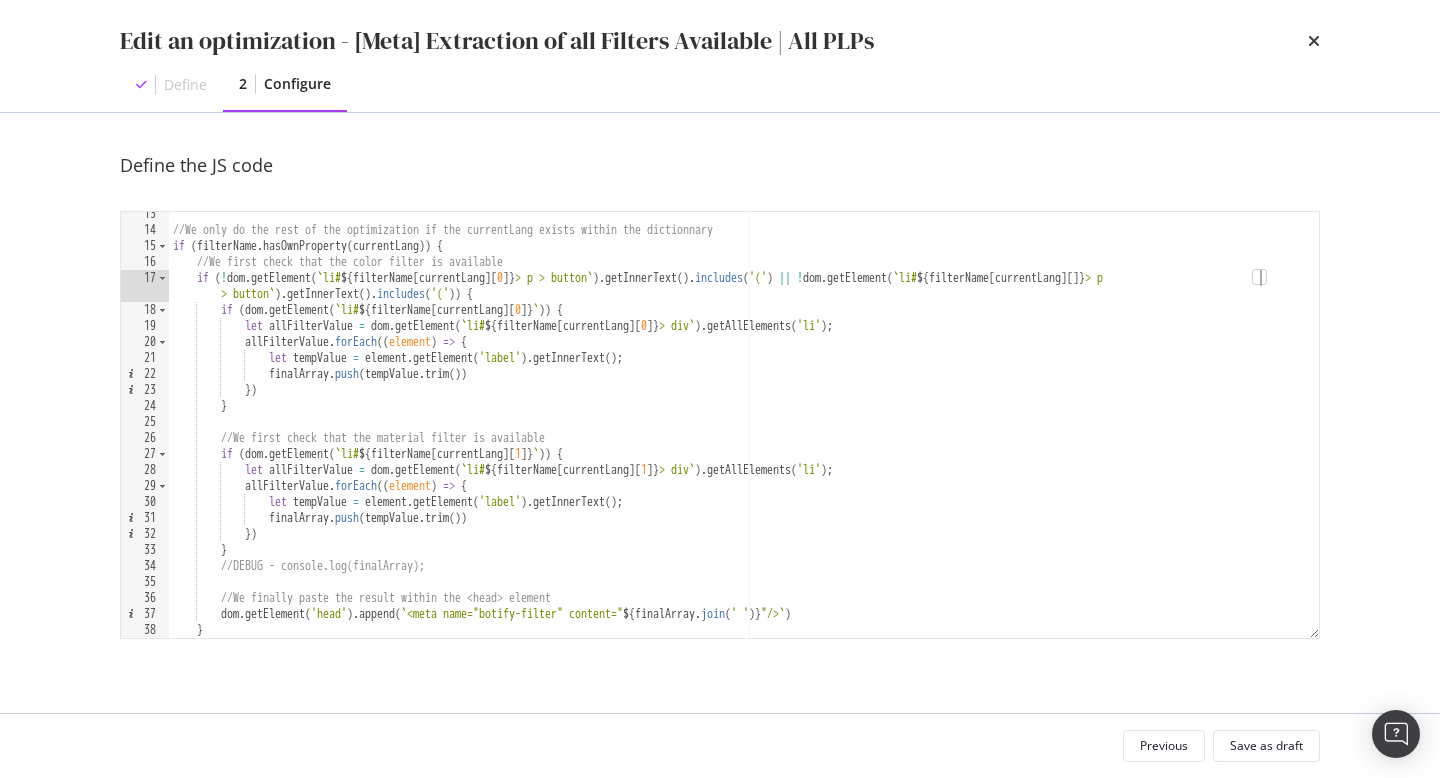 scroll, scrollTop: 0, scrollLeft: 90, axis: horizontal 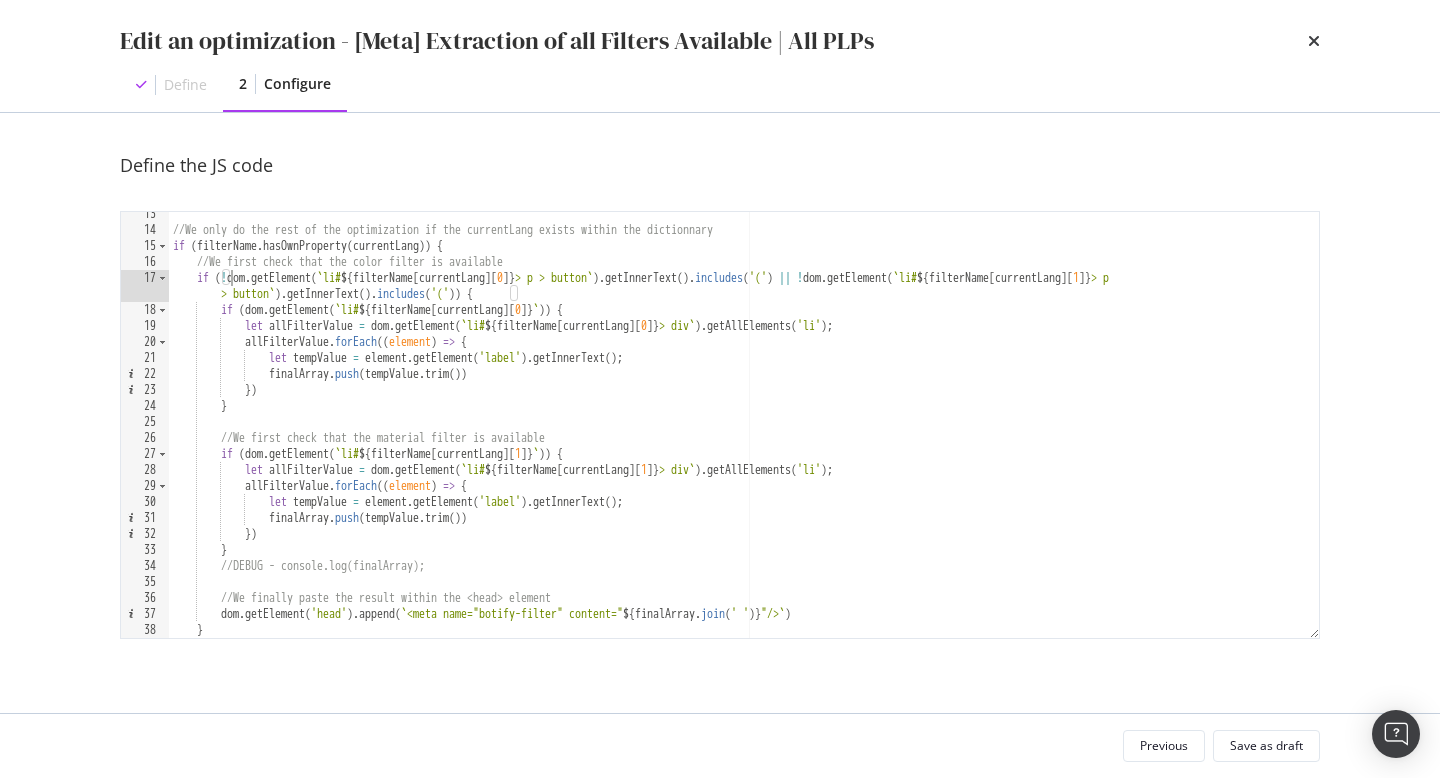 click on "//We only do the rest of the optimization if the currentLang exists within the dictionnary if   ( filterName . hasOwnProperty ( currentLang ))   {      //We first check that the color filter is available      if   ( ! dom . getElement ( ` li# ${ filterName [ currentLang ] [ 0 ] }  > p > button ` ) . getInnerText ( ) . includes ( '(' )   ||   ! dom . getElement ( ` li# ${ filterName [ currentLang ] [ 1 ] }  > p           > button ` ) . getInnerText ( ) . includes ( '(' ))   {           if   ( dom . getElement ( ` li# ${ filterName [ currentLang ] [ 0 ] } ` ))   {                let   allFilterValue   =   dom . getElement ( ` li# ${ filterName [ currentLang ] [ 0 ] }  > div ` ) . getAllElements ( 'li' ) ;                allFilterValue . forEach (( element )   =>   {                     let   tempValue   =   element . getElement ( 'label' ) . getInnerText ( ) ;                     finalArray . push ( tempValue . trim ( ))                })           }                               if   ( dom . getElement" at bounding box center (744, 435) 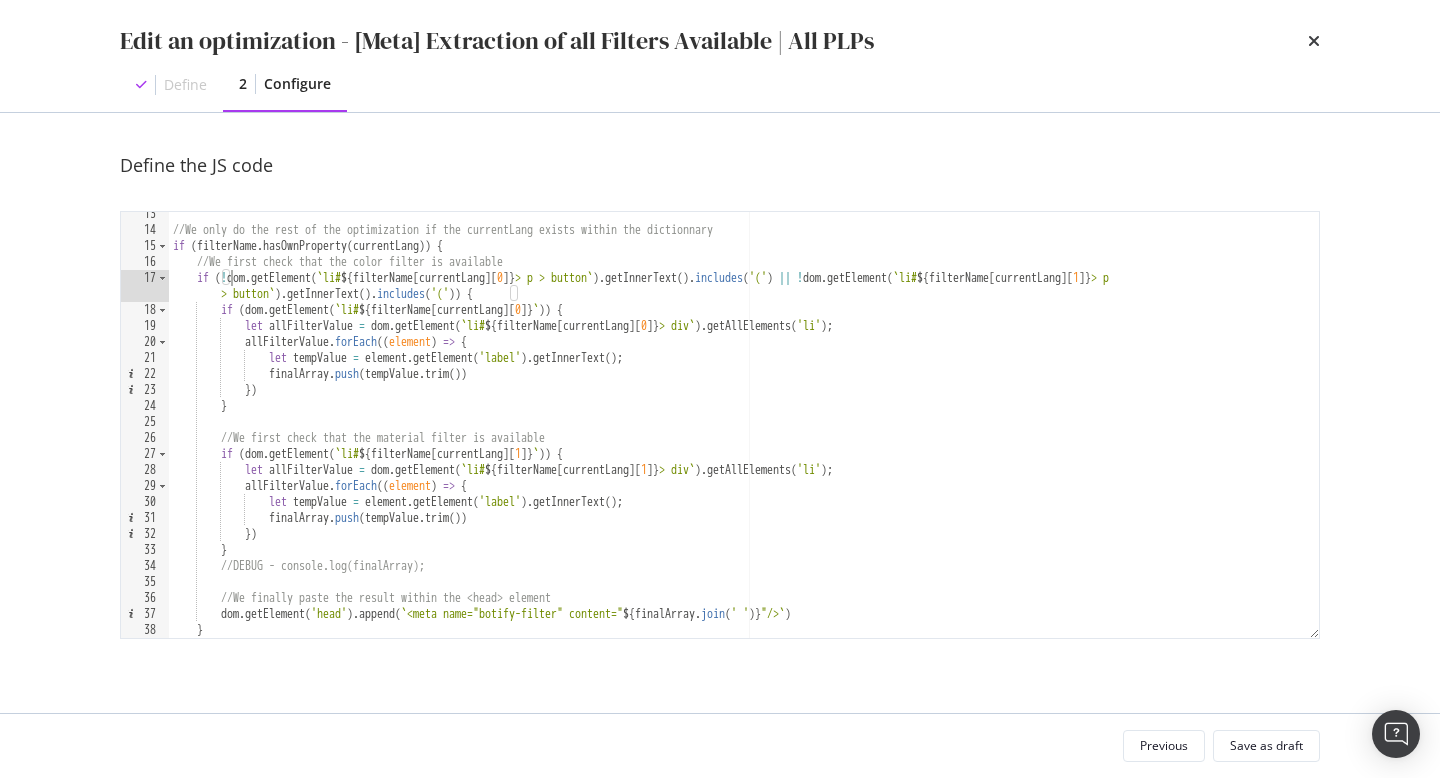 click on "//We only do the rest of the optimization if the currentLang exists within the dictionnary if   ( filterName . hasOwnProperty ( currentLang ))   {      //We first check that the color filter is available      if   ( ! dom . getElement ( ` li# ${ filterName [ currentLang ] [ 0 ] }  > p > button ` ) . getInnerText ( ) . includes ( '(' )   ||   ! dom . getElement ( ` li# ${ filterName [ currentLang ] [ 1 ] }  > p           > button ` ) . getInnerText ( ) . includes ( '(' ))   {           if   ( dom . getElement ( ` li# ${ filterName [ currentLang ] [ 0 ] } ` ))   {                let   allFilterValue   =   dom . getElement ( ` li# ${ filterName [ currentLang ] [ 0 ] }  > div ` ) . getAllElements ( 'li' ) ;                allFilterValue . forEach (( element )   =>   {                     let   tempValue   =   element . getElement ( 'label' ) . getInnerText ( ) ;                     finalArray . push ( tempValue . trim ( ))                })           }                               if   ( dom . getElement" at bounding box center (744, 435) 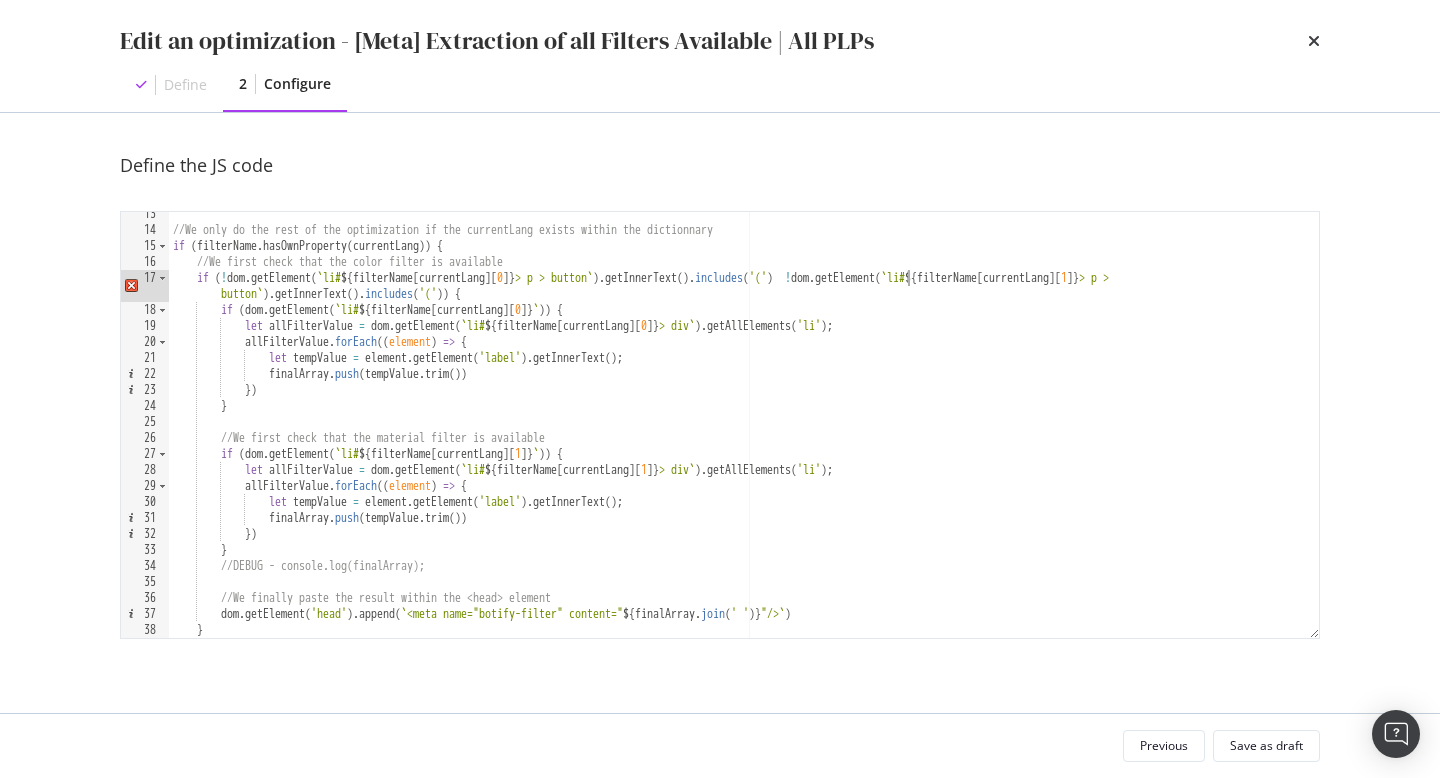 scroll, scrollTop: 0, scrollLeft: 62, axis: horizontal 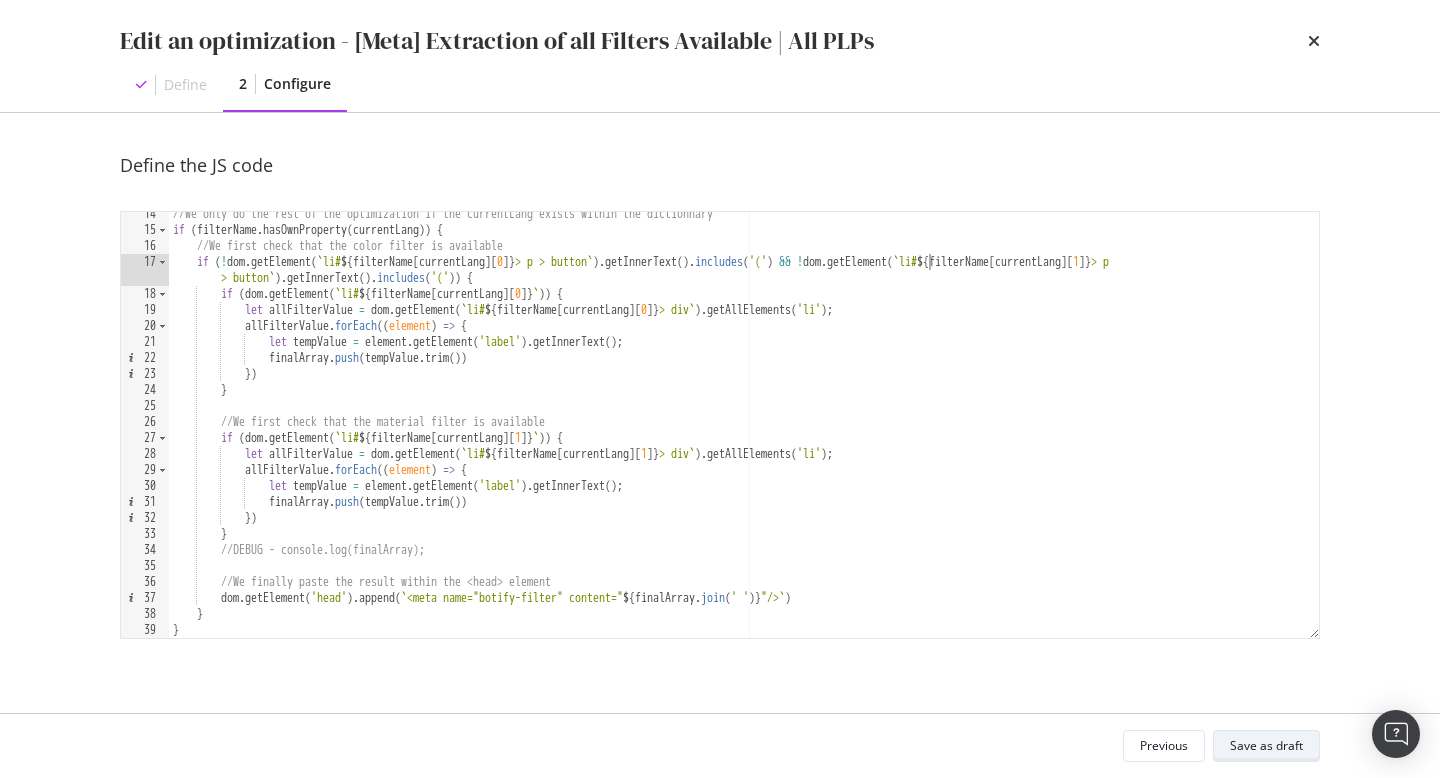 type on "if (!dom.getElement(`li#${filterName[currentLang][0]} > p > button`).getInnerText().includes('(') && !dom.getElement(`li#${filterName[currentLang][1]} > p > button`).getInnerText().includes('(')) {" 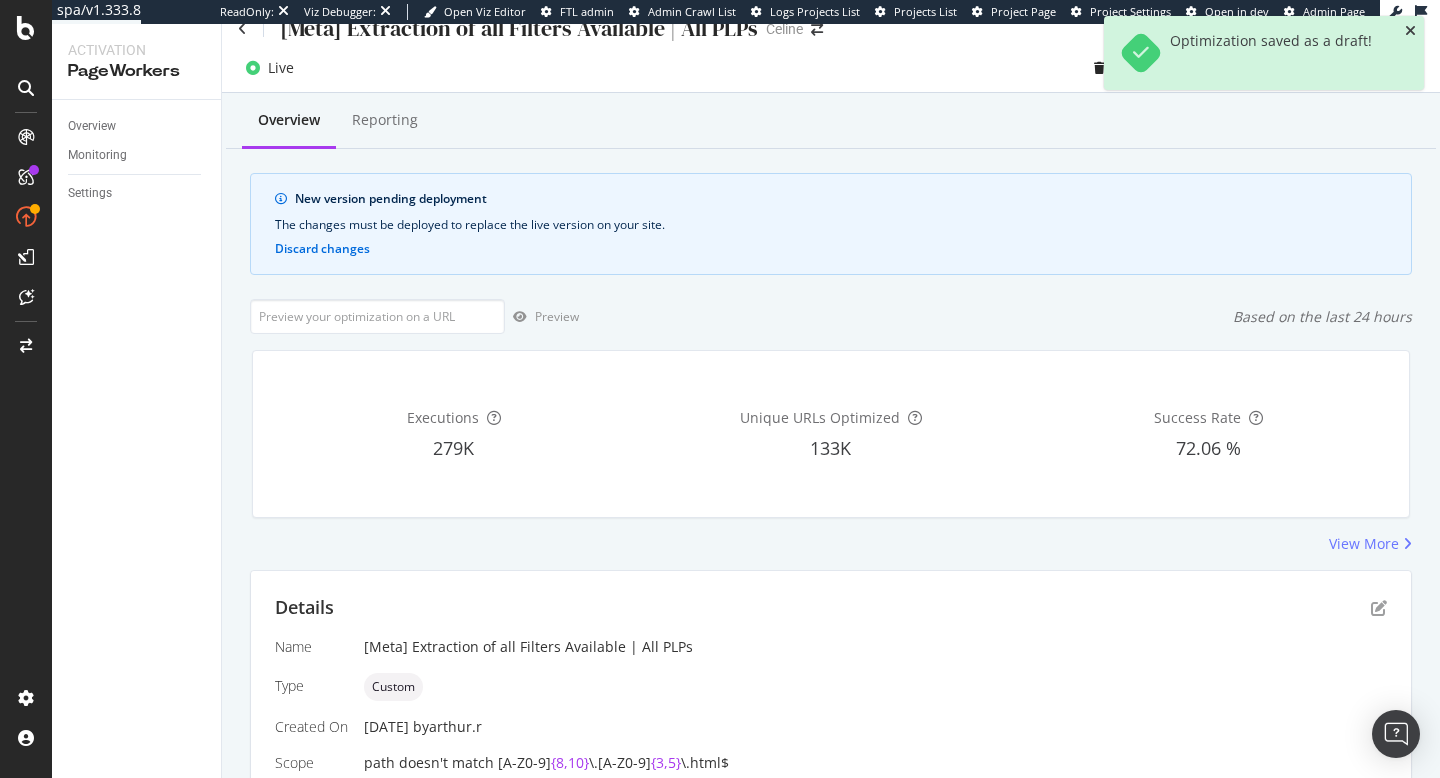 click at bounding box center [1410, 31] 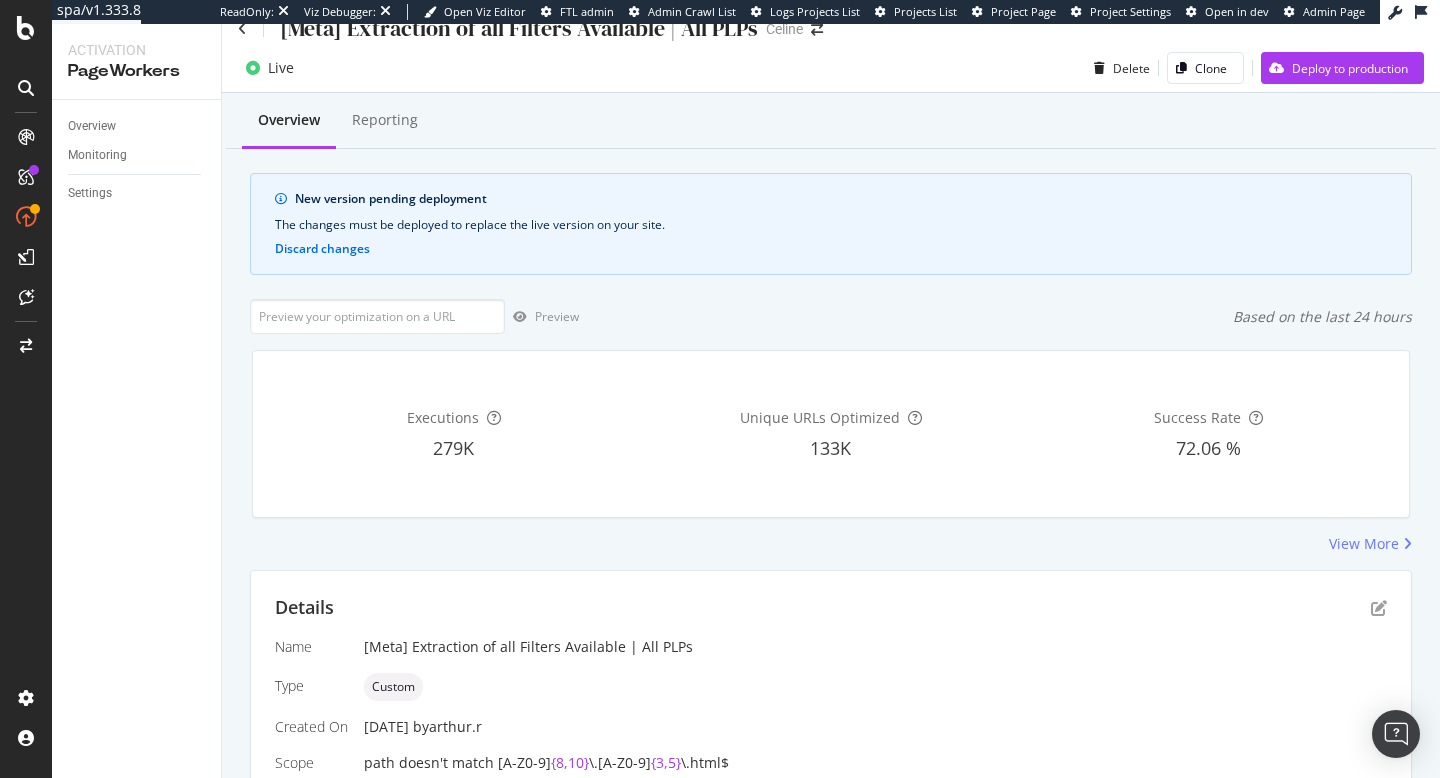 click on "Details Name [Meta] Extraction of all Filters Available | All PLPs Type Custom Created On 08 Jul. 2025  by  arthur.r Scope path doesn't match [A-Z0-9] {8,10} \.[A-Z0-9] {3,5} \.html$ Targeting Pages optimized for Bots only on Desktop and Mobile" at bounding box center (831, 702) 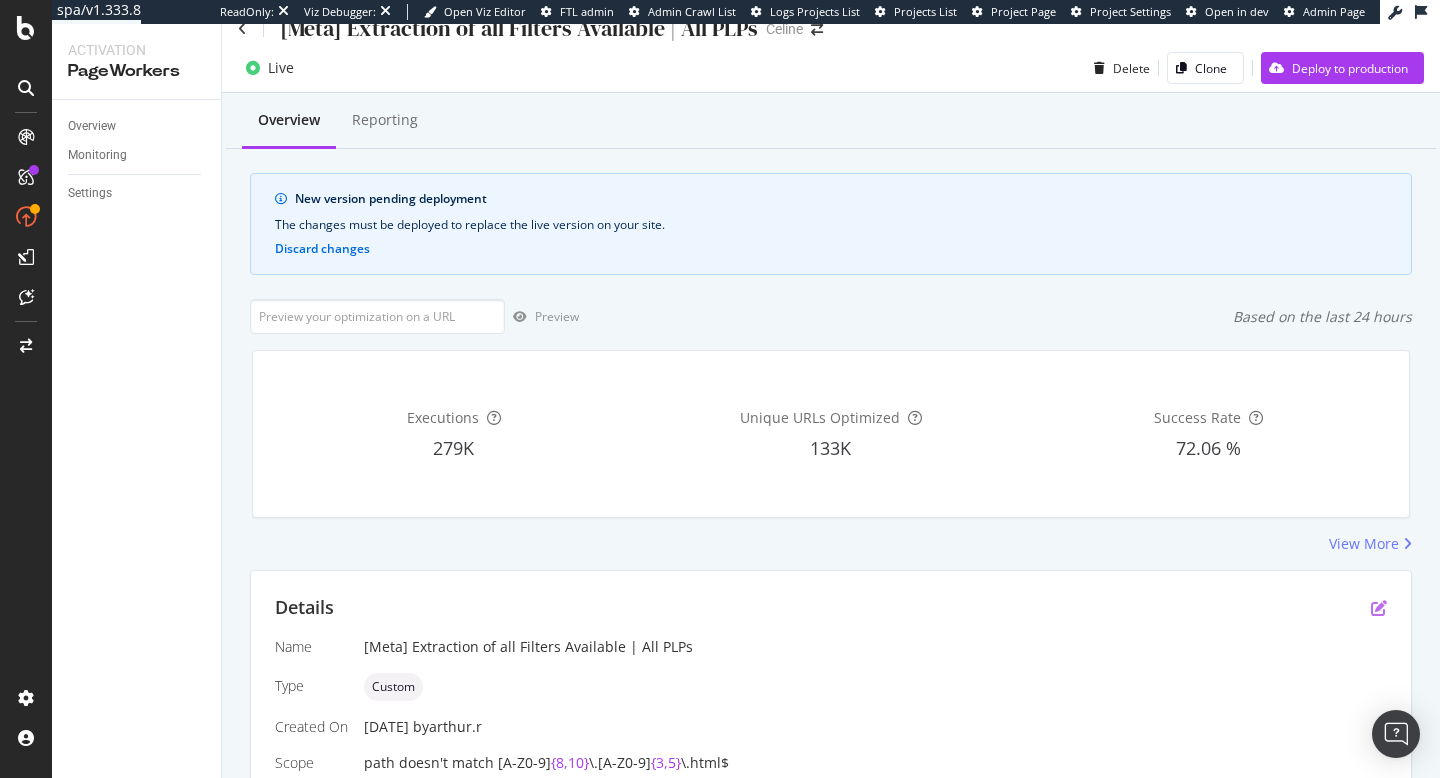 click at bounding box center [1379, 608] 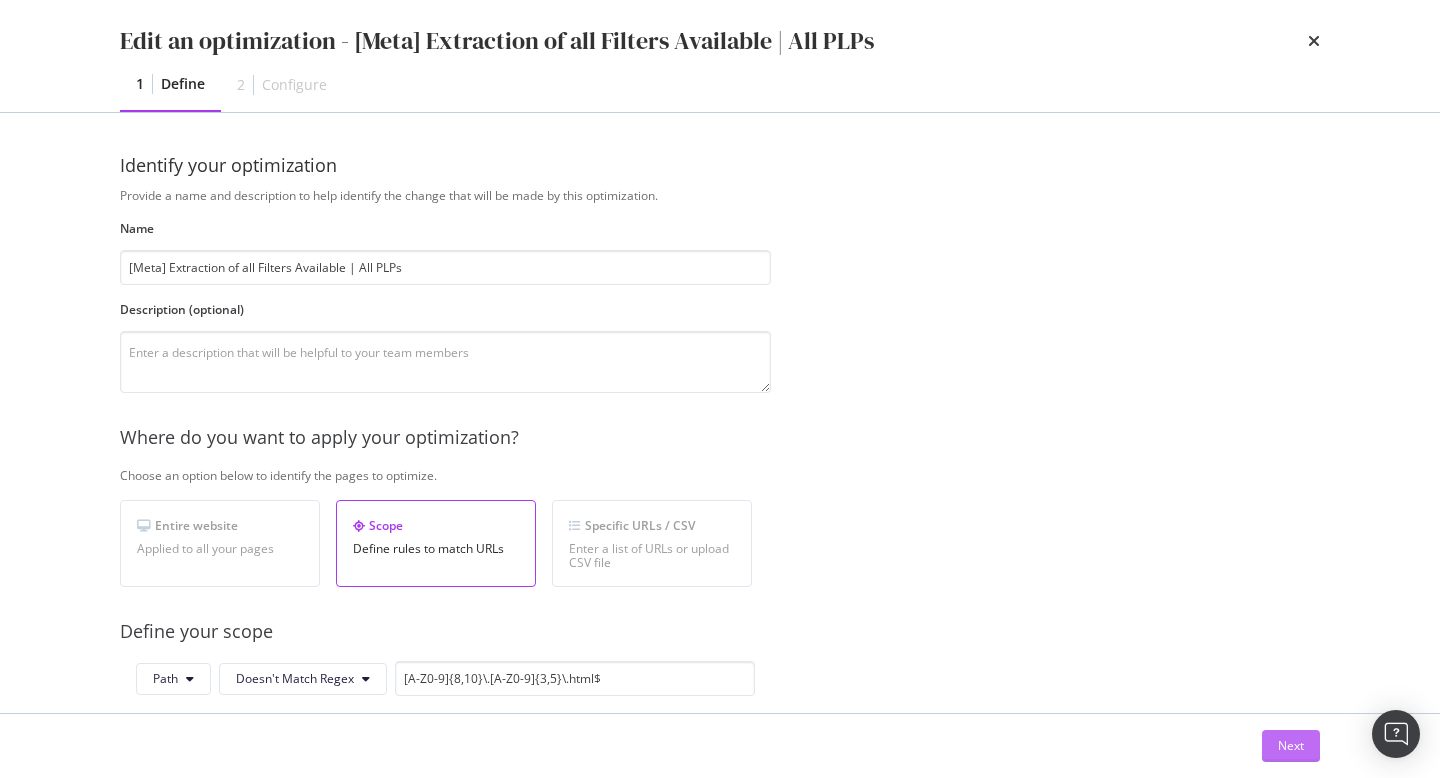 click on "Next" at bounding box center (1291, 746) 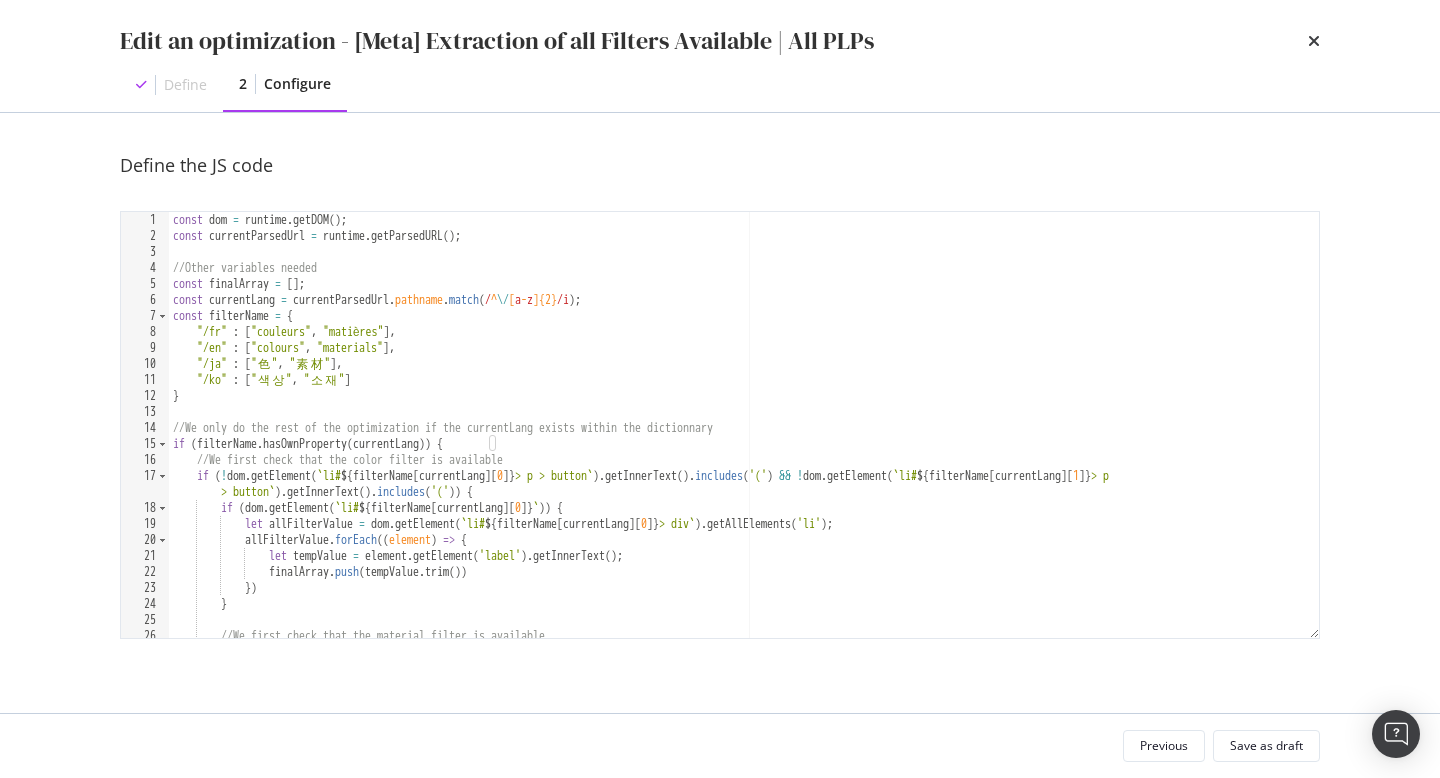 click on "const   dom   =   runtime . getDOM ( ) ; const   currentParsedUrl   =   runtime . getParsedURL ( ) ; //Other variables needed const   finalArray   =   [ ] ; const   currentLang   =   currentParsedUrl . pathname . match ( / ^ \/ [ a - z ]{2} /i ) ; const   filterName   =   {      "/fr"   :   [ "couleurs" ,   "matières" ] ,      "/en"   :   [ "colours" ,   "materials" ] ,      "/ja"   :   [ " 色 " ,   " 素 材 " ] ,      "/ko"   :   [ " 색 상 " ,   " 소 재 " ] } //We only do the rest of the optimization if the currentLang exists within the dictionnary if   ( filterName . hasOwnProperty ( currentLang ))   {      //We first check that the color filter is available      if   ( ! dom . getElement ( ` li# ${ filterName [ currentLang ] [ 0 ] }  > p > button ` ) . getInnerText ( ) . includes ( '(' )   &&   ! dom . getElement ( ` li# ${ filterName [ currentLang ] [ 1 ] }  > p           > button ` ) . getInnerText ( ) . includes ( '(' ))   {           if   ( dom . getElement ( ` li# ${ filterName [ ] [ 0" at bounding box center (744, 441) 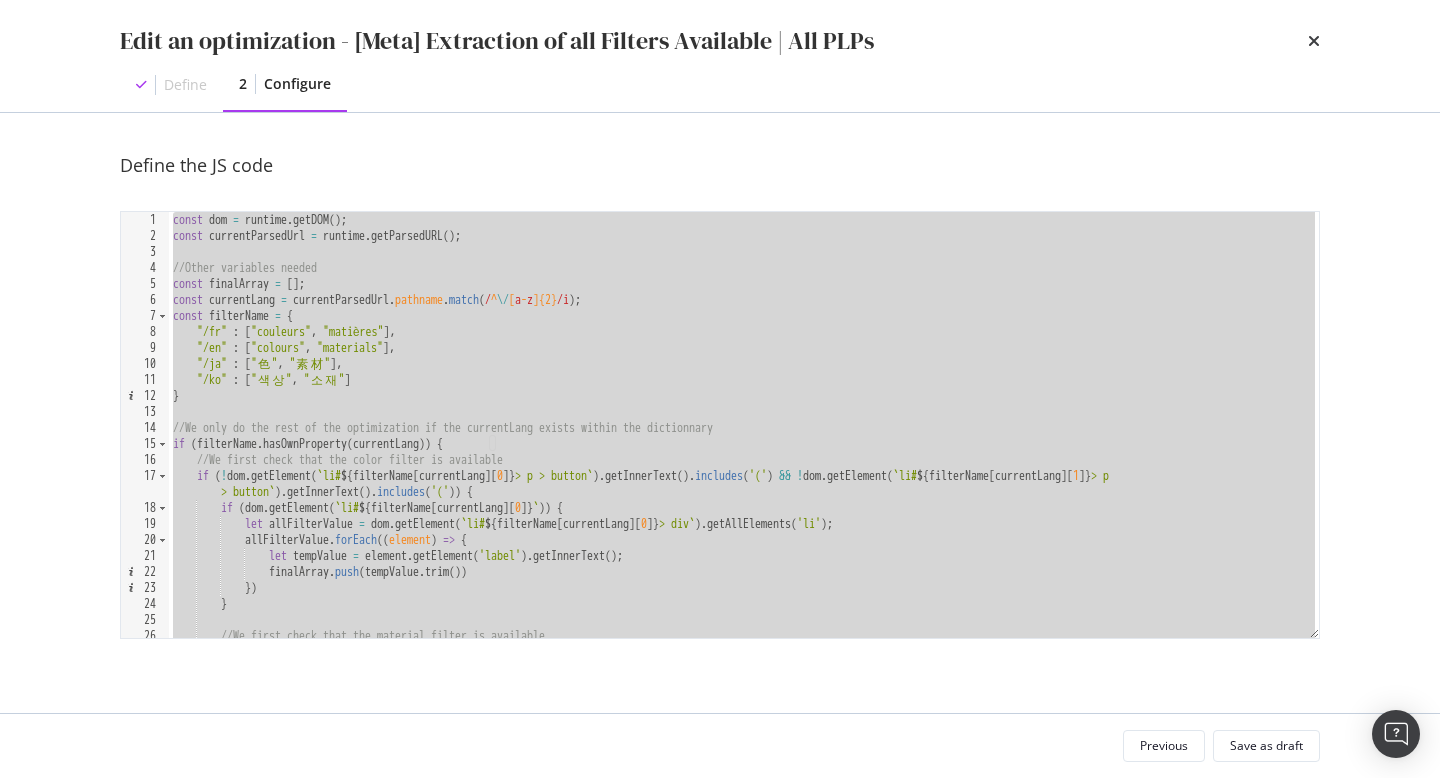 click on "const   dom   =   runtime . getDOM ( ) ; const   currentParsedUrl   =   runtime . getParsedURL ( ) ; //Other variables needed const   finalArray   =   [ ] ; const   currentLang   =   currentParsedUrl . pathname . match ( / ^ \/ [ a - z ]{2} /i ) ; const   filterName   =   {      "/fr"   :   [ "couleurs" ,   "matières" ] ,      "/en"   :   [ "colours" ,   "materials" ] ,      "/ja"   :   [ " 色 " ,   " 素 材 " ] ,      "/ko"   :   [ " 색 상 " ,   " 소 재 " ] } //We only do the rest of the optimization if the currentLang exists within the dictionnary if   ( filterName . hasOwnProperty ( currentLang ))   {      //We first check that the color filter is available      if   ( ! dom . getElement ( ` li# ${ filterName [ currentLang ] [ 0 ] }  > p > button ` ) . getInnerText ( ) . includes ( '(' )   &&   ! dom . getElement ( ` li# ${ filterName [ currentLang ] [ 1 ] }  > p           > button ` ) . getInnerText ( ) . includes ( '(' ))   {           if   ( dom . getElement ( ` li# ${ filterName [ ] [ 0" at bounding box center (744, 441) 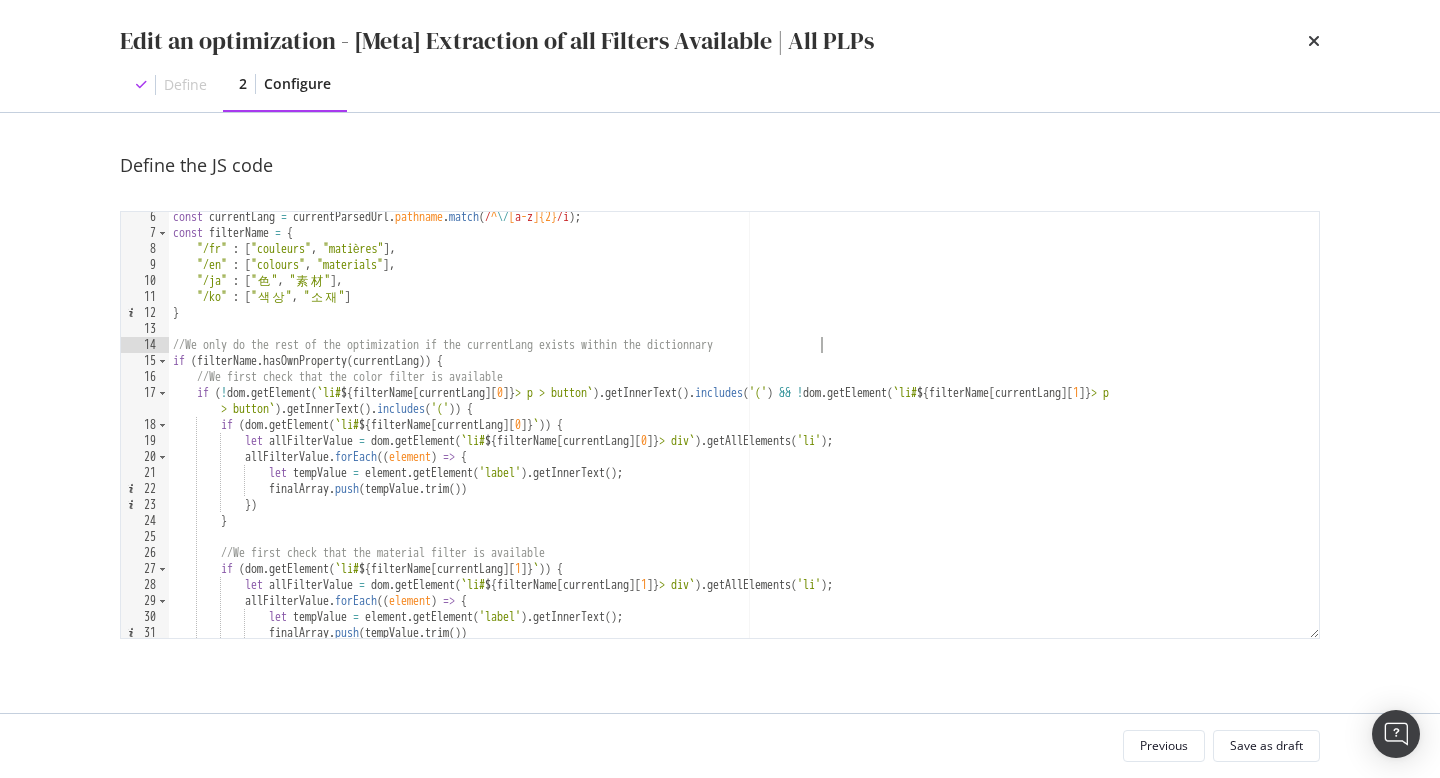 scroll, scrollTop: 72, scrollLeft: 0, axis: vertical 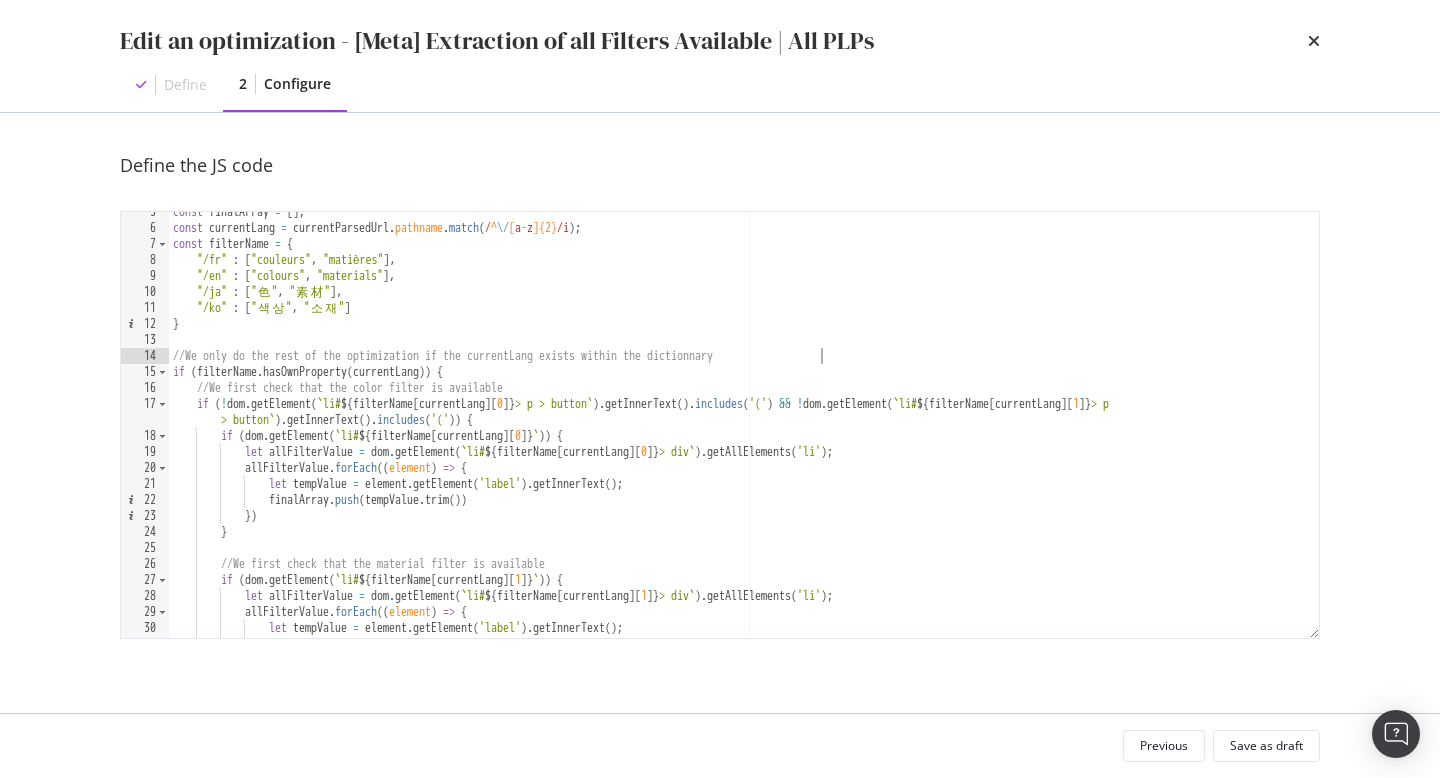 click on "const   finalArray   =   [ ] ; const   currentLang   =   currentParsedUrl . pathname . match ( / ^ \/ [ a - z ]{2} /i ) ; const   filterName   =   {      "/fr"   :   [ "couleurs" ,   "matières" ] ,      "/en"   :   [ "colours" ,   "materials" ] ,      "/ja"   :   [ " 色 " ,   " 素 材 " ] ,      "/ko"   :   [ " 색 상 " ,   " 소 재 " ] } //We only do the rest of the optimization if the currentLang exists within the dictionnary if   ( filterName . hasOwnProperty ( currentLang ))   {      //We first check that the color filter is available      if   ( ! dom . getElement ( ` li# ${ filterName [ currentLang ] [ 0 ] }  > p > button ` ) . getInnerText ( ) . includes ( '(' )   &&   ! dom . getElement ( ` li# ${ filterName [ currentLang ] [ 1 ] }  > p           > button ` ) . getInnerText ( ) . includes ( '(' ))   {           if   ( dom . getElement ( ` li# ${ filterName [ currentLang ] [ 0 ] } ` ))   {                let   allFilterValue   =   dom . getElement ( ` li# ${ filterName [ currentLang ] [ 0" at bounding box center (744, 433) 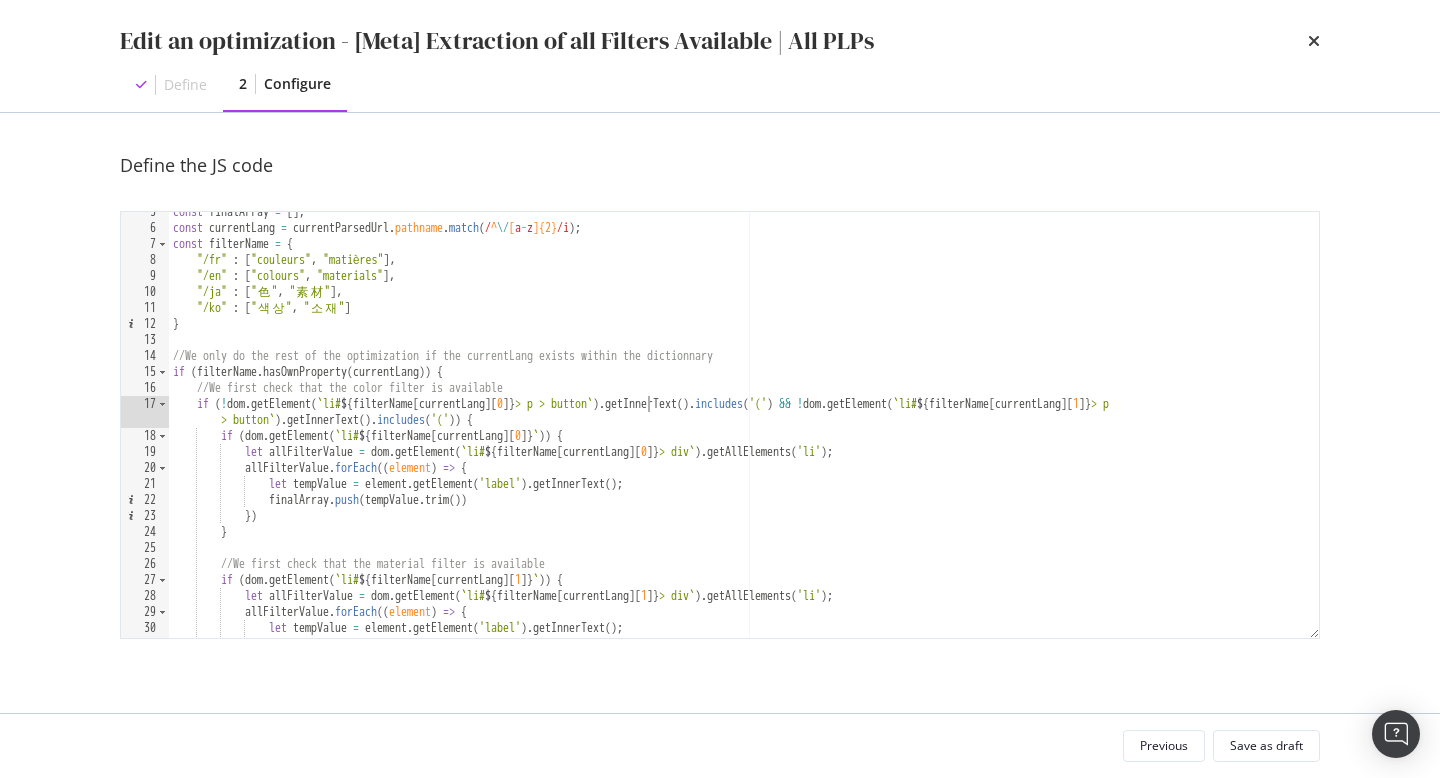 click on "const   finalArray   =   [ ] ; const   currentLang   =   currentParsedUrl . pathname . match ( / ^ \/ [ a - z ]{2} /i ) ; const   filterName   =   {      "/fr"   :   [ "couleurs" ,   "matières" ] ,      "/en"   :   [ "colours" ,   "materials" ] ,      "/ja"   :   [ " 色 " ,   " 素 材 " ] ,      "/ko"   :   [ " 색 상 " ,   " 소 재 " ] } //We only do the rest of the optimization if the currentLang exists within the dictionnary if   ( filterName . hasOwnProperty ( currentLang ))   {      //We first check that the color filter is available      if   ( ! dom . getElement ( ` li# ${ filterName [ currentLang ] [ 0 ] }  > p > button ` ) . getInnerText ( ) . includes ( '(' )   &&   ! dom . getElement ( ` li# ${ filterName [ currentLang ] [ 1 ] }  > p           > button ` ) . getInnerText ( ) . includes ( '(' ))   {           if   ( dom . getElement ( ` li# ${ filterName [ currentLang ] [ 0 ] } ` ))   {                let   allFilterValue   =   dom . getElement ( ` li# ${ filterName [ currentLang ] [ 0" at bounding box center [744, 433] 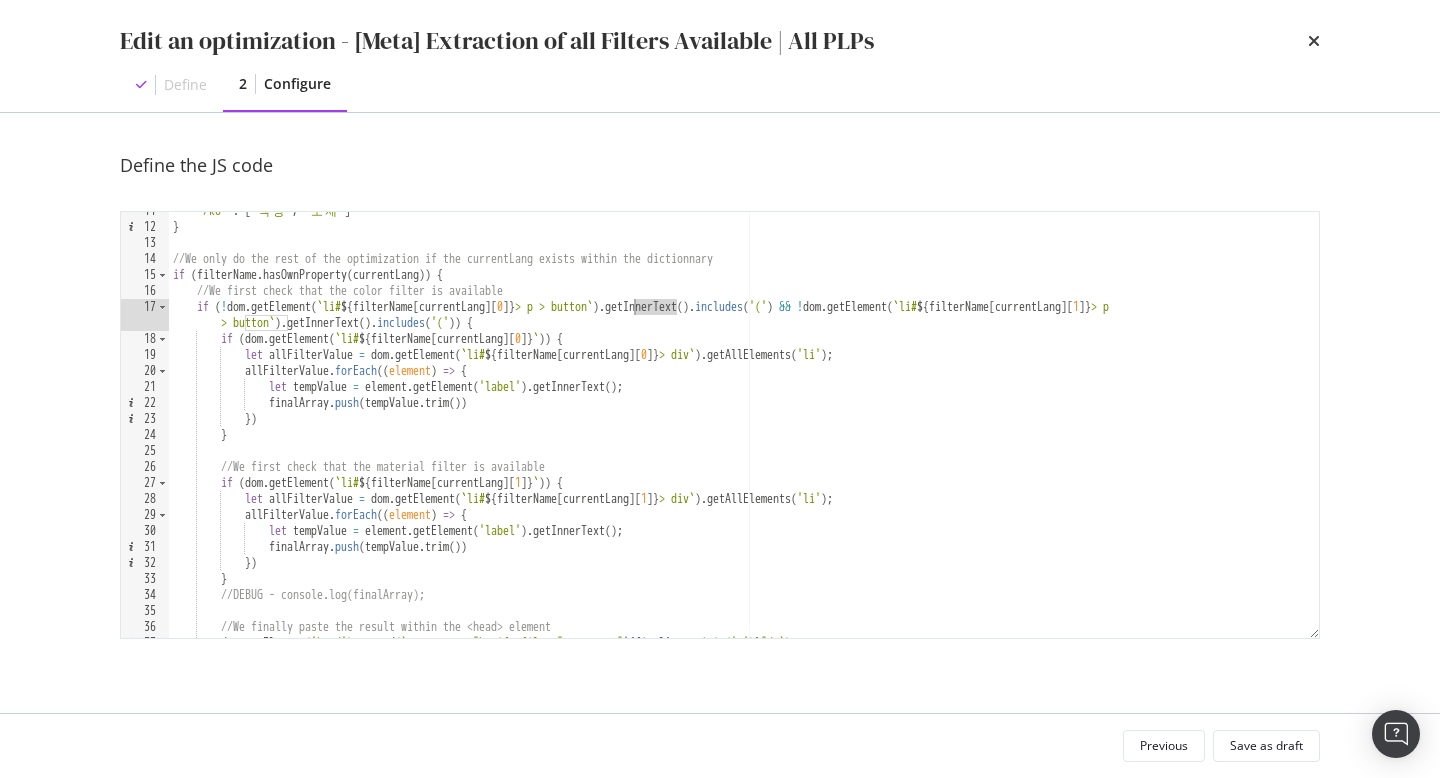 scroll, scrollTop: 214, scrollLeft: 0, axis: vertical 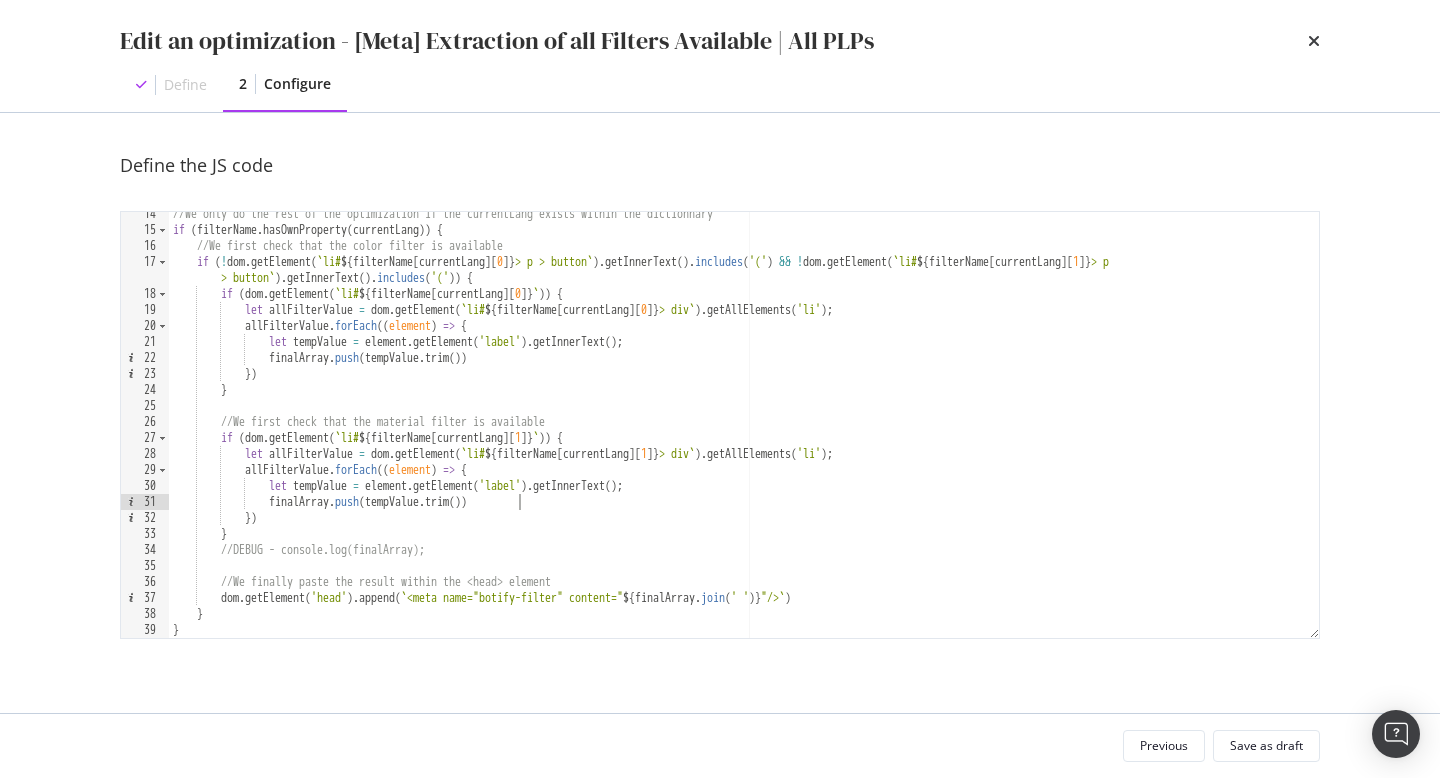 click on "//We only do the rest of the optimization if the currentLang exists within the dictionnary if   ( filterName . hasOwnProperty ( currentLang ))   {      //We first check that the color filter is available      if   ( ! dom . getElement ( ` li# ${ filterName [ currentLang ] [ 0 ] }  > p > button ` ) . getInnerText ( ) . includes ( '(' )   &&   ! dom . getElement ( ` li# ${ filterName [ currentLang ] [ 1 ] }  > p           > button ` ) . getInnerText ( ) . includes ( '(' ))   {           if   ( dom . getElement ( ` li# ${ filterName [ currentLang ] [ 0 ] } ` ))   {                let   allFilterValue   =   dom . getElement ( ` li# ${ filterName [ currentLang ] [ 0 ] }  > div ` ) . getAllElements ( 'li' ) ;                allFilterValue . forEach (( element )   =>   {                     let   tempValue   =   element . getElement ( 'label' ) . getInnerText ( ) ;                     finalArray . push ( tempValue . trim ( ))                })           }                               if   ( dom . getElement" at bounding box center [744, 435] 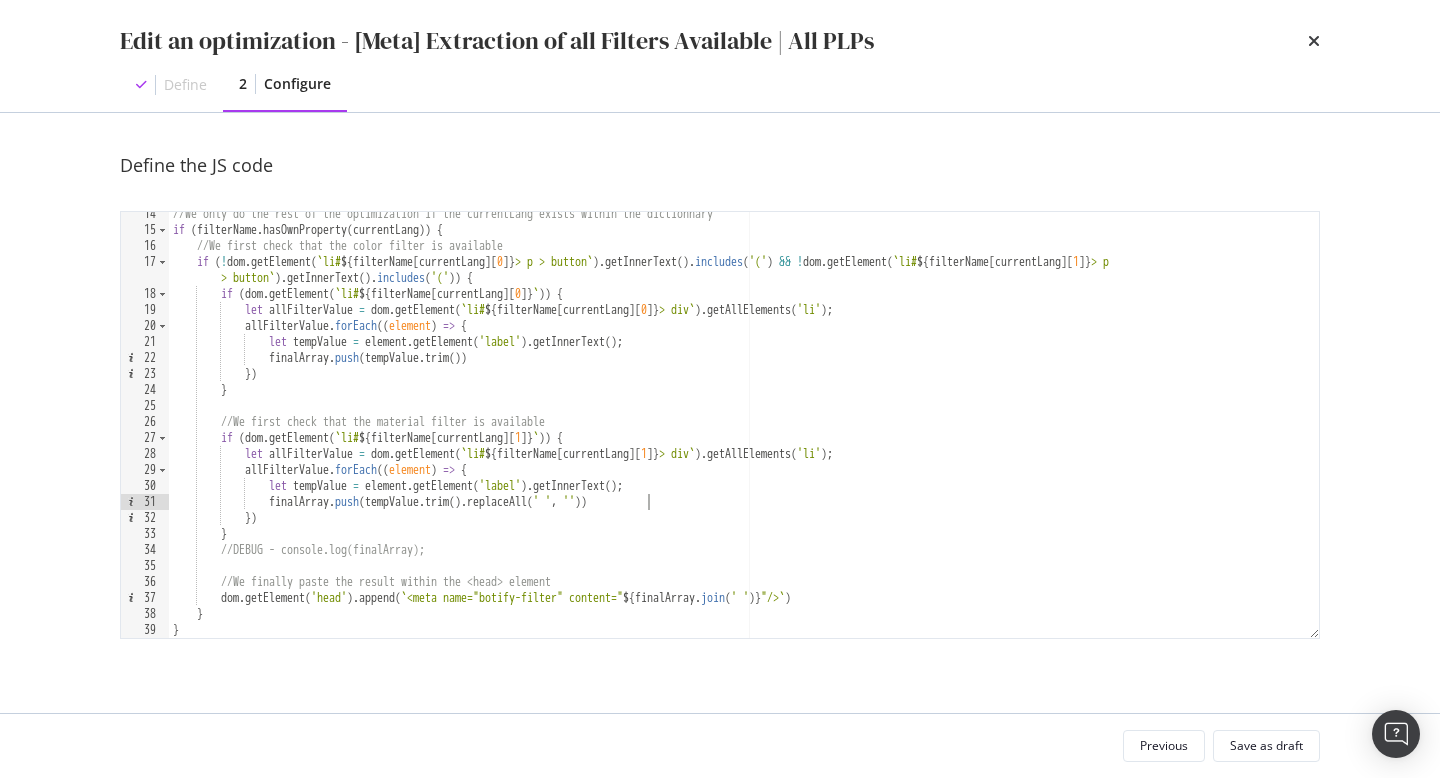 scroll, scrollTop: 0, scrollLeft: 39, axis: horizontal 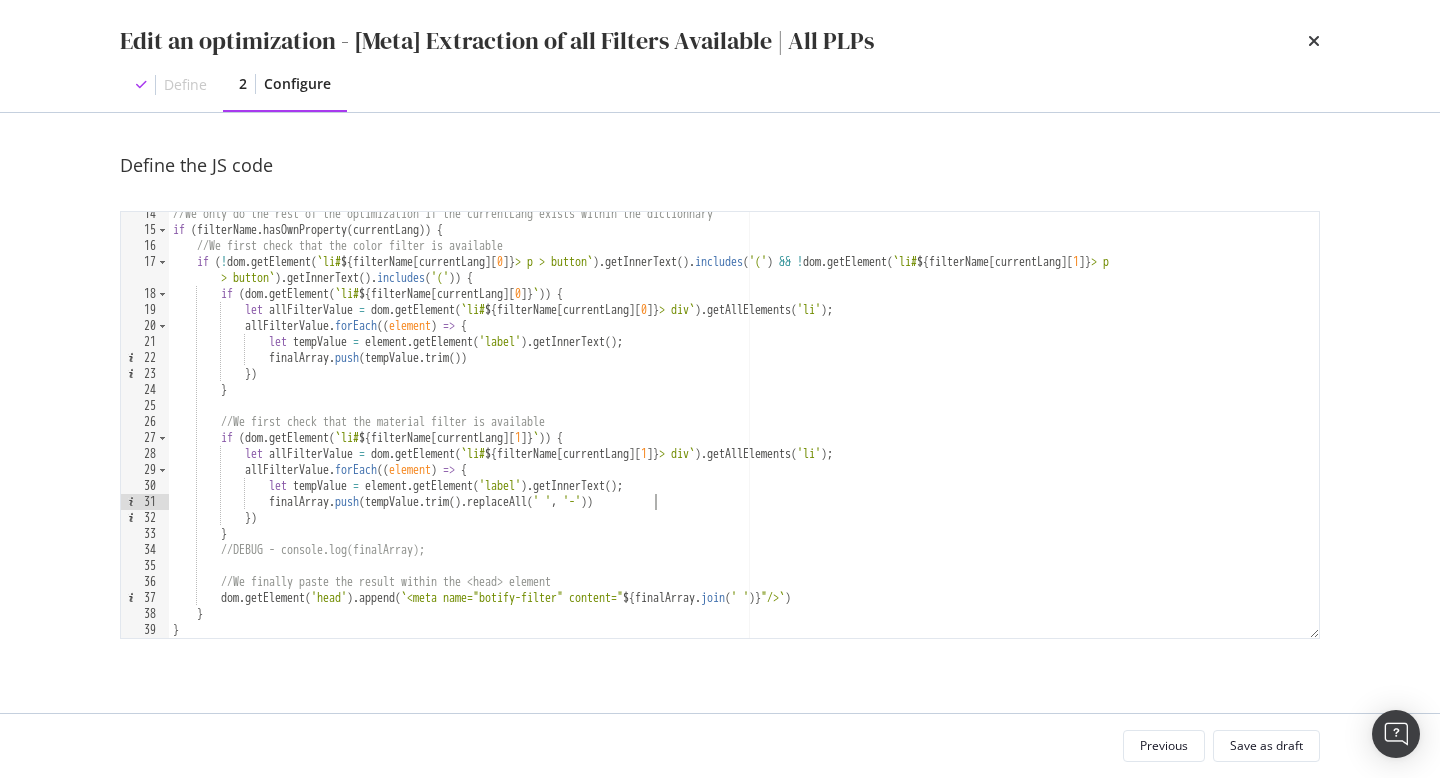click on "//We only do the rest of the optimization if the currentLang exists within the dictionnary if   ( filterName . hasOwnProperty ( currentLang ))   {      //We first check that the color filter is available      if   ( ! dom . getElement ( ` li# ${ filterName [ currentLang ] [ 0 ] }  > p > button ` ) . getInnerText ( ) . includes ( '(' )   &&   ! dom . getElement ( ` li# ${ filterName [ currentLang ] [ 1 ] }  > p           > button ` ) . getInnerText ( ) . includes ( '(' ))   {           if   ( dom . getElement ( ` li# ${ filterName [ currentLang ] [ 0 ] } ` ))   {                let   allFilterValue   =   dom . getElement ( ` li# ${ filterName [ currentLang ] [ 0 ] }  > div ` ) . getAllElements ( 'li' ) ;                allFilterValue . forEach (( element )   =>   {                     let   tempValue   =   element . getElement ( 'label' ) . getInnerText ( ) ;                     finalArray . push ( tempValue . trim ( ))                })           }                               if   ( dom . getElement" at bounding box center (744, 435) 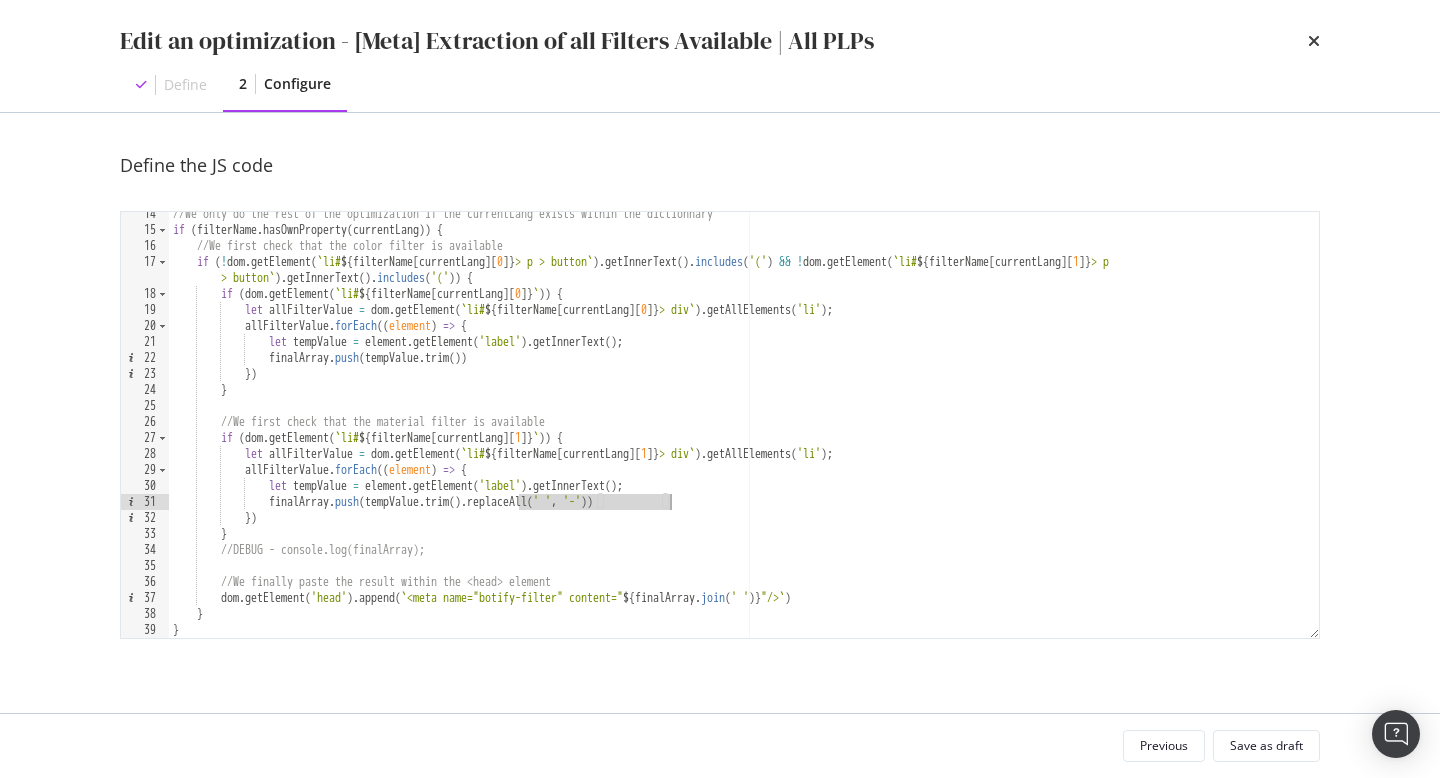 click on "//We only do the rest of the optimization if the currentLang exists within the dictionnary if   ( filterName . hasOwnProperty ( currentLang ))   {      //We first check that the color filter is available      if   ( ! dom . getElement ( ` li# ${ filterName [ currentLang ] [ 0 ] }  > p > button ` ) . getInnerText ( ) . includes ( '(' )   &&   ! dom . getElement ( ` li# ${ filterName [ currentLang ] [ 1 ] }  > p           > button ` ) . getInnerText ( ) . includes ( '(' ))   {           if   ( dom . getElement ( ` li# ${ filterName [ currentLang ] [ 0 ] } ` ))   {                let   allFilterValue   =   dom . getElement ( ` li# ${ filterName [ currentLang ] [ 0 ] }  > div ` ) . getAllElements ( 'li' ) ;                allFilterValue . forEach (( element )   =>   {                     let   tempValue   =   element . getElement ( 'label' ) . getInnerText ( ) ;                     finalArray . push ( tempValue . trim ( ))                })           }                               if   ( dom . getElement" at bounding box center (744, 435) 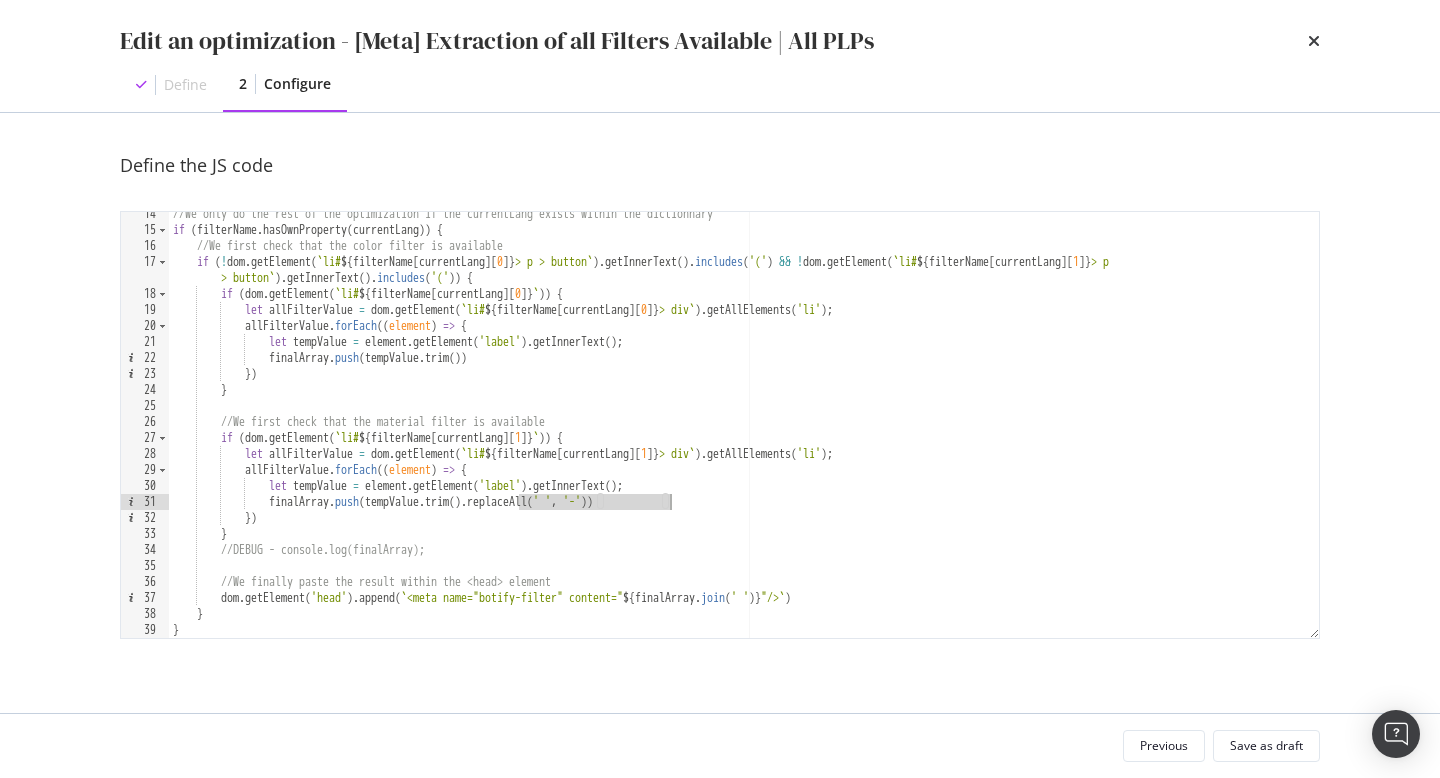 click on "//We only do the rest of the optimization if the currentLang exists within the dictionnary if   ( filterName . hasOwnProperty ( currentLang ))   {      //We first check that the color filter is available      if   ( ! dom . getElement ( ` li# ${ filterName [ currentLang ] [ 0 ] }  > p > button ` ) . getInnerText ( ) . includes ( '(' )   &&   ! dom . getElement ( ` li# ${ filterName [ currentLang ] [ 1 ] }  > p           > button ` ) . getInnerText ( ) . includes ( '(' ))   {           if   ( dom . getElement ( ` li# ${ filterName [ currentLang ] [ 0 ] } ` ))   {                let   allFilterValue   =   dom . getElement ( ` li# ${ filterName [ currentLang ] [ 0 ] }  > div ` ) . getAllElements ( 'li' ) ;                allFilterValue . forEach (( element )   =>   {                     let   tempValue   =   element . getElement ( 'label' ) . getInnerText ( ) ;                     finalArray . push ( tempValue . trim ( ))                })           }                               if   ( dom . getElement" at bounding box center [744, 435] 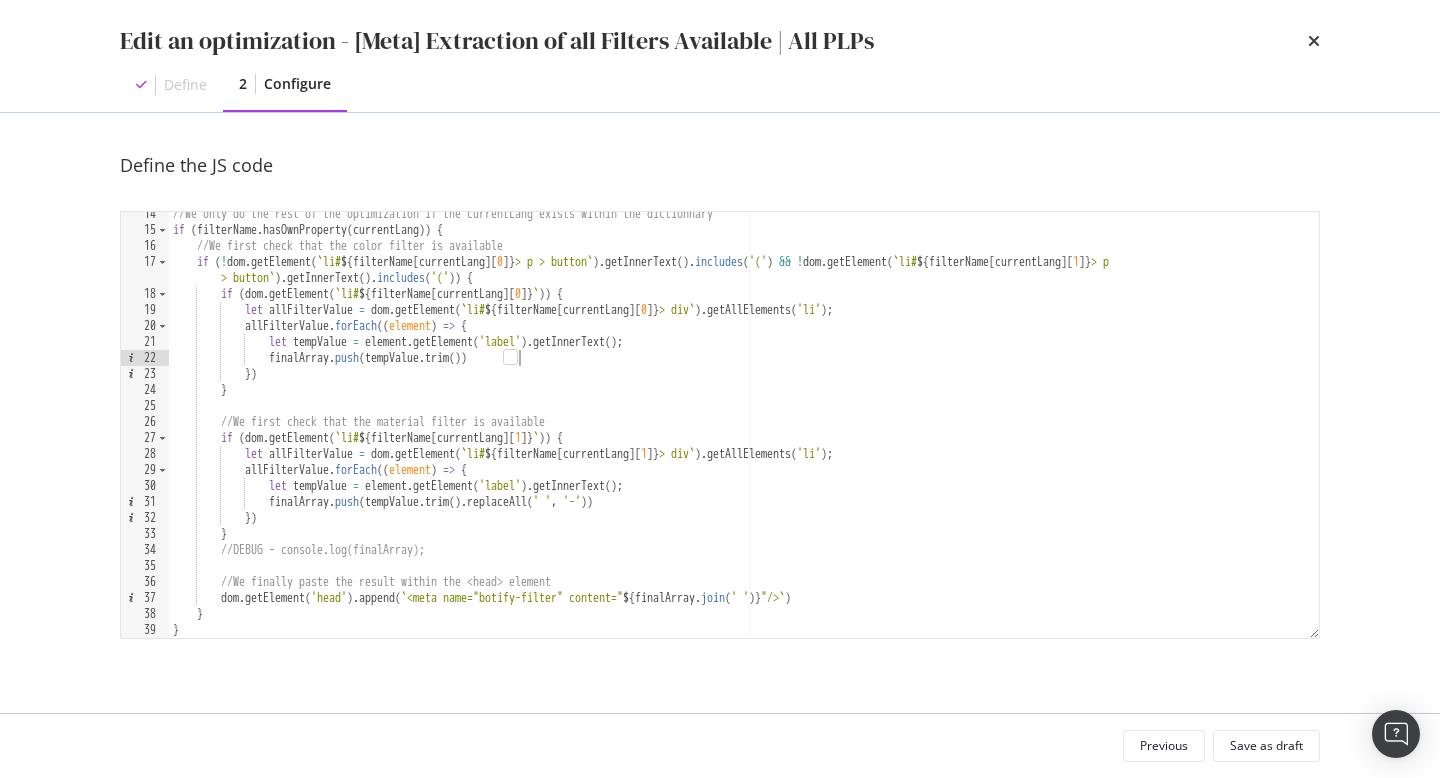 paste on ".replaceAll(' ', '-')" 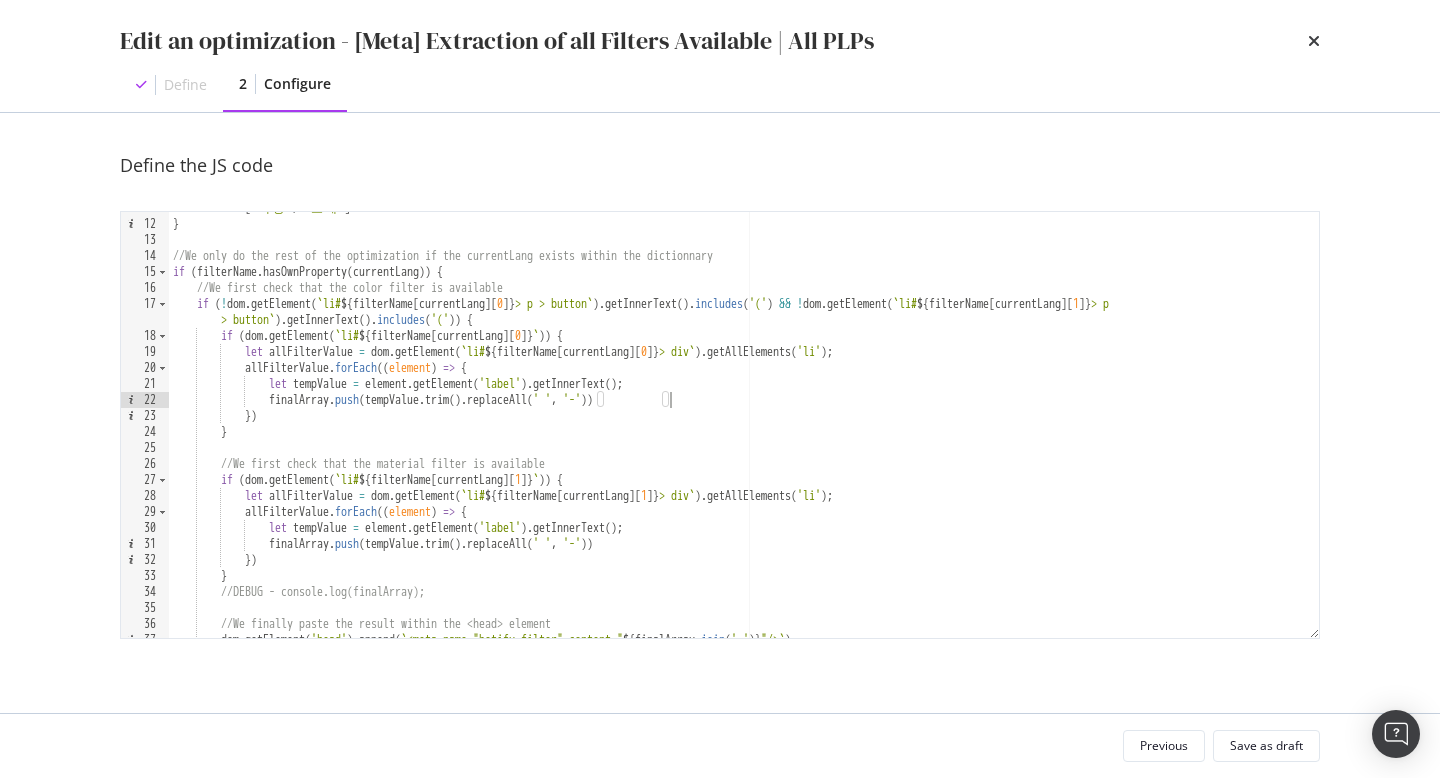 scroll, scrollTop: 172, scrollLeft: 0, axis: vertical 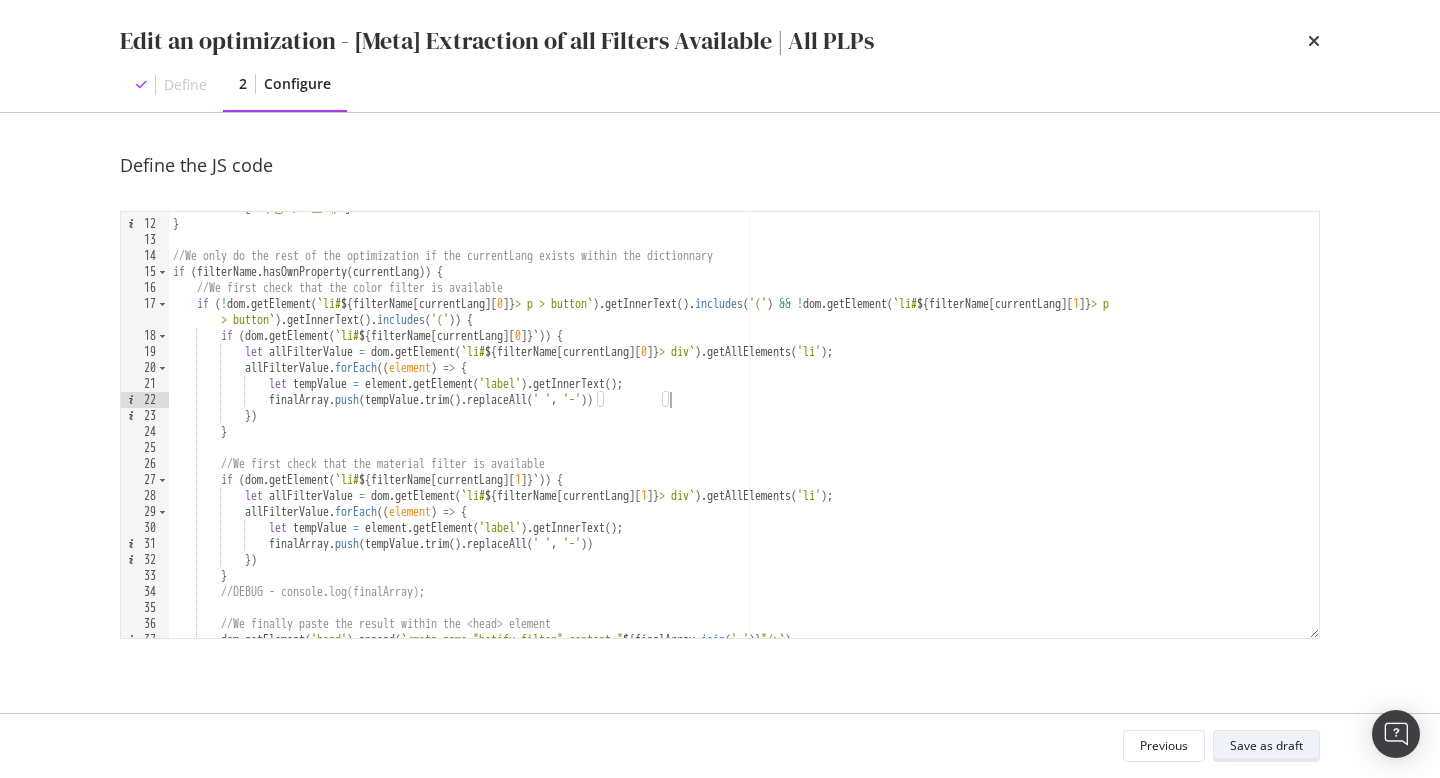 type on "finalArray.push(tempValue.trim().replaceAll(' ', '-'))" 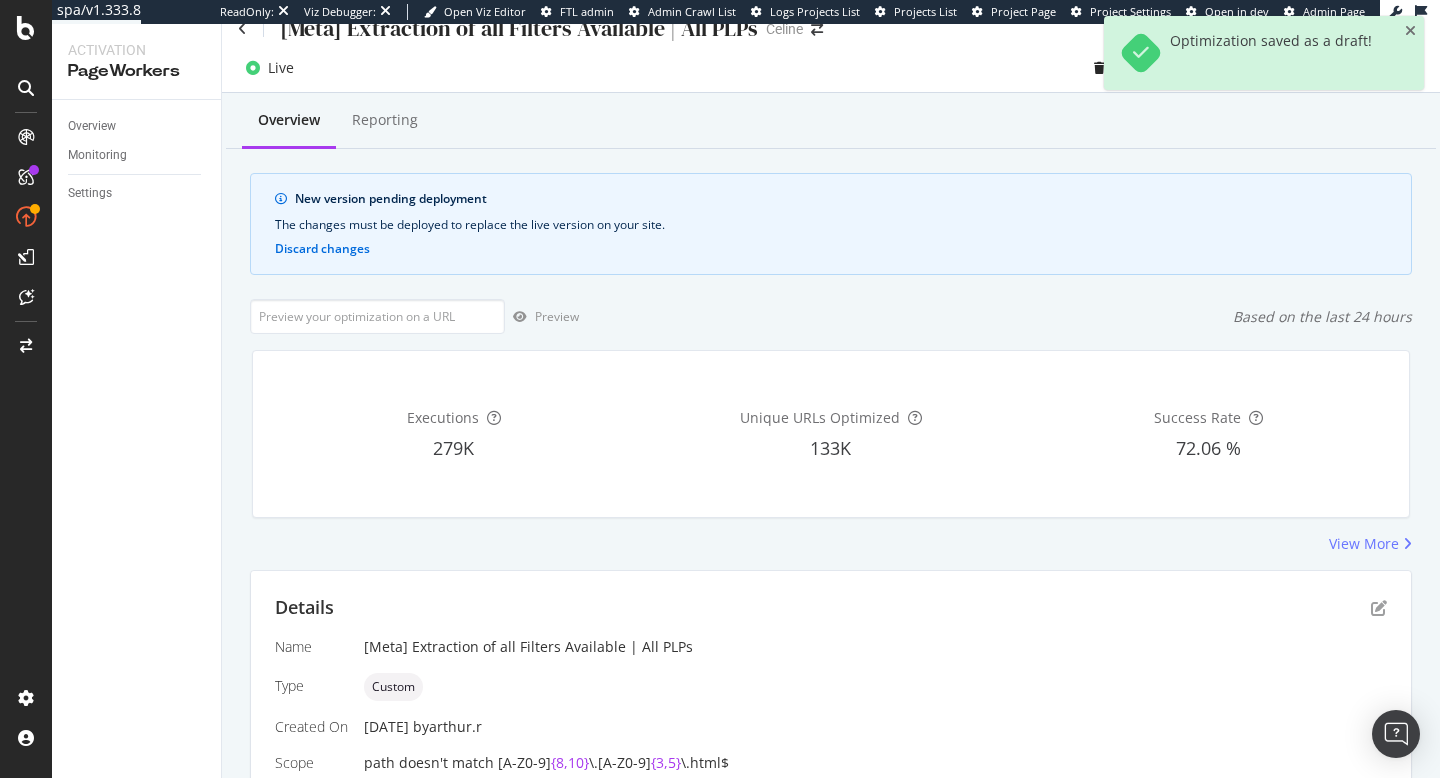 scroll, scrollTop: 0, scrollLeft: 0, axis: both 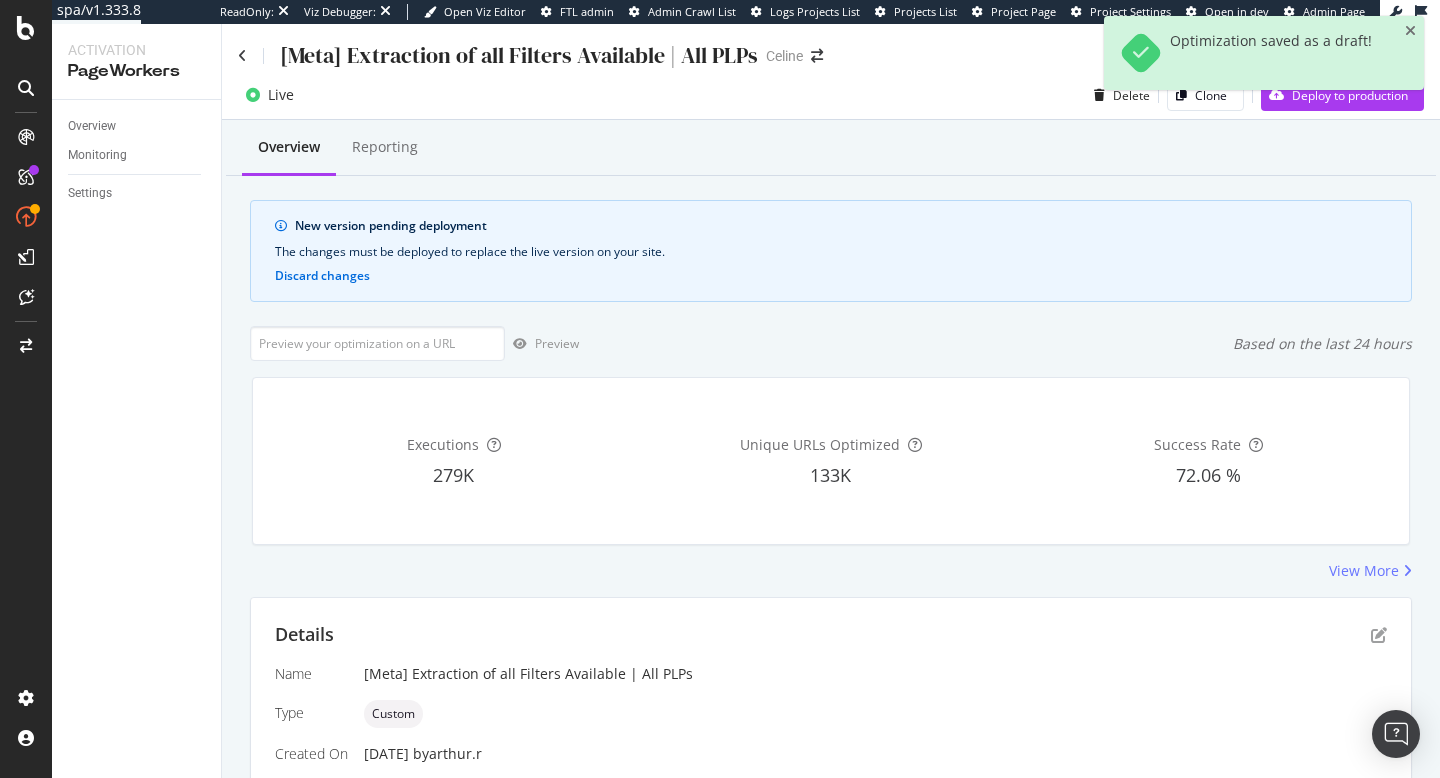 click on "Optimization saved as a draft!" at bounding box center [1264, 61] 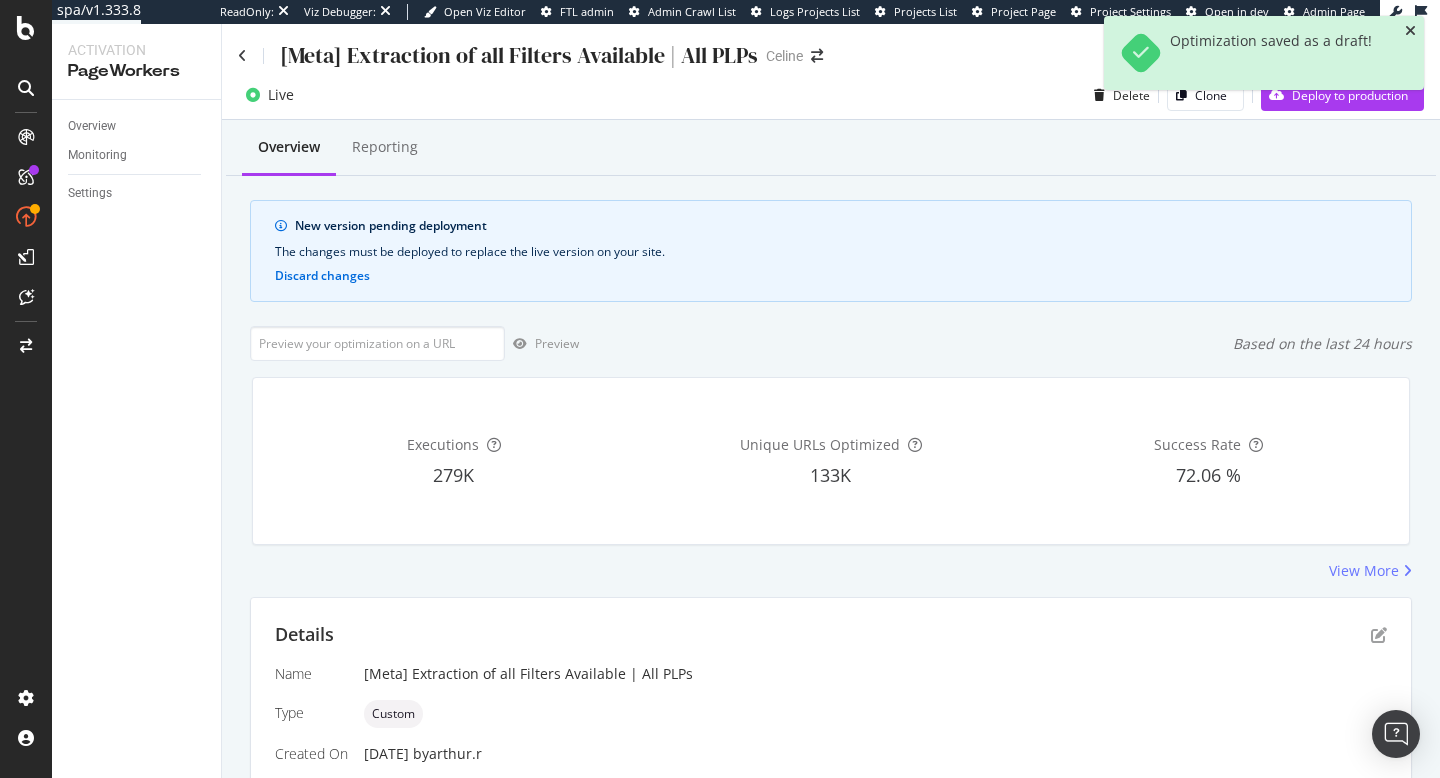 click at bounding box center (1410, 31) 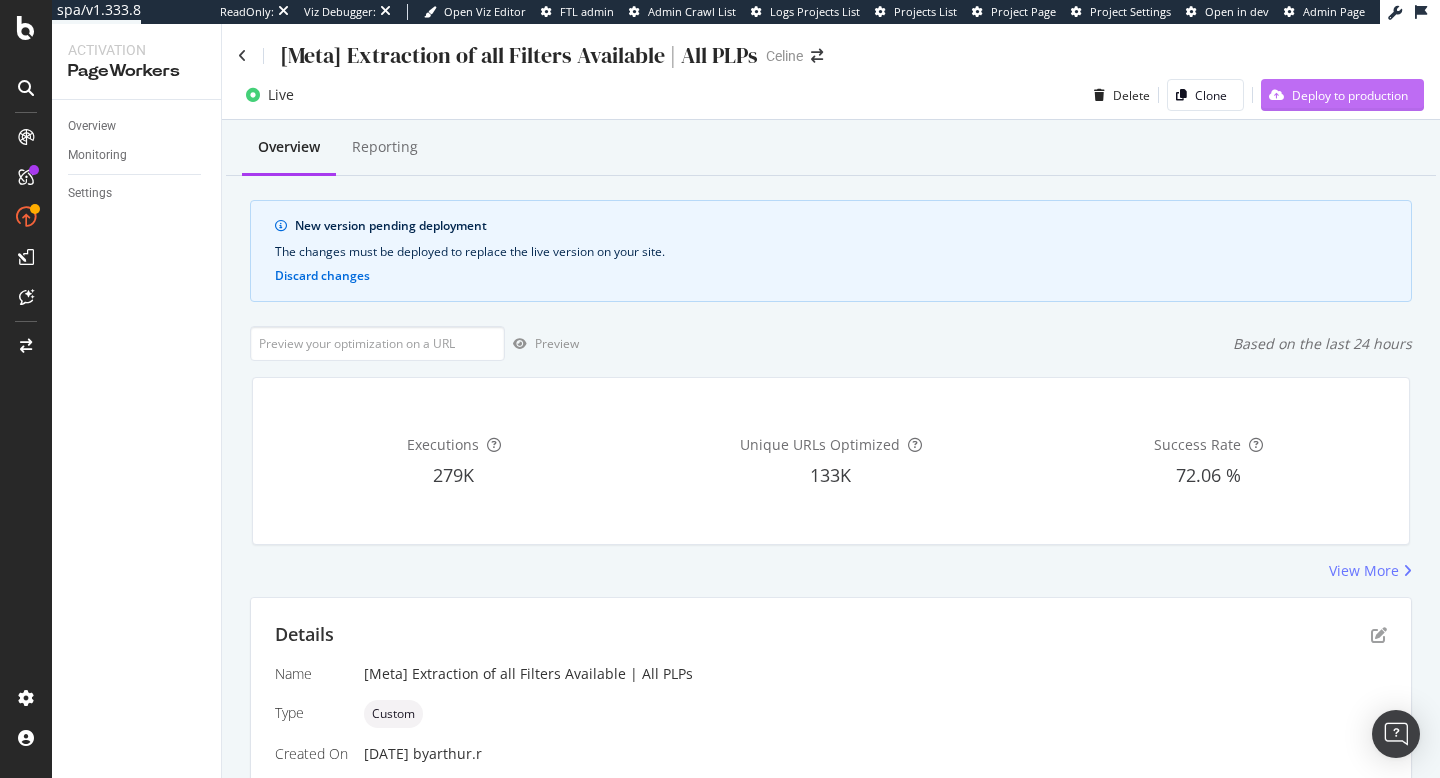 click on "Deploy to production" at bounding box center [1350, 95] 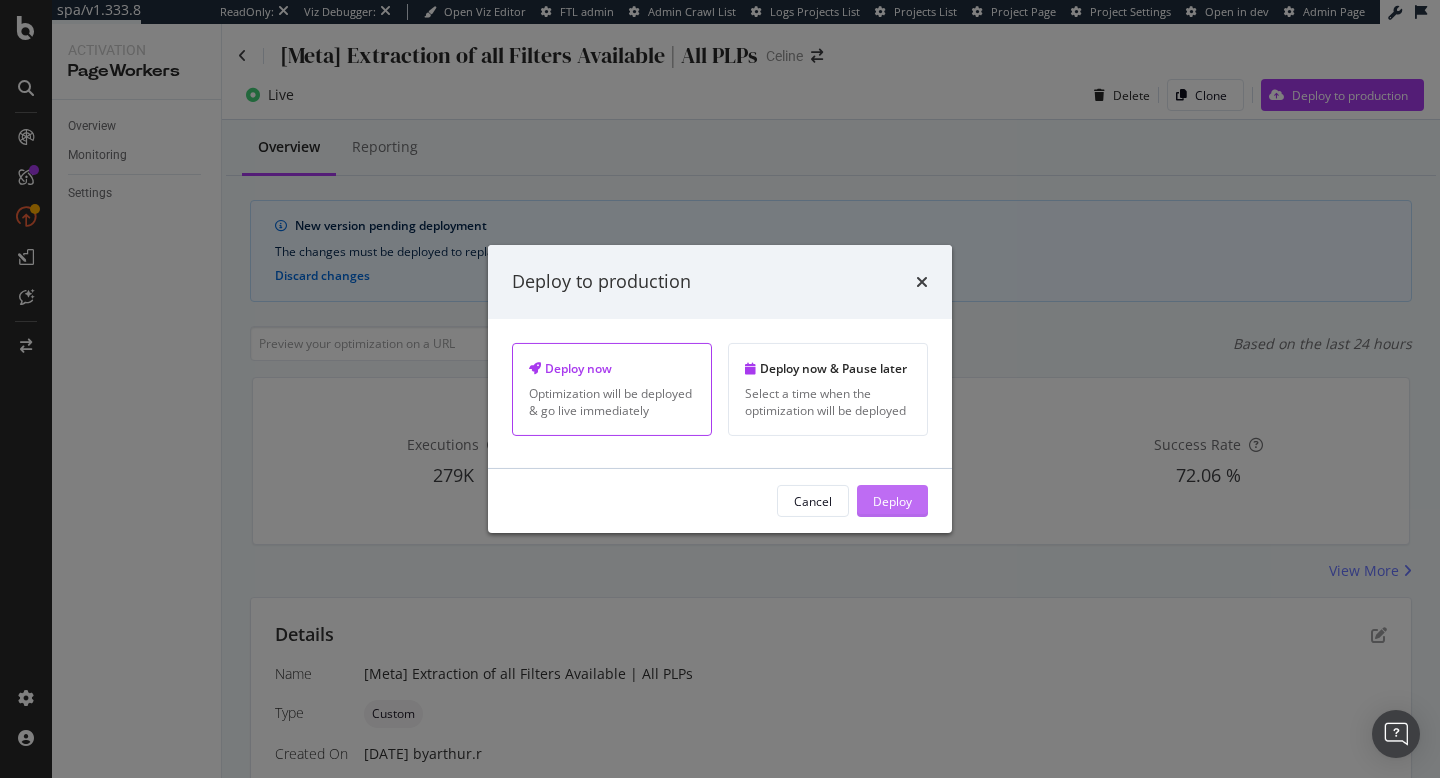 click on "Deploy" at bounding box center [892, 500] 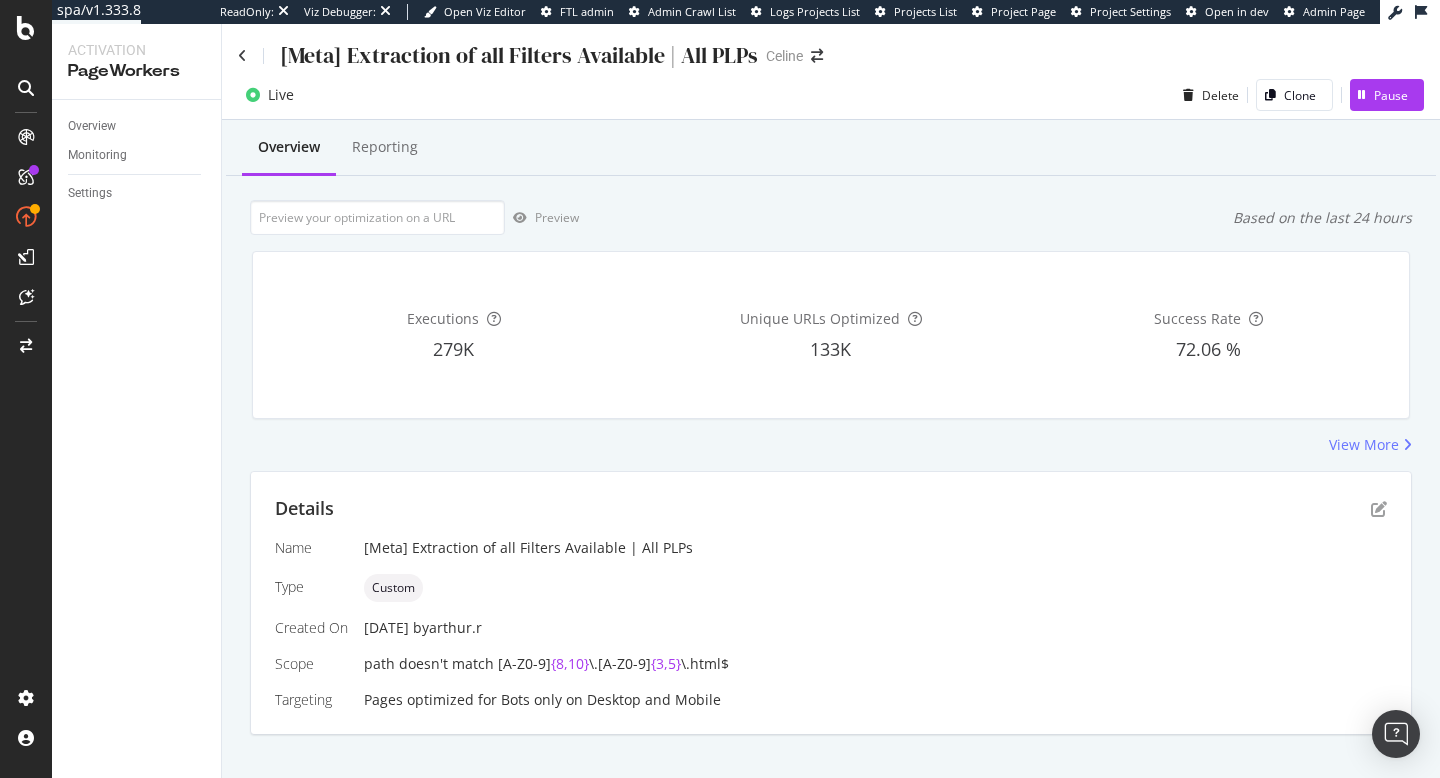 scroll, scrollTop: 27, scrollLeft: 0, axis: vertical 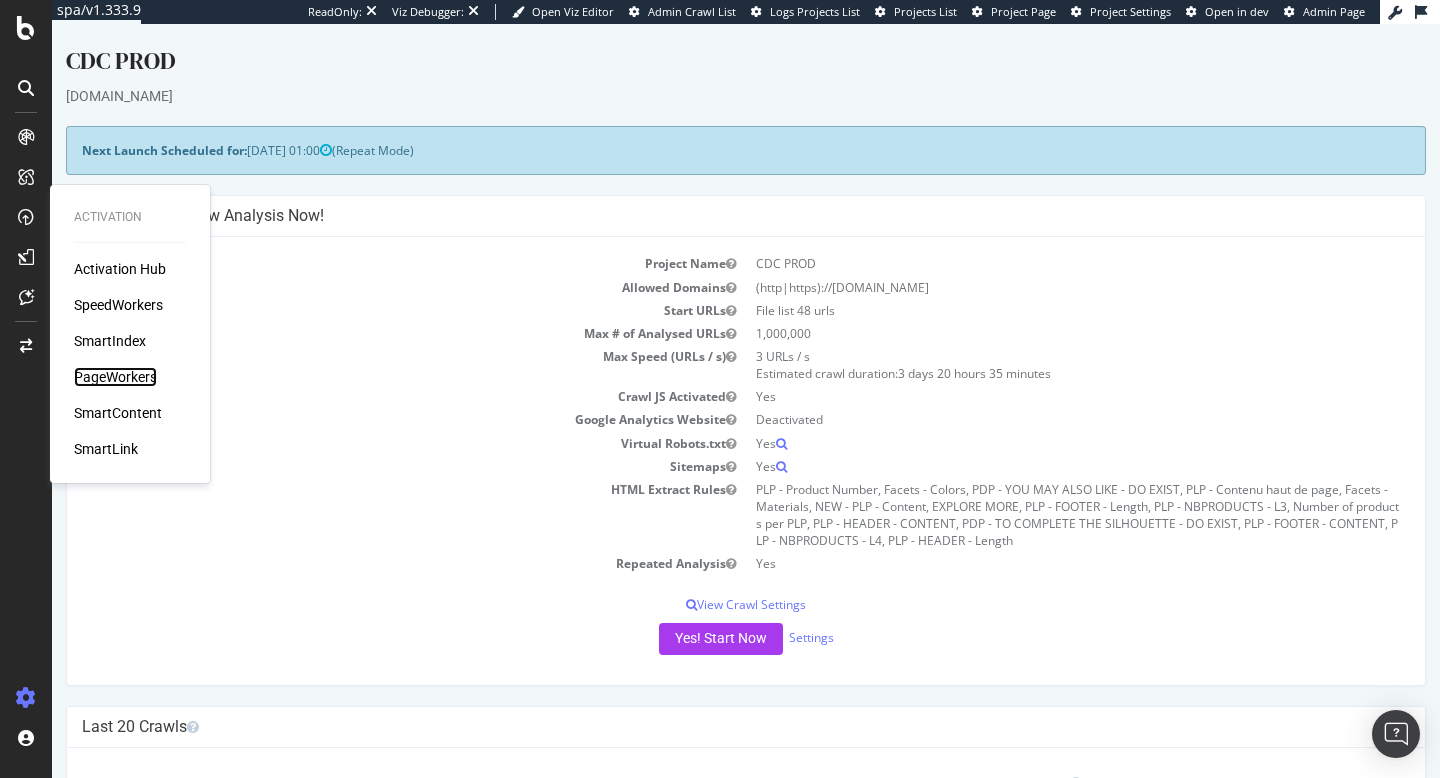 click on "PageWorkers" at bounding box center [115, 377] 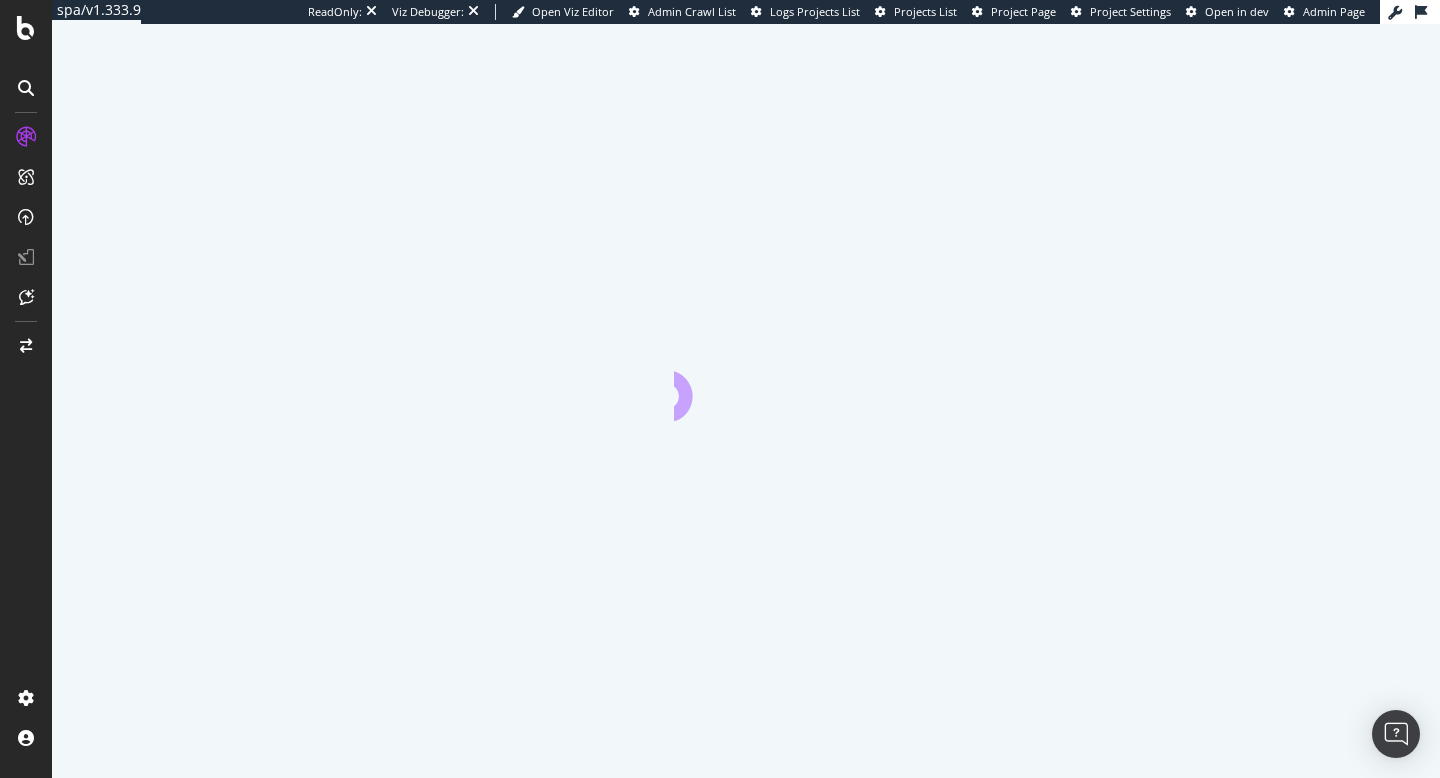 scroll, scrollTop: 0, scrollLeft: 0, axis: both 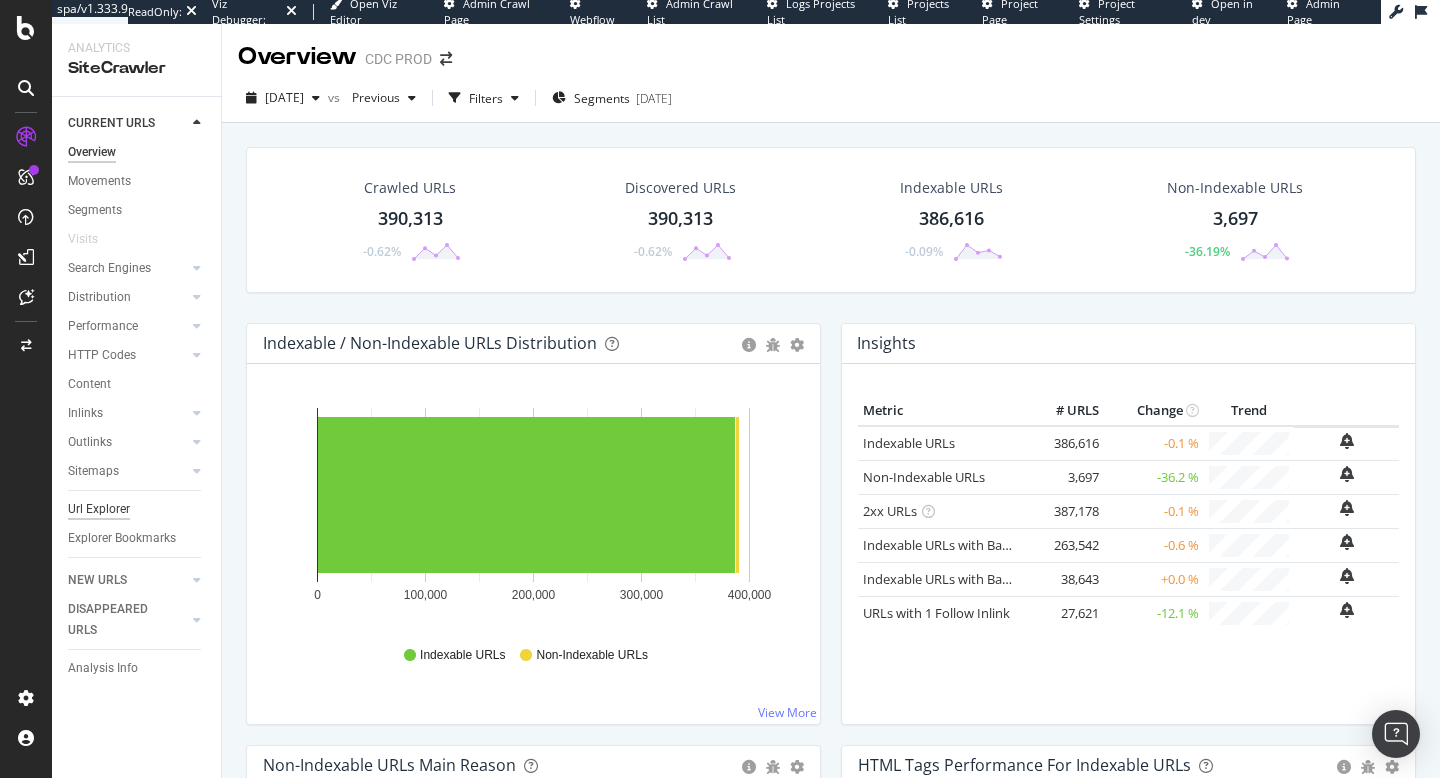 click on "Url Explorer" at bounding box center (99, 509) 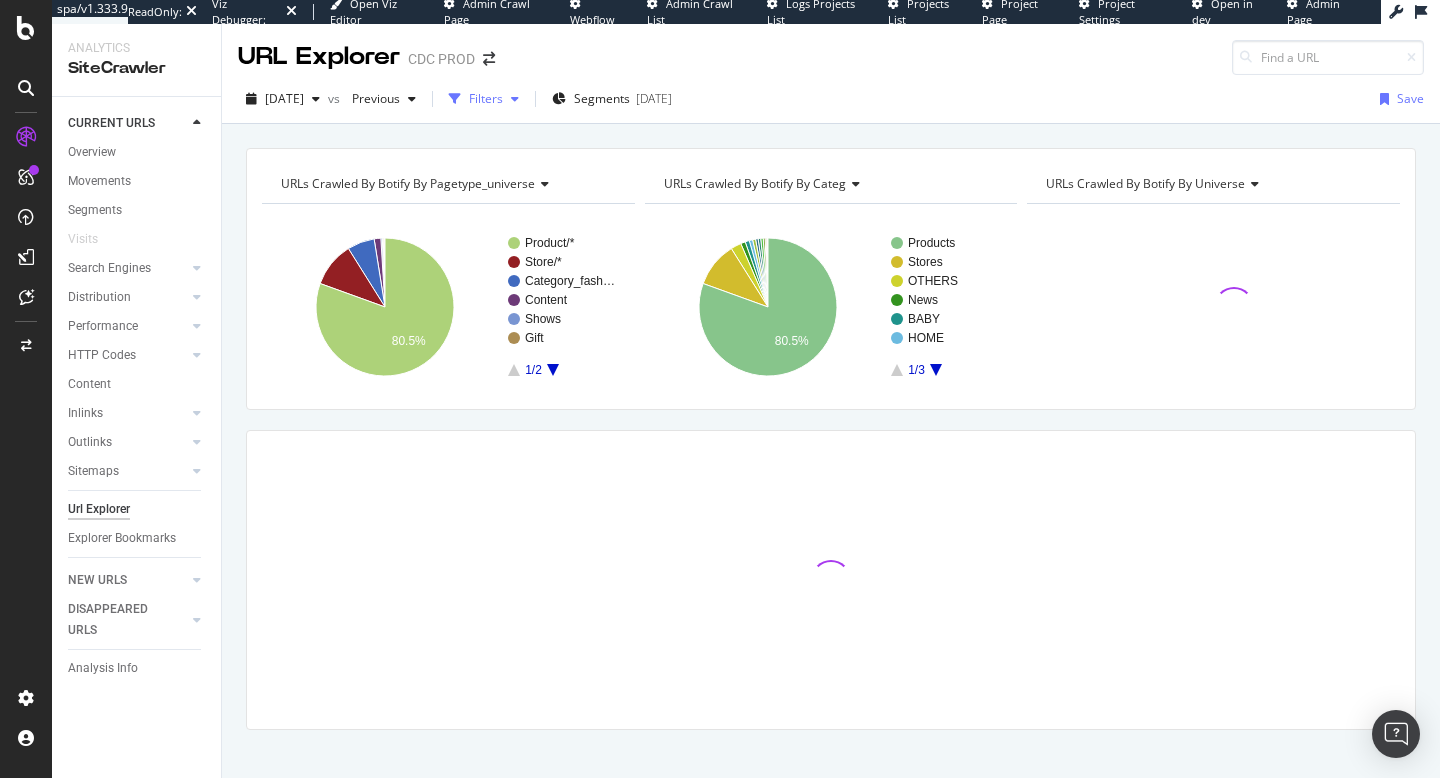 click on "Filters" at bounding box center (484, 99) 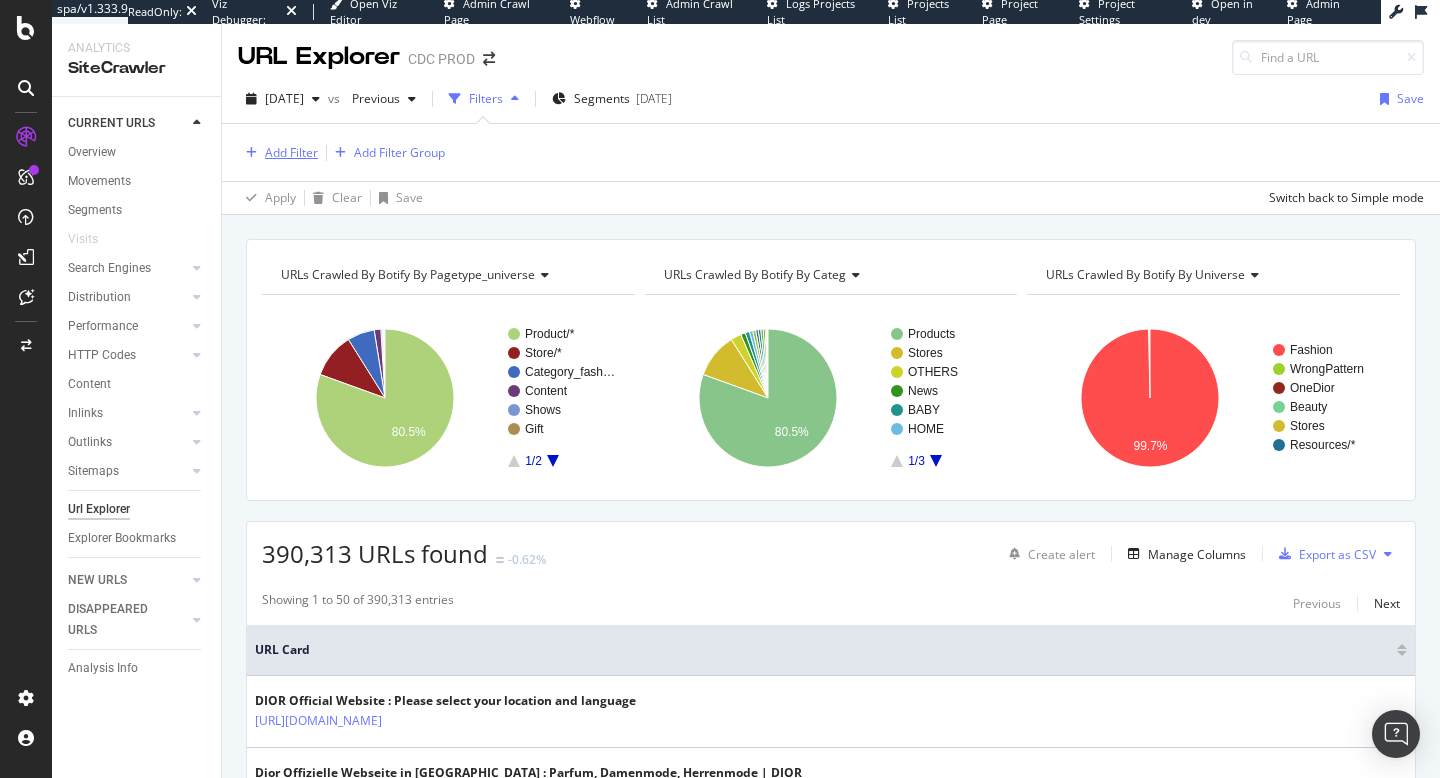 click on "Add Filter" at bounding box center (291, 152) 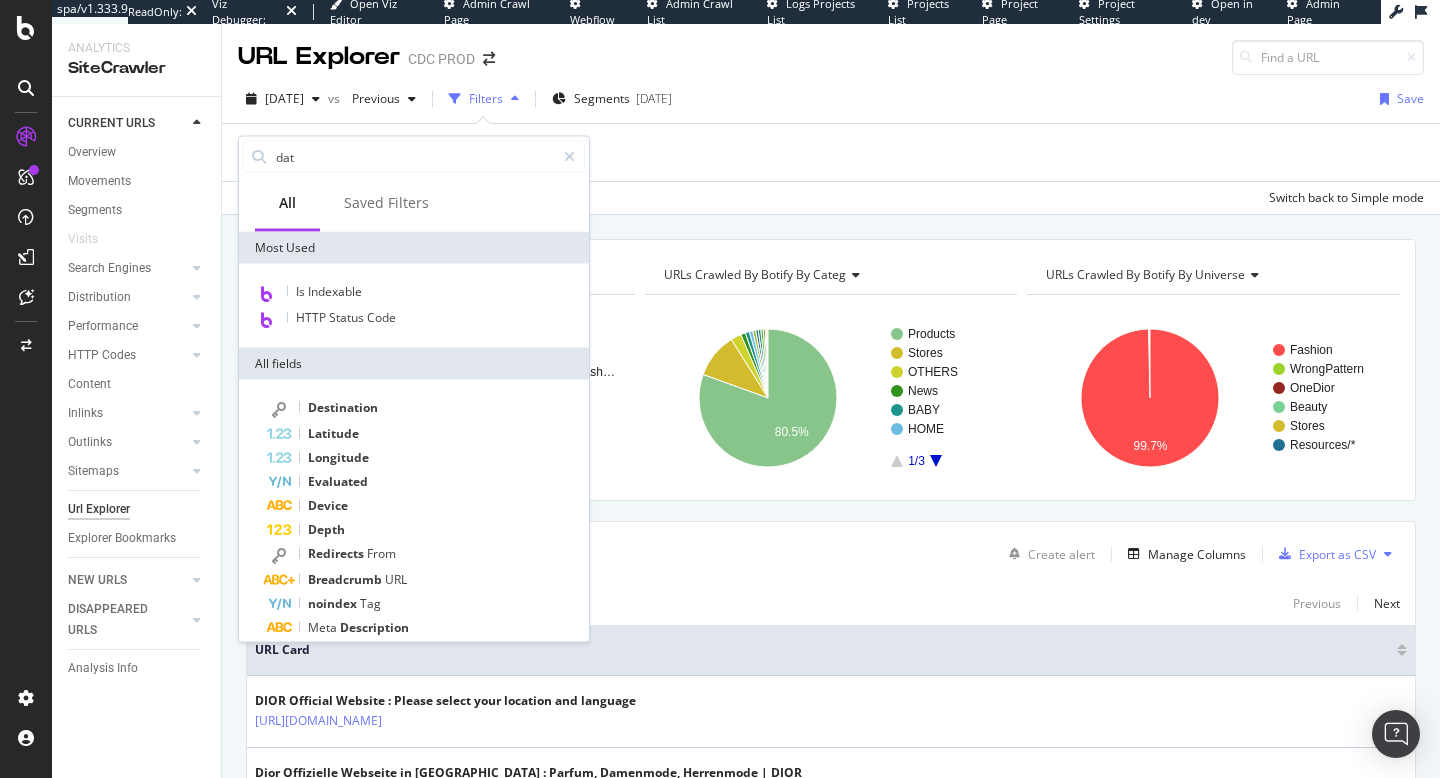 type on "data" 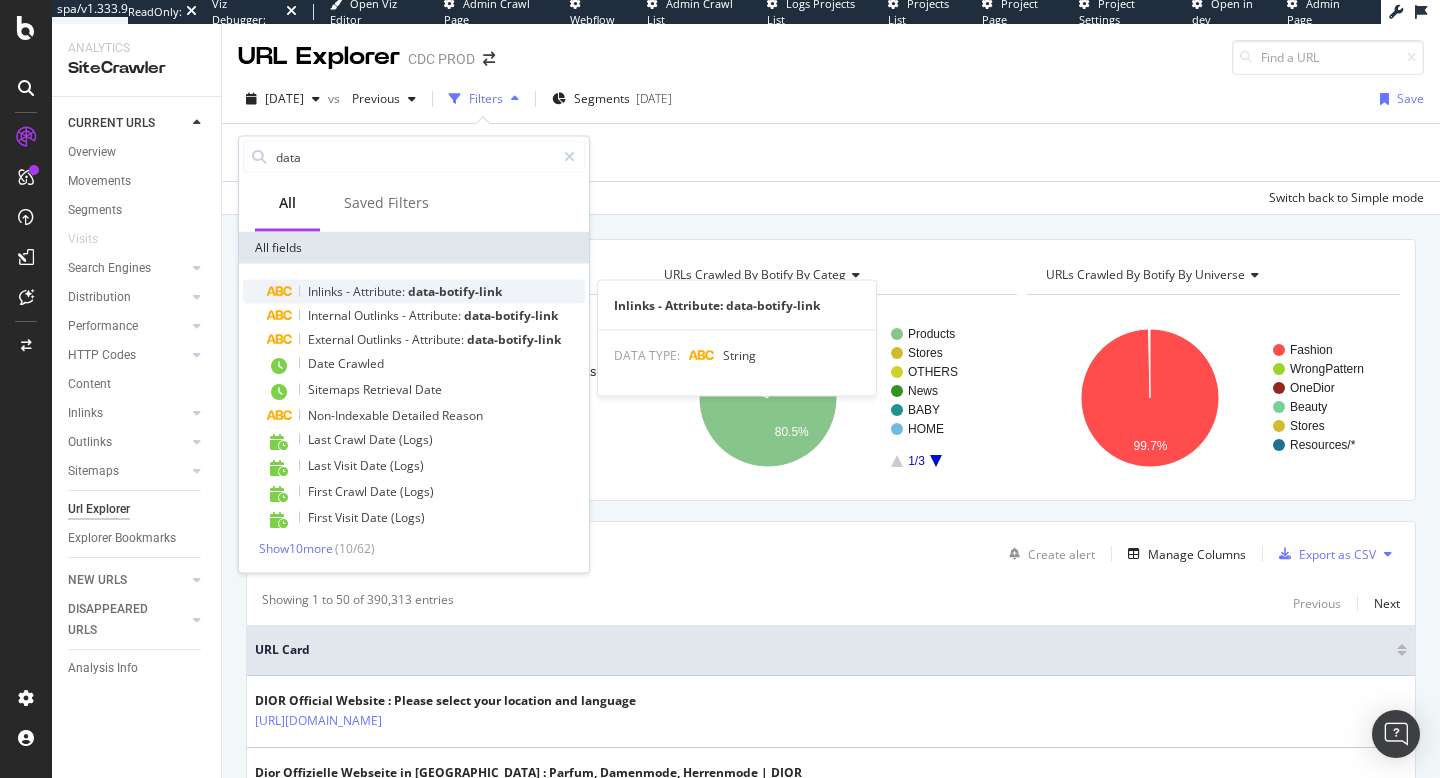 click on "Inlinks   -   Attribute:   data-botify-link" at bounding box center [426, 292] 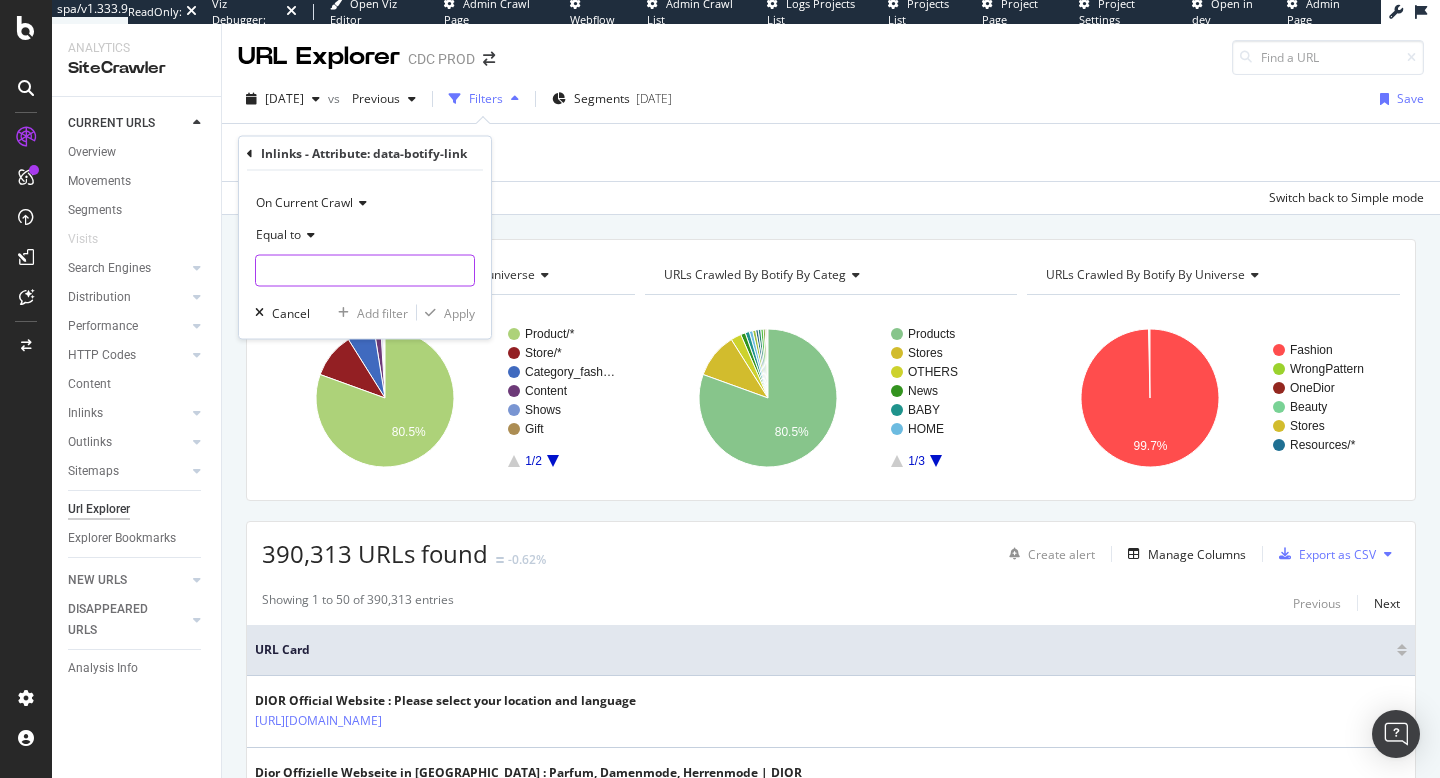 click at bounding box center (365, 271) 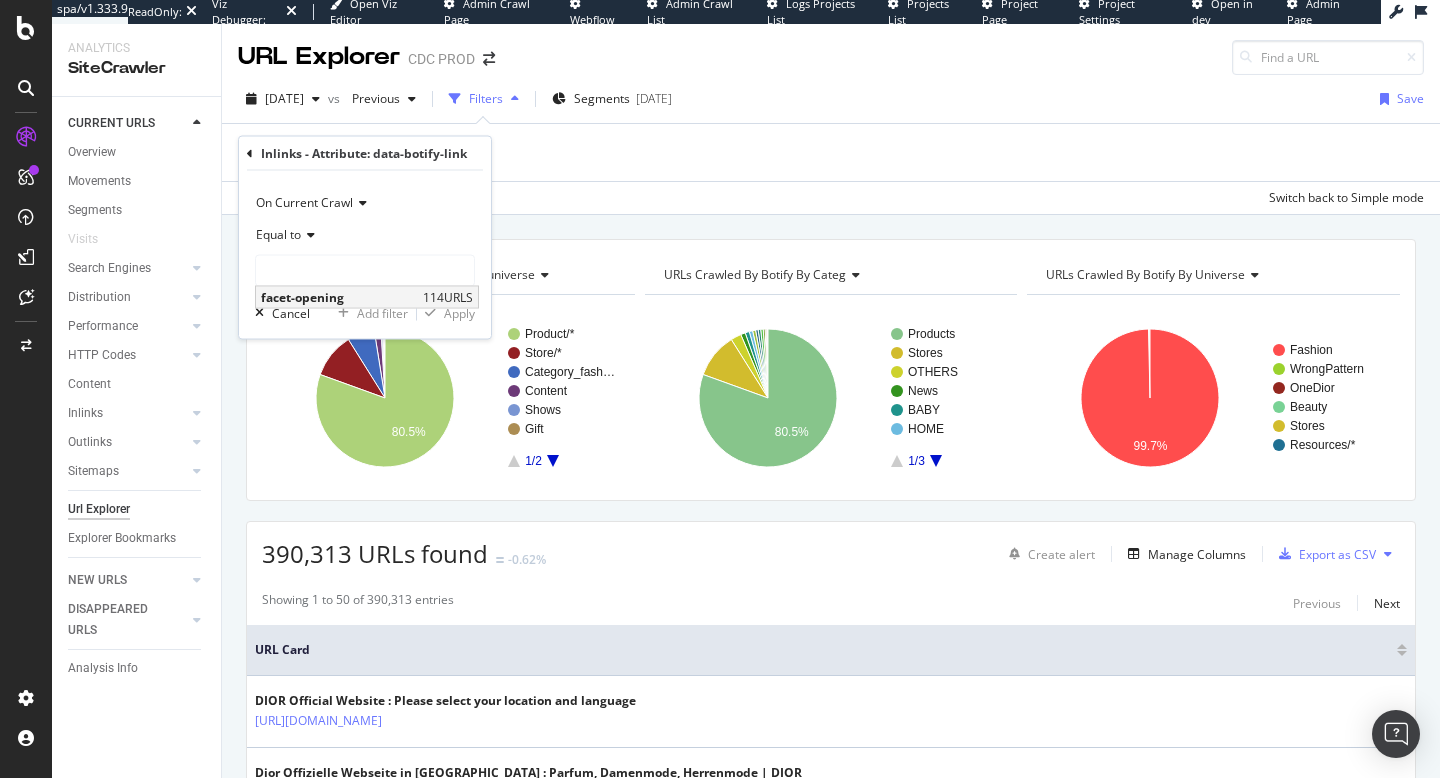 click on "facet-opening 114  URLS" at bounding box center (367, 297) 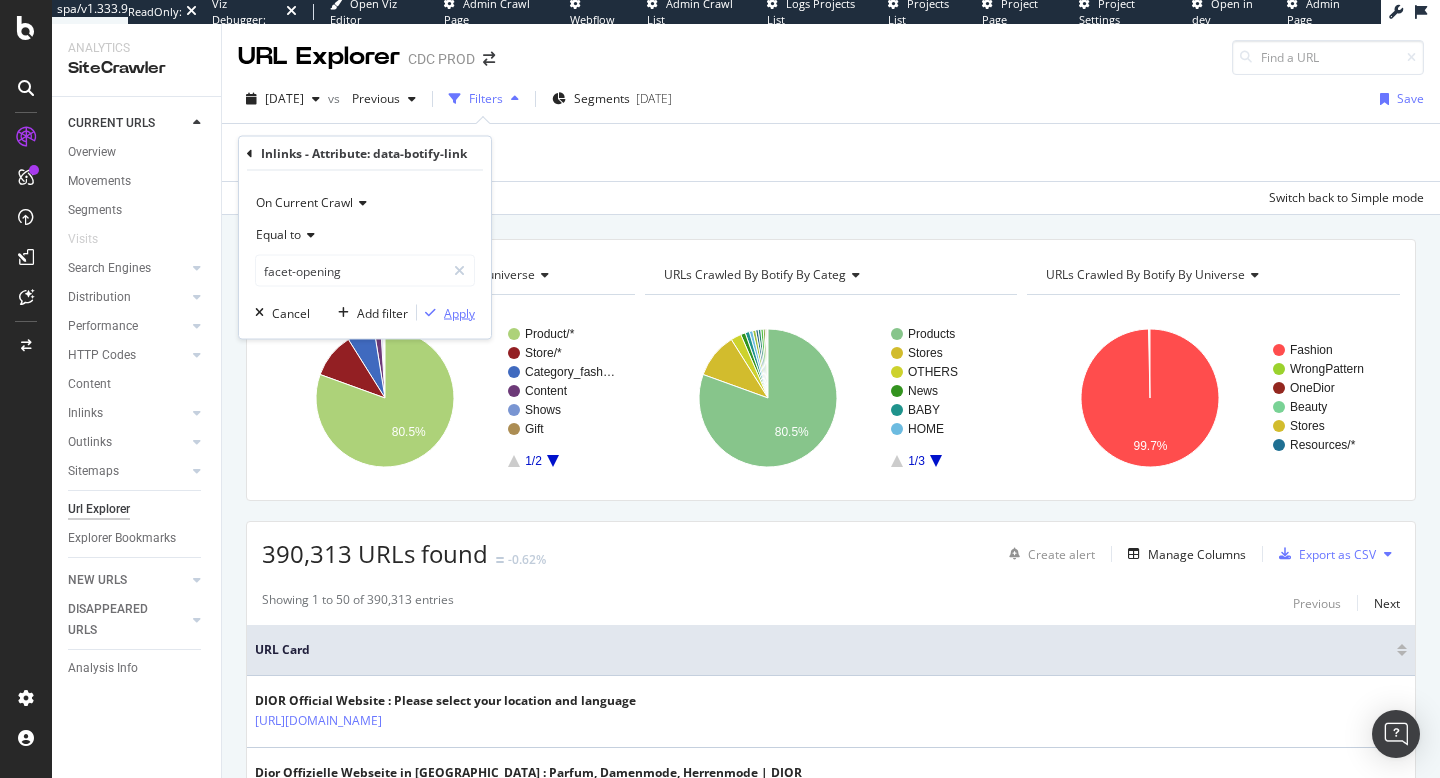 click on "Apply" at bounding box center (459, 312) 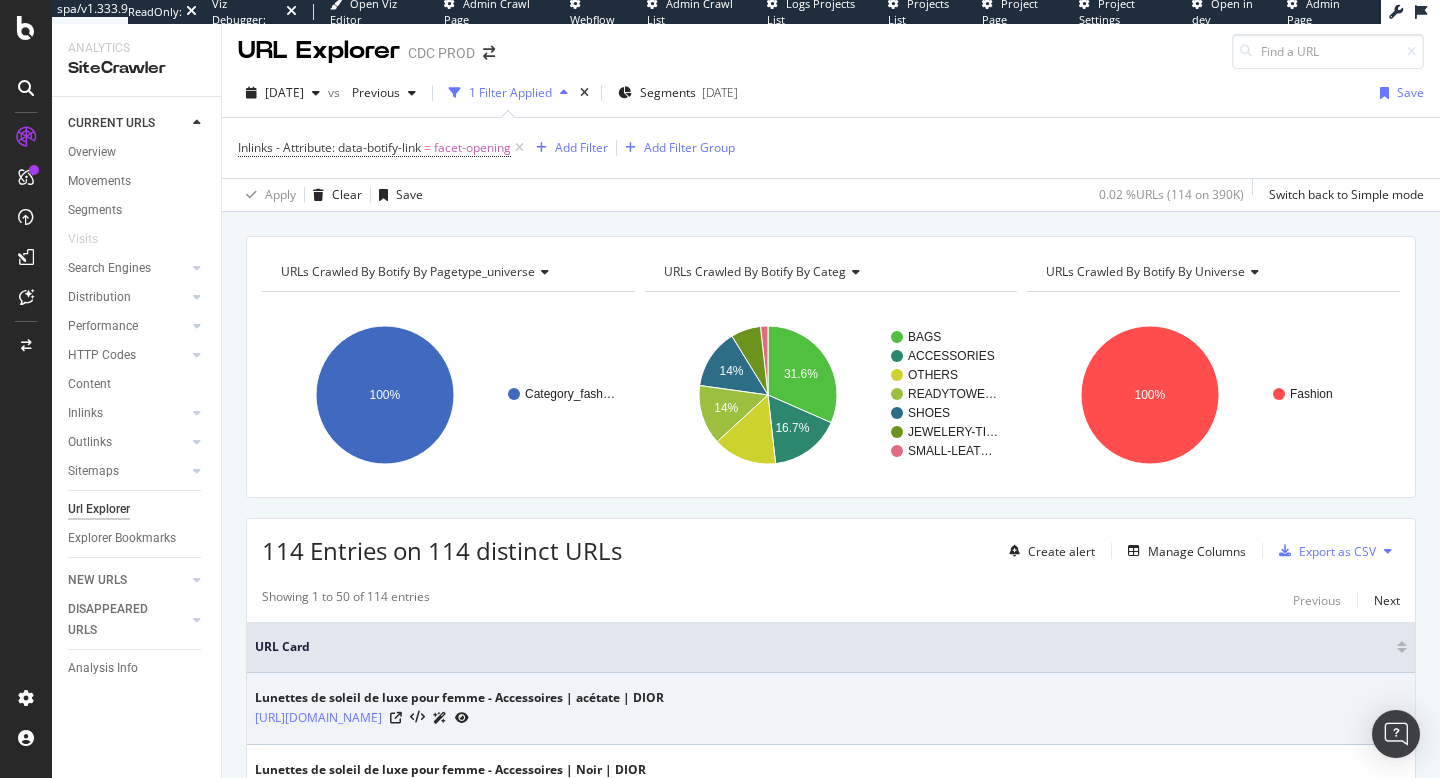 scroll, scrollTop: 2, scrollLeft: 0, axis: vertical 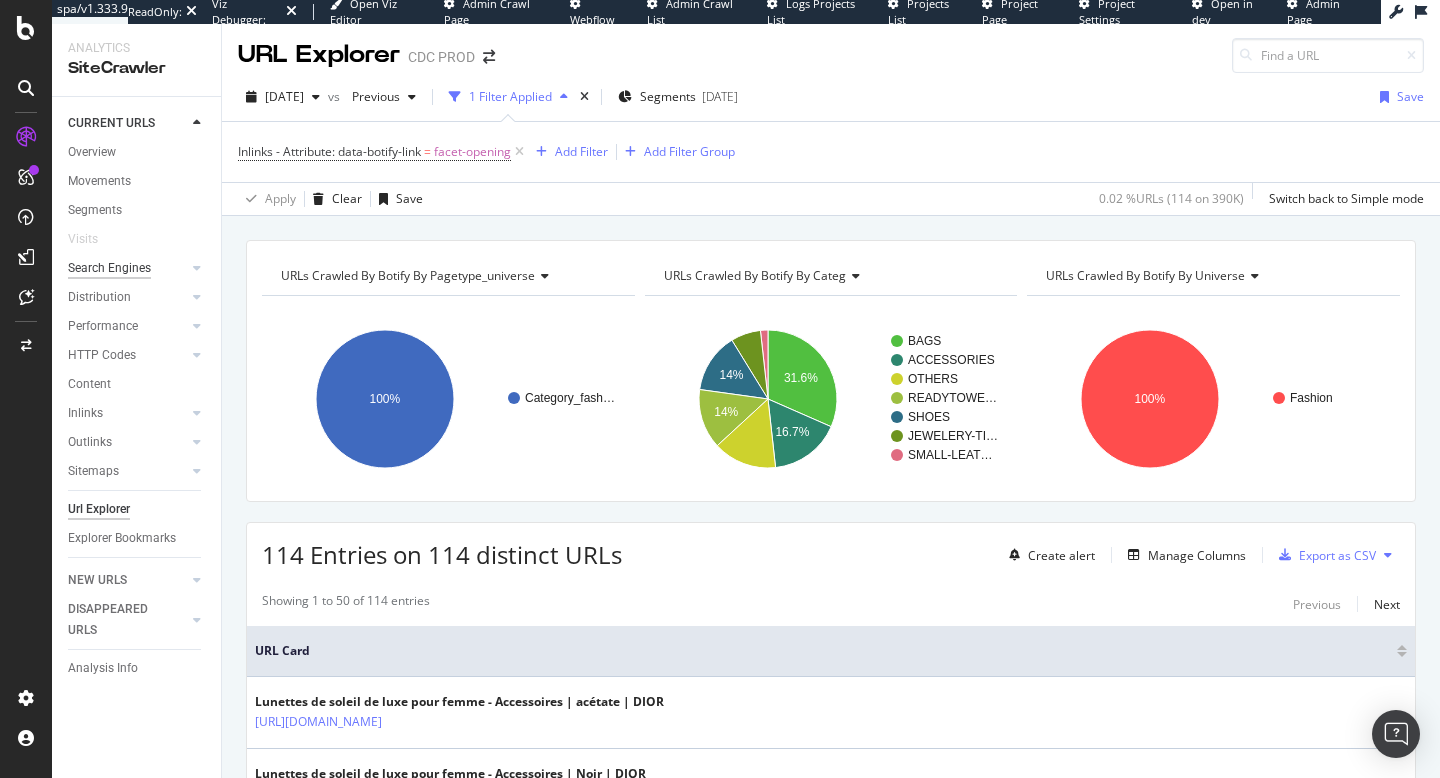 click on "Search Engines" at bounding box center (109, 268) 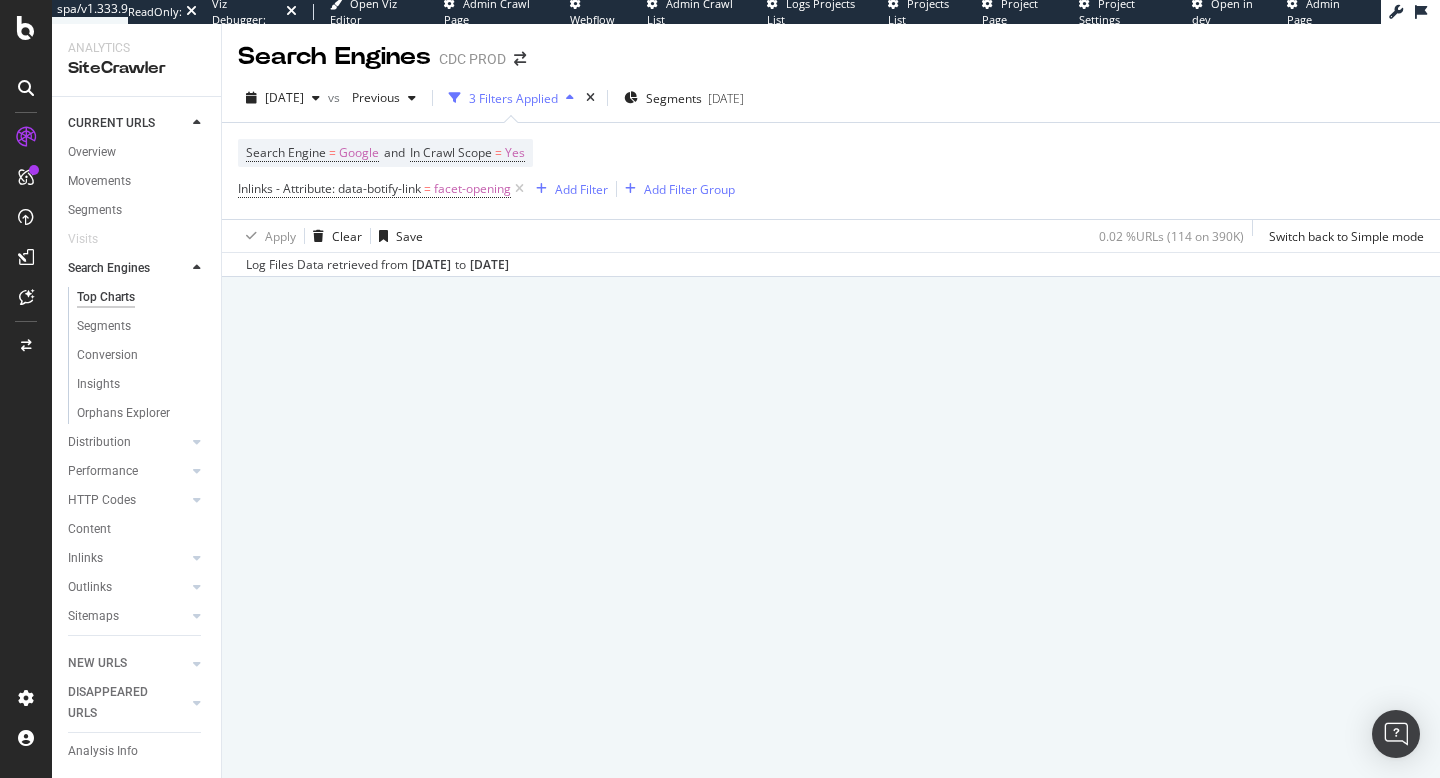 scroll, scrollTop: 0, scrollLeft: 0, axis: both 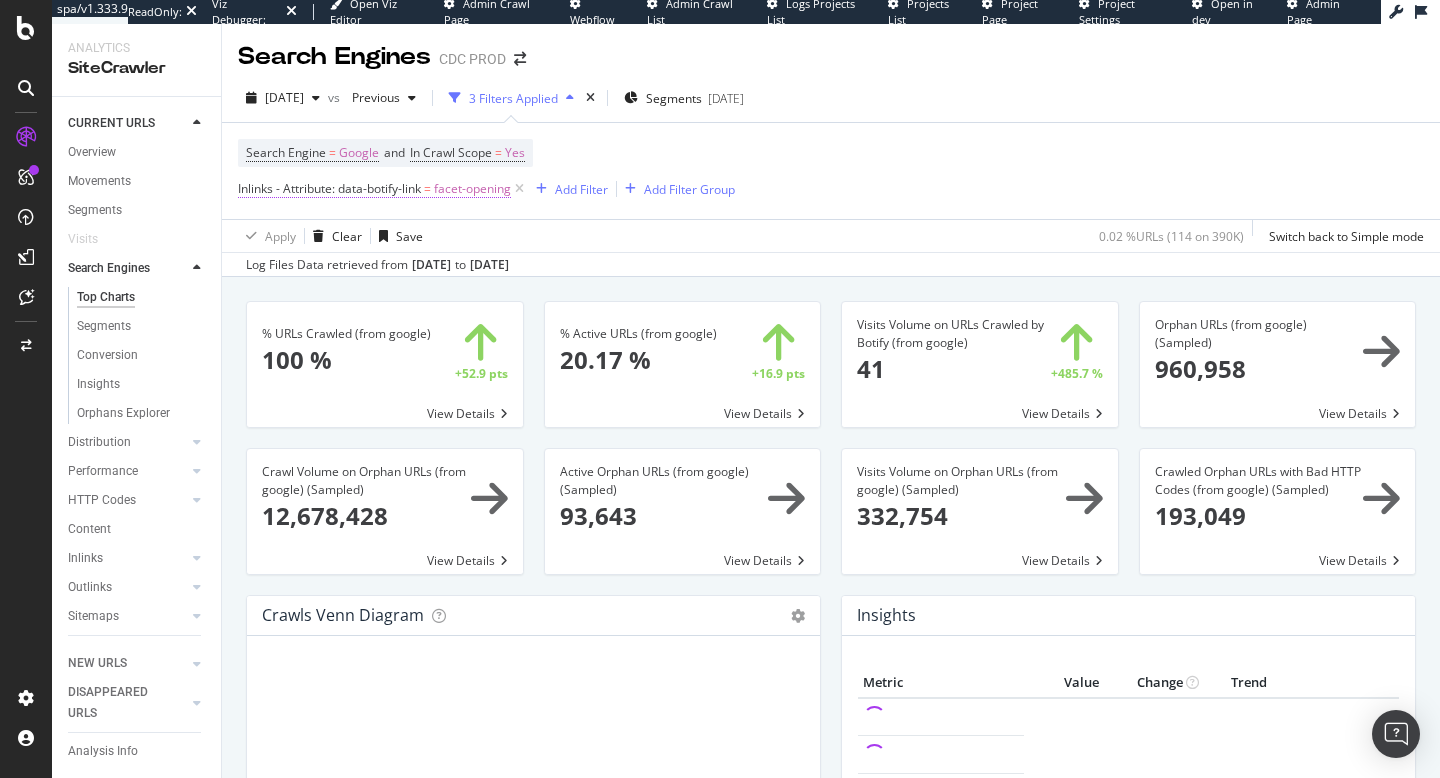 click on "Inlinks - Attribute: data-botify-link" at bounding box center [329, 188] 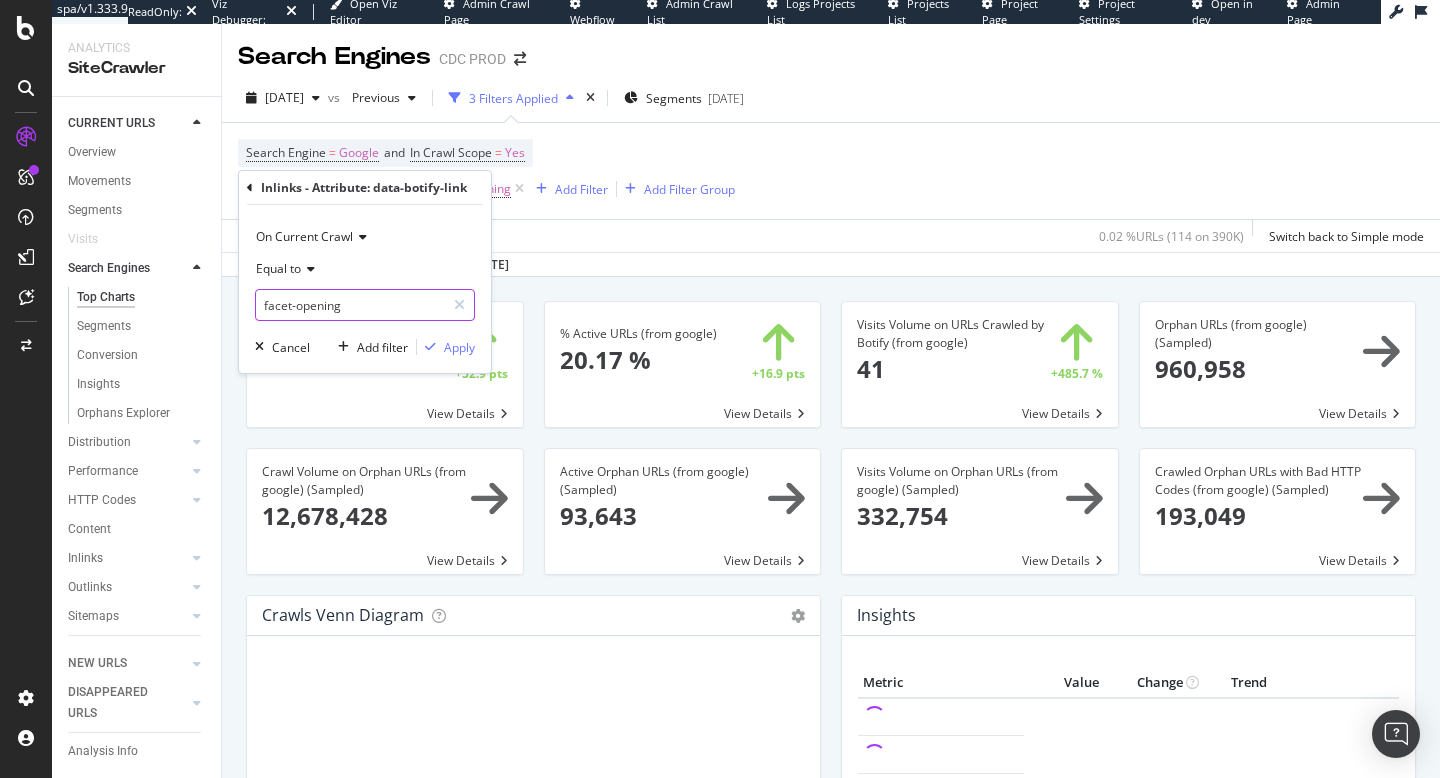 click on "facet-opening" at bounding box center (350, 305) 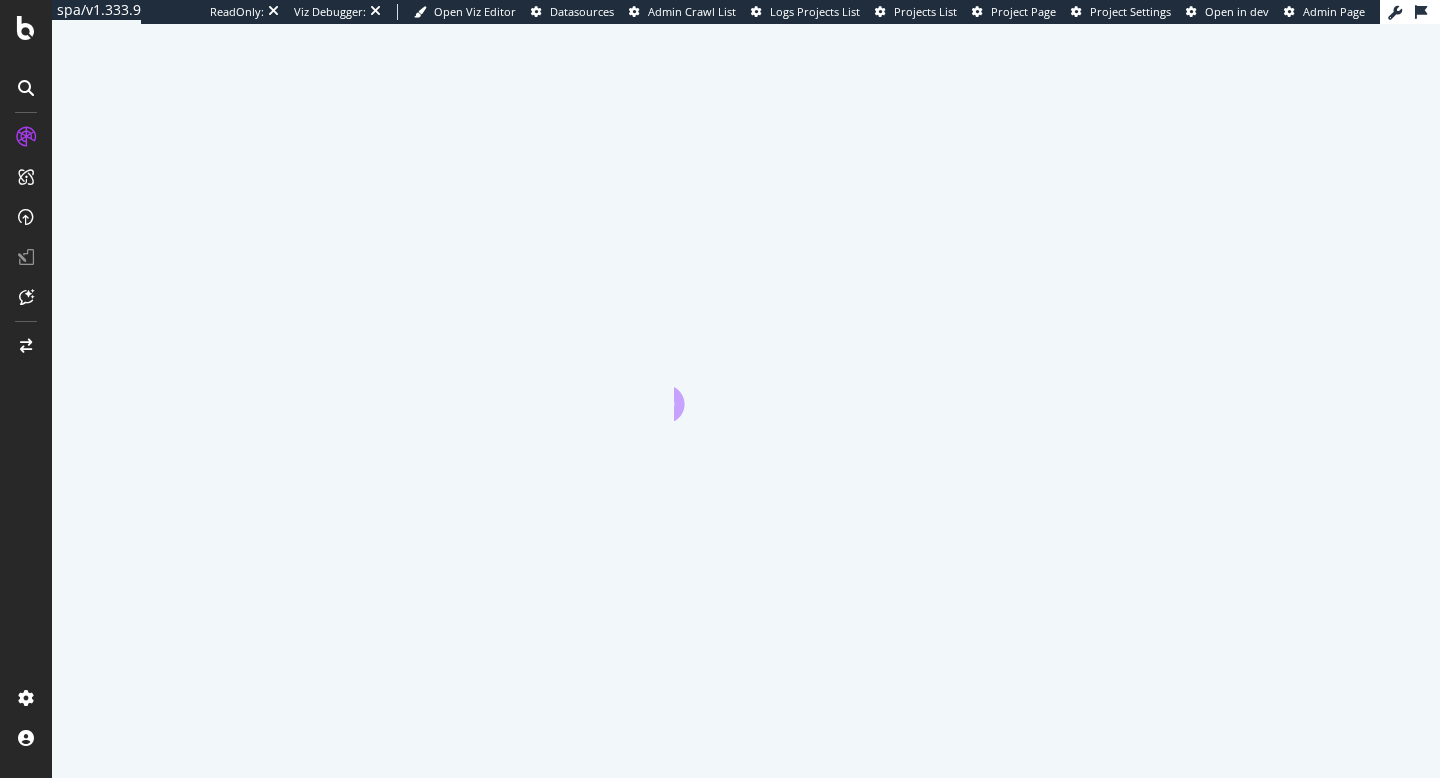 scroll, scrollTop: 0, scrollLeft: 0, axis: both 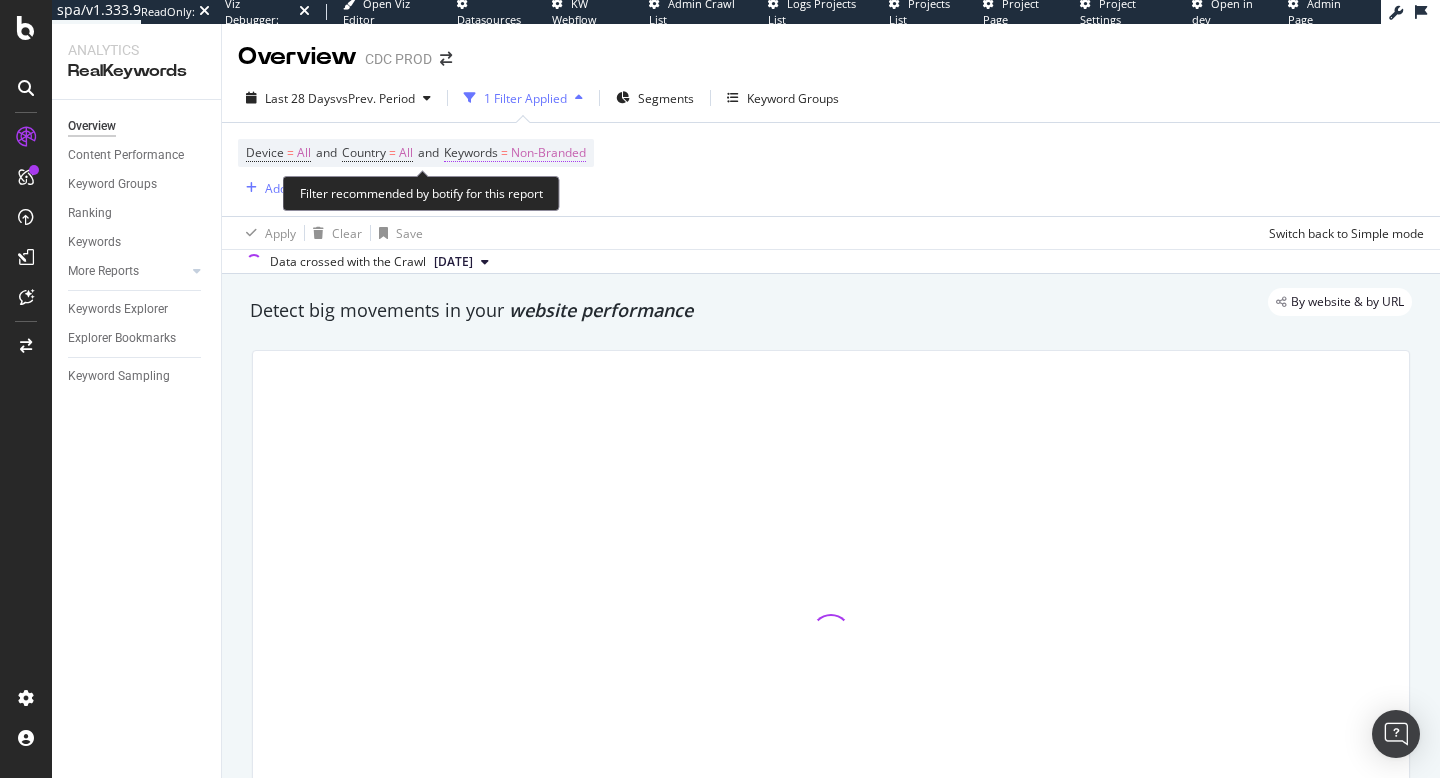click on "Non-Branded" at bounding box center (548, 153) 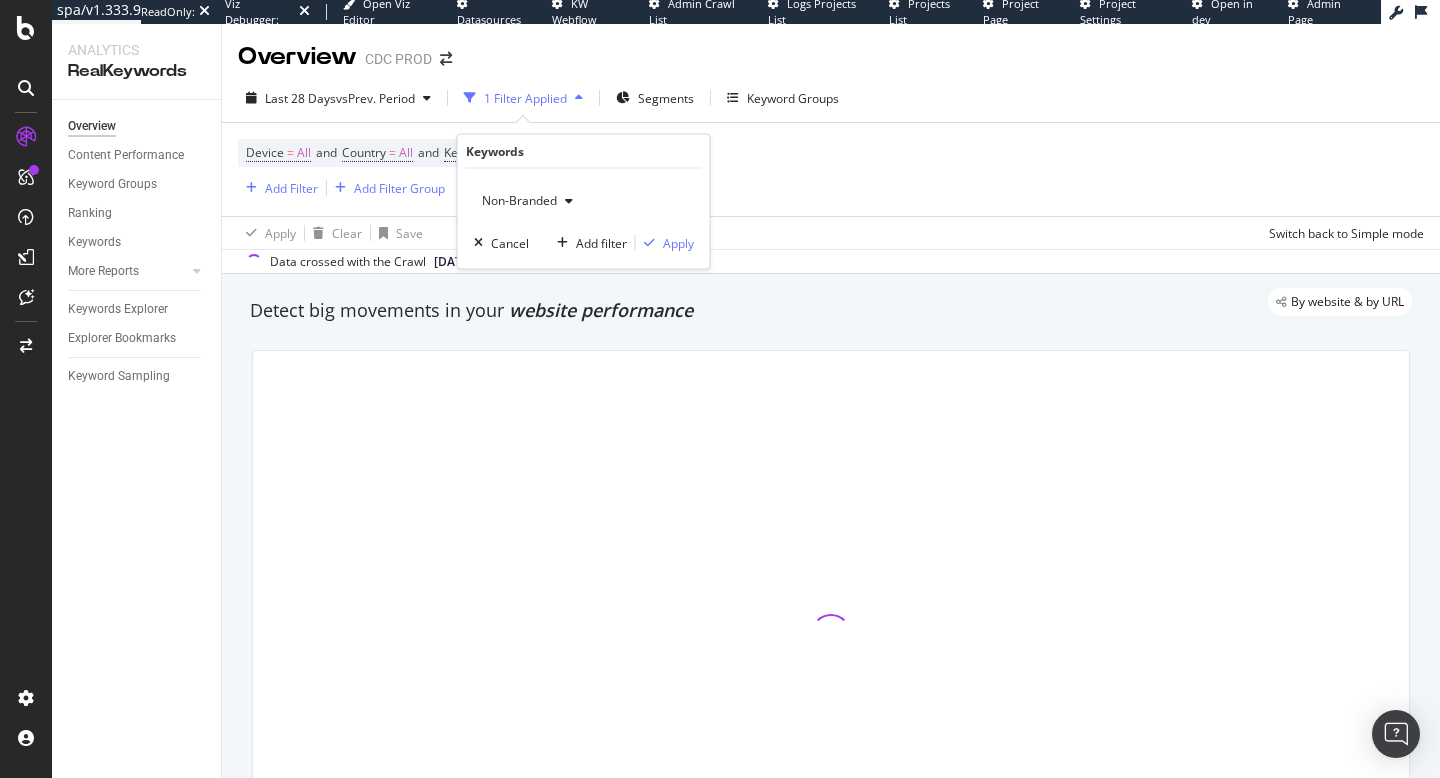 click on "Non-Branded" at bounding box center (527, 201) 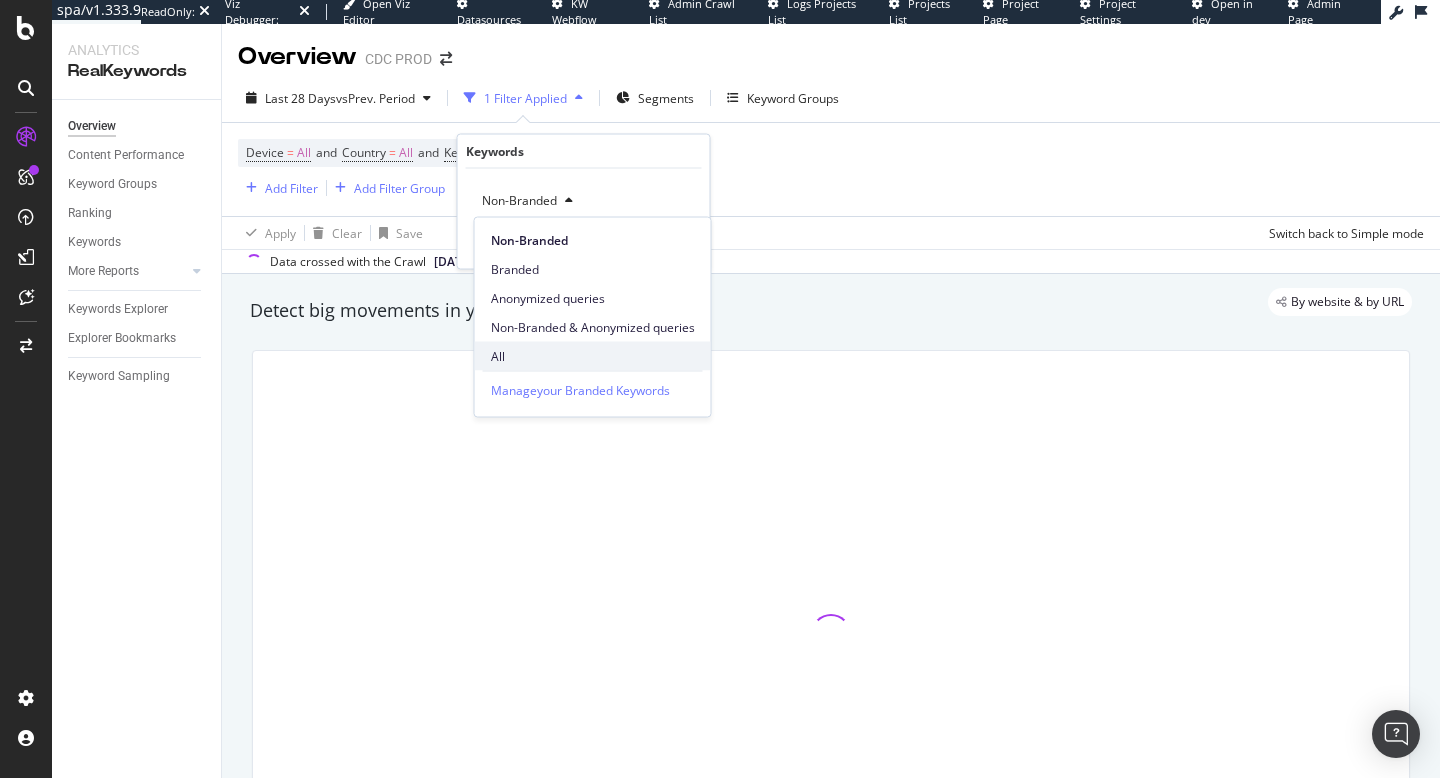 click on "All" at bounding box center [593, 356] 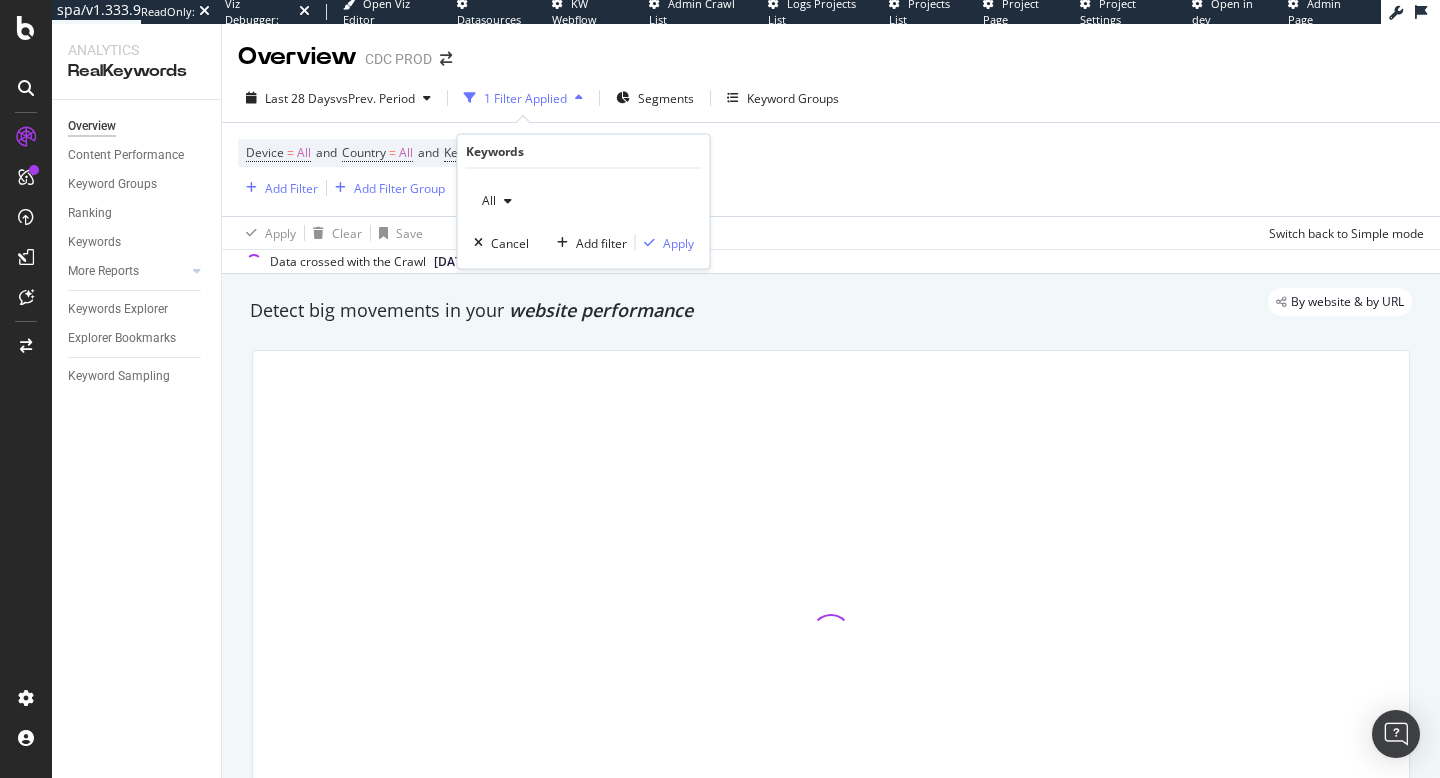 click on "All Cancel Add filter Apply" at bounding box center [584, 219] 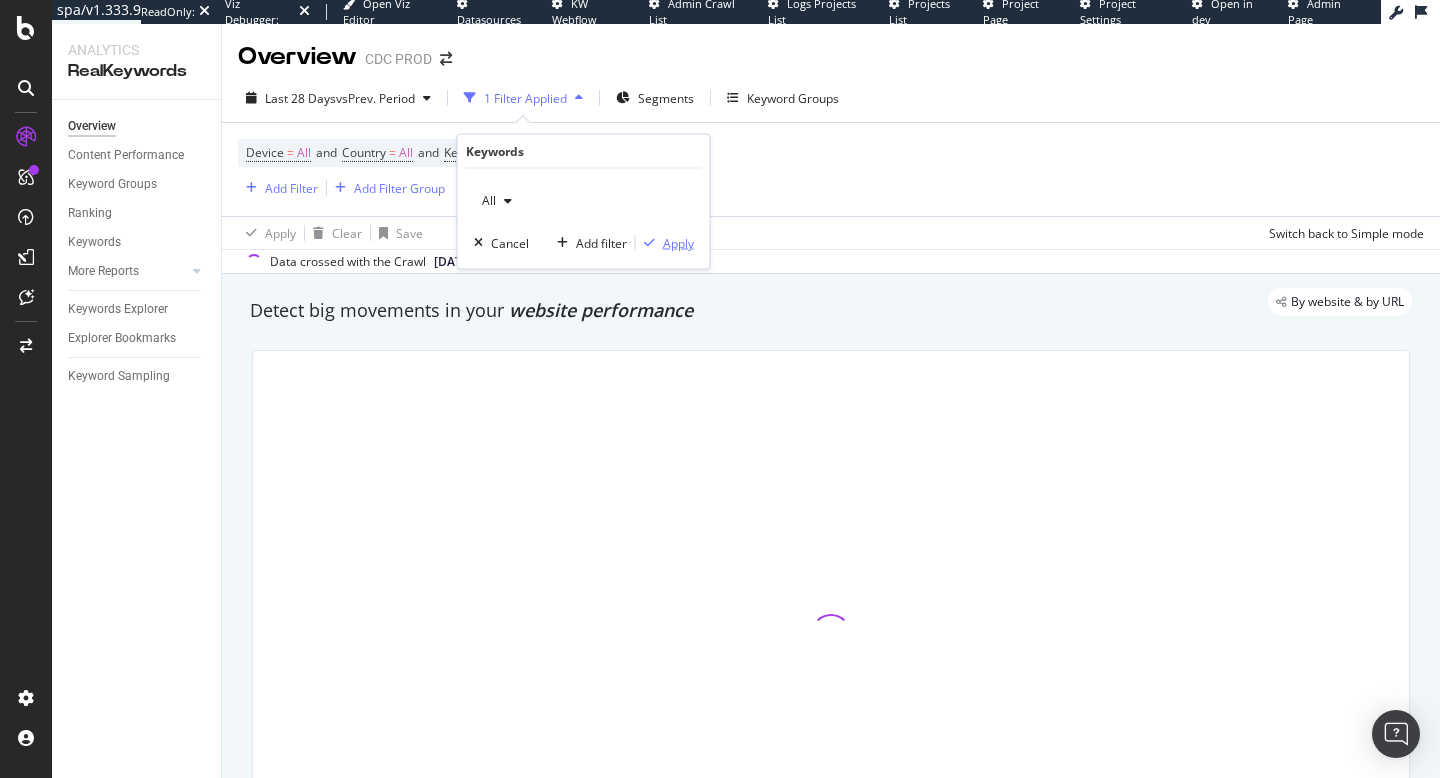 click on "Apply" at bounding box center [678, 242] 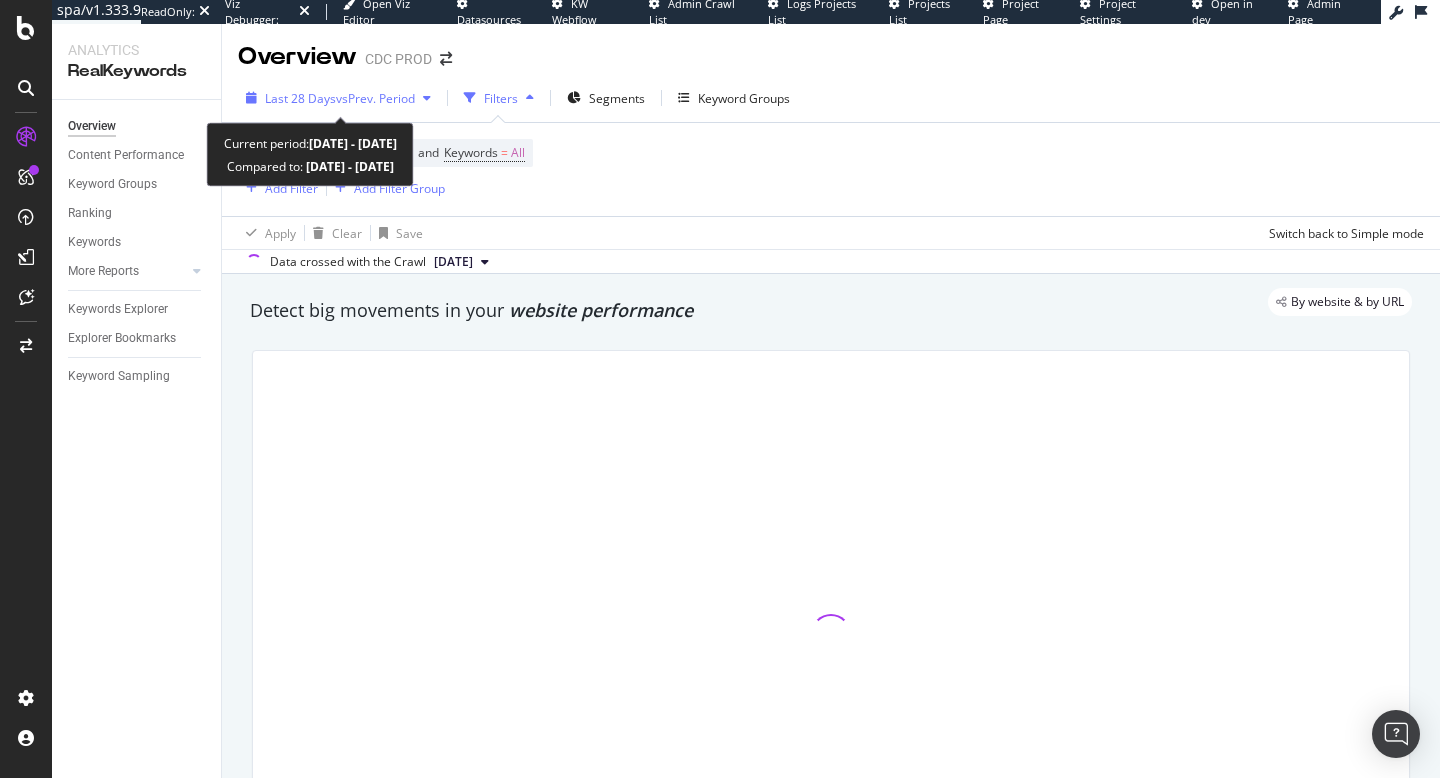 click on "vs  Prev. Period" at bounding box center (375, 98) 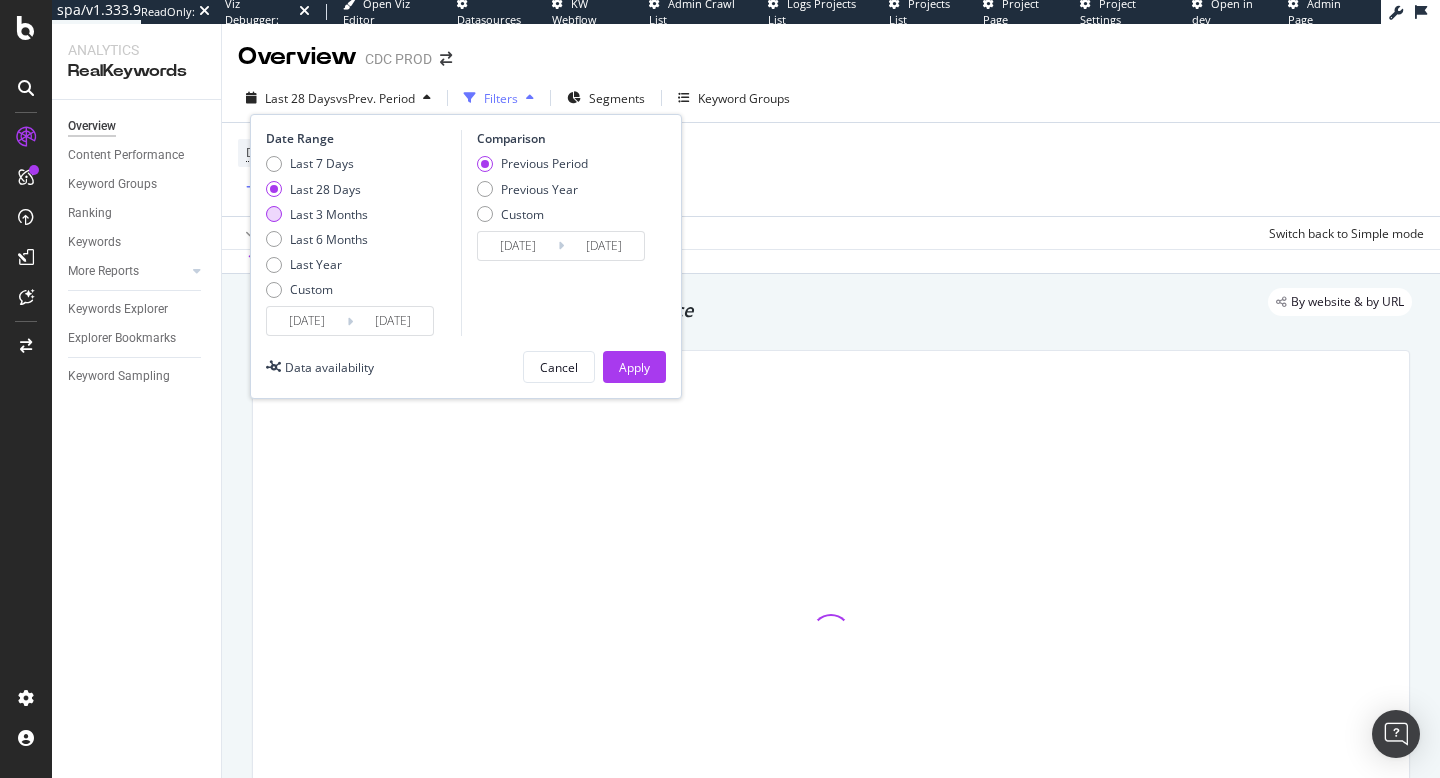 click on "Last 3 Months" at bounding box center [329, 214] 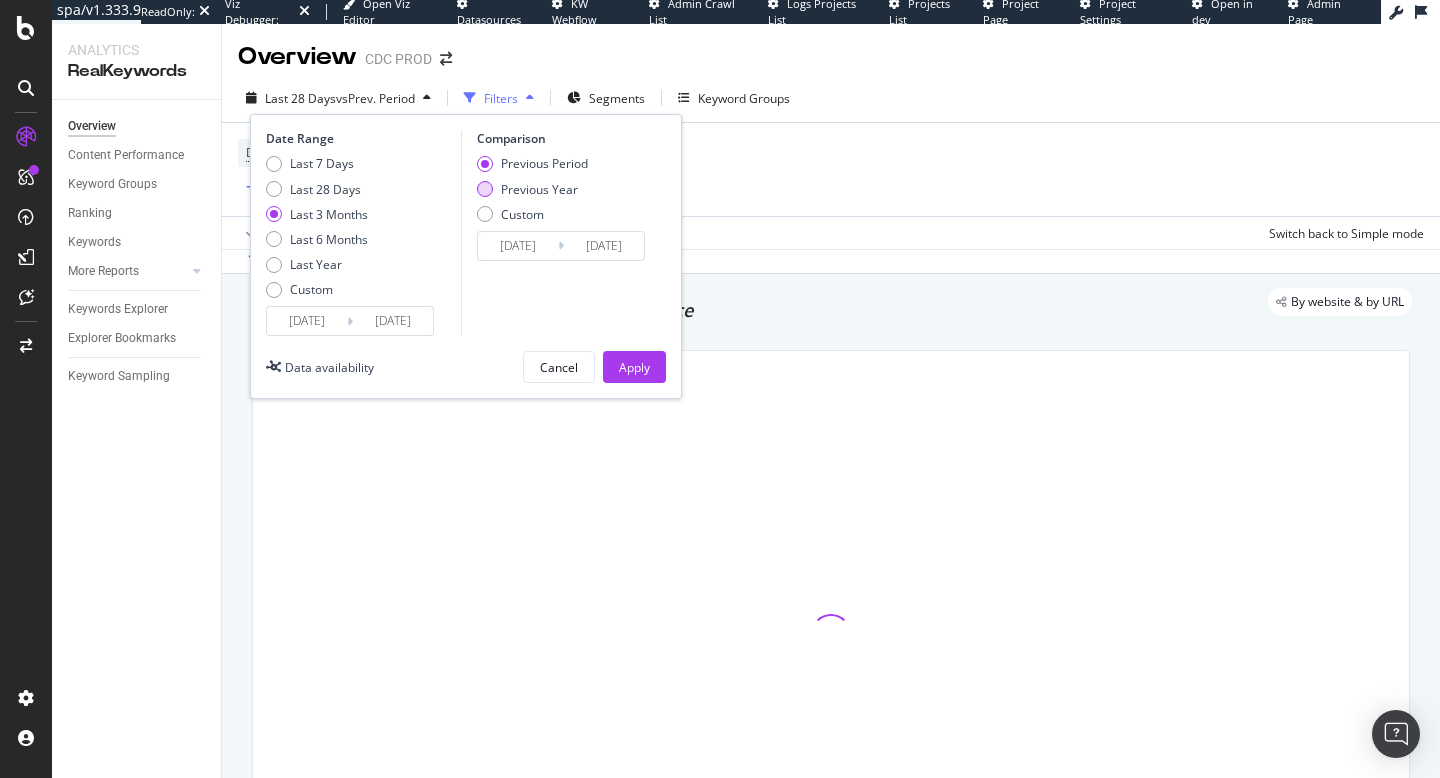 click on "Previous Year" at bounding box center [539, 189] 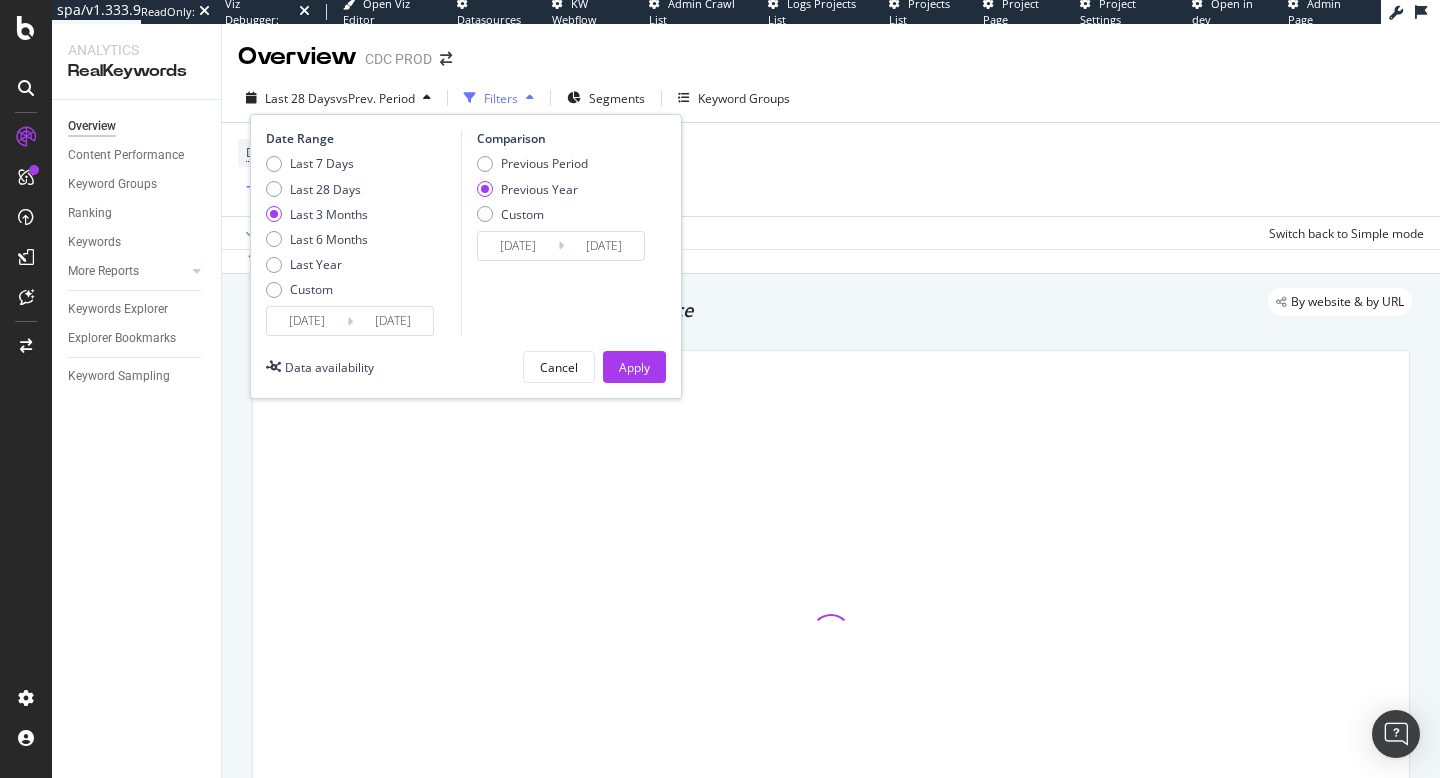 drag, startPoint x: 640, startPoint y: 363, endPoint x: 256, endPoint y: 195, distance: 419.14197 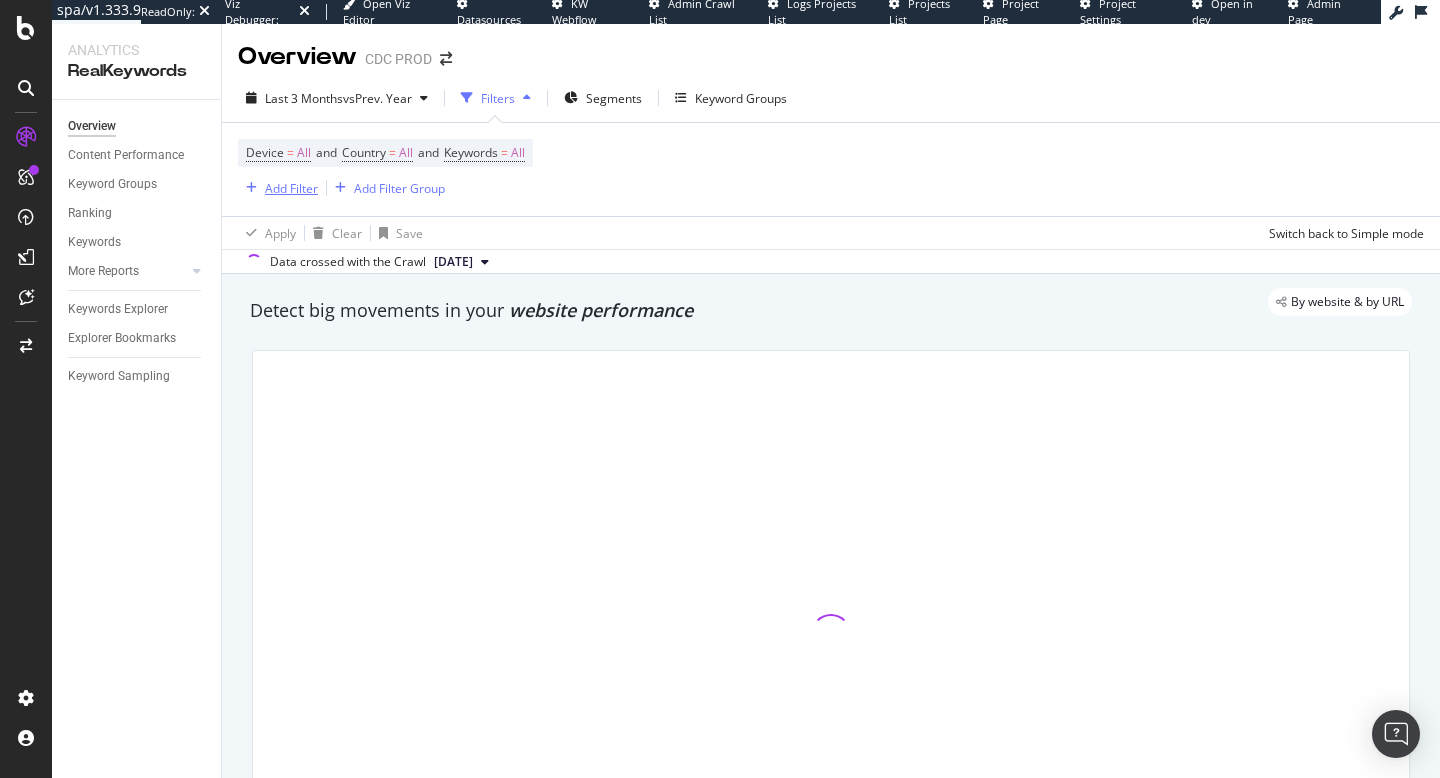 click on "Add Filter" at bounding box center (291, 188) 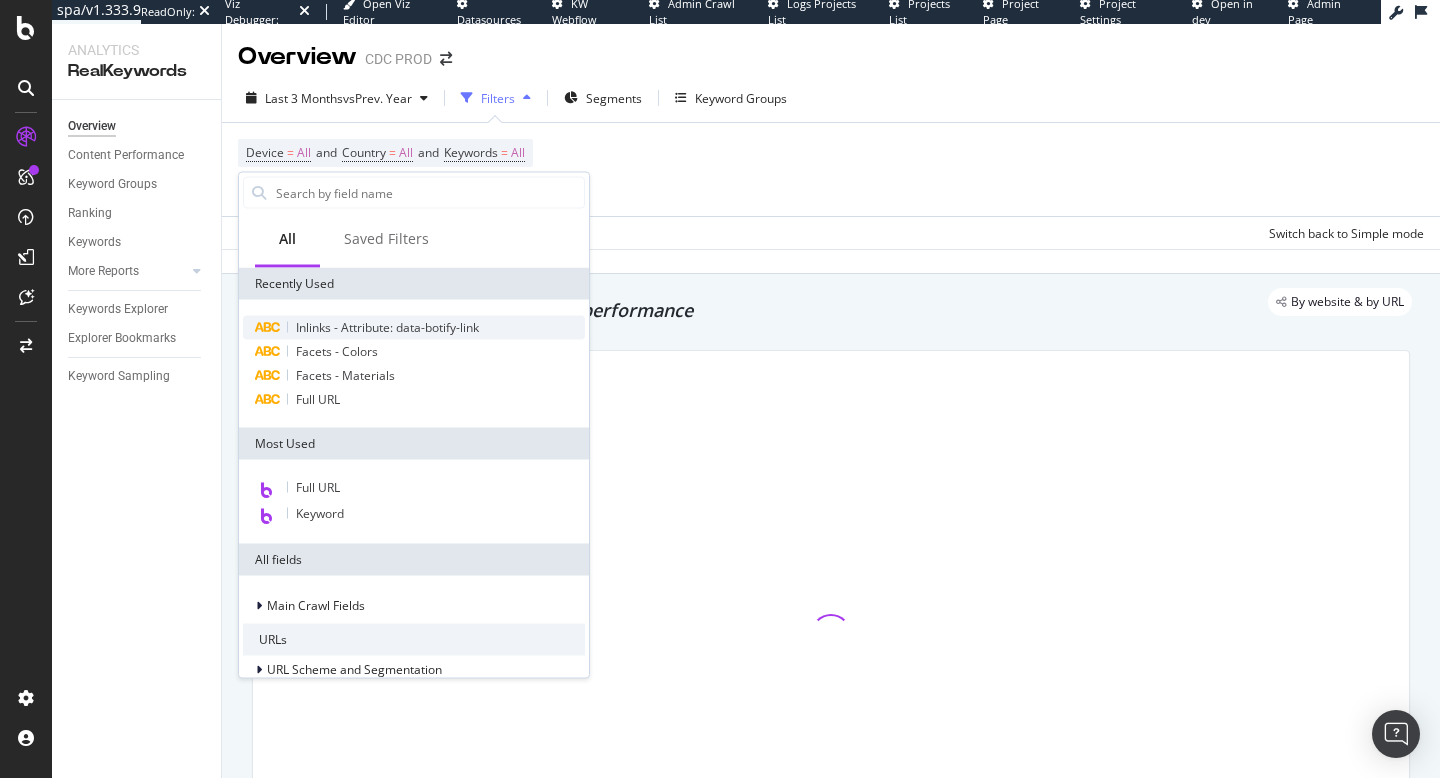click on "Inlinks - Attribute: data-botify-link" at bounding box center [387, 327] 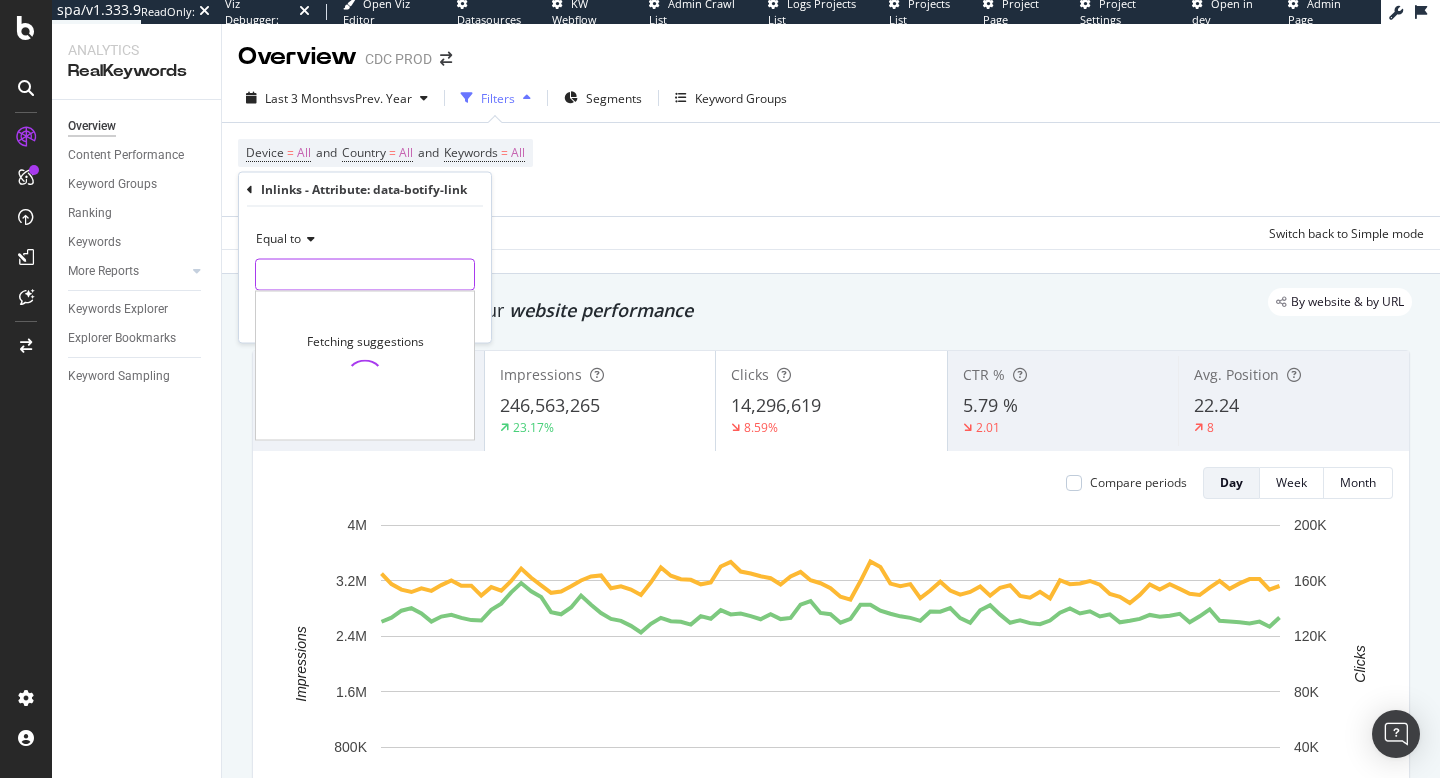 click at bounding box center [365, 275] 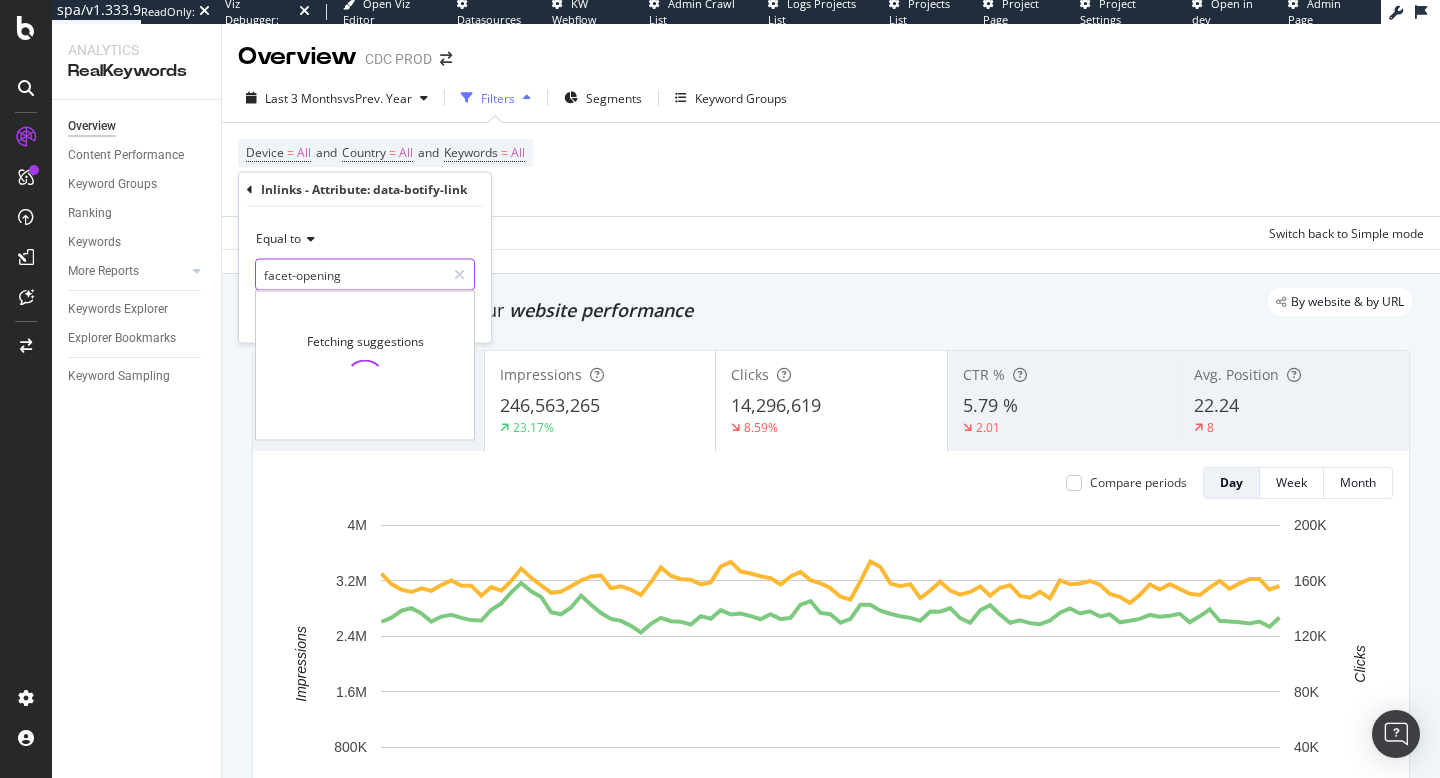 type on "facet-opening" 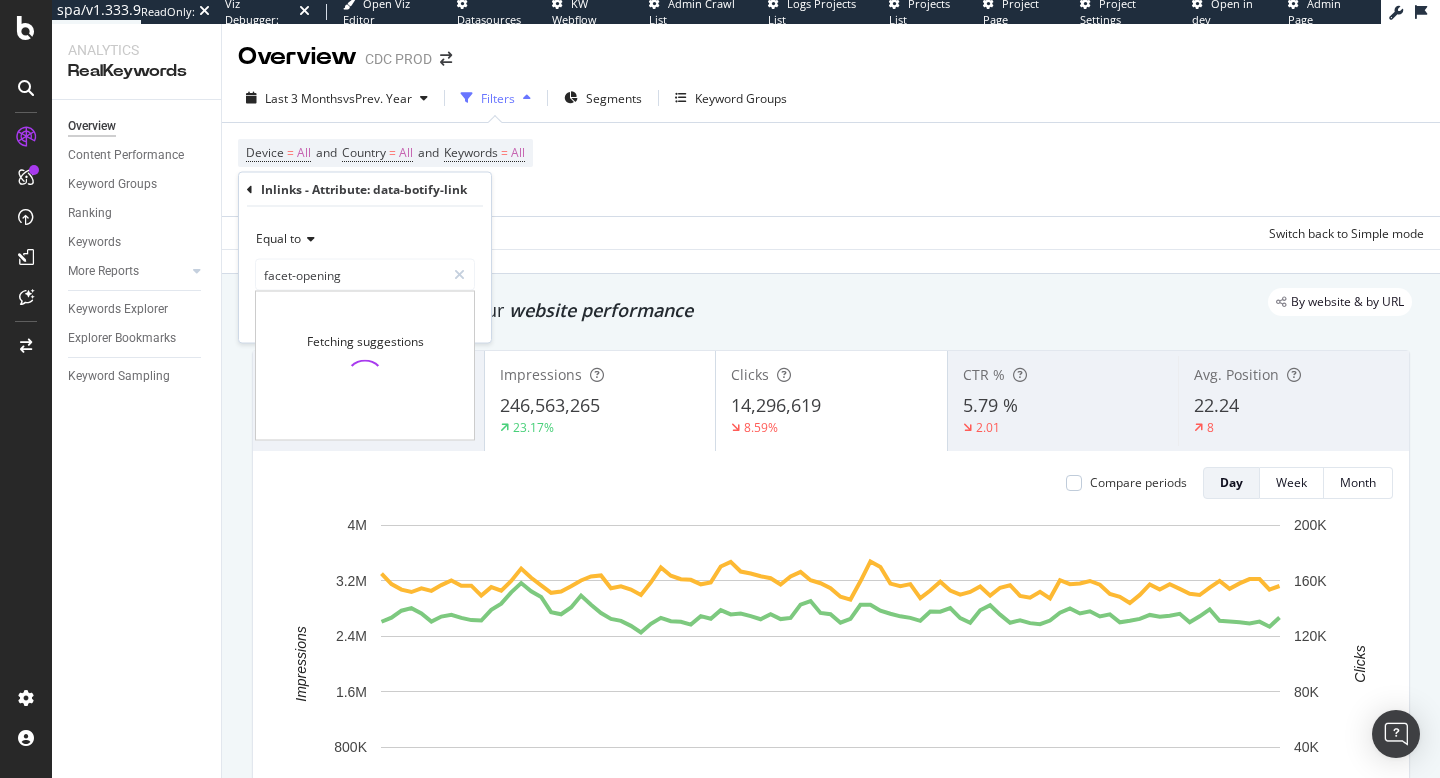 click on "Inlinks - Attribute: data-botify-link" at bounding box center (365, 190) 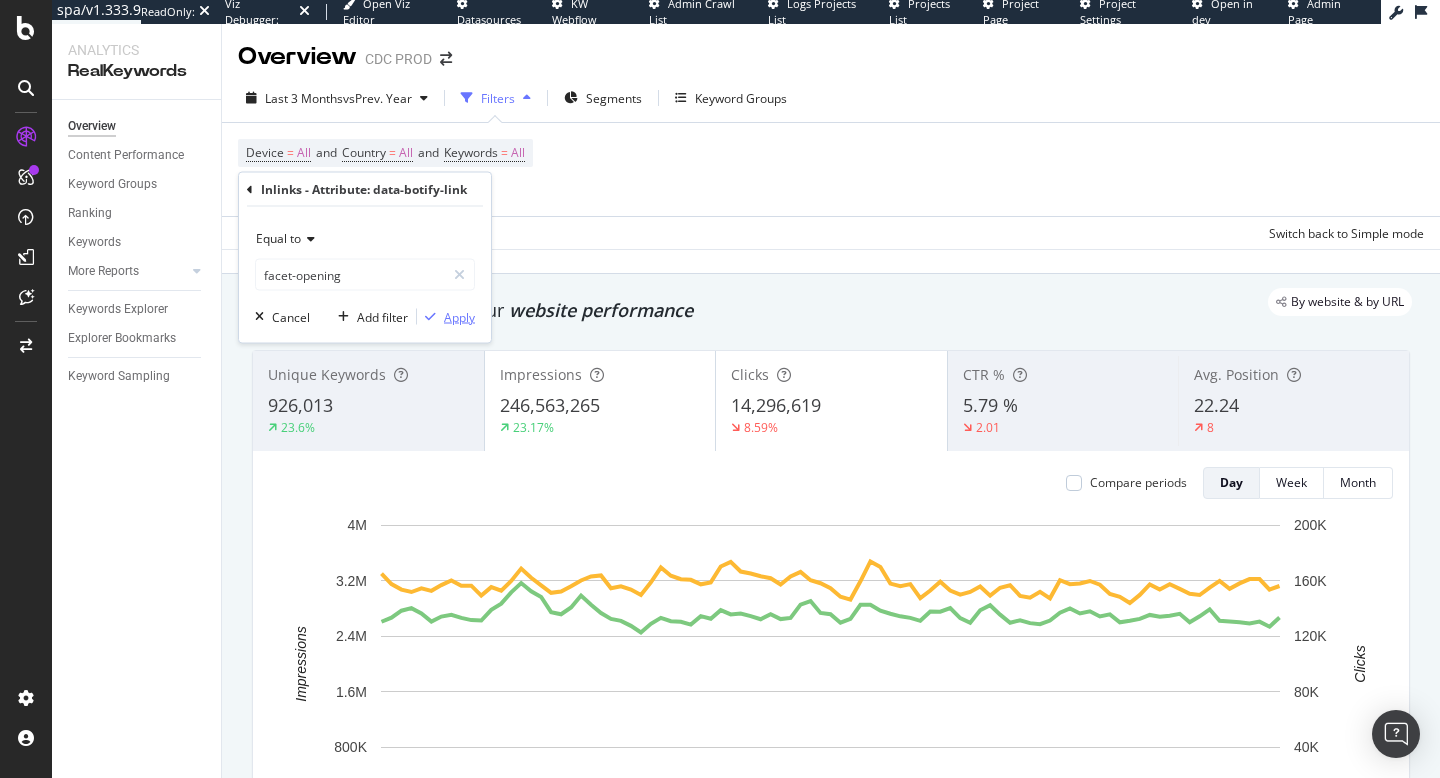 click on "Apply" at bounding box center [459, 316] 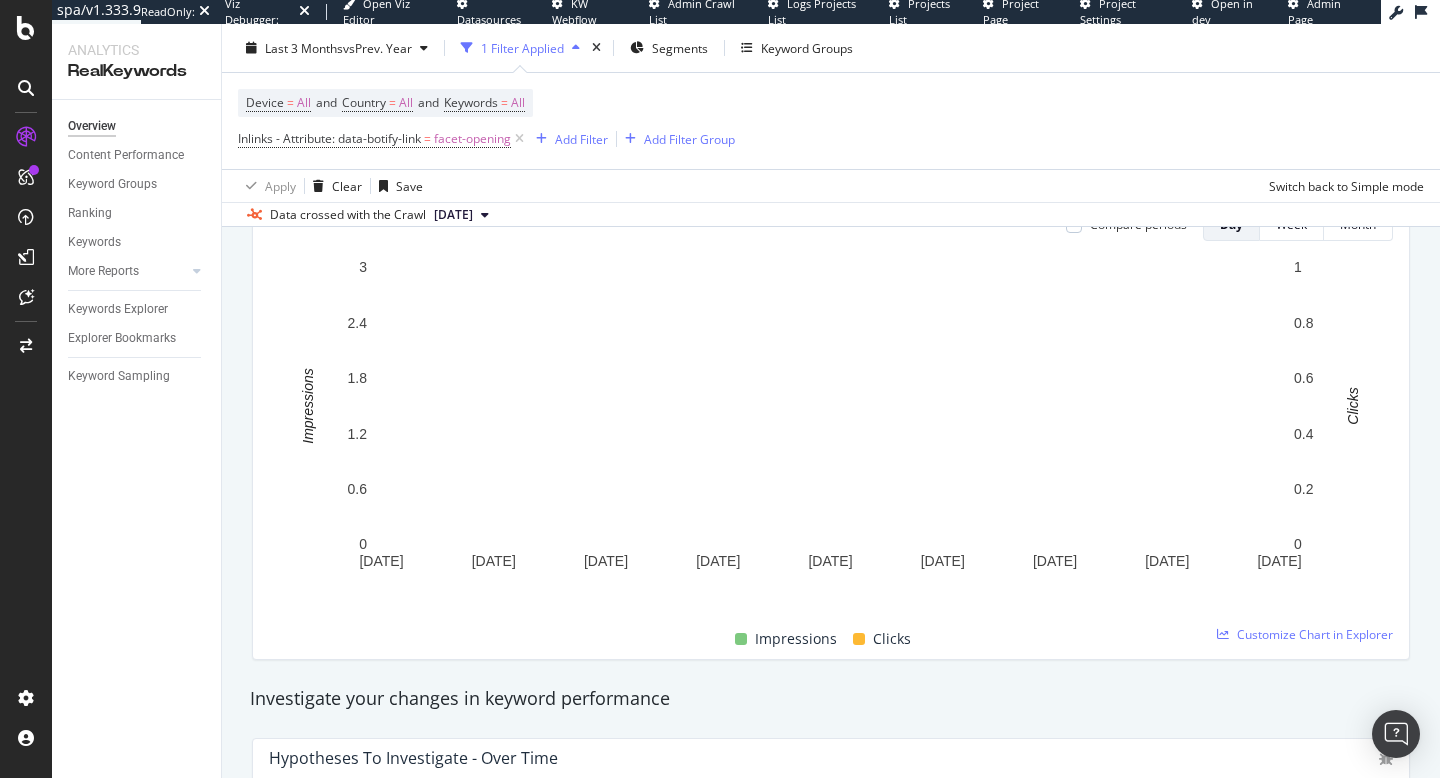 scroll, scrollTop: 0, scrollLeft: 0, axis: both 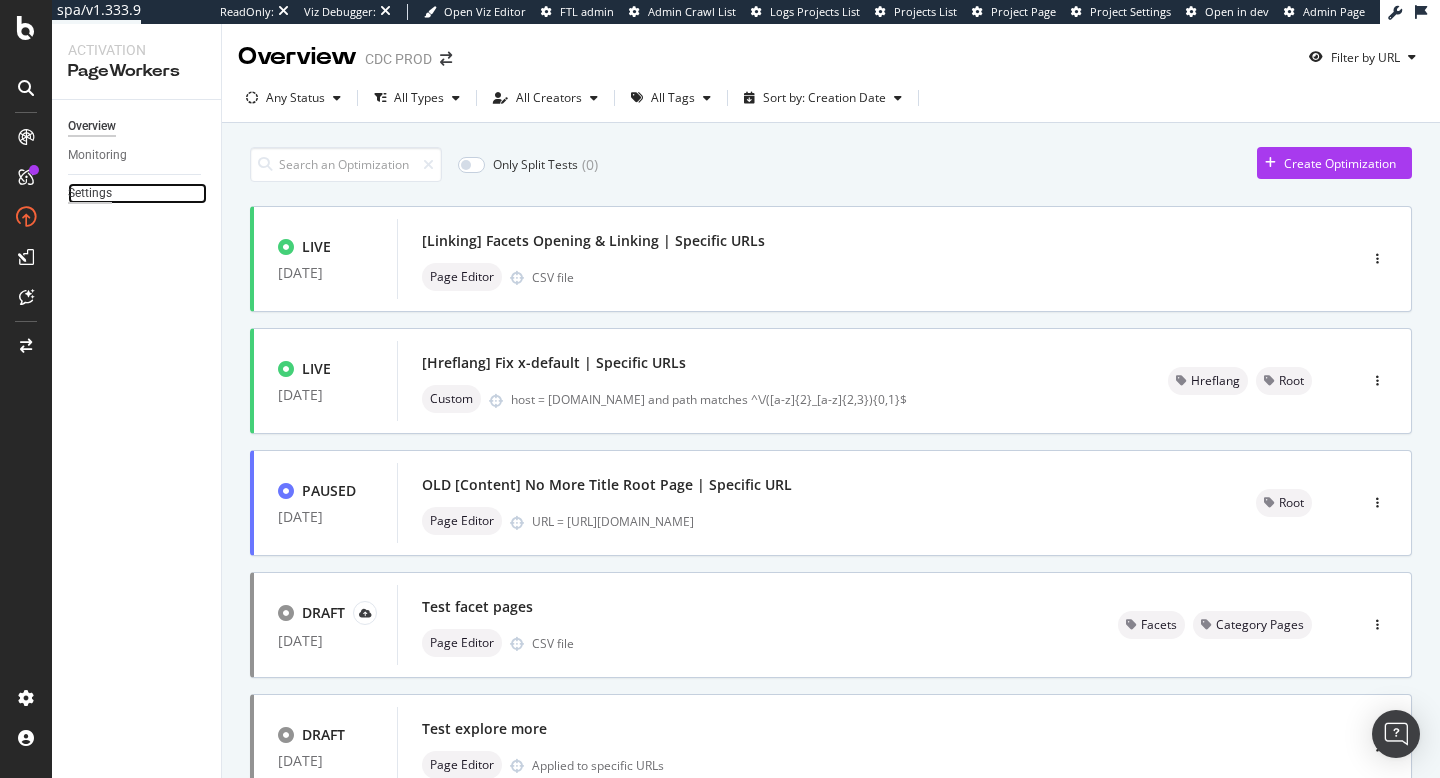 click on "Settings" at bounding box center [90, 193] 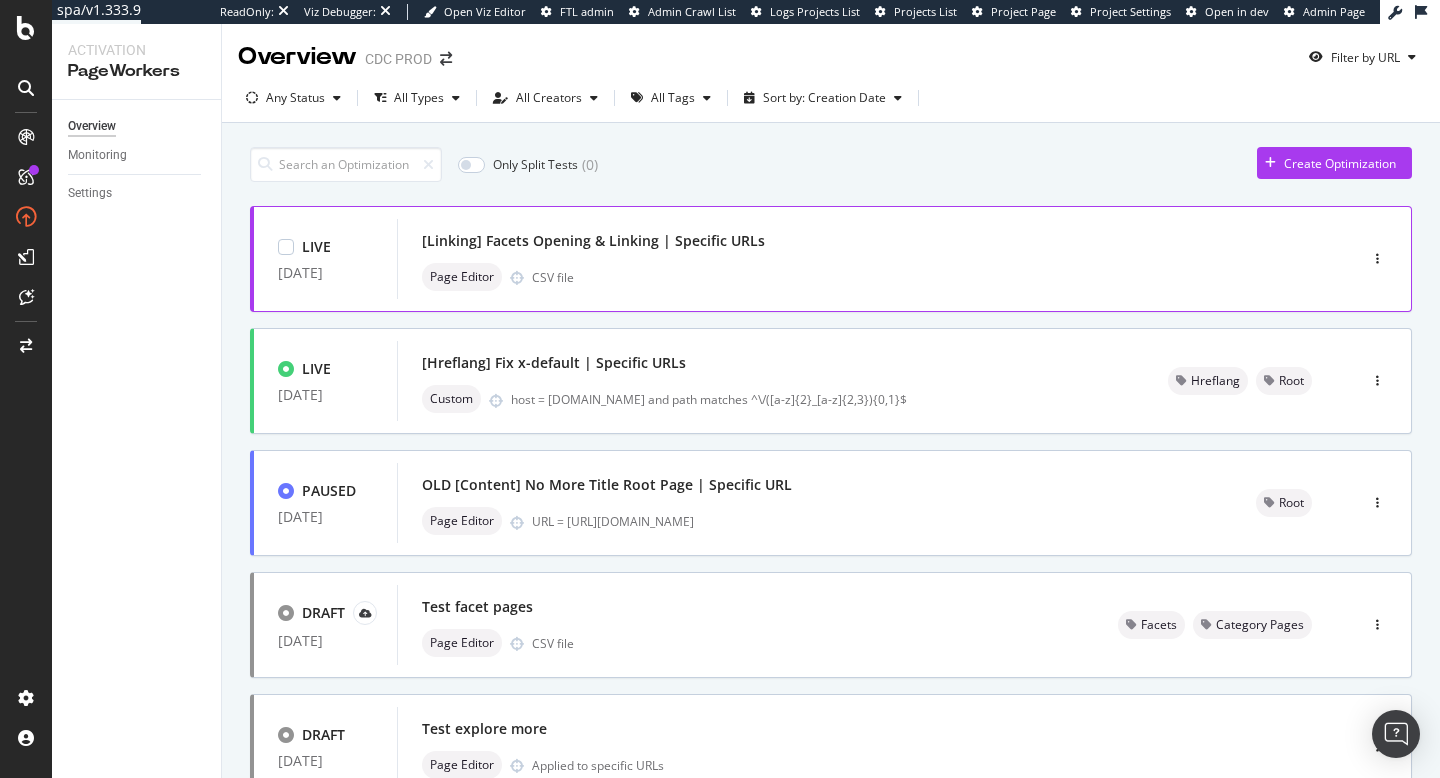 click on "[Linking] Facets Opening & Linking | Specific URLs Page Editor CSV file" at bounding box center [847, 259] 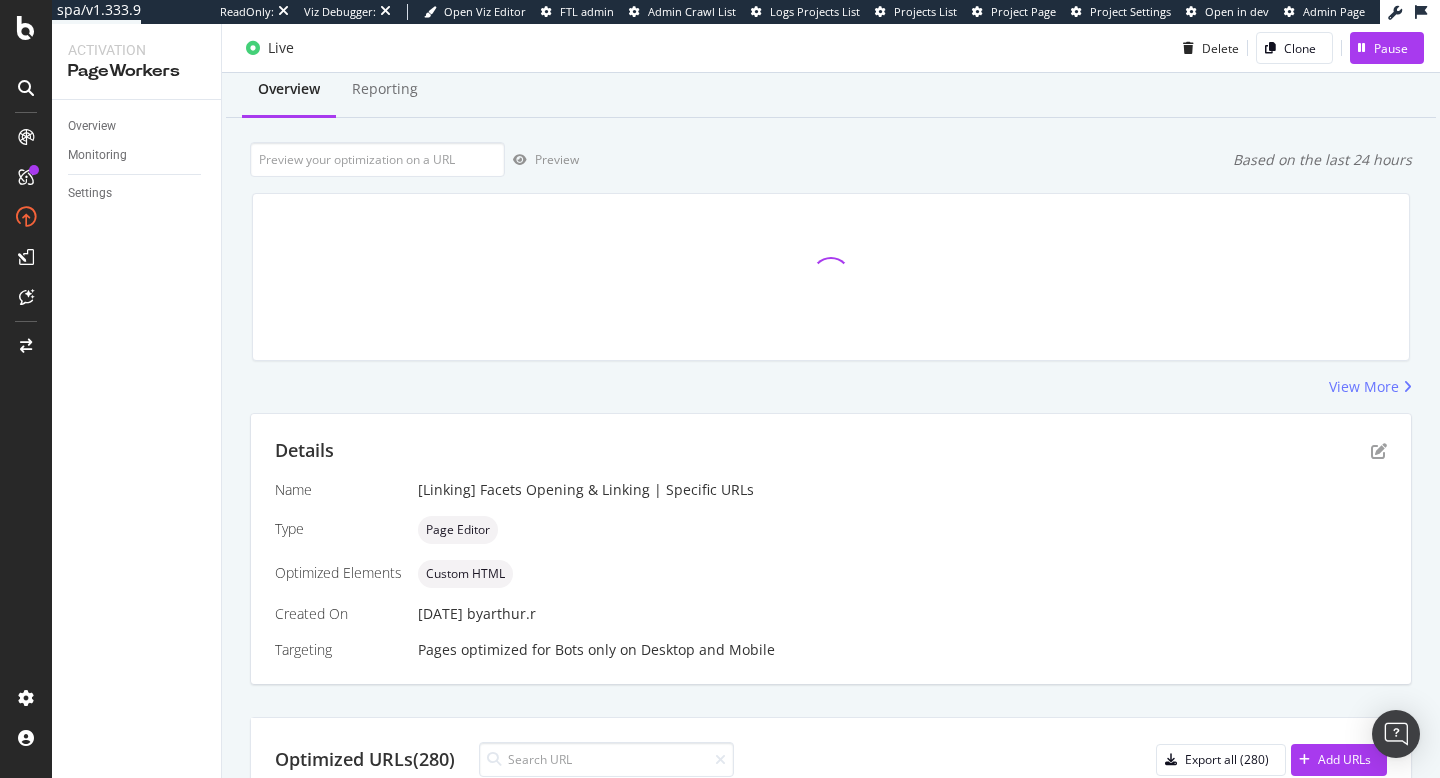 scroll, scrollTop: 0, scrollLeft: 0, axis: both 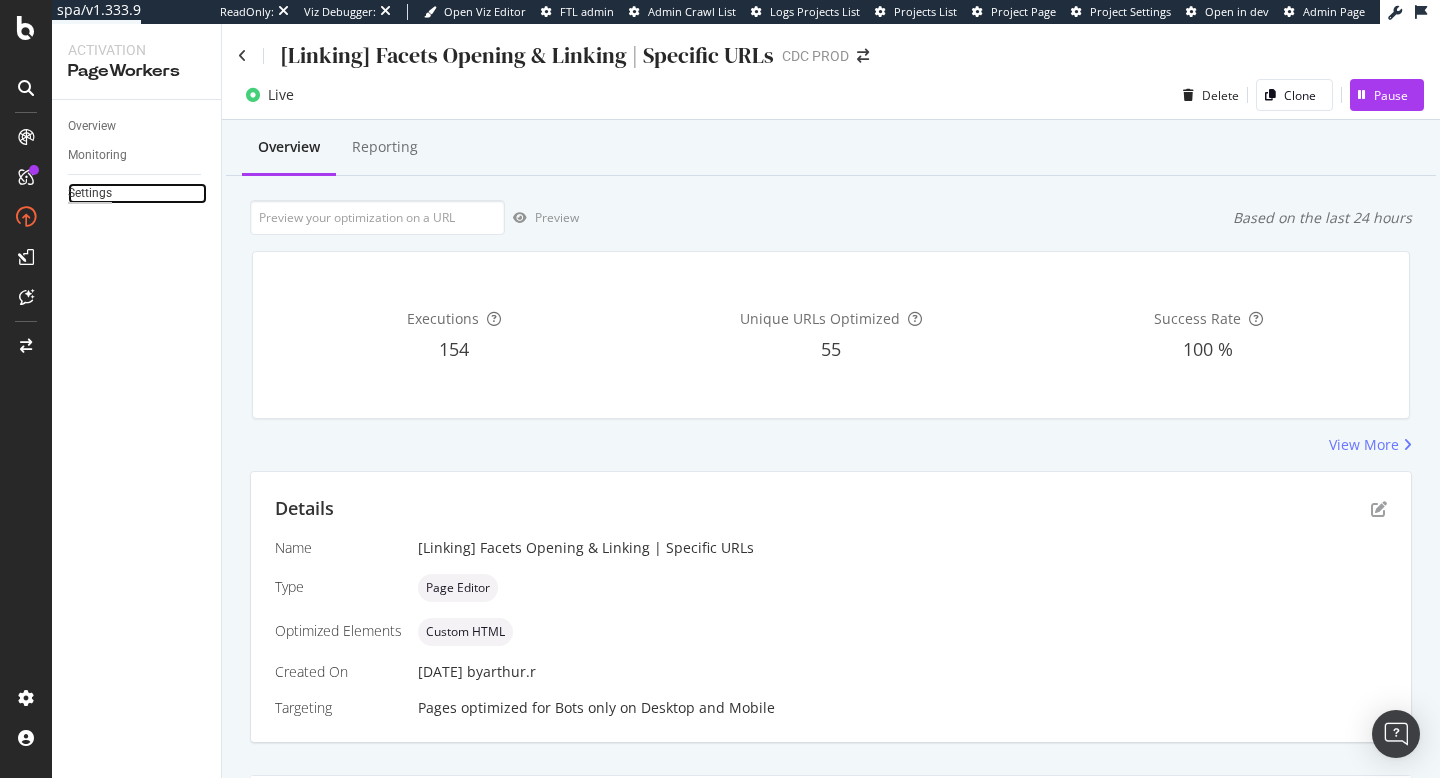 click on "Settings" at bounding box center [90, 193] 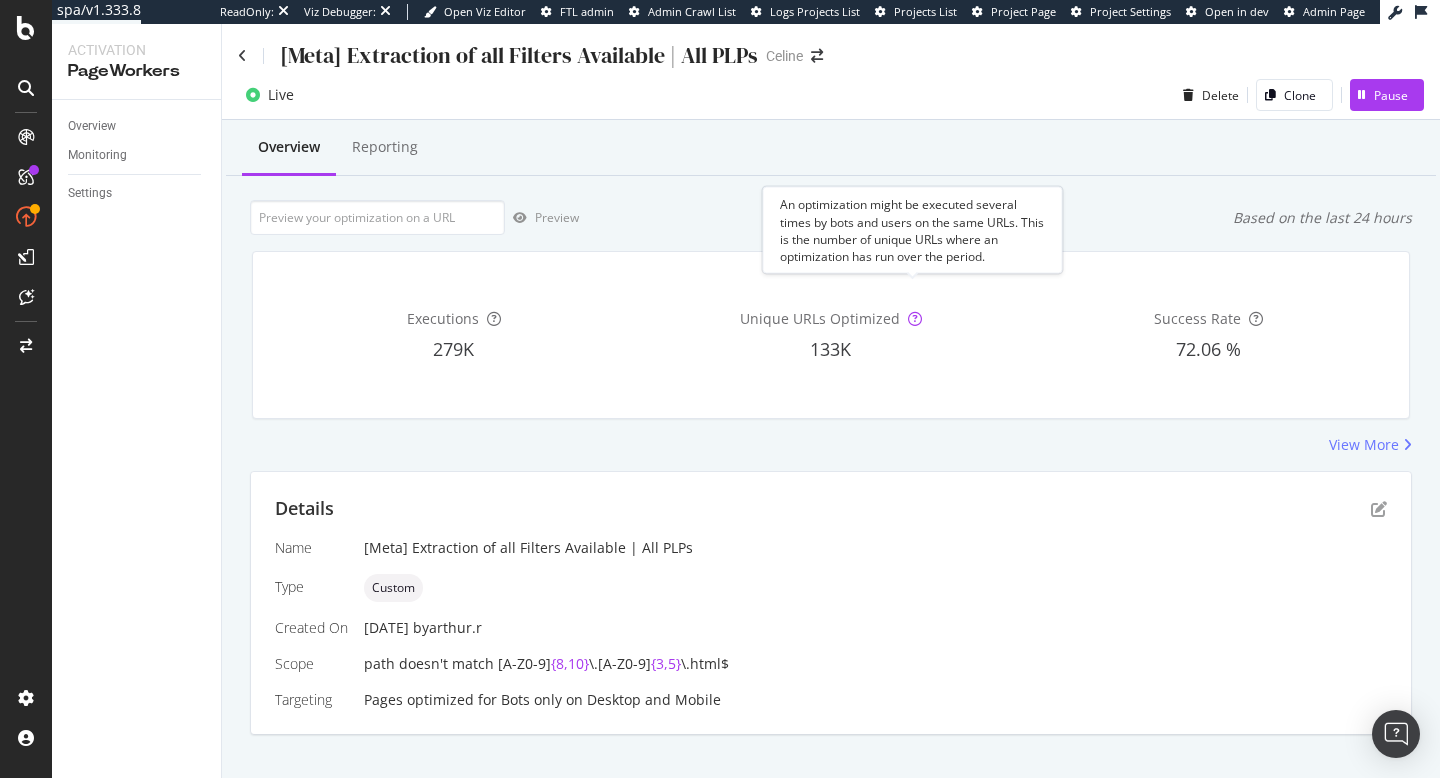 scroll, scrollTop: 0, scrollLeft: 0, axis: both 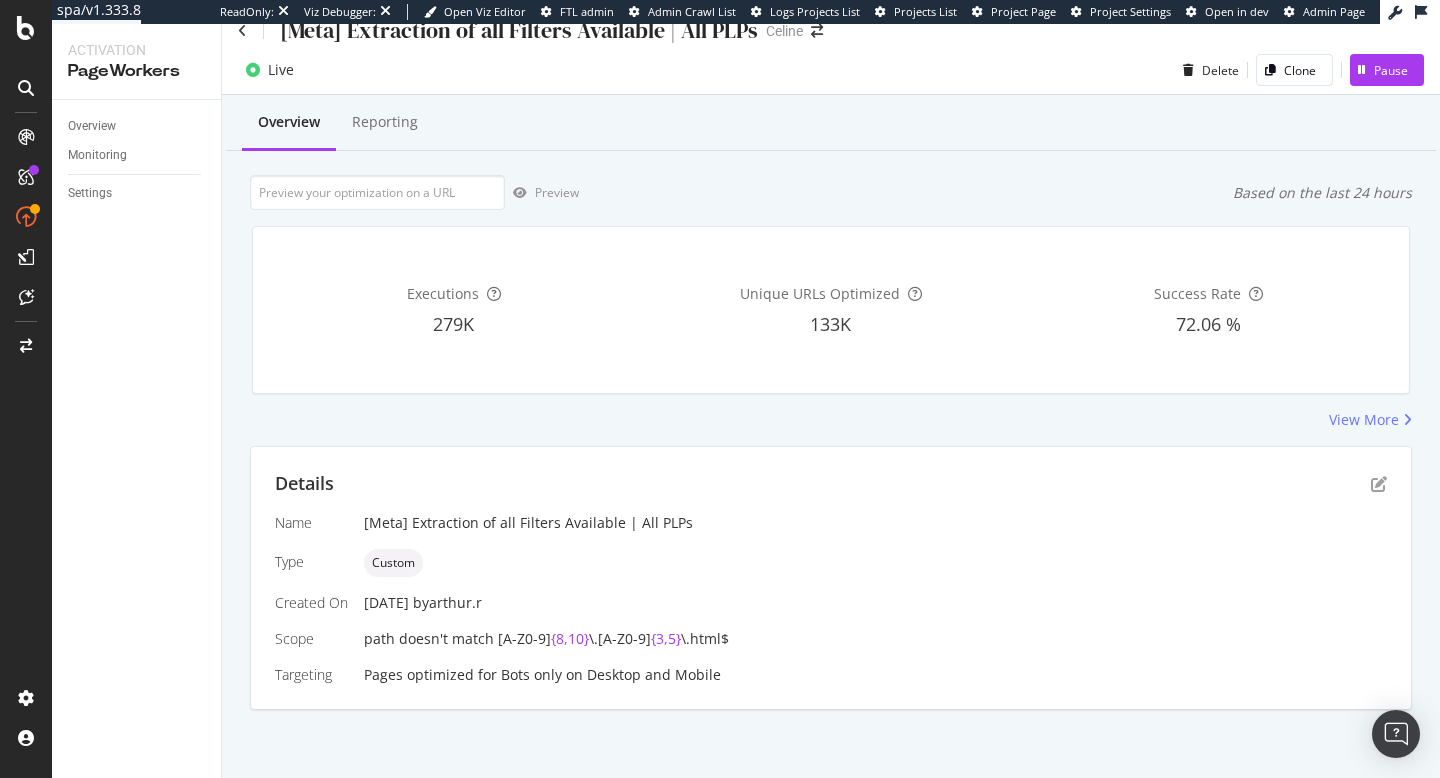 click on "Details Name [Meta] Extraction of all Filters Available | All PLPs Type Custom Created On [DATE]  by  [PERSON_NAME].r Scope path doesn't match [A-Z0-9] {8,10} \.[A-Z0-9] {3,5} \.html$ Targeting Pages optimized for Bots only on Desktop and Mobile" at bounding box center [831, 578] 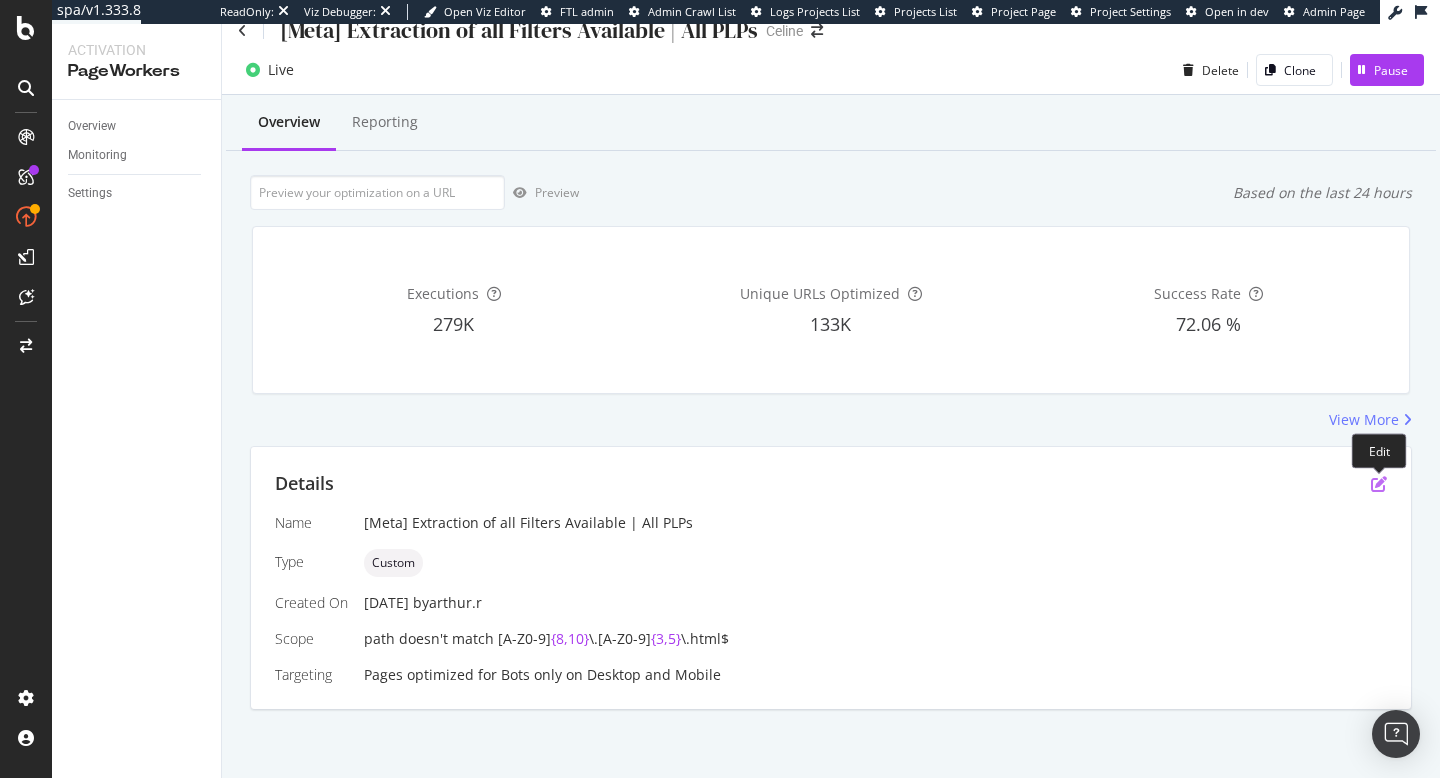 click at bounding box center (1379, 484) 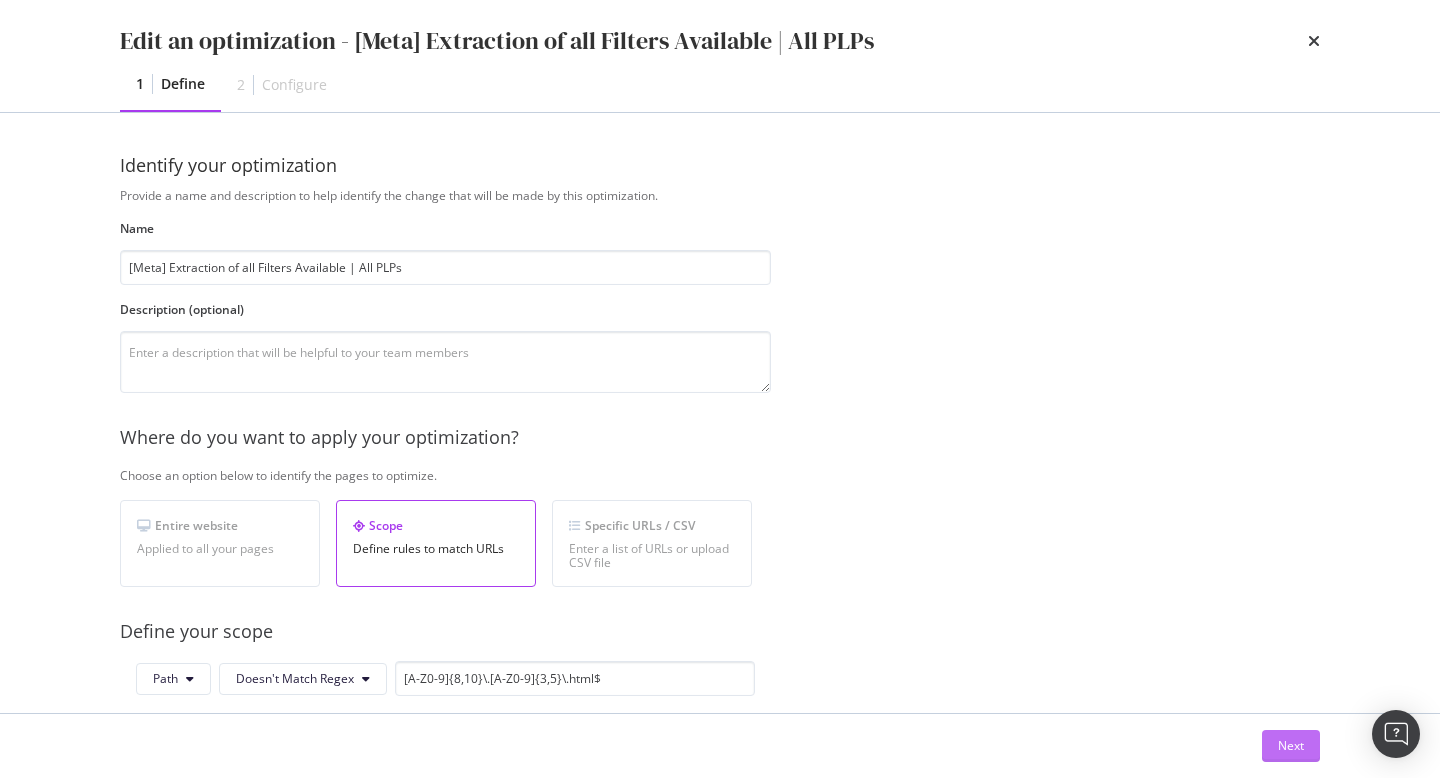 click on "Next" at bounding box center (1291, 746) 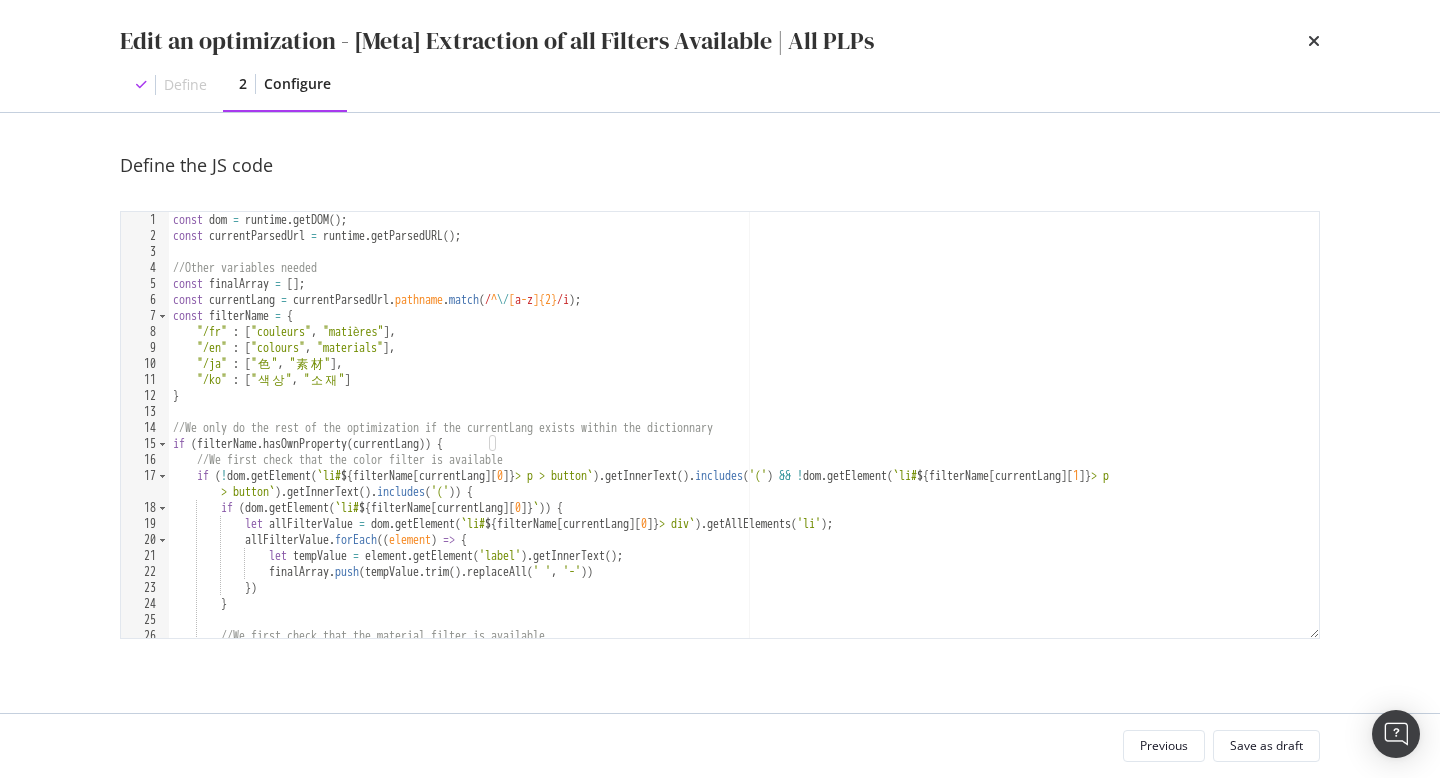 click on "const   dom   =   runtime . getDOM ( ) ; const   currentParsedUrl   =   runtime . getParsedURL ( ) ; //Other variables needed const   finalArray   =   [ ] ; const   currentLang   =   currentParsedUrl . pathname . match ( / ^ \/ [ a - z ]{2} /i ) ; const   filterName   =   {      "/fr"   :   [ "couleurs" ,   "matières" ] ,      "/en"   :   [ "colours" ,   "materials" ] ,      "/ja"   :   [ " 色 " ,   " 素 材 " ] ,      "/ko"   :   [ " 색 상 " ,   " 소 재 " ] } //We only do the rest of the optimization if the currentLang exists within the dictionnary if   ( filterName . hasOwnProperty ( currentLang ))   {      //We first check that the color filter is available      if   ( ! dom . getElement ( ` li# ${ filterName [ currentLang ] [ 0 ] }  > p > button ` ) . getInnerText ( ) . includes ( '(' )   &&   ! dom . getElement ( ` li# ${ filterName [ currentLang ] [ 1 ] }  > p           > button ` ) . getInnerText ( ) . includes ( '(' ))   {           if   ( dom . getElement ( ` li# ${ filterName [ ] [ 0" at bounding box center [744, 441] 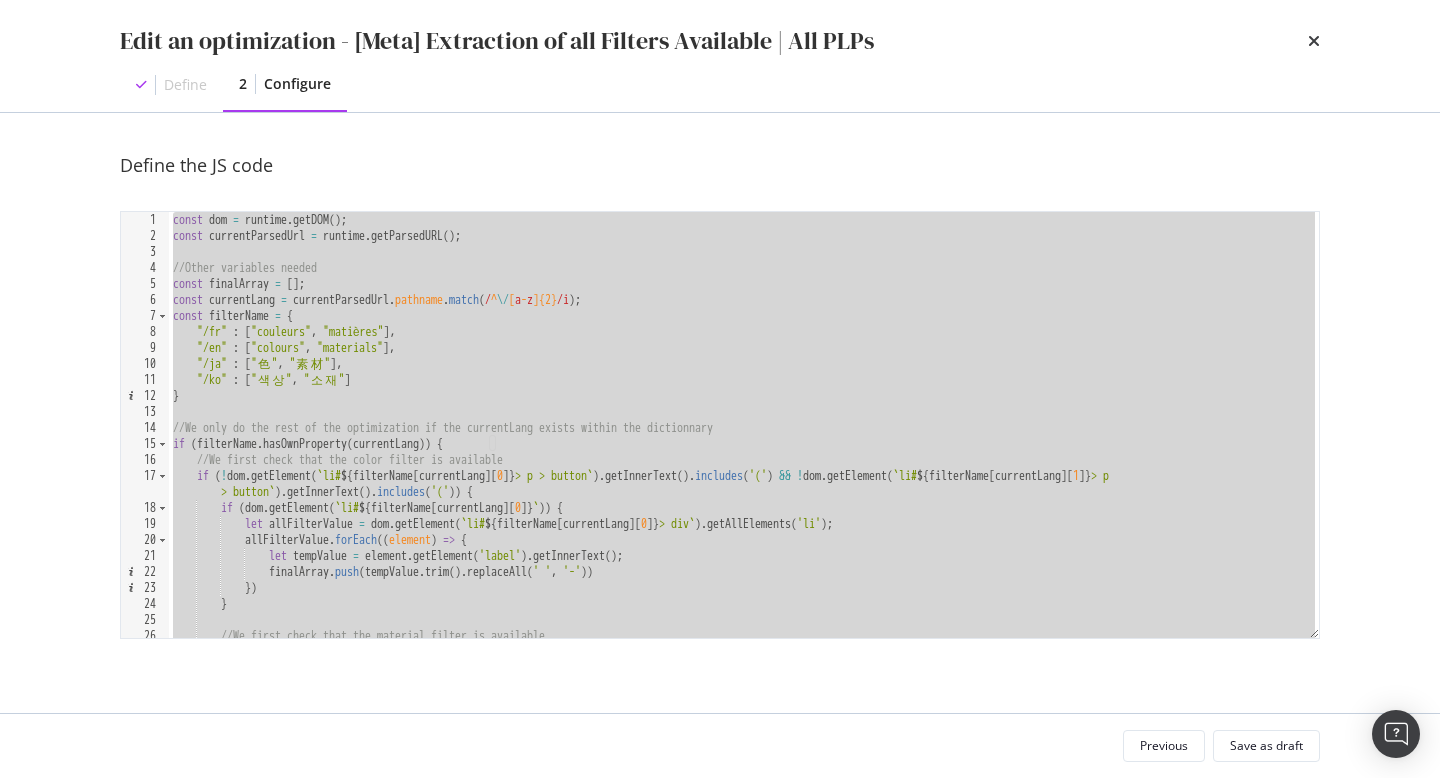 click on "const   dom   =   runtime . getDOM ( ) ; const   currentParsedUrl   =   runtime . getParsedURL ( ) ; //Other variables needed const   finalArray   =   [ ] ; const   currentLang   =   currentParsedUrl . pathname . match ( / ^ \/ [ a - z ]{2} /i ) ; const   filterName   =   {      "/fr"   :   [ "couleurs" ,   "matières" ] ,      "/en"   :   [ "colours" ,   "materials" ] ,      "/ja"   :   [ " 色 " ,   " 素 材 " ] ,      "/ko"   :   [ " 색 상 " ,   " 소 재 " ] } //We only do the rest of the optimization if the currentLang exists within the dictionnary if   ( filterName . hasOwnProperty ( currentLang ))   {      //We first check that the color filter is available      if   ( ! dom . getElement ( ` li# ${ filterName [ currentLang ] [ 0 ] }  > p > button ` ) . getInnerText ( ) . includes ( '(' )   &&   ! dom . getElement ( ` li# ${ filterName [ currentLang ] [ 1 ] }  > p           > button ` ) . getInnerText ( ) . includes ( '(' ))   {           if   ( dom . getElement ( ` li# ${ filterName [ ] [ 0" at bounding box center [744, 441] 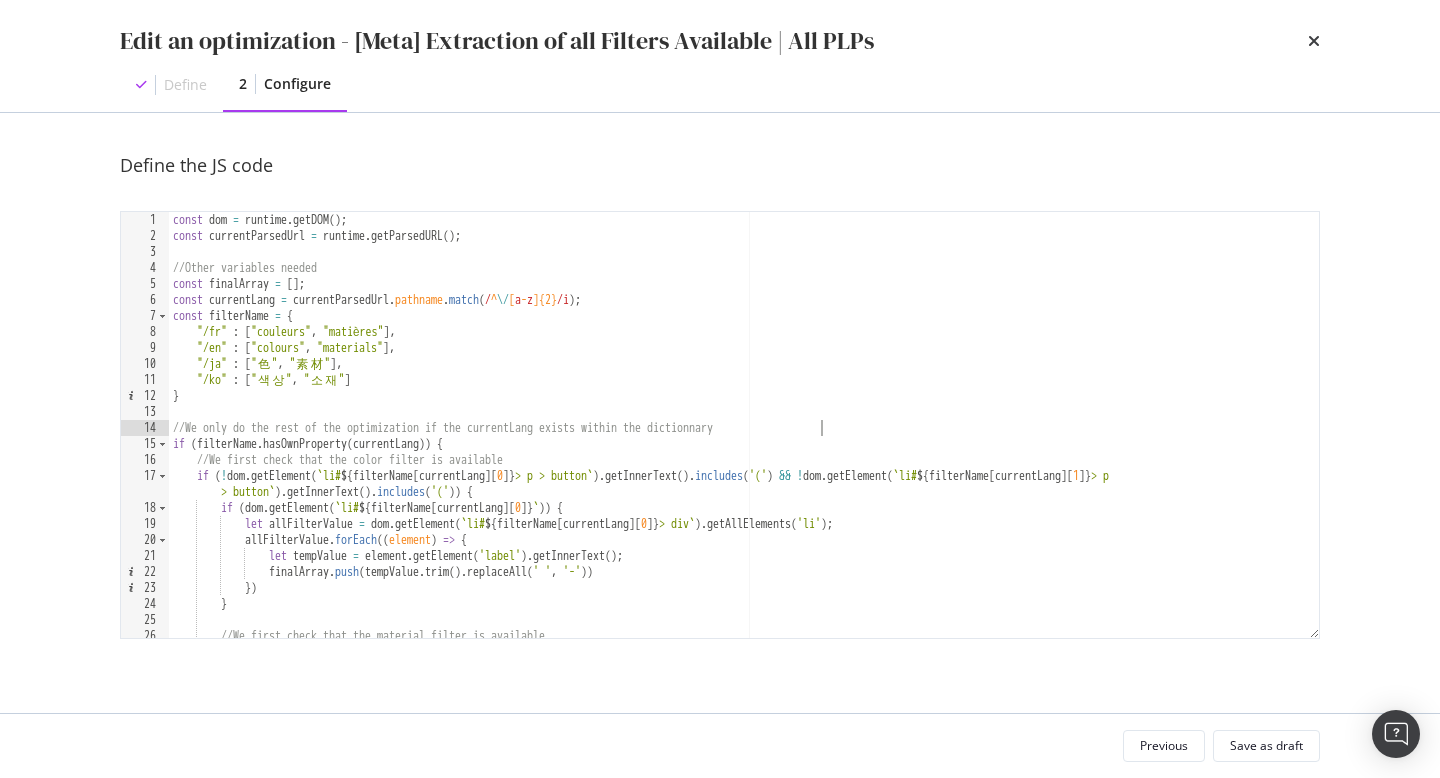 scroll, scrollTop: 0, scrollLeft: 0, axis: both 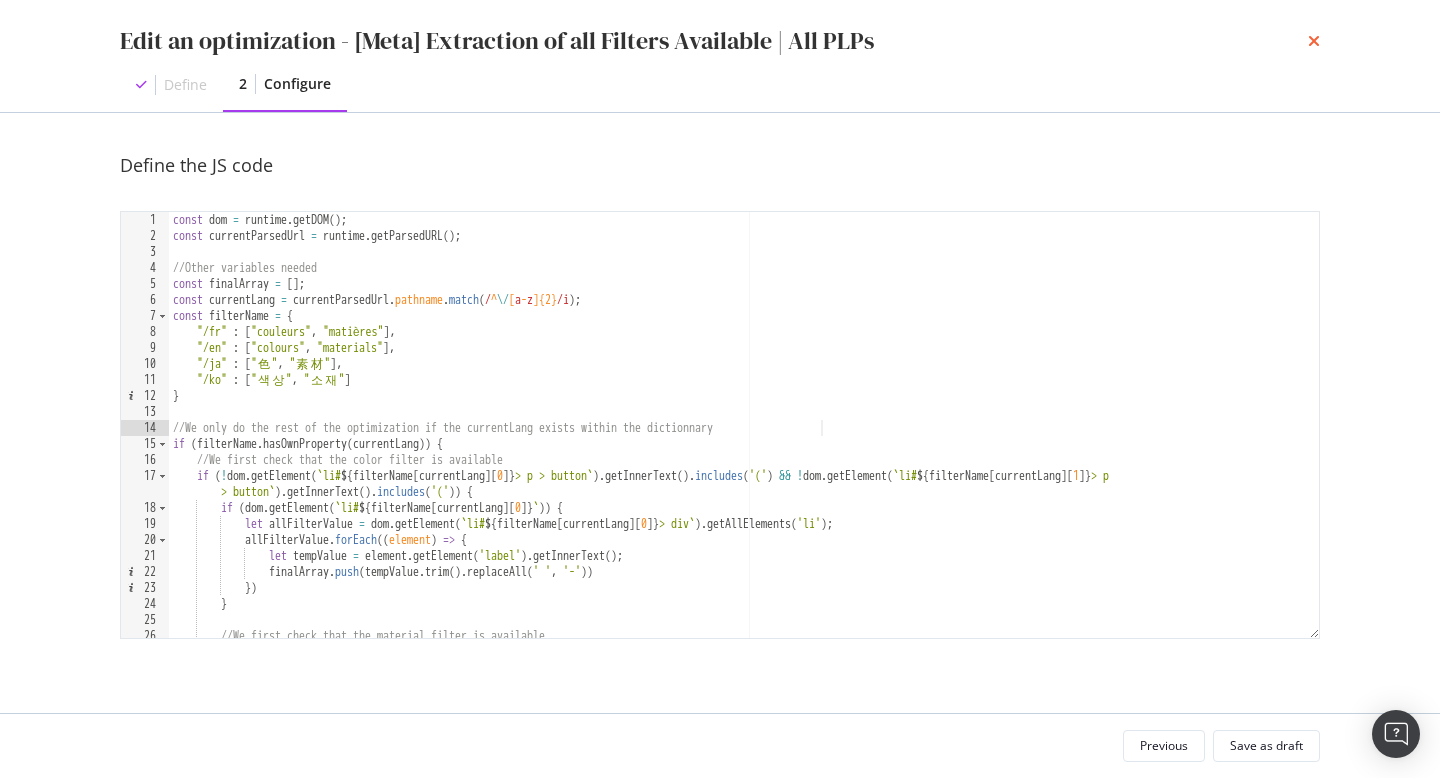 click at bounding box center (1314, 41) 